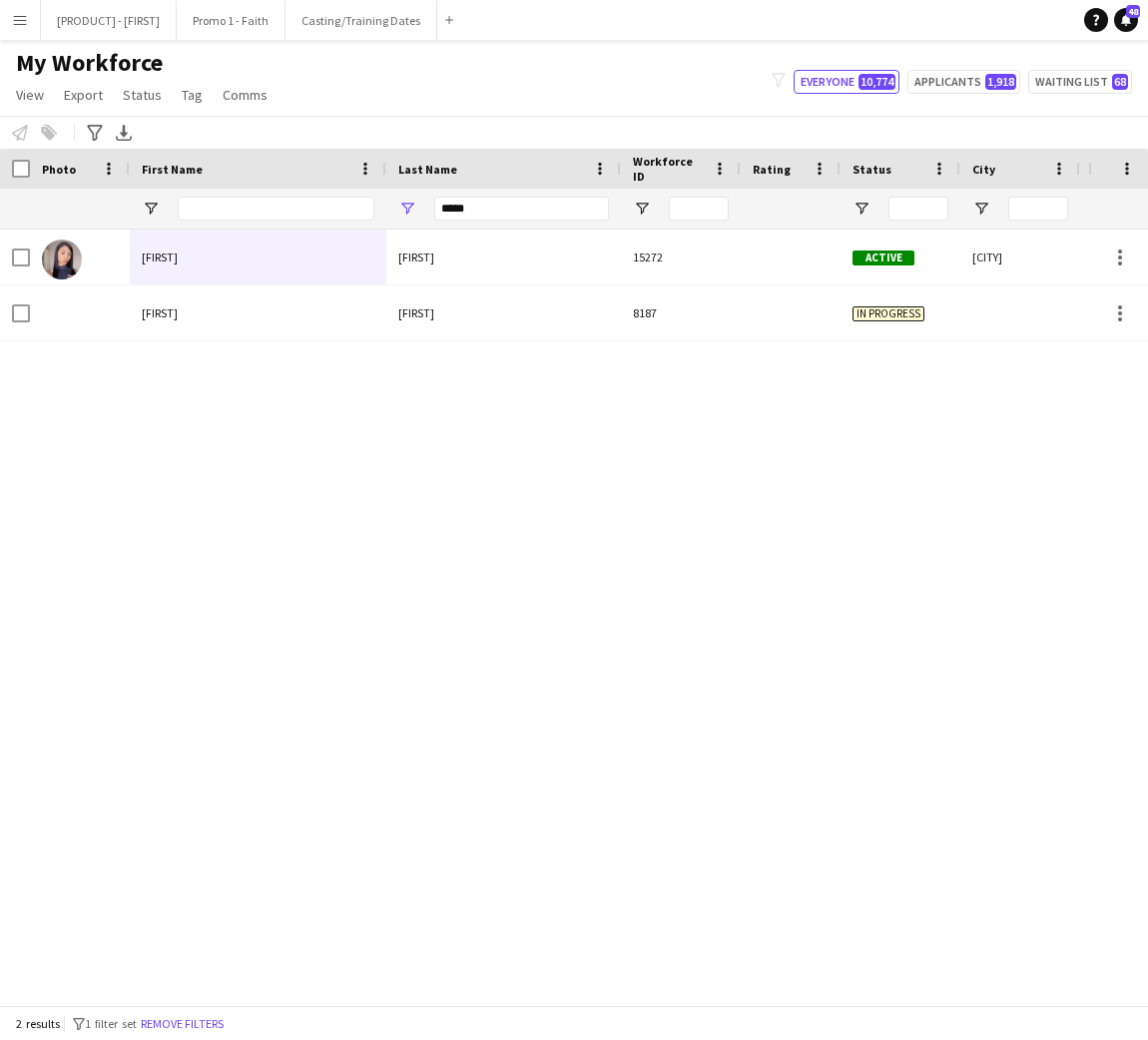 click on "*****" at bounding box center (521, 209) 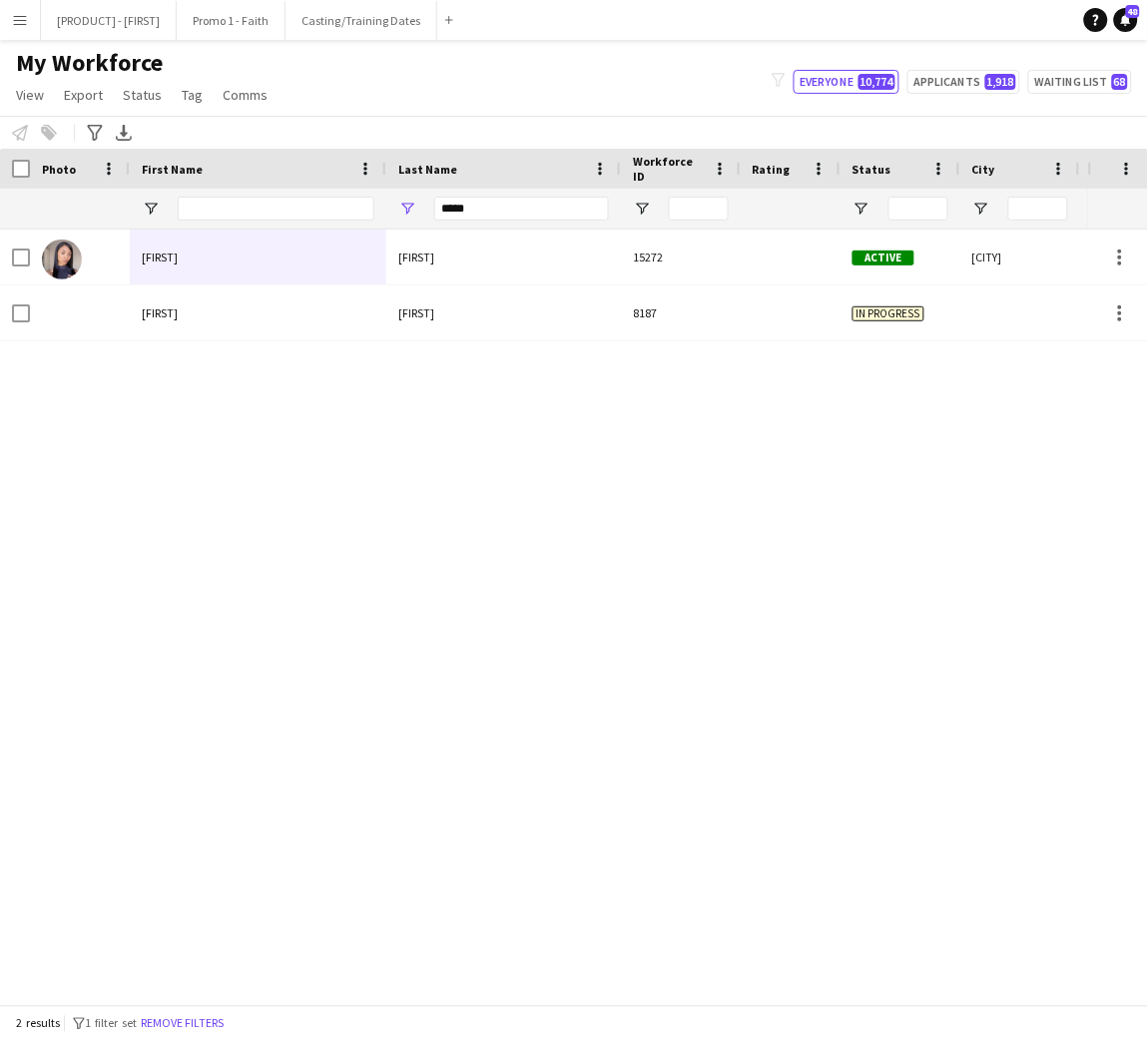 scroll, scrollTop: 0, scrollLeft: 0, axis: both 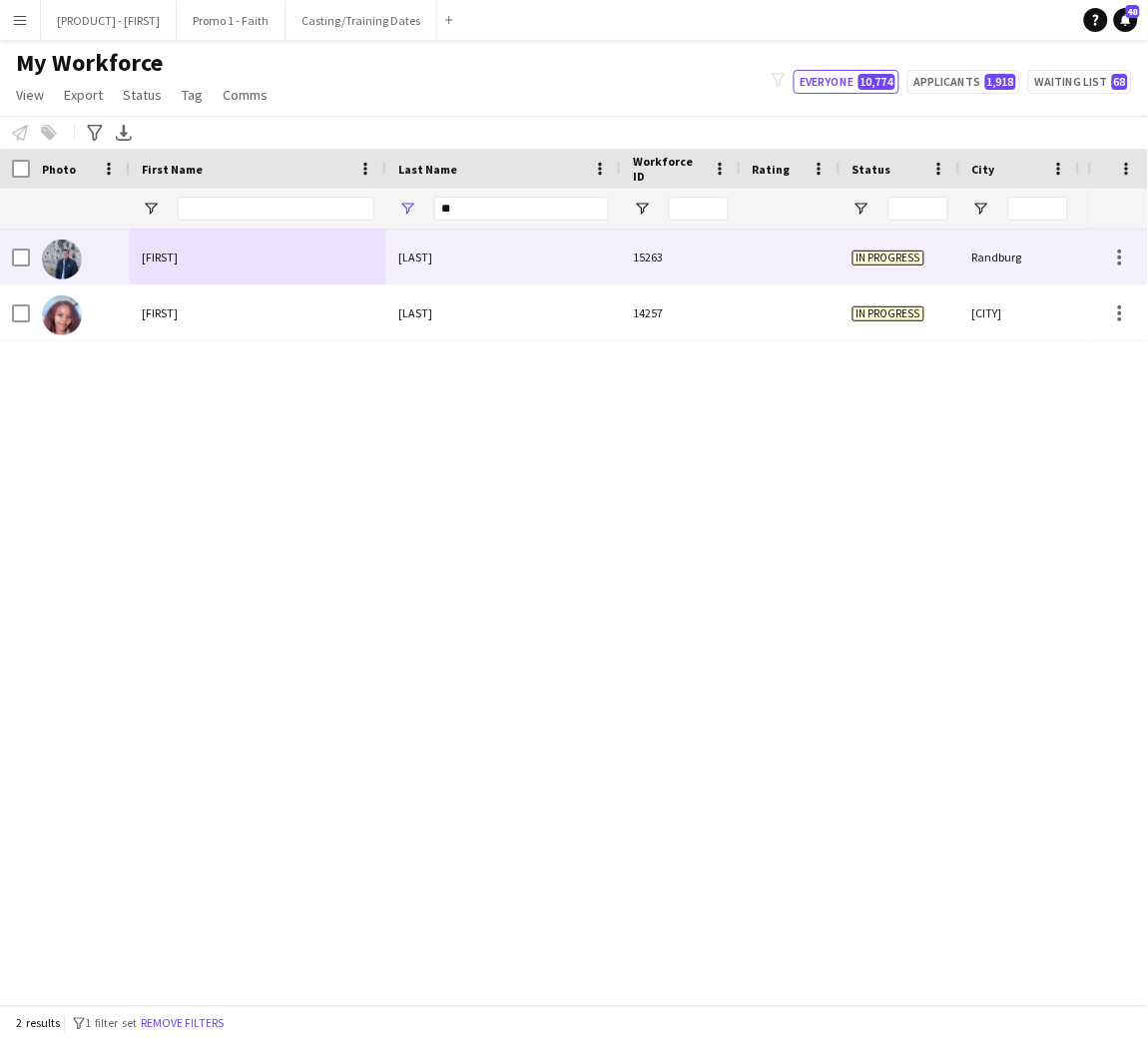 type on "*" 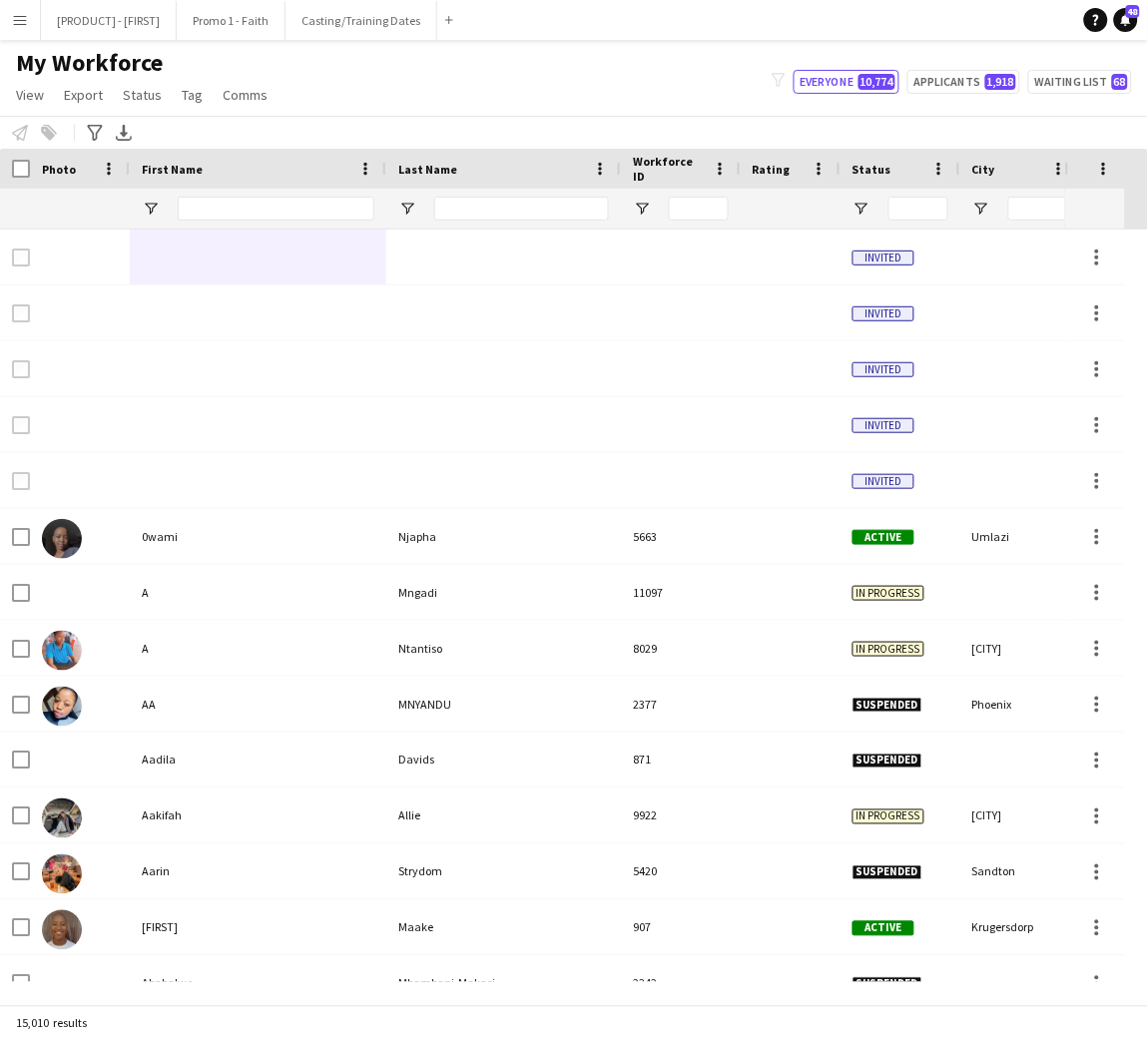 type 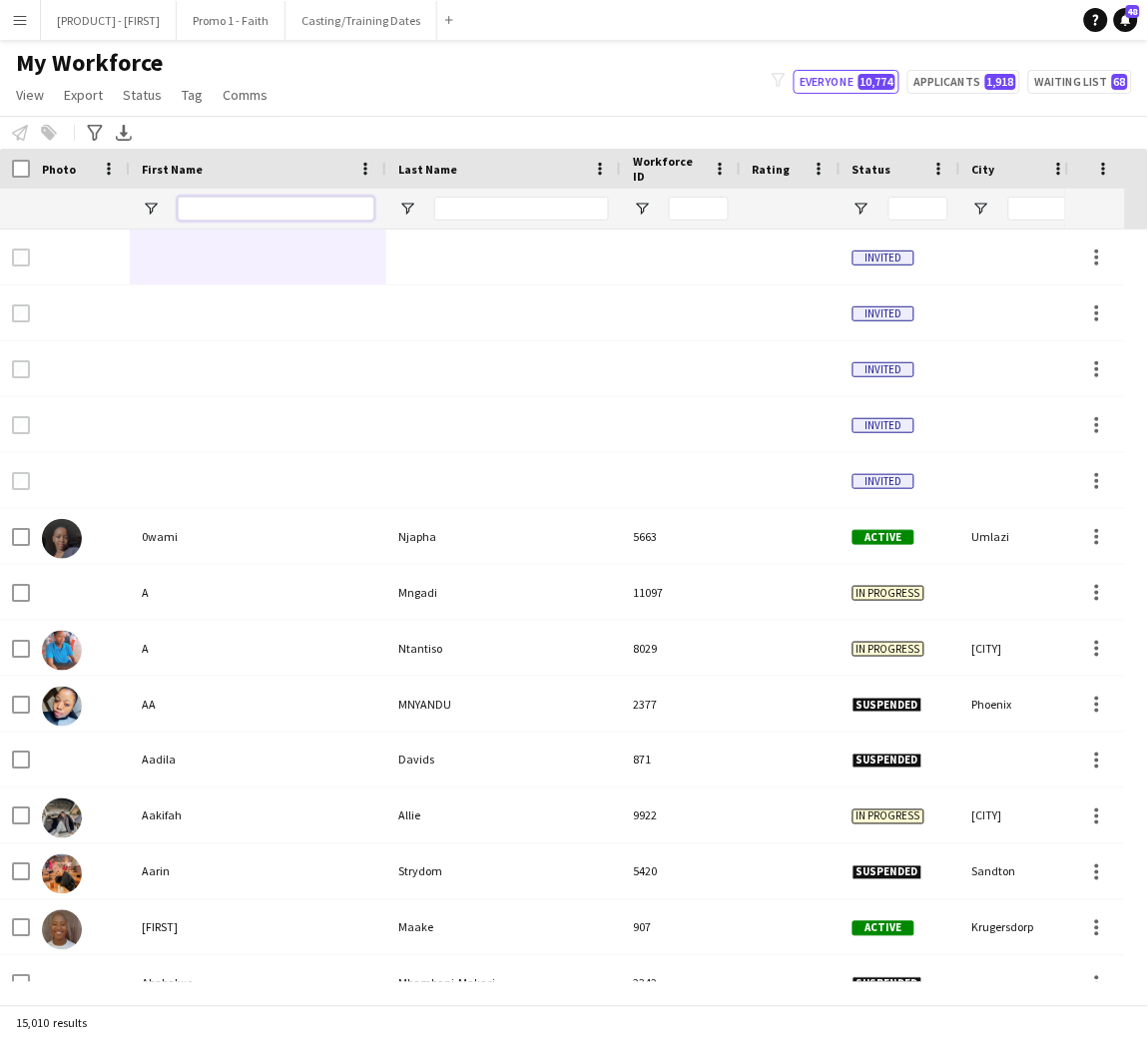 click at bounding box center [276, 209] 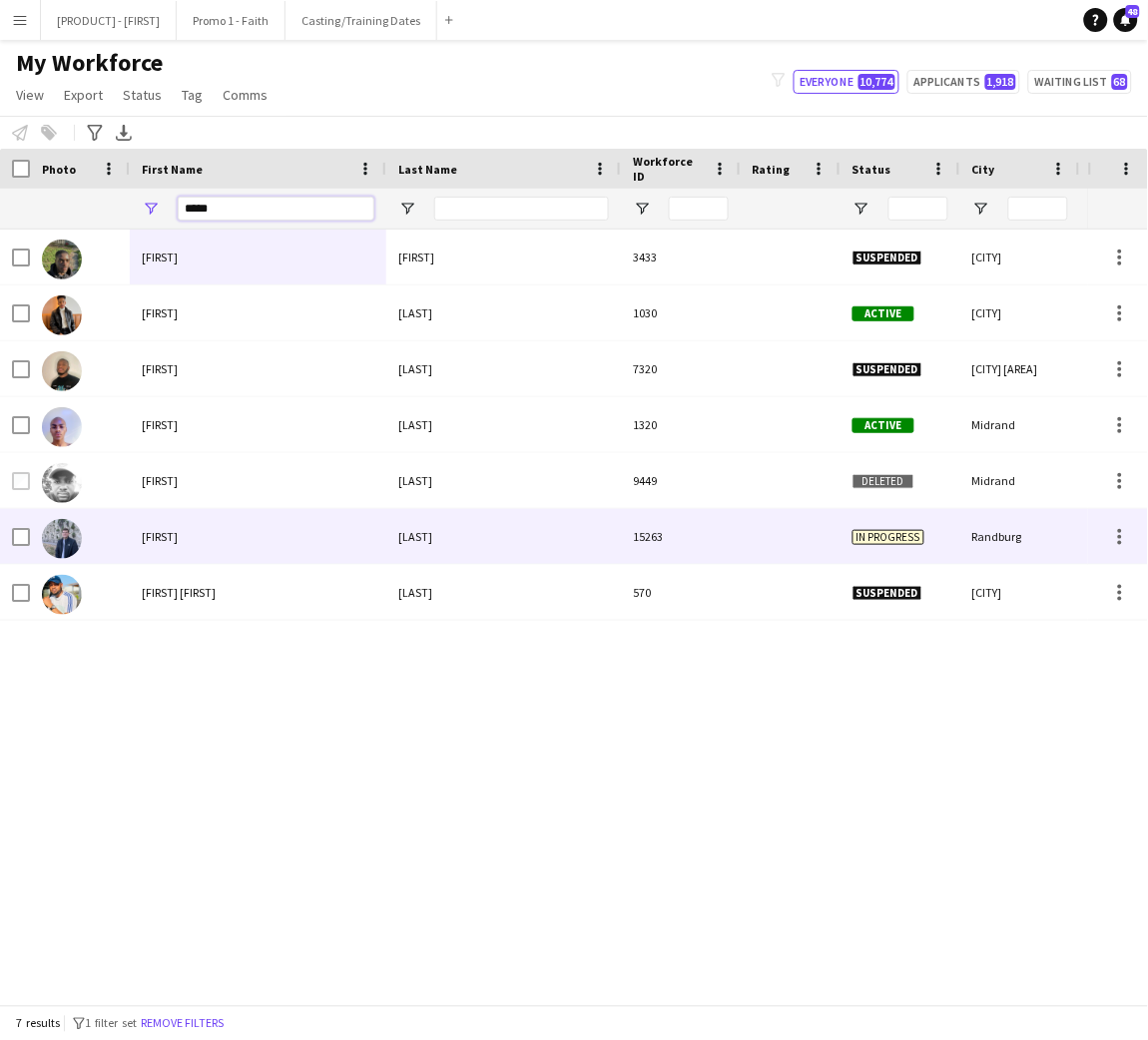 type on "*****" 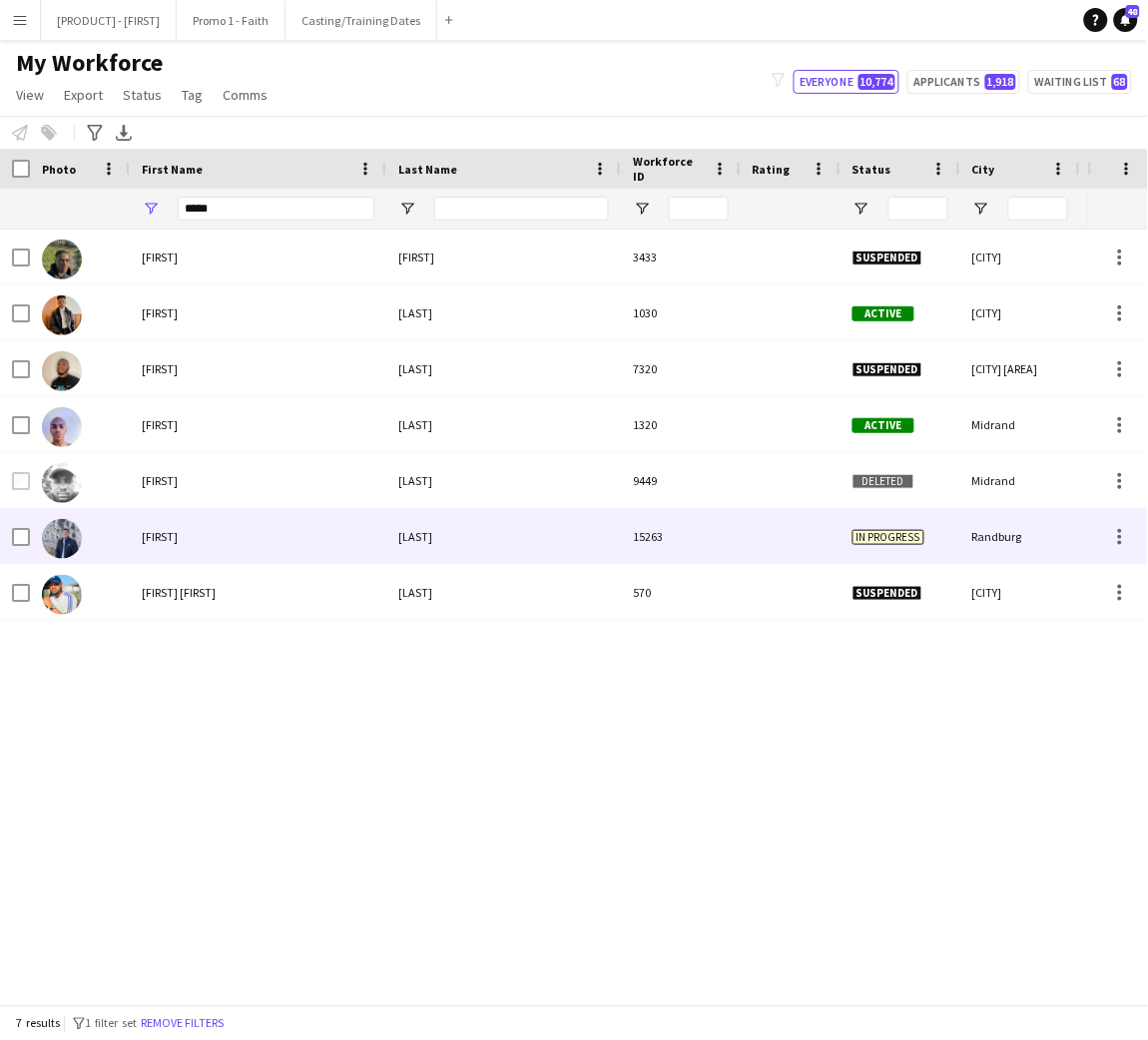 click on "[LAST]" at bounding box center (503, 536) 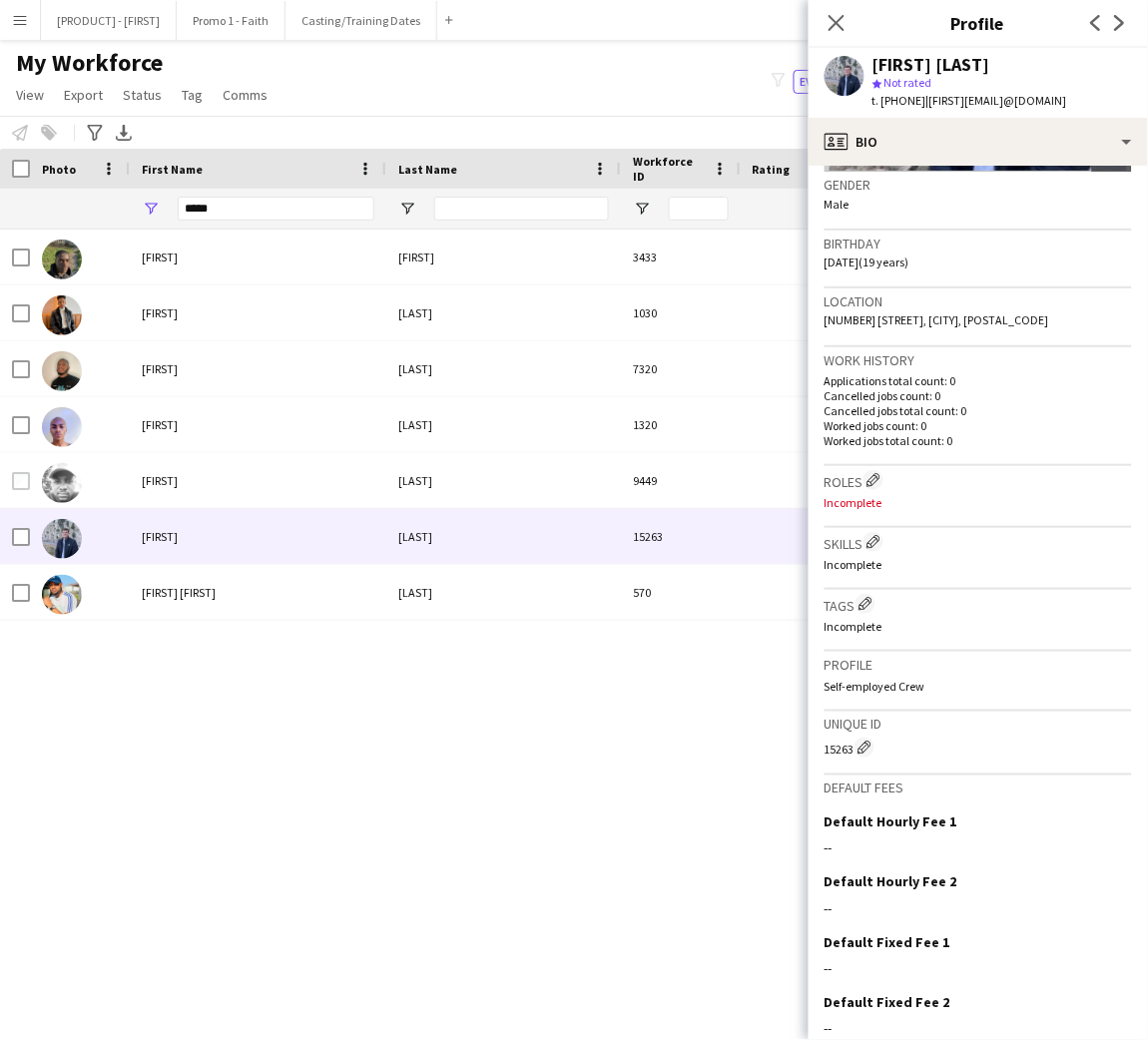 scroll, scrollTop: 390, scrollLeft: 0, axis: vertical 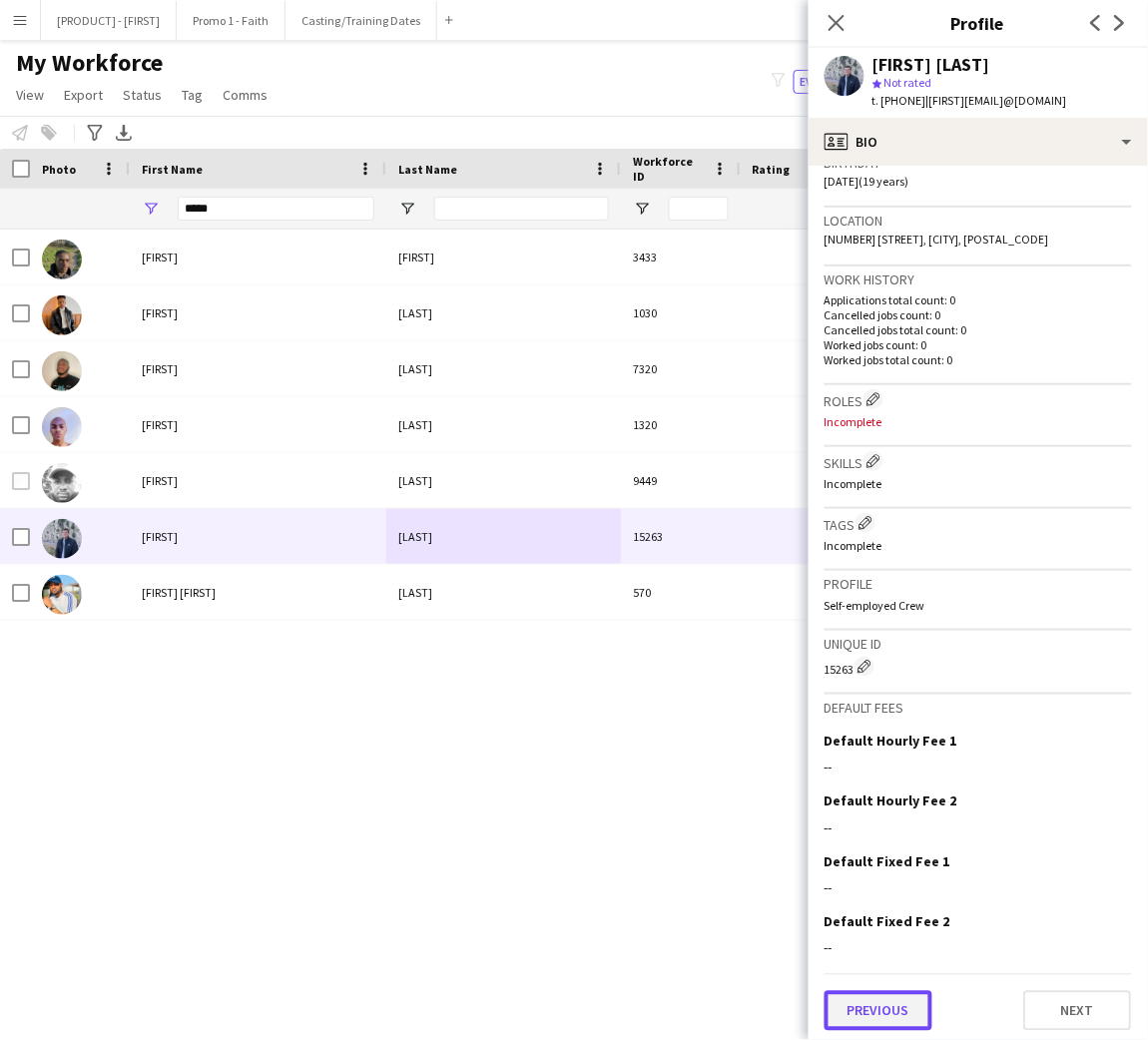 click on "Previous" 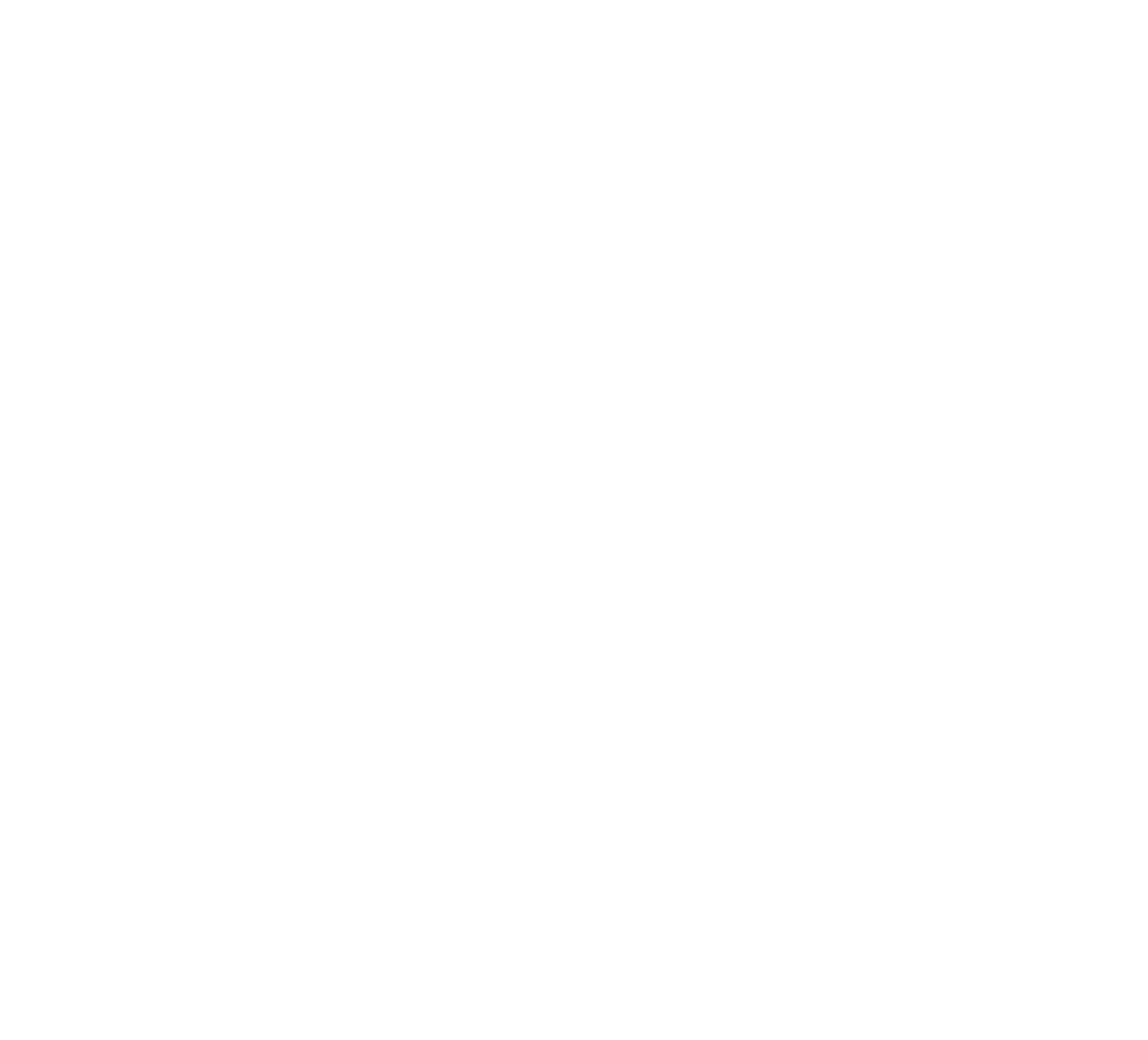 scroll, scrollTop: 0, scrollLeft: 0, axis: both 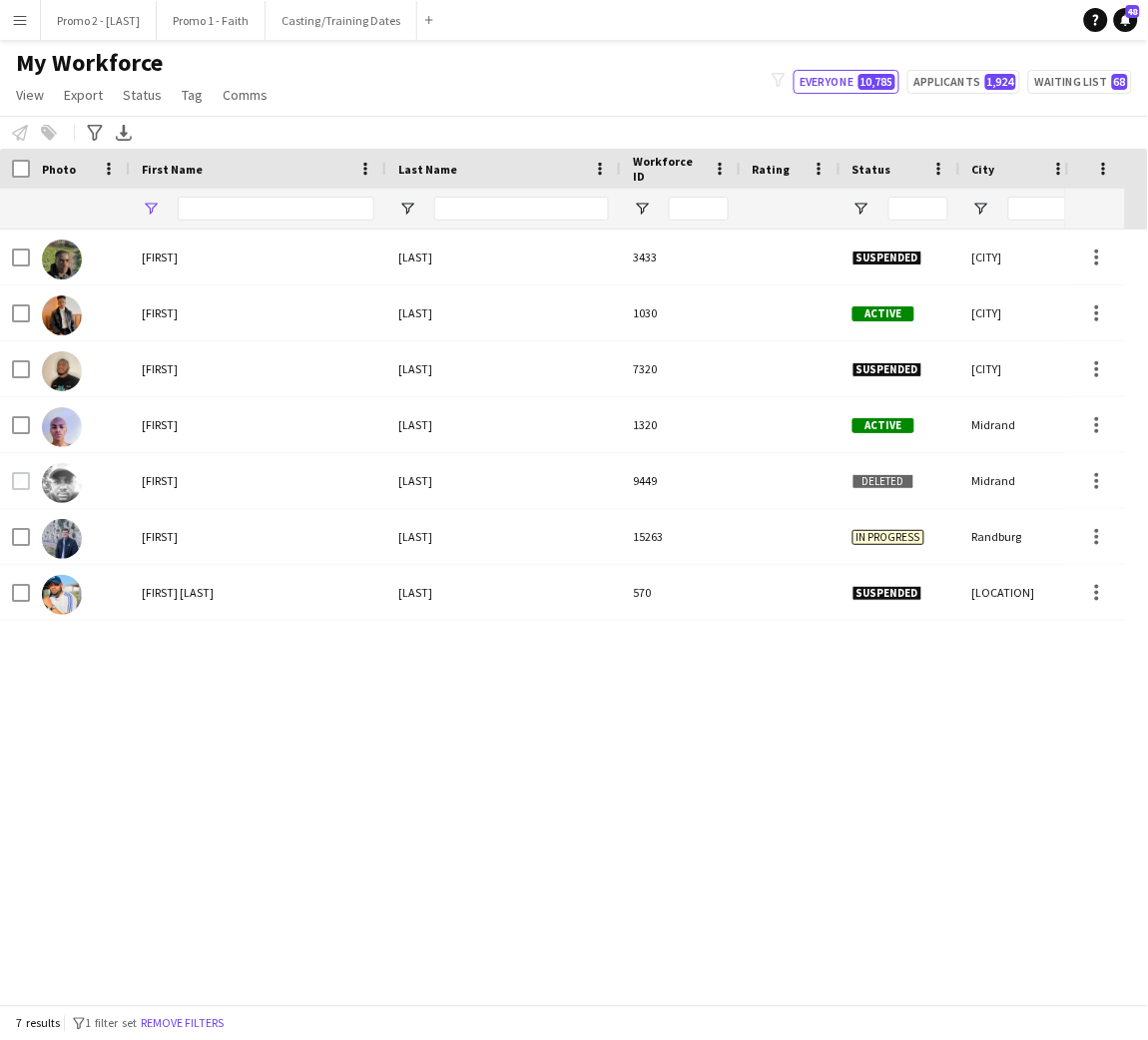 type on "*****" 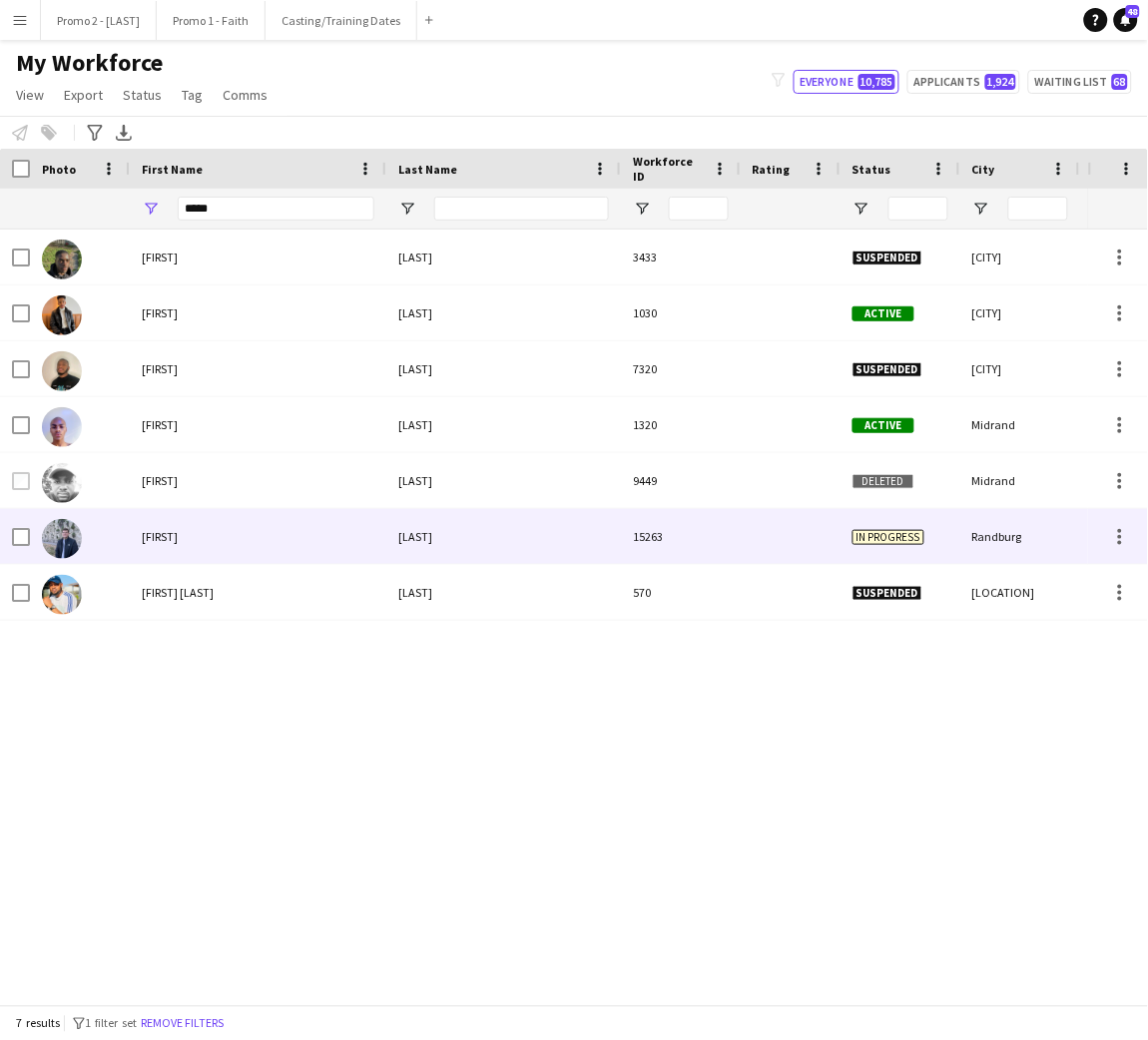click on "[LAST]" at bounding box center (503, 536) 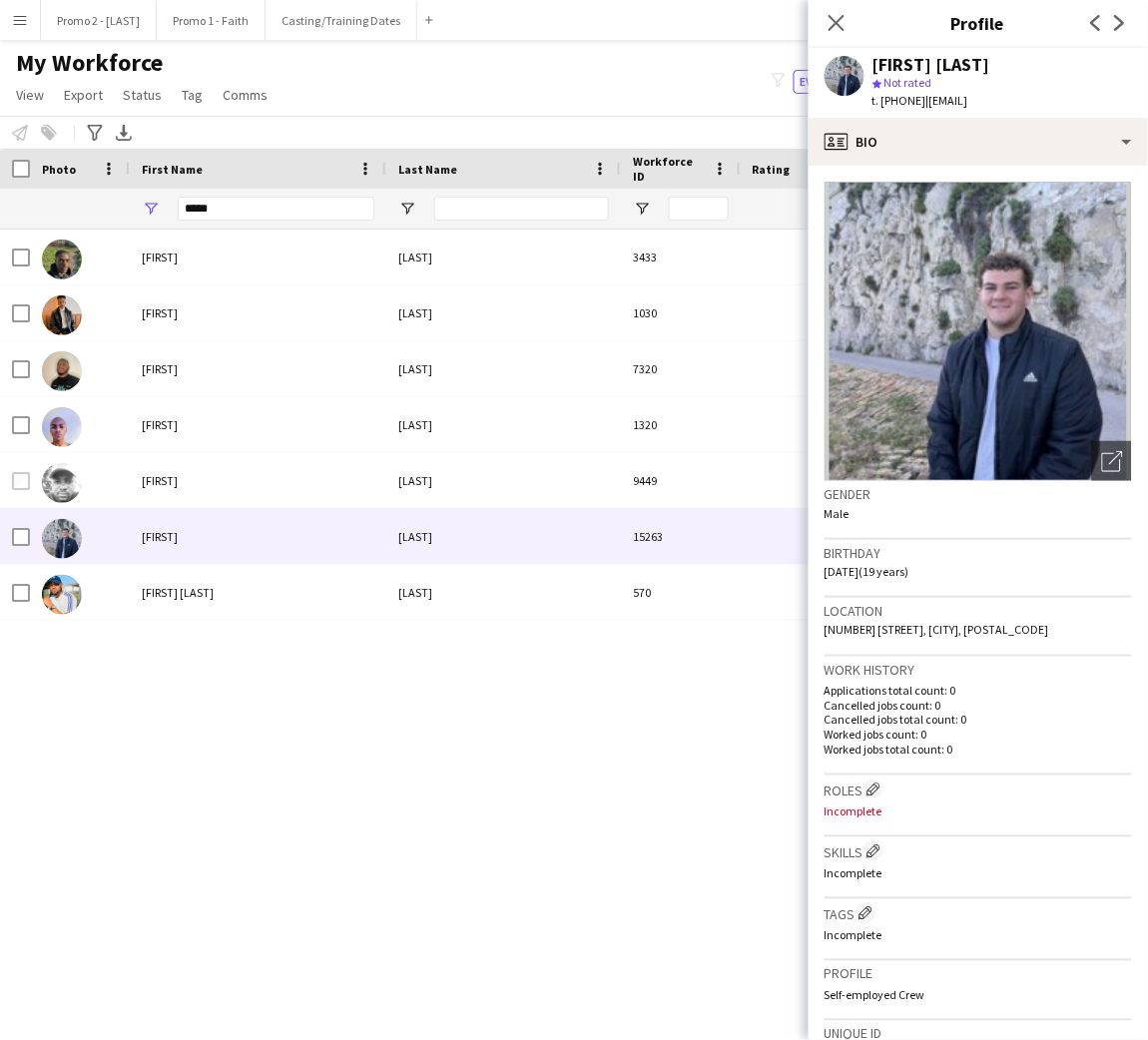 scroll, scrollTop: 390, scrollLeft: 0, axis: vertical 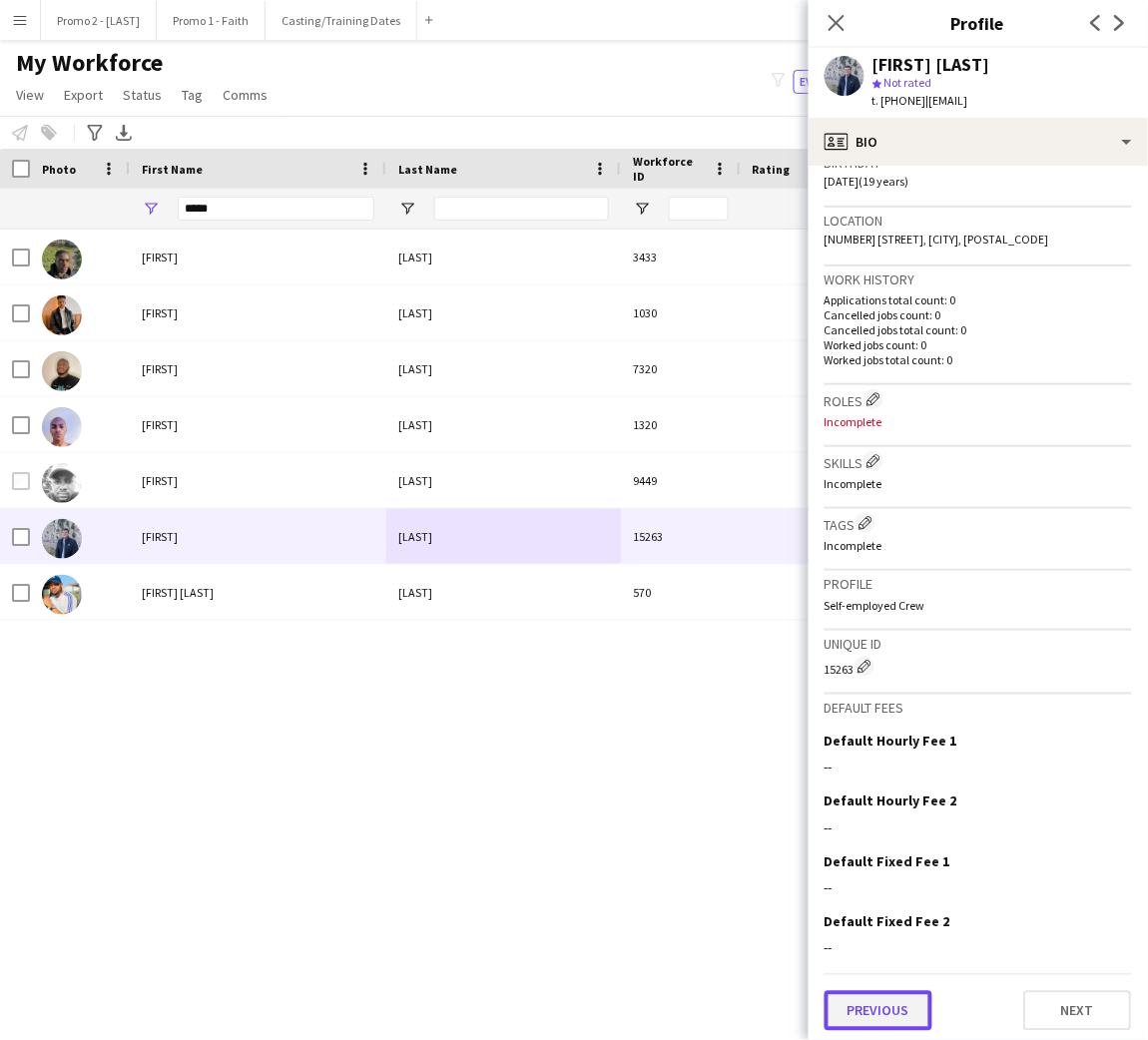 click on "Previous" 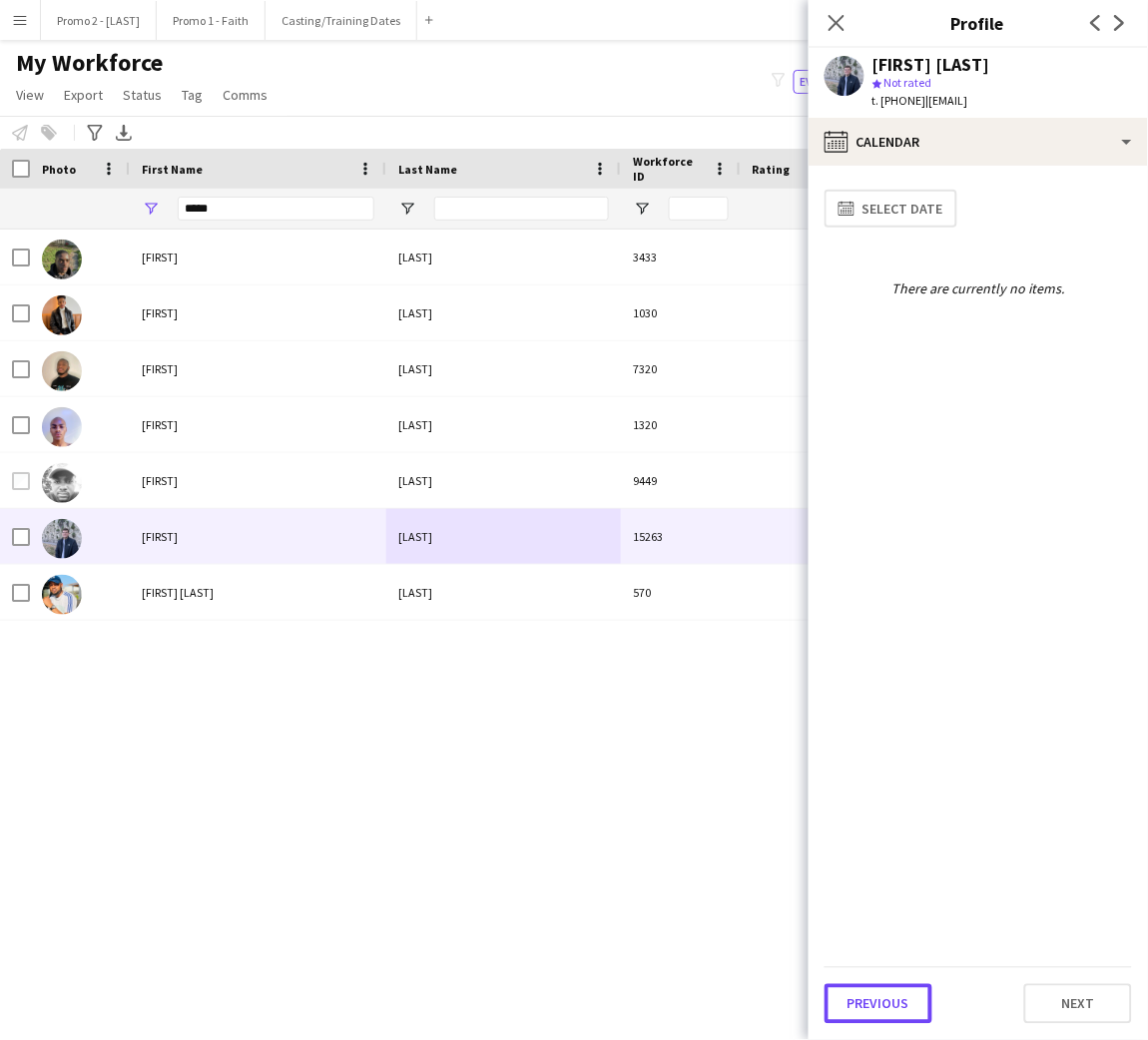 click on "Previous" 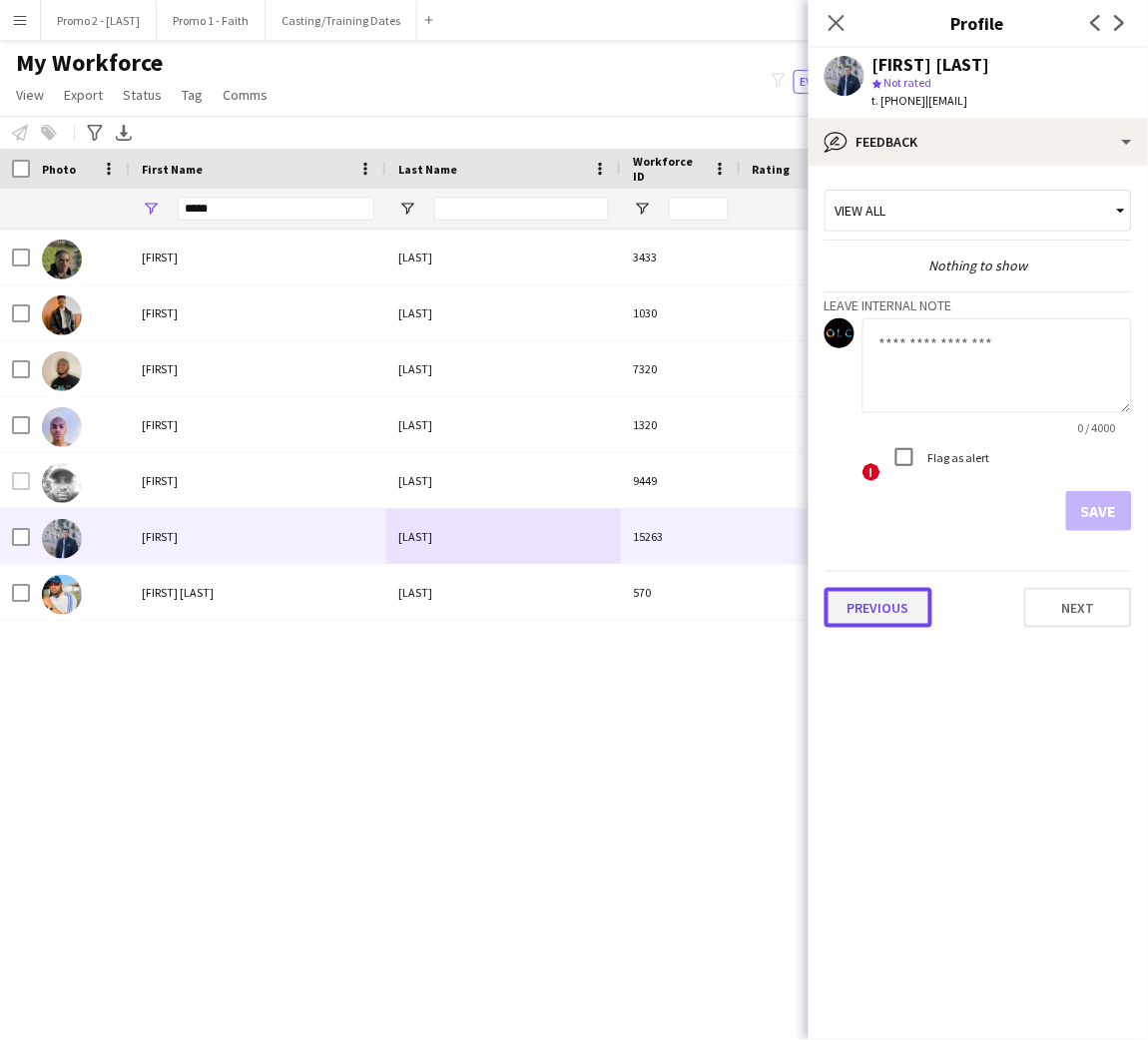 click on "Previous" 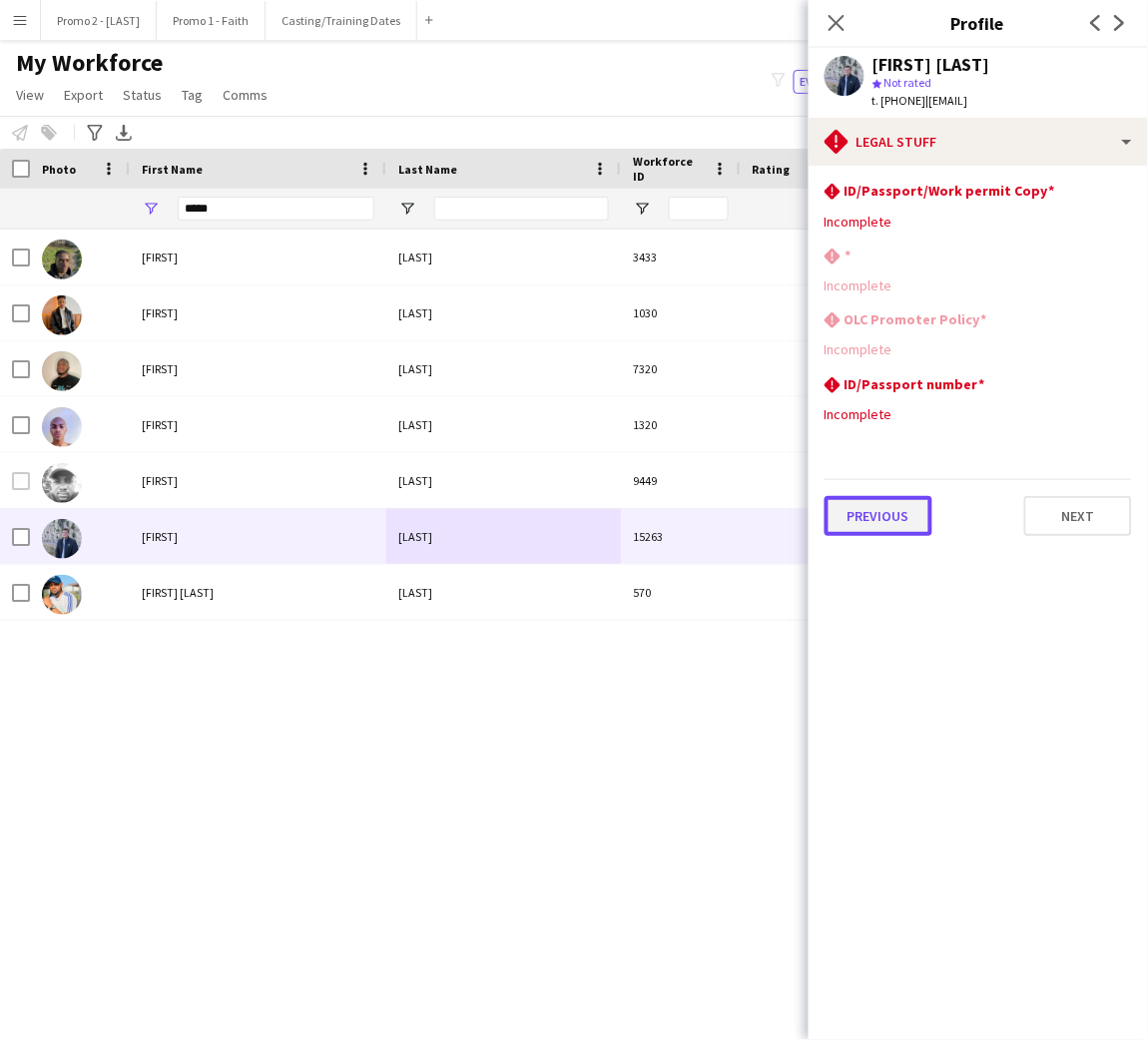 click on "Previous" 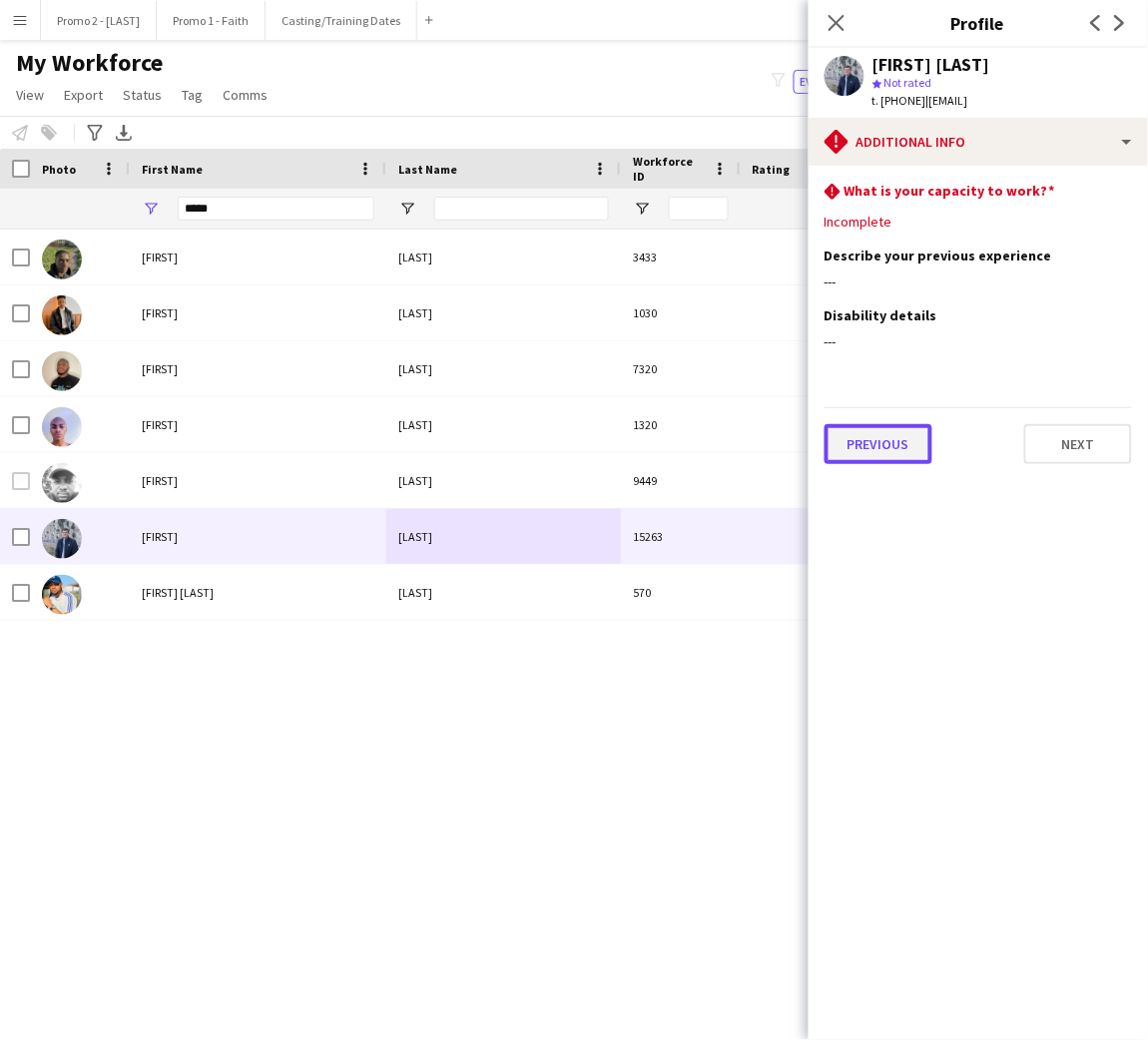 click on "Previous" 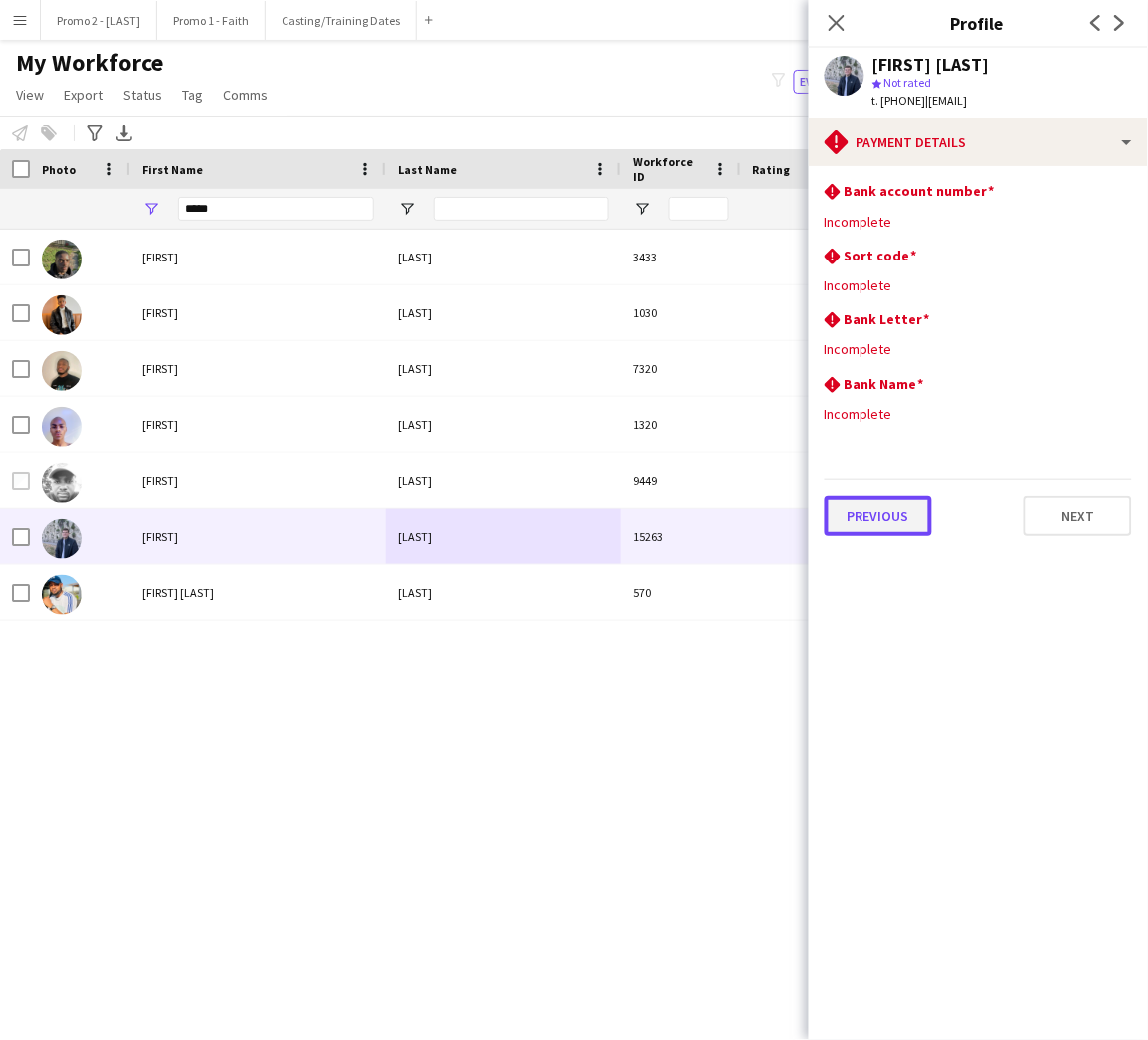 click on "Previous" 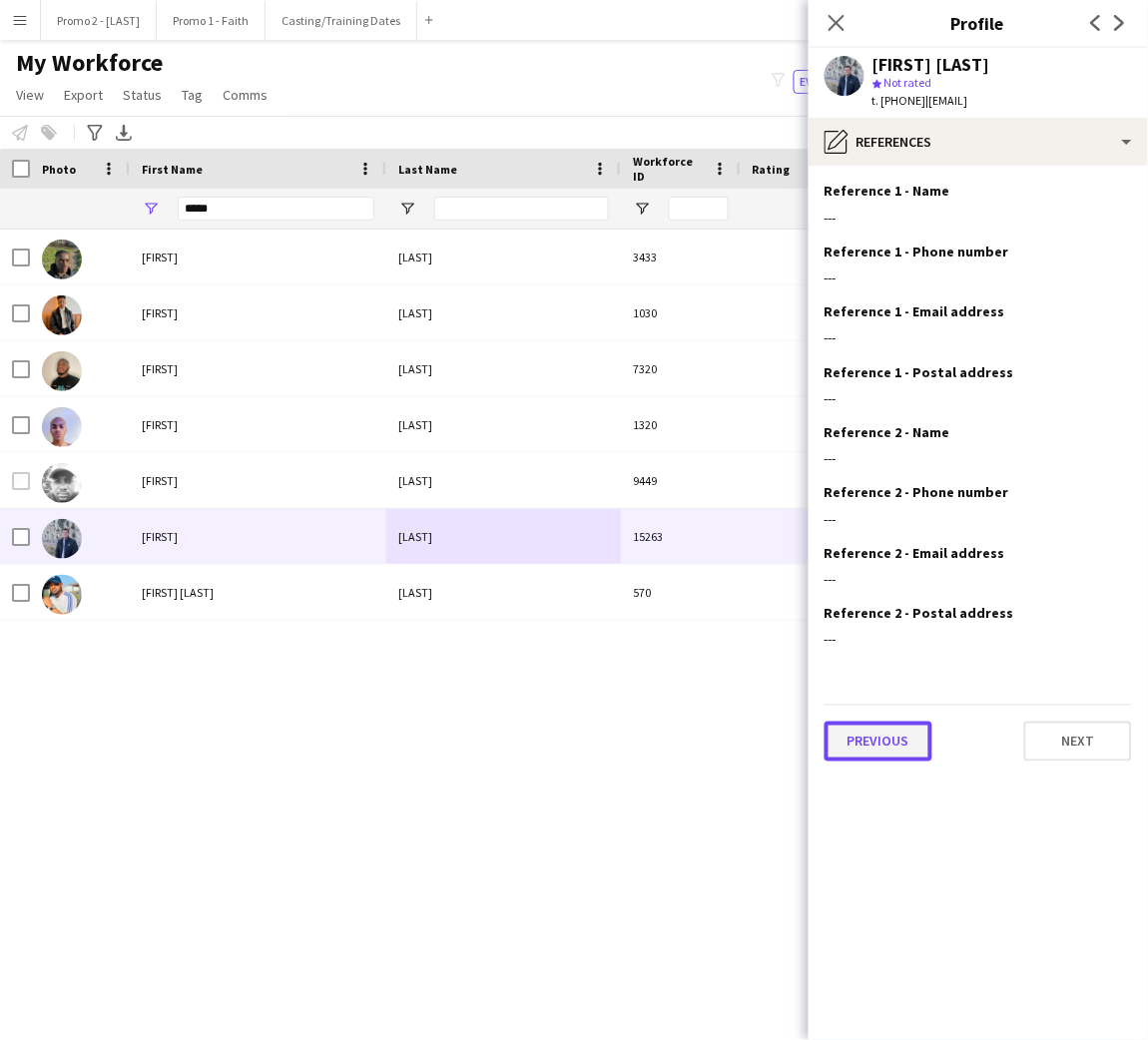 click on "Previous" 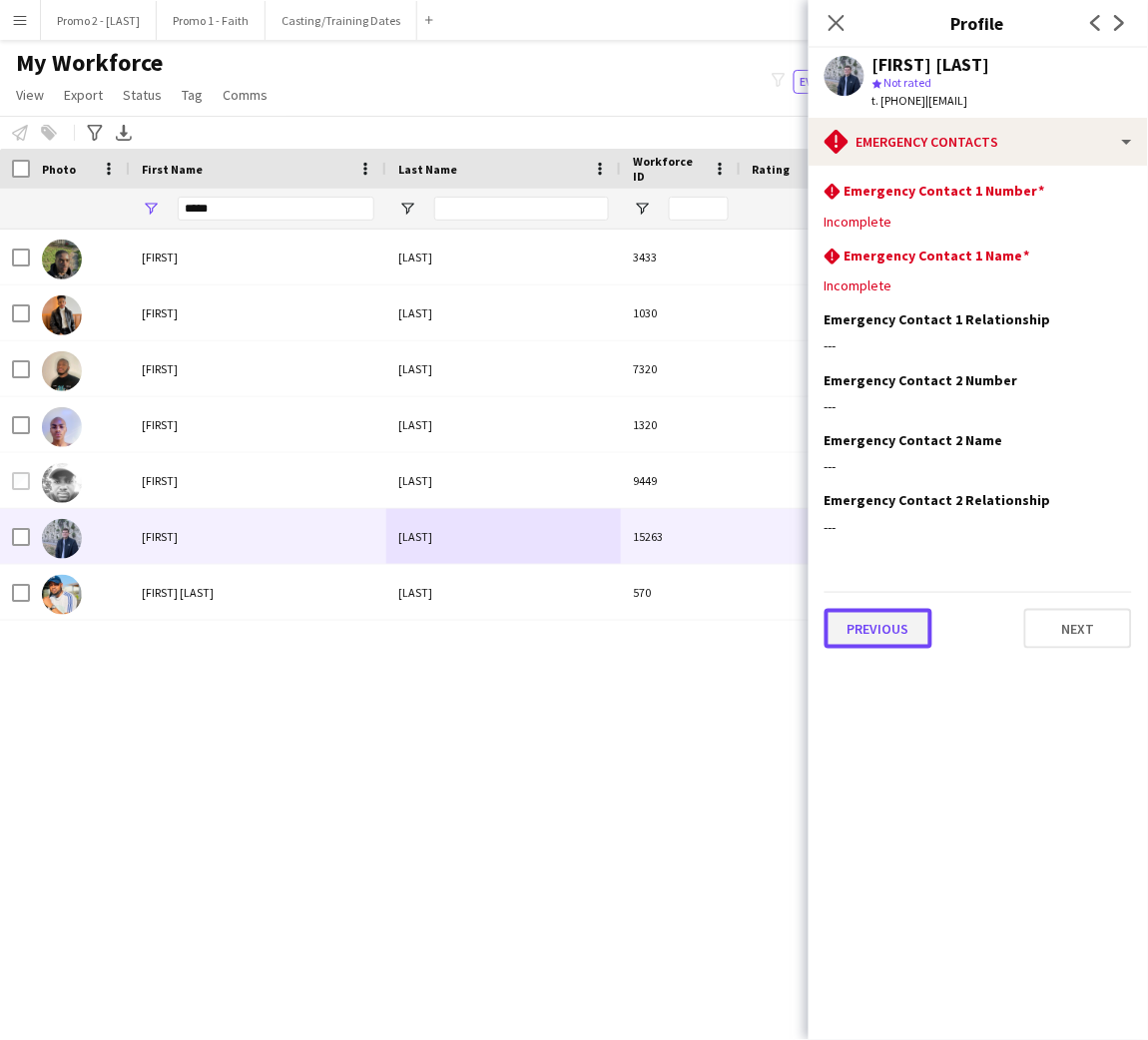 click on "Previous" 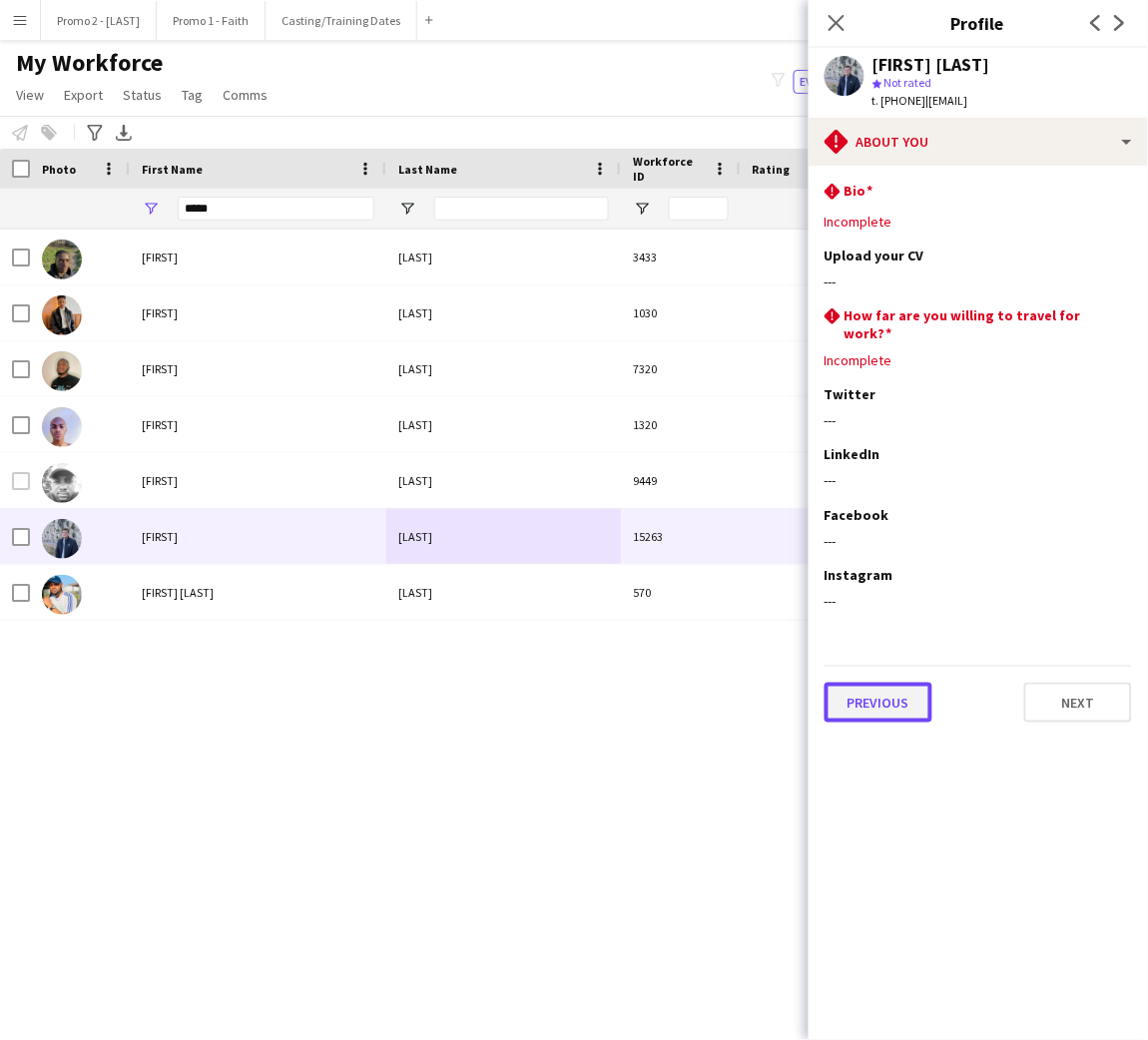 click on "Previous" 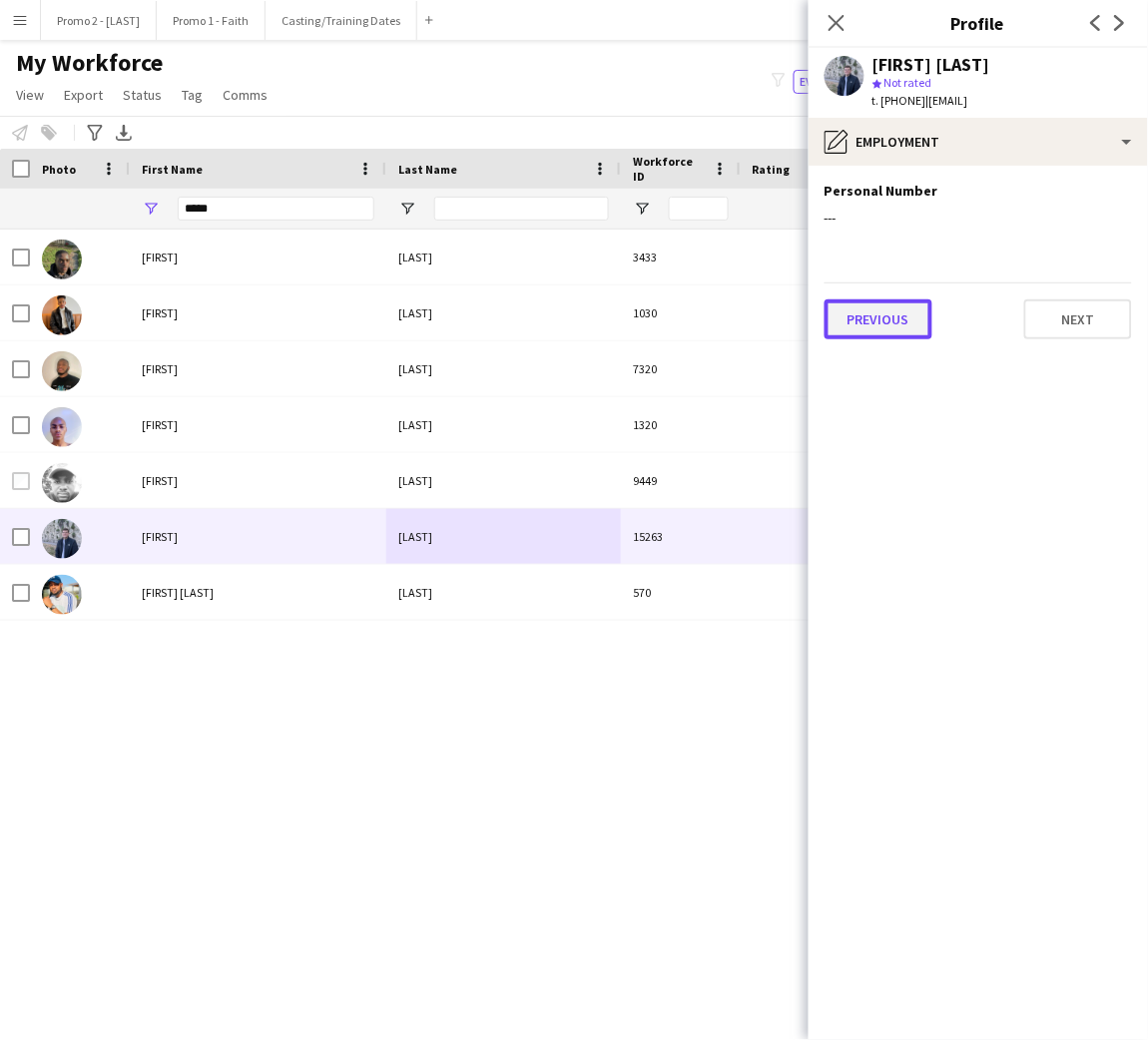 click on "Previous" 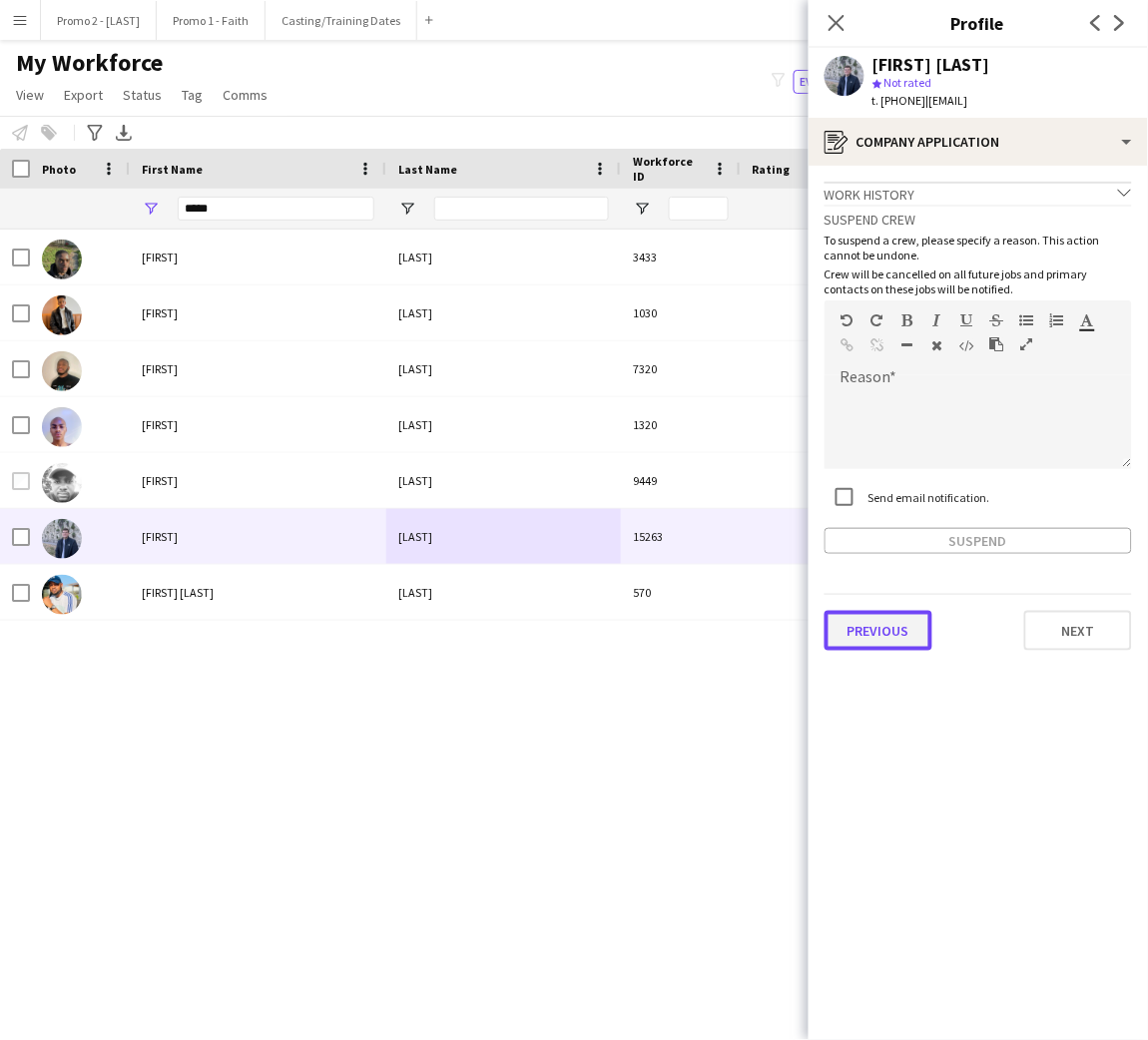click on "Previous" 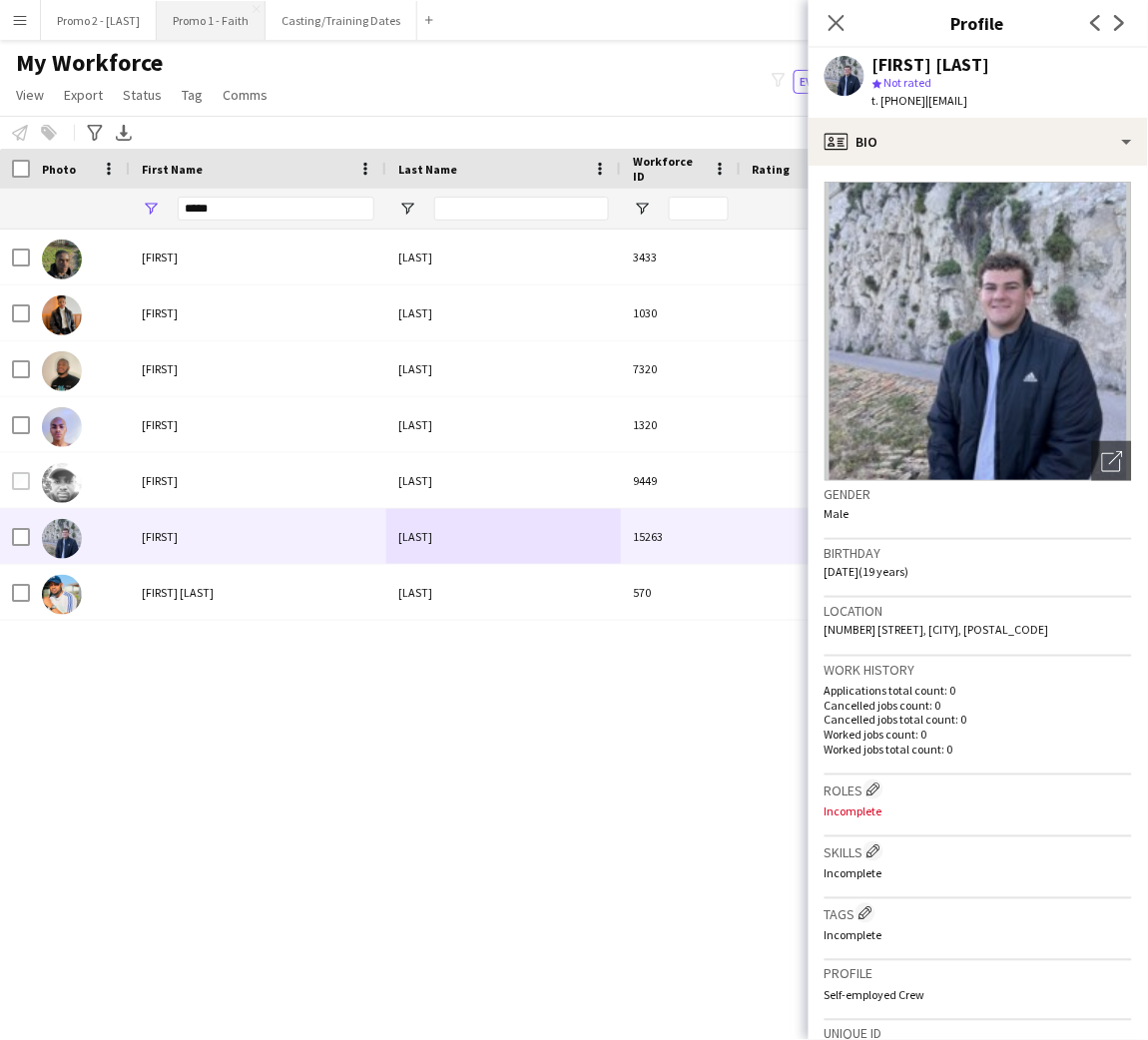 click on "Promo 1 - Faith
Close" at bounding box center [211, 20] 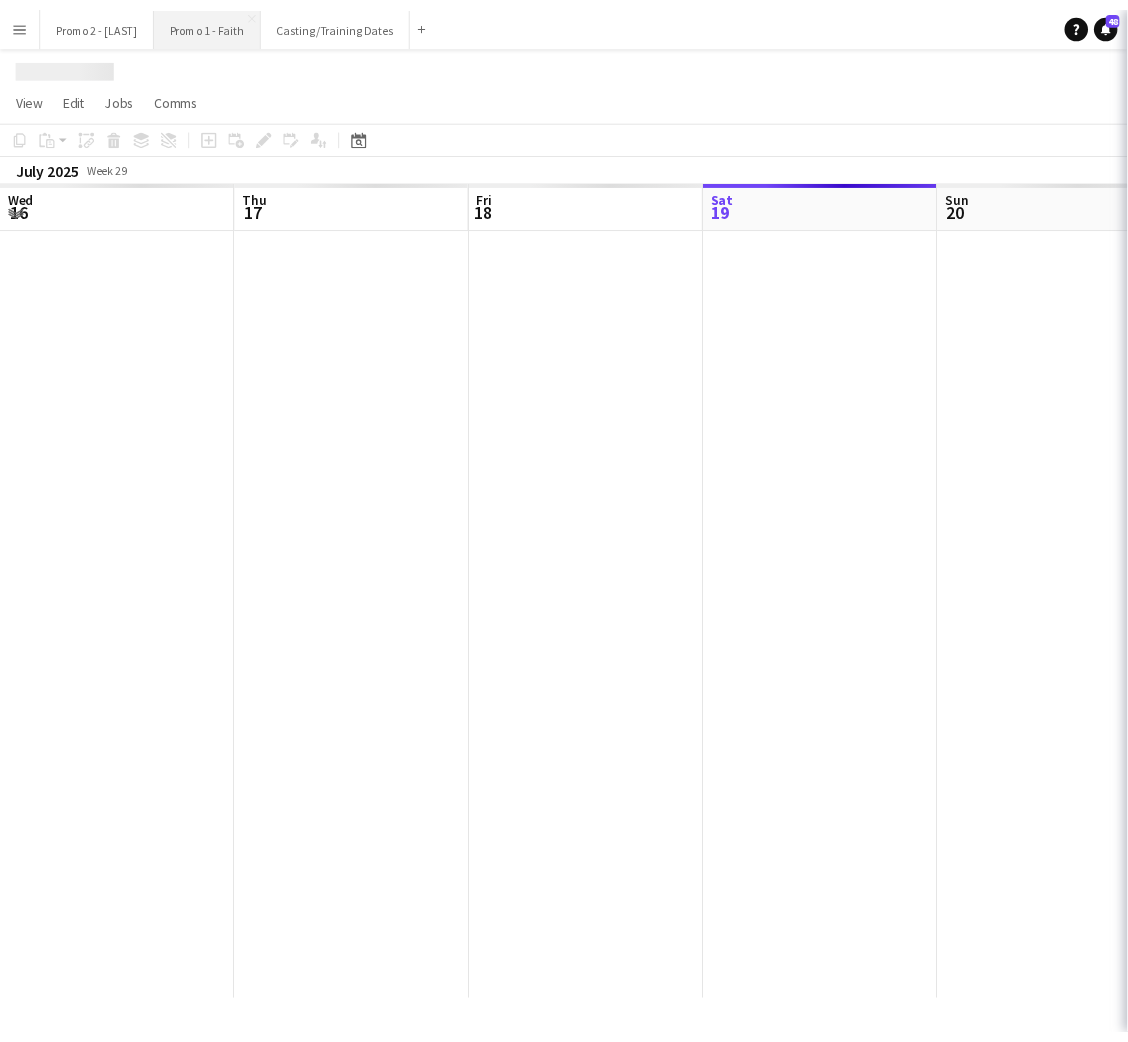 scroll, scrollTop: 0, scrollLeft: 477, axis: horizontal 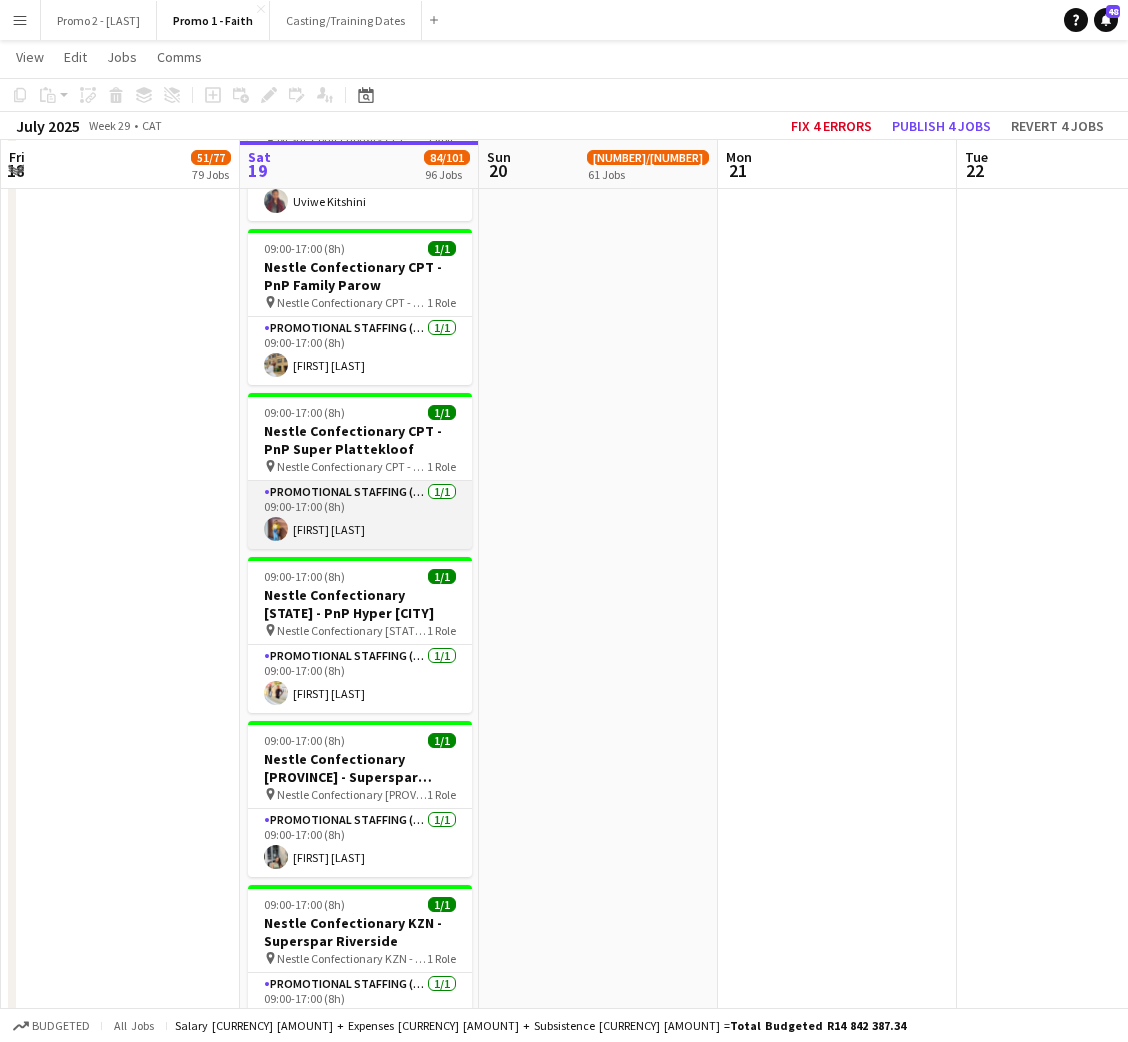 click on "Promotional Staffing (Brand Ambassadors)   1/1   09:00-17:00 (8h)
[FIRST] [LAST]" at bounding box center [360, 515] 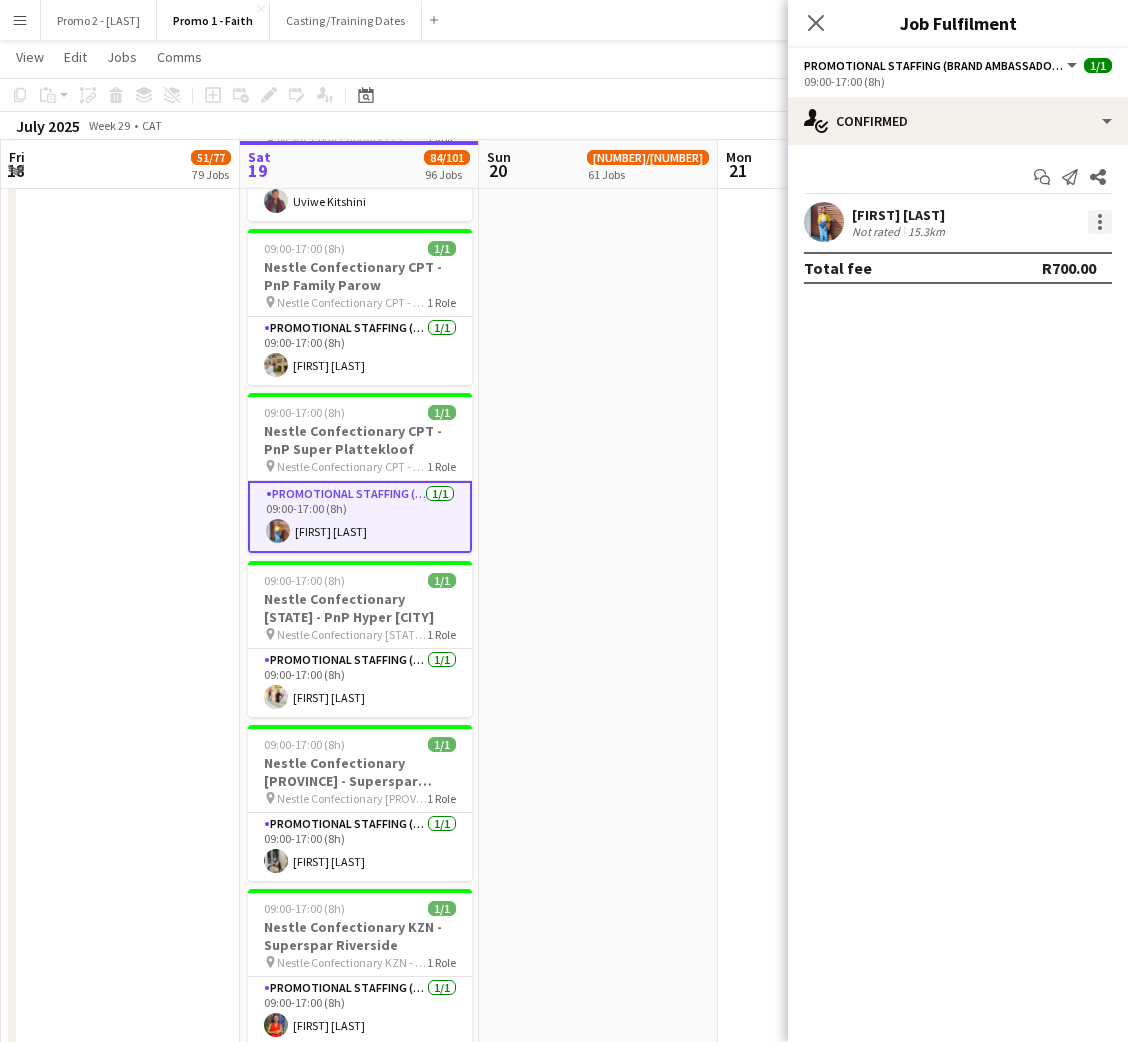 click at bounding box center [1100, 222] 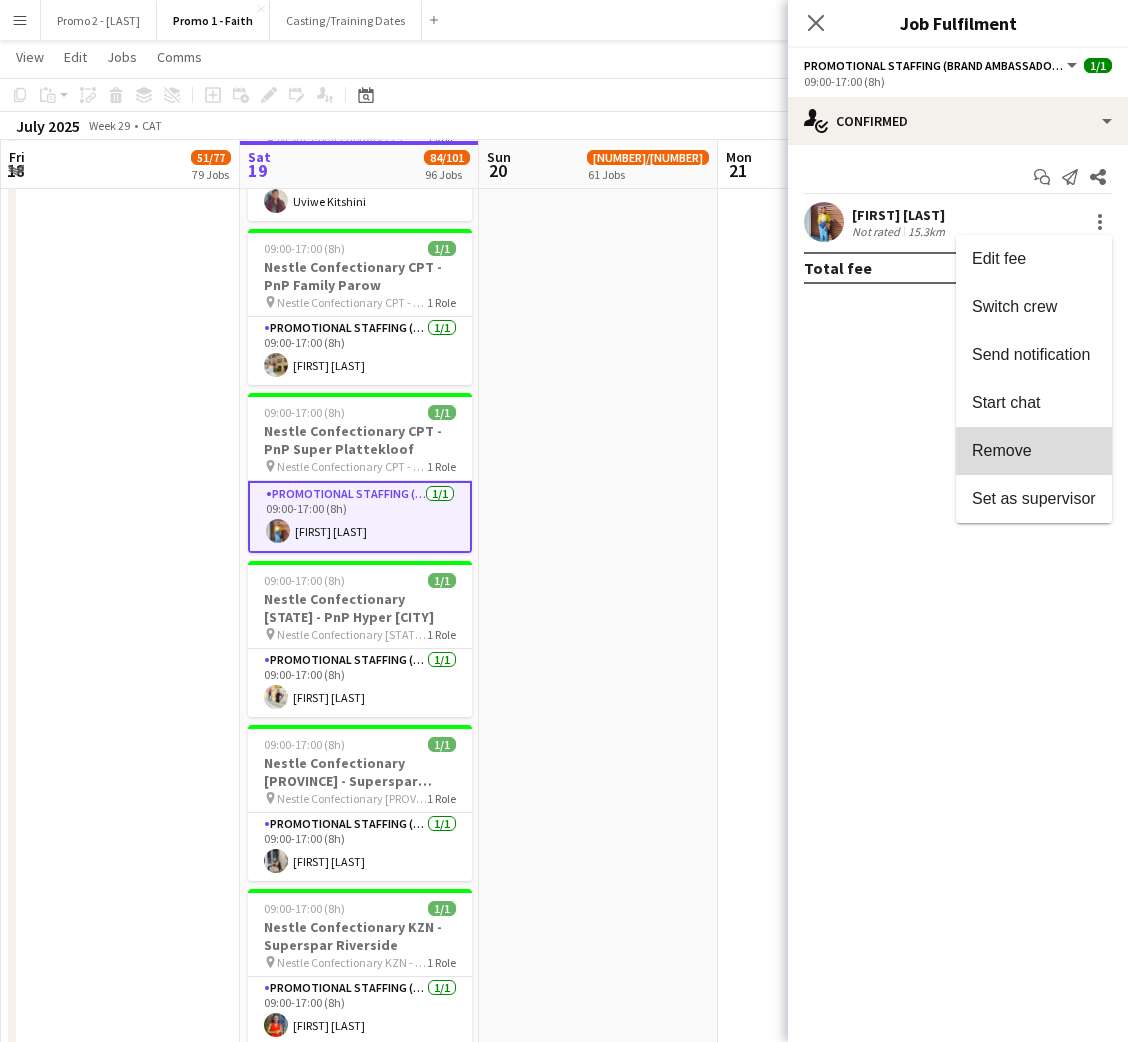 click on "Remove" at bounding box center [1002, 450] 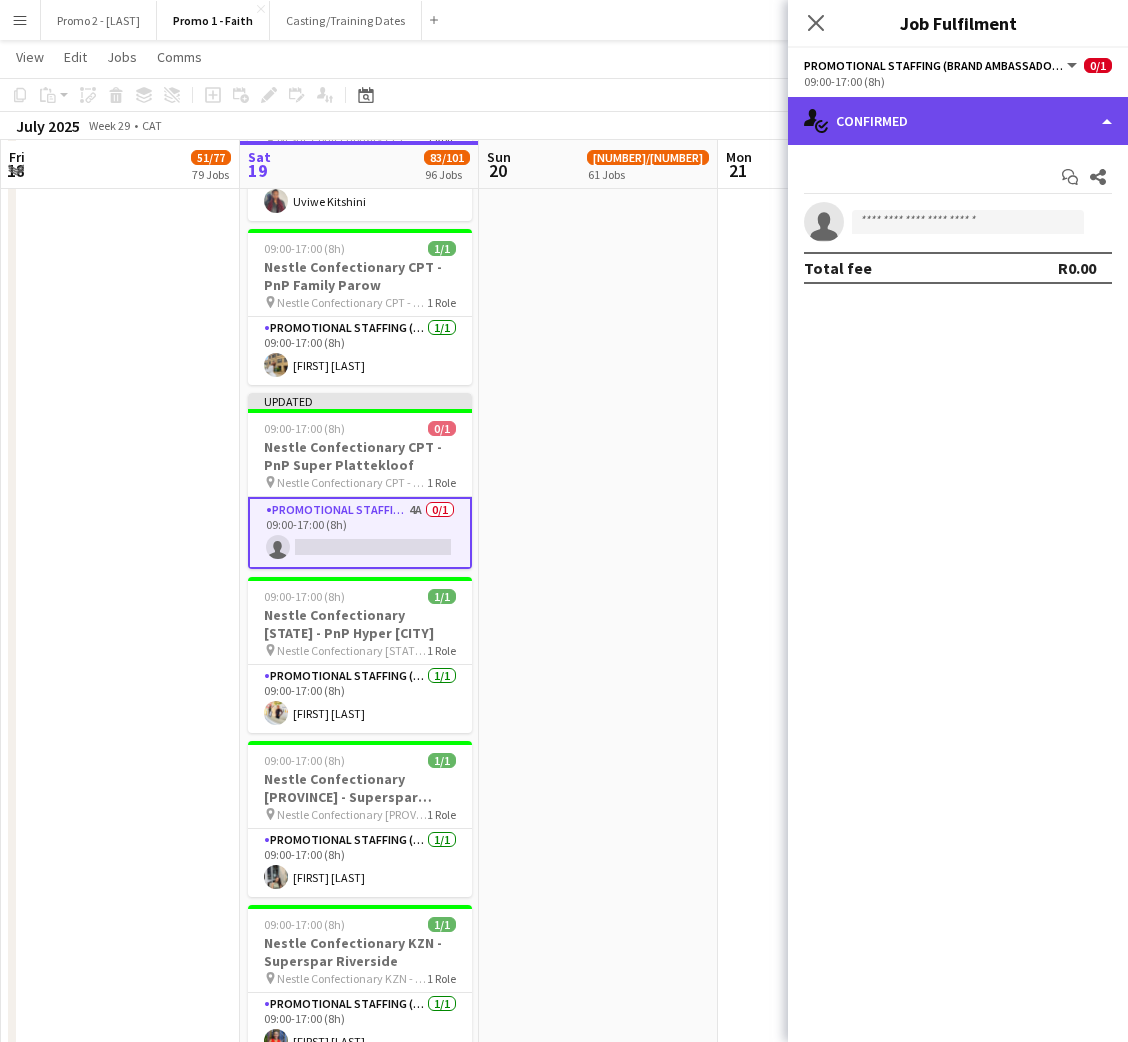 click on "single-neutral-actions-check-2
Confirmed" 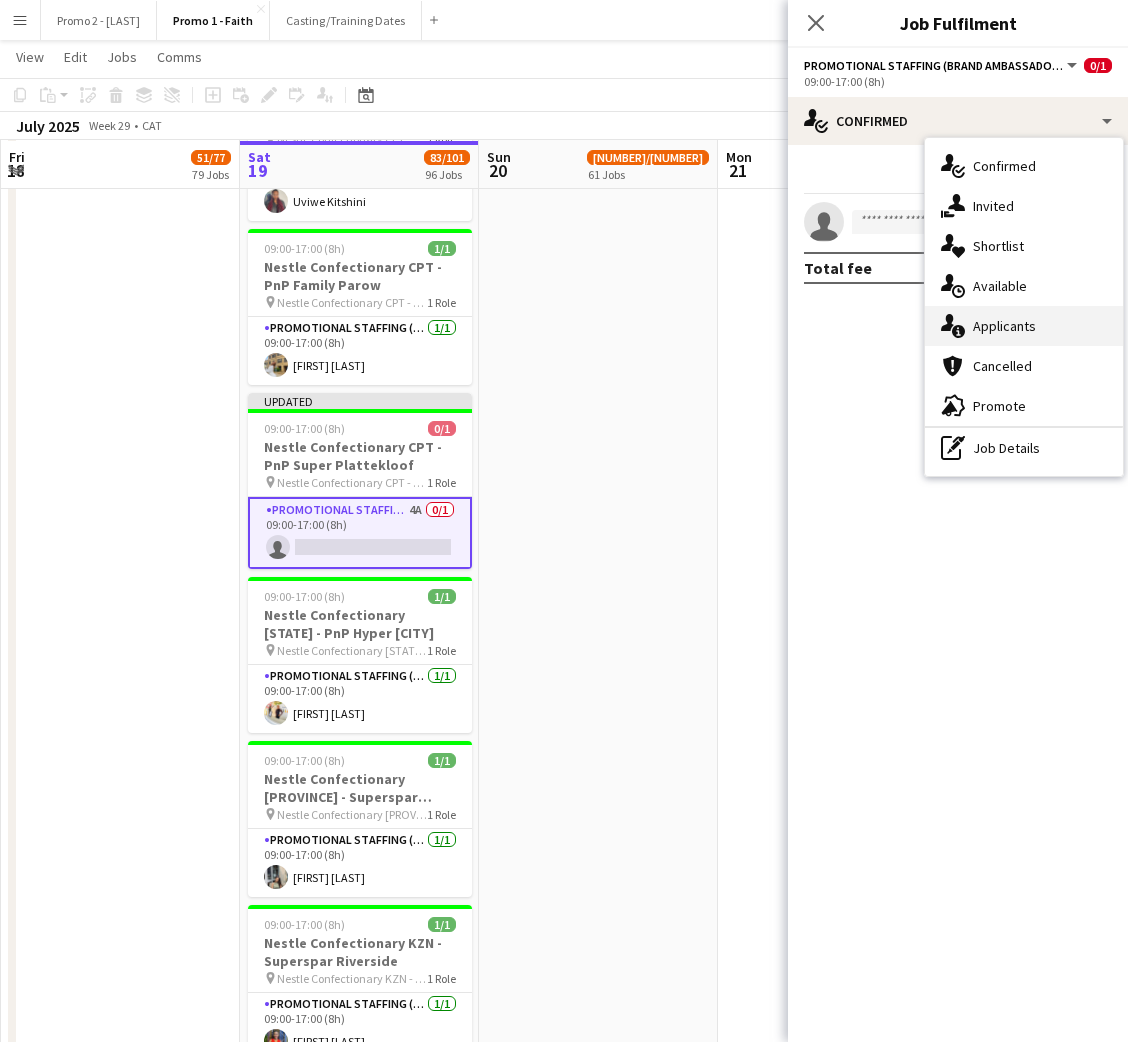 click on "single-neutral-actions-information
Applicants" at bounding box center [1024, 326] 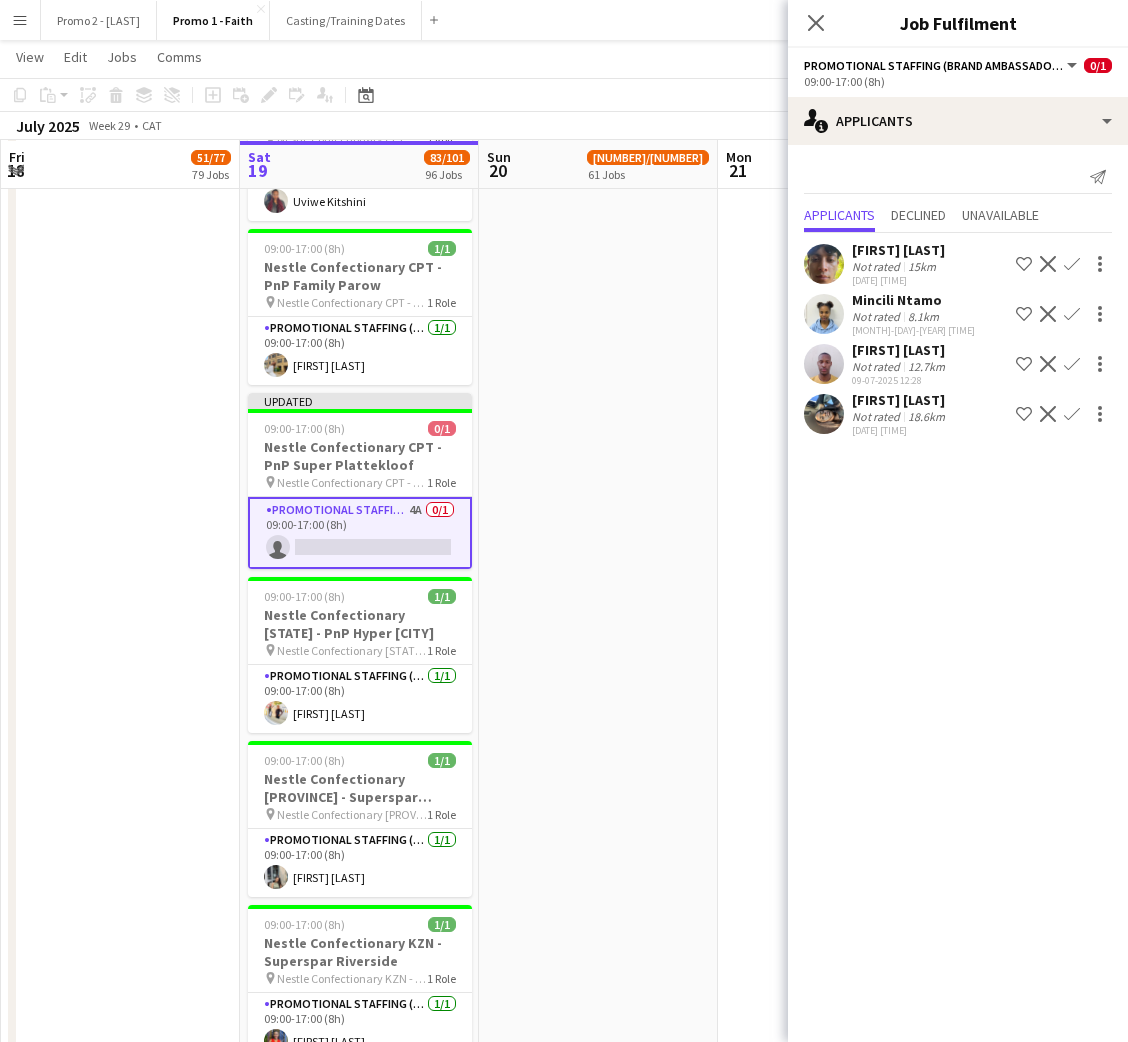 click on "Promotional Staffing (Brand Ambassadors)   4A   0/1   09:00-17:00 (8h)
single-neutral-actions" at bounding box center (360, 533) 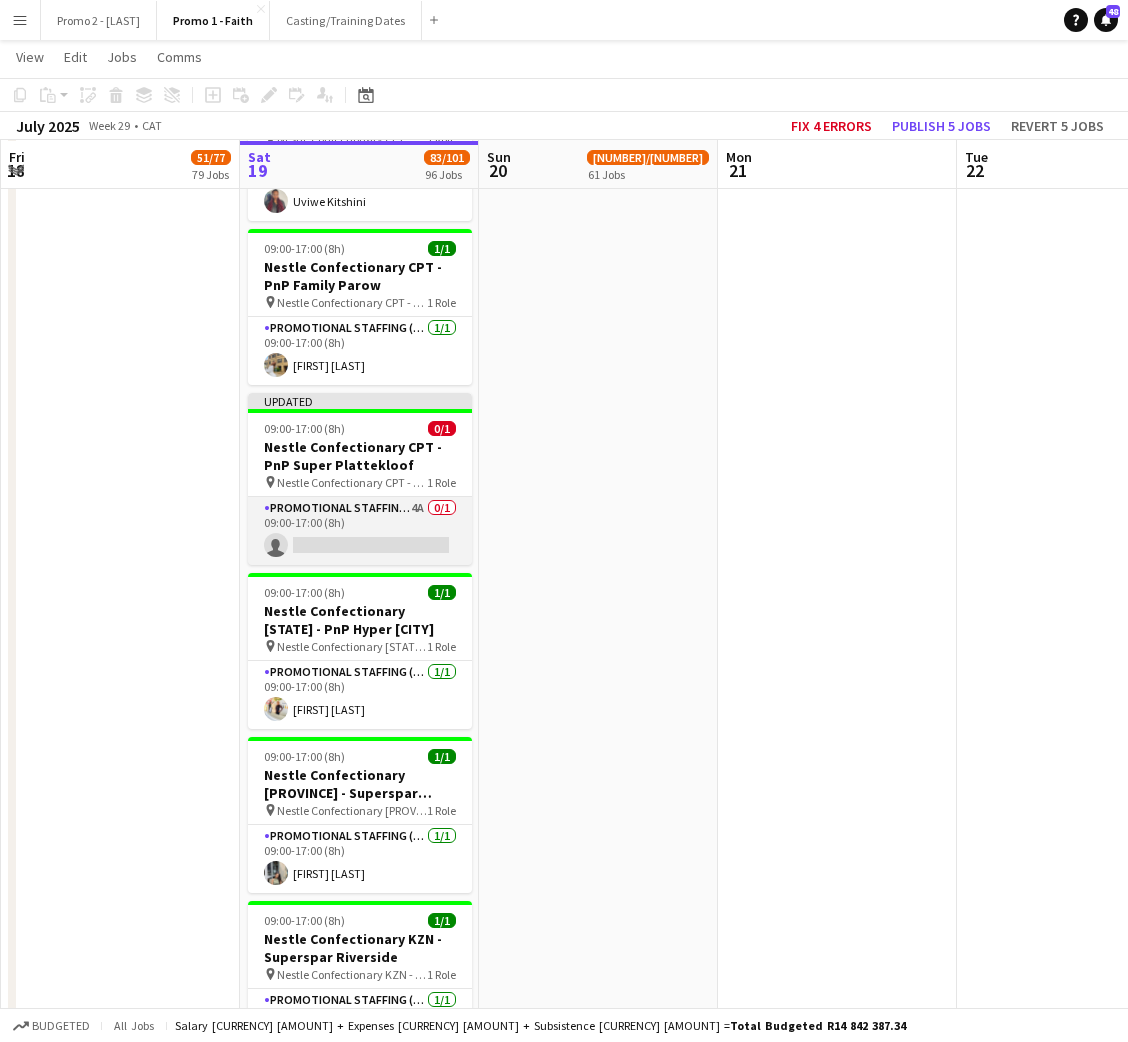 click on "Promotional Staffing (Brand Ambassadors)   4A   0/1   09:00-17:00 (8h)
single-neutral-actions" at bounding box center [360, 531] 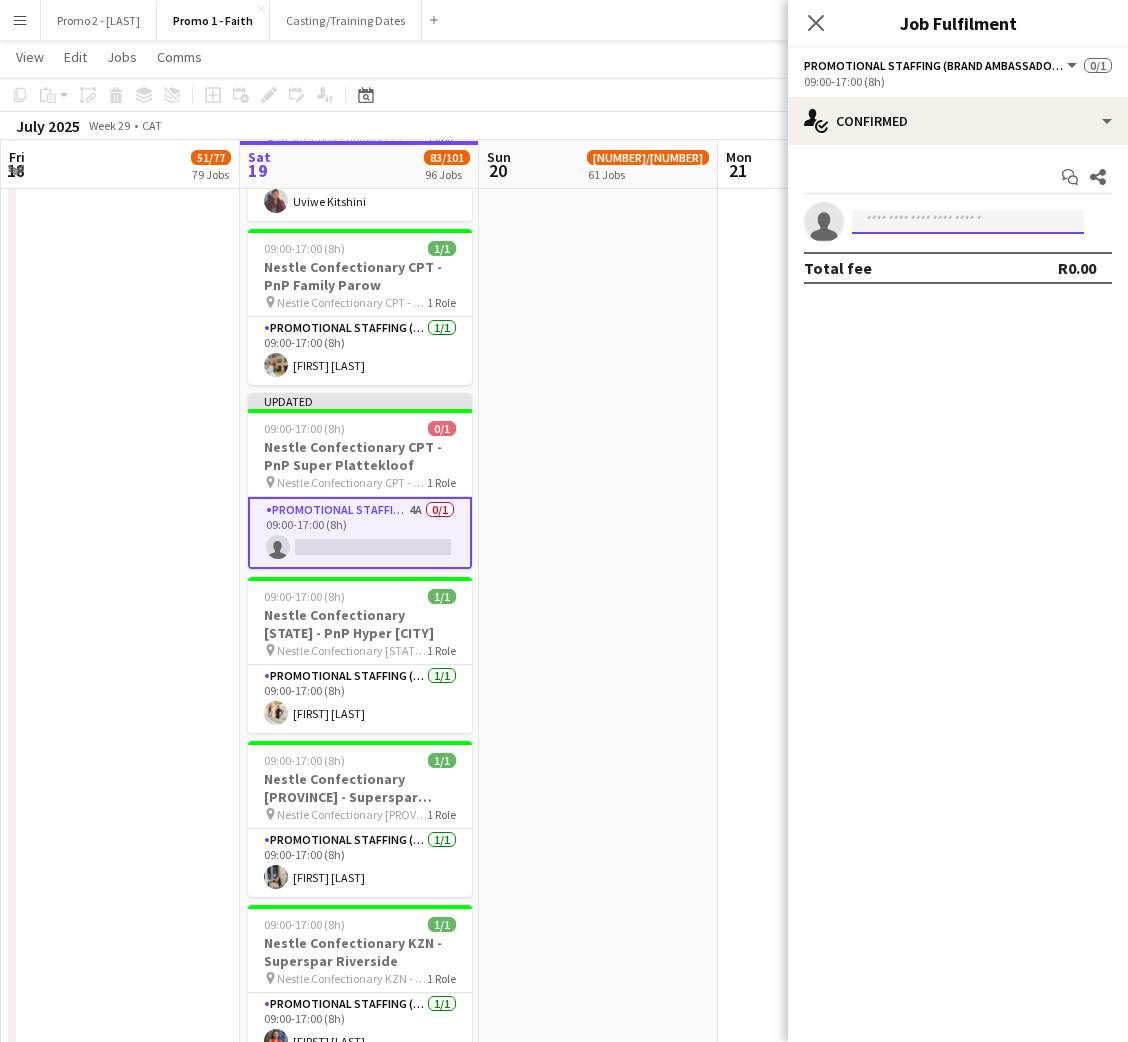 click at bounding box center [968, 222] 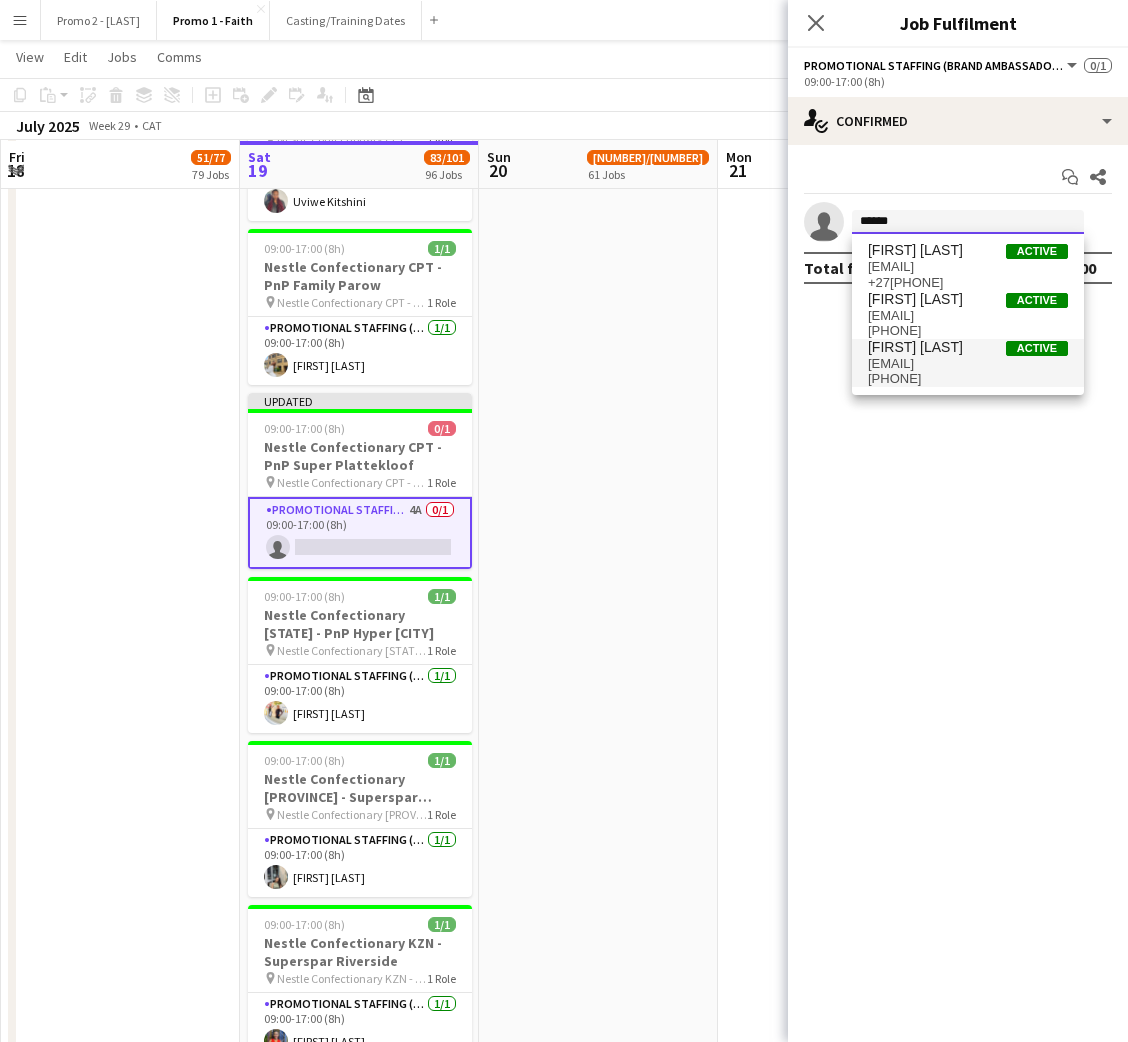 type on "******" 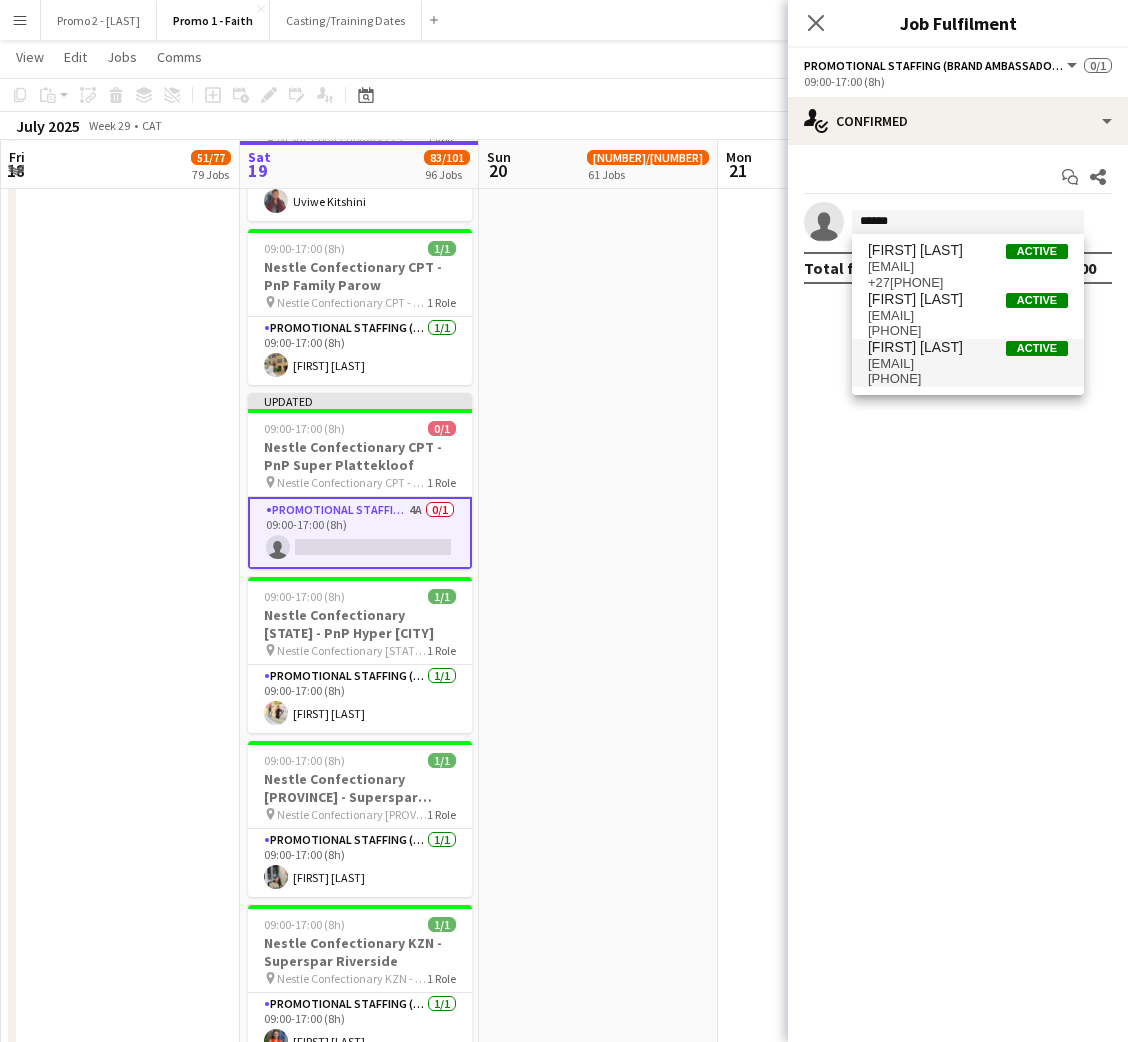 click on "[EMAIL]" at bounding box center (968, 364) 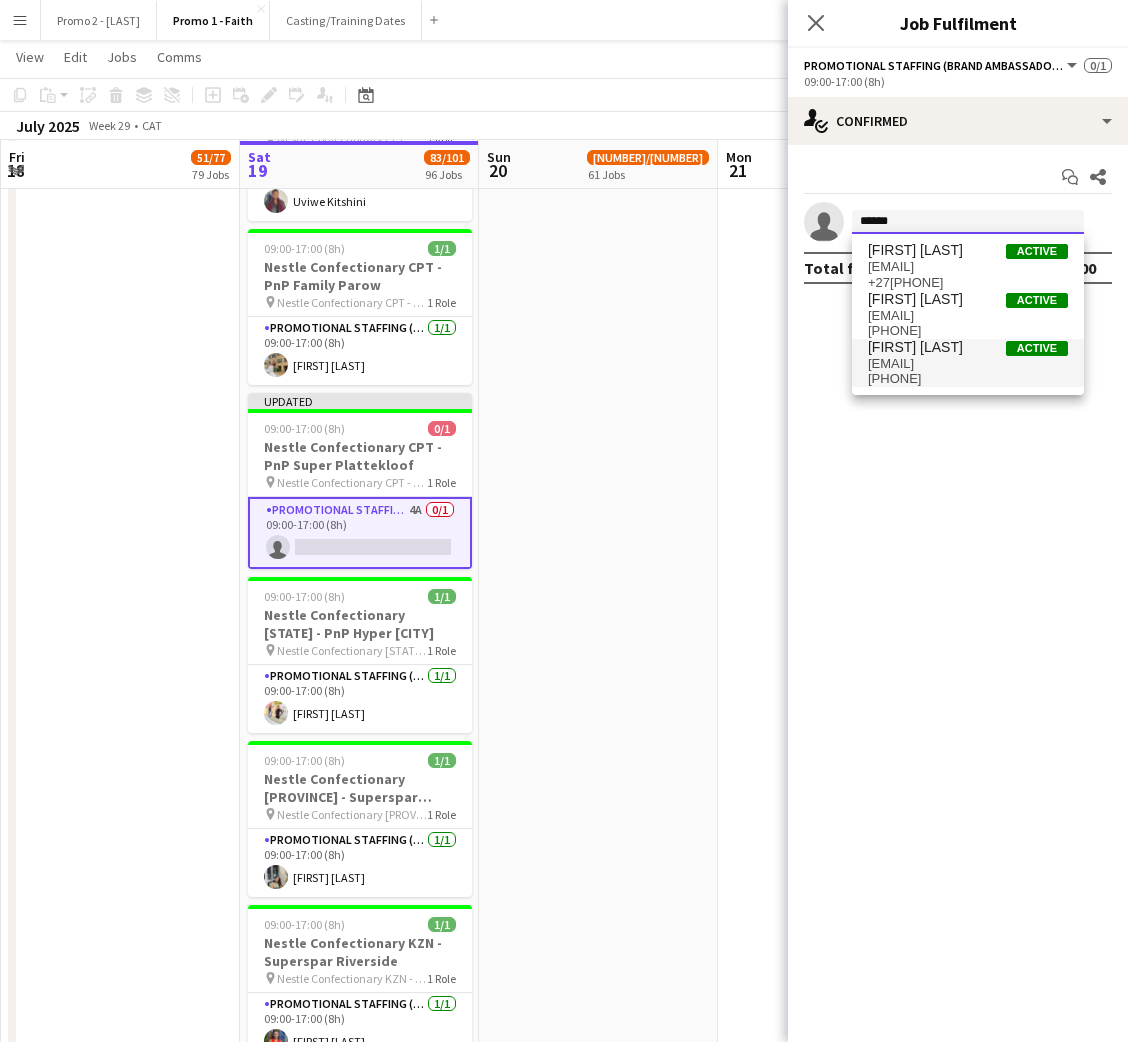 type 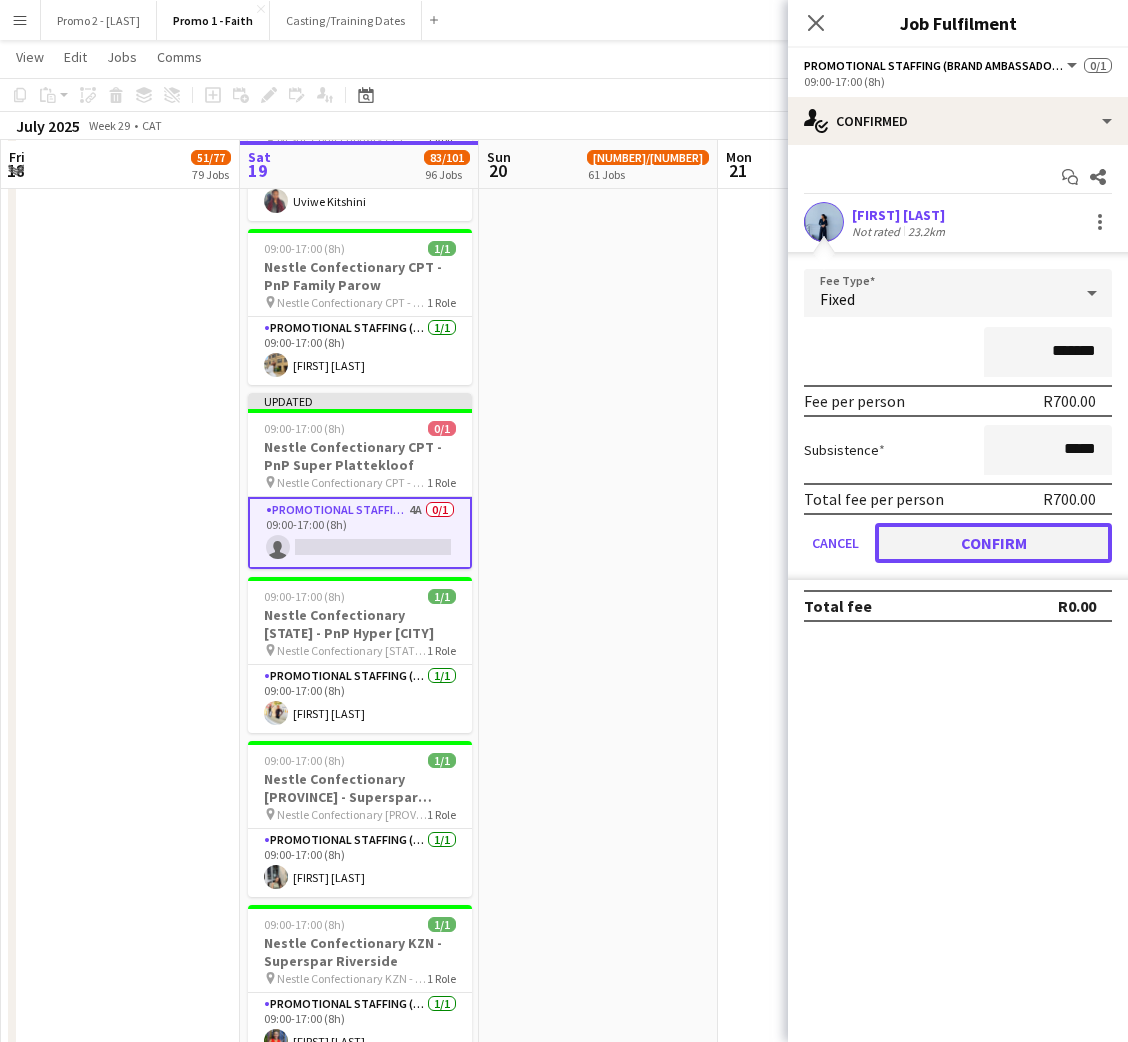 click on "Confirm" at bounding box center (993, 543) 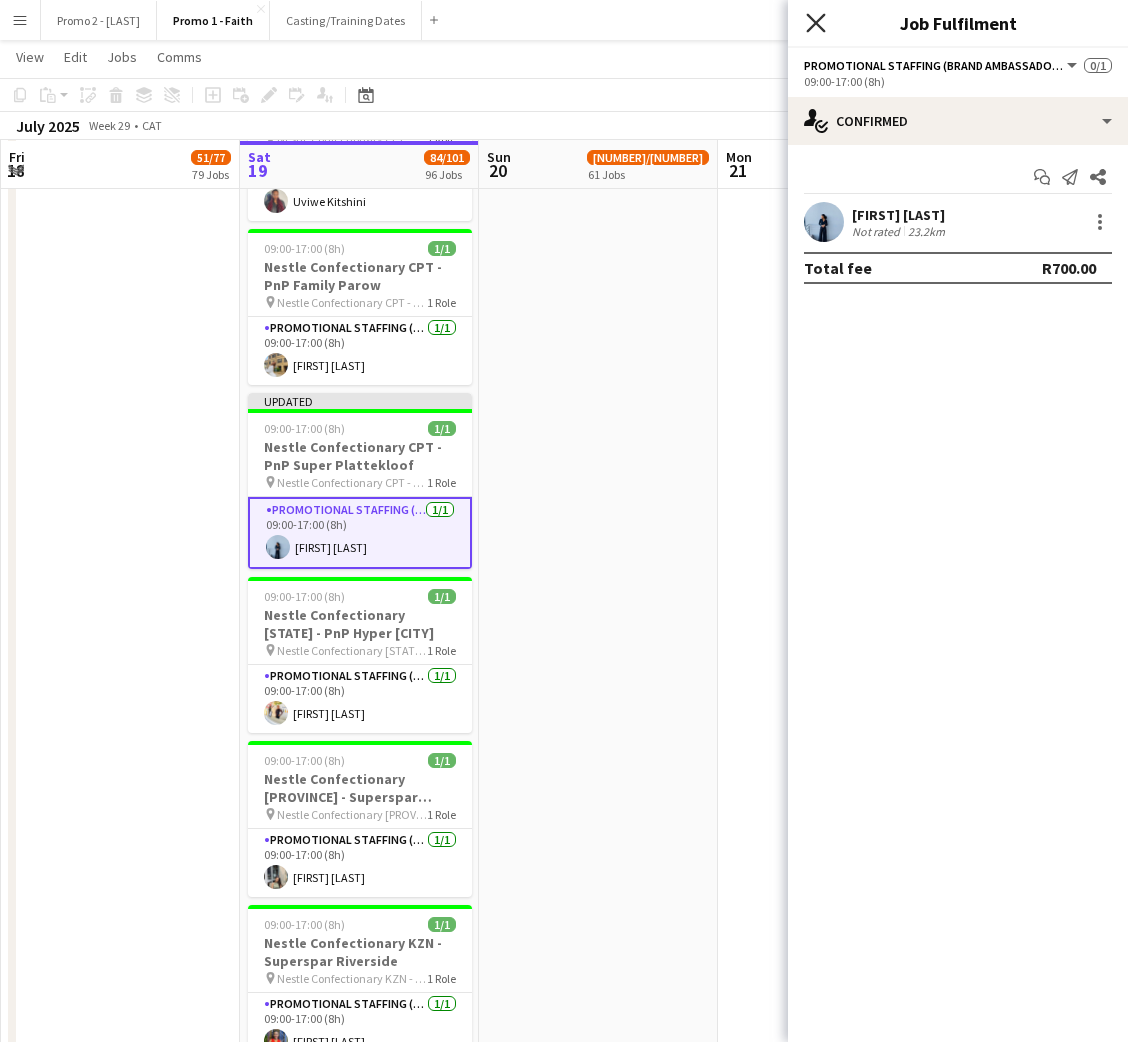 click on "Close pop-in" 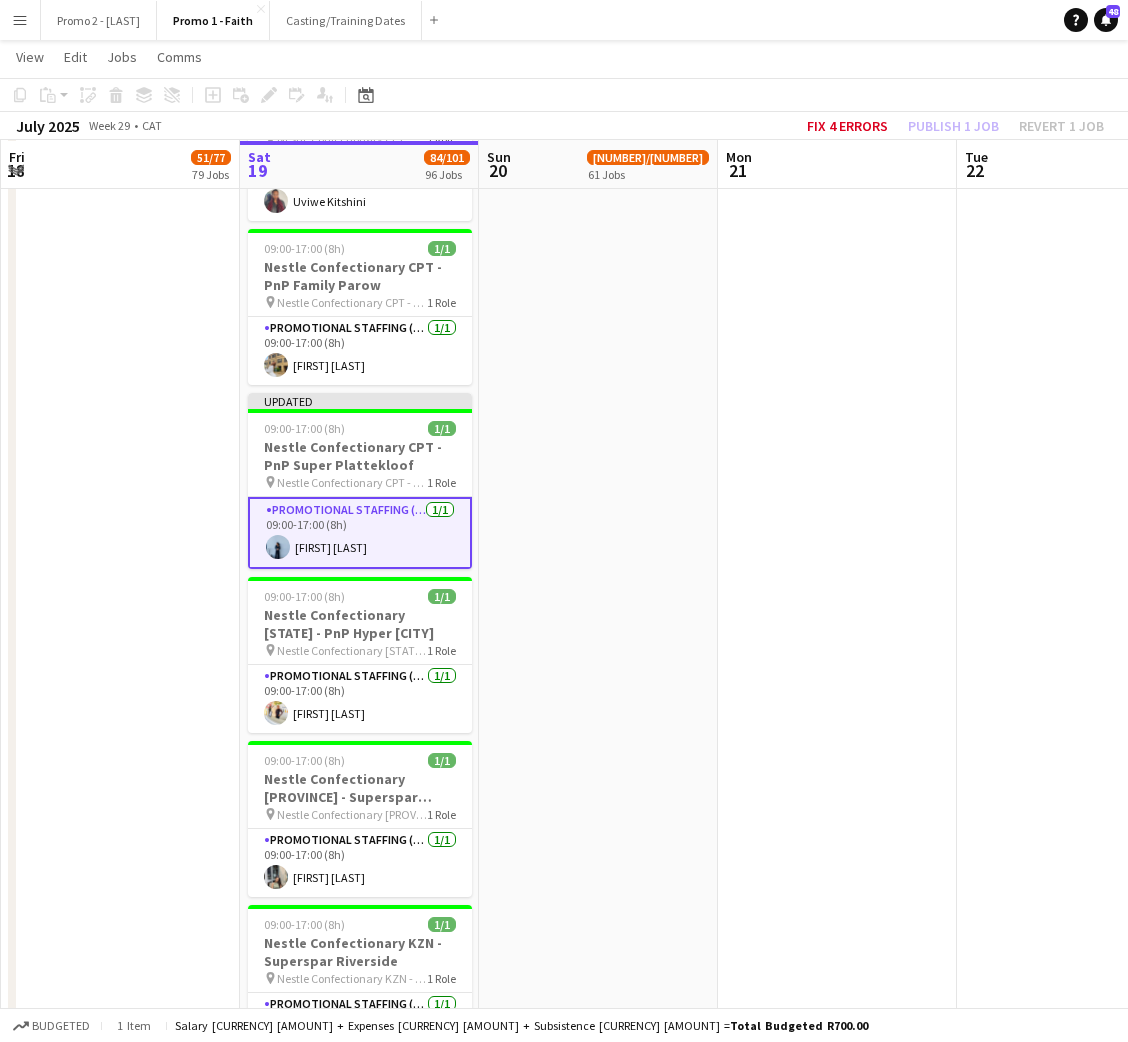 click on "Promotional Staffing (Brand Ambassadors)   1/1   09:00-17:00 (8h)
[FIRST] [LAST]" at bounding box center [360, 533] 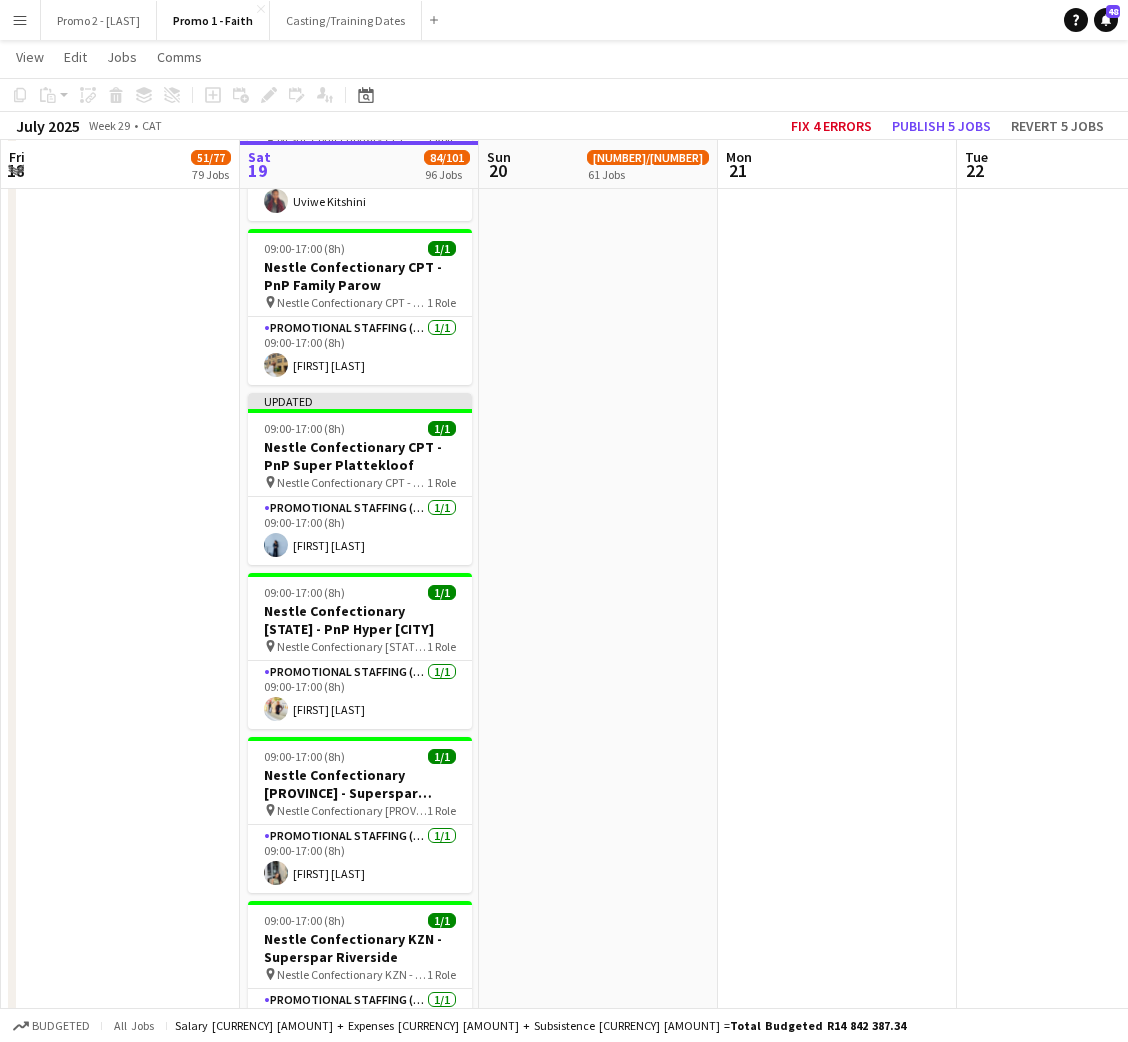 click on "Nestle Confectionary CPT  - PnP Super Plattekloof" at bounding box center [360, 456] 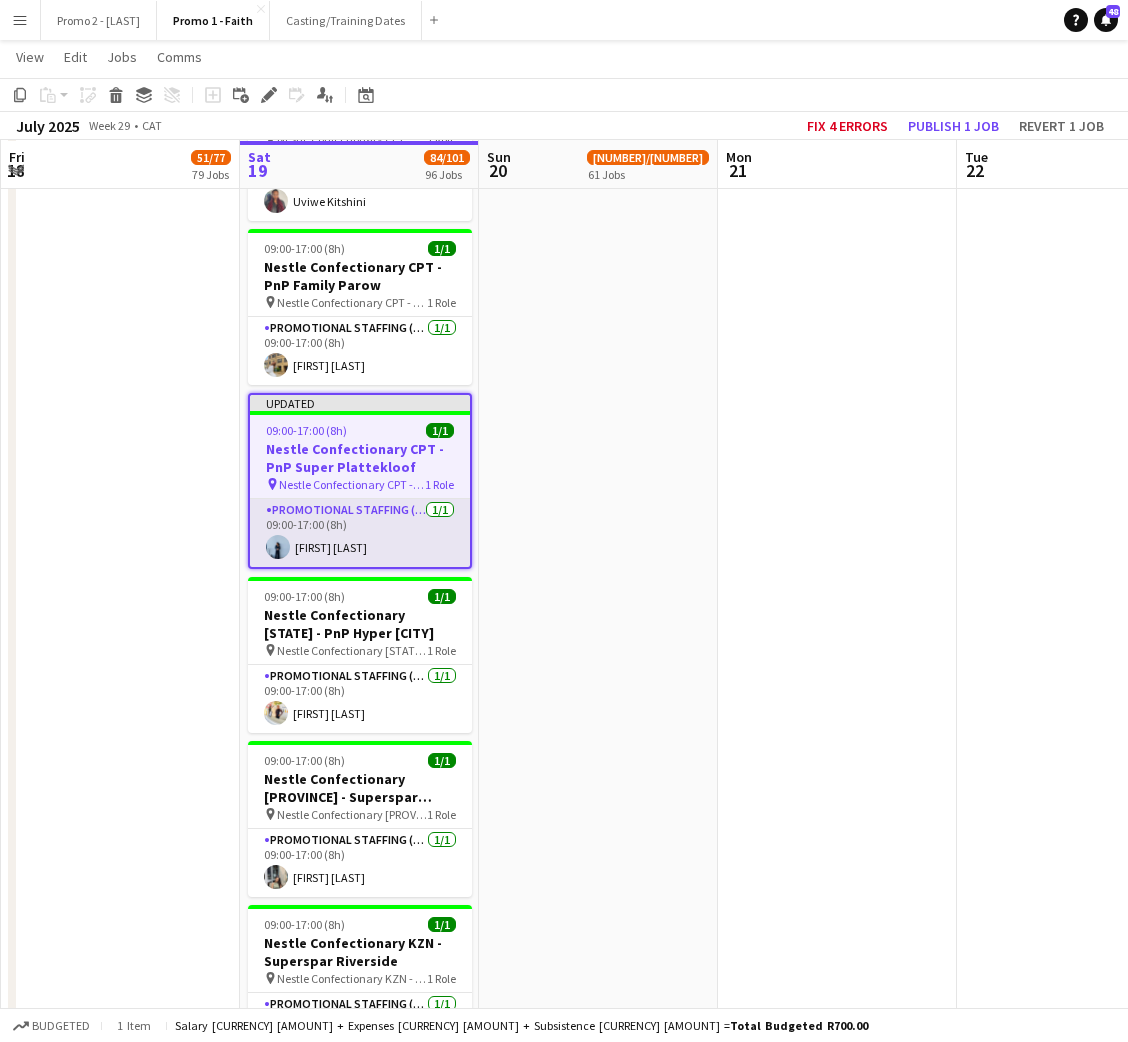 click on "Promotional Staffing (Brand Ambassadors)   1/1   09:00-17:00 (8h)
[FIRST] [LAST]" at bounding box center (360, 533) 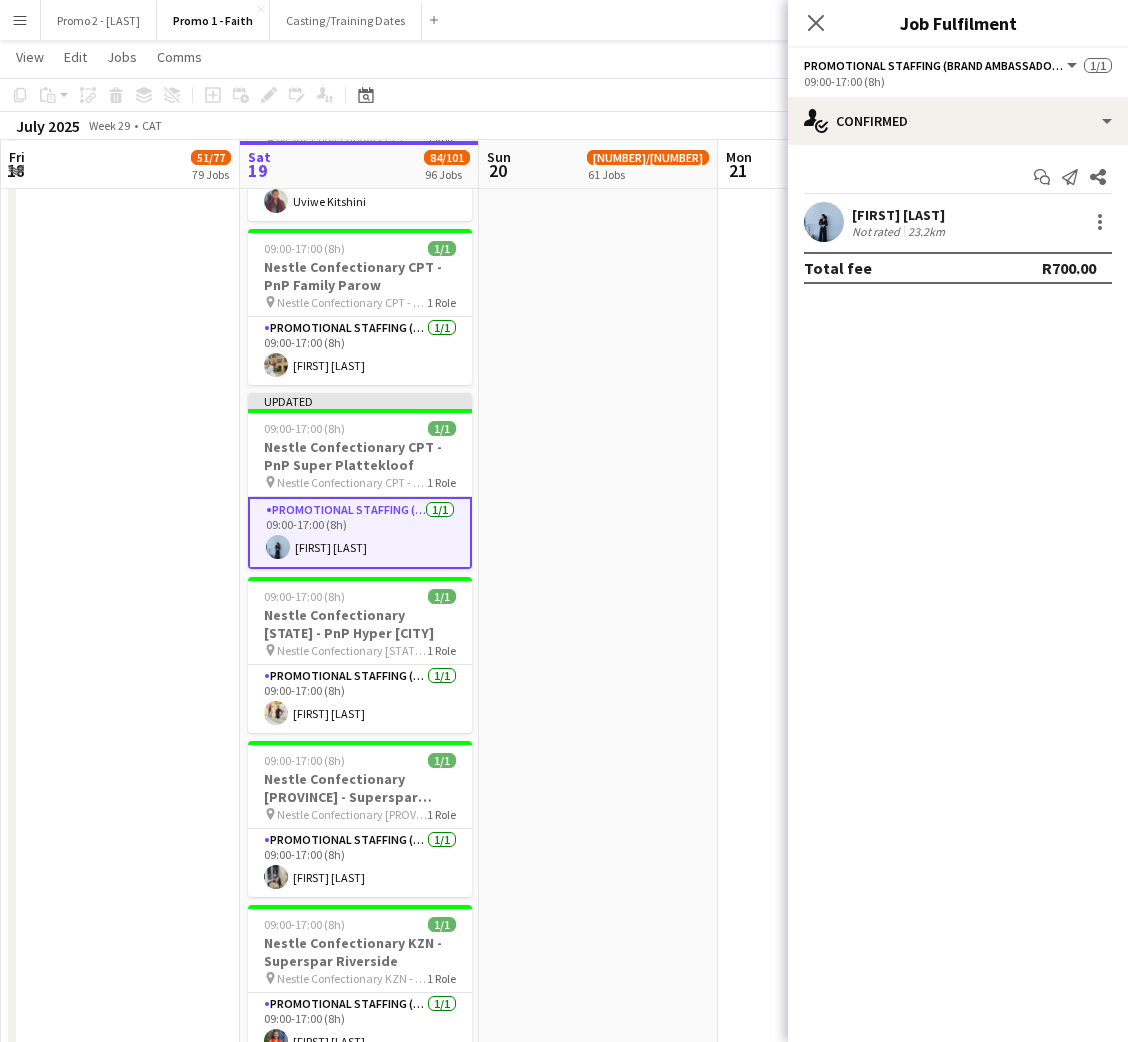 click on "[FIRST] [LAST]" at bounding box center (900, 215) 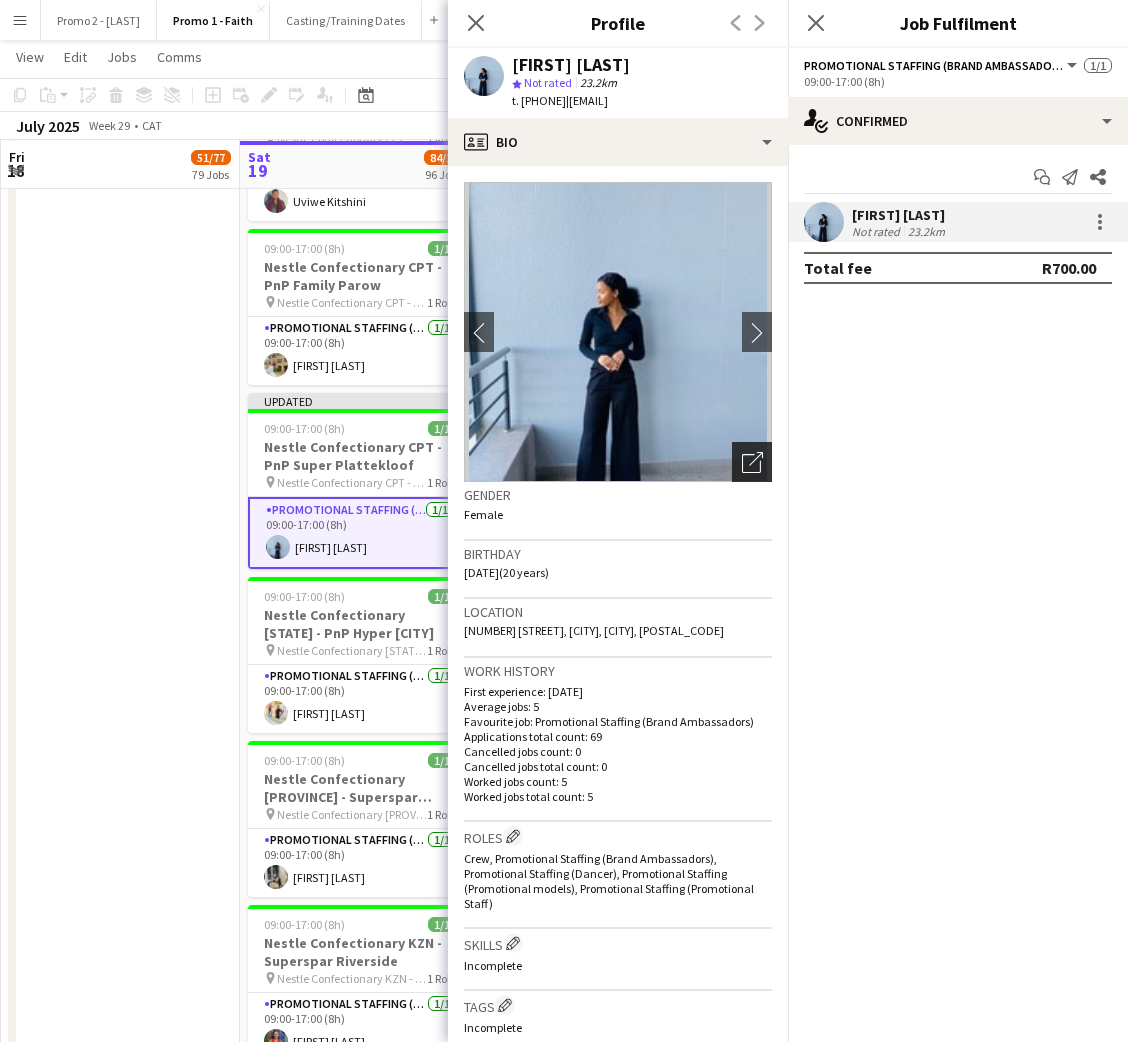 click on "Open photos pop-in" 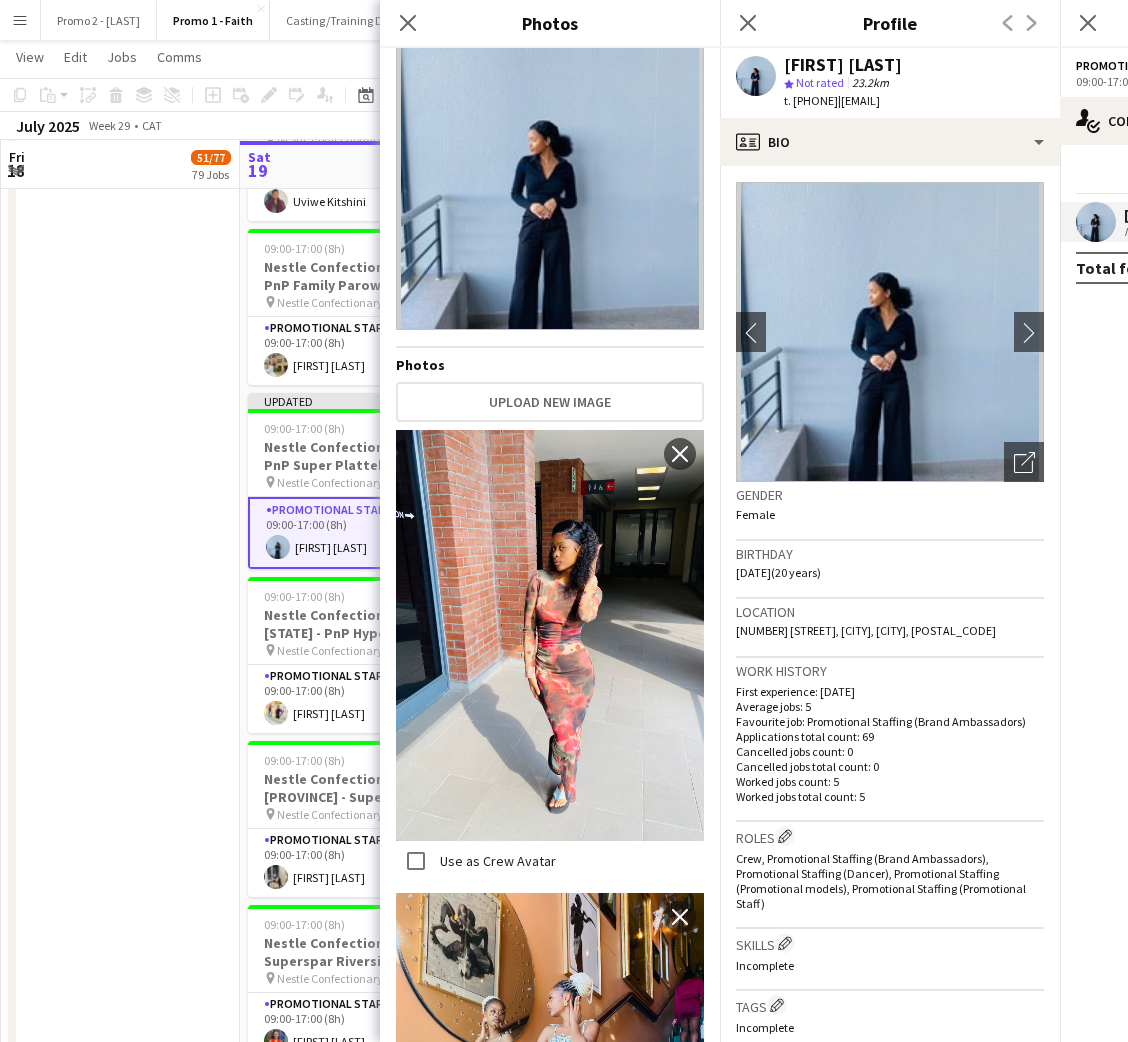 scroll, scrollTop: 0, scrollLeft: 0, axis: both 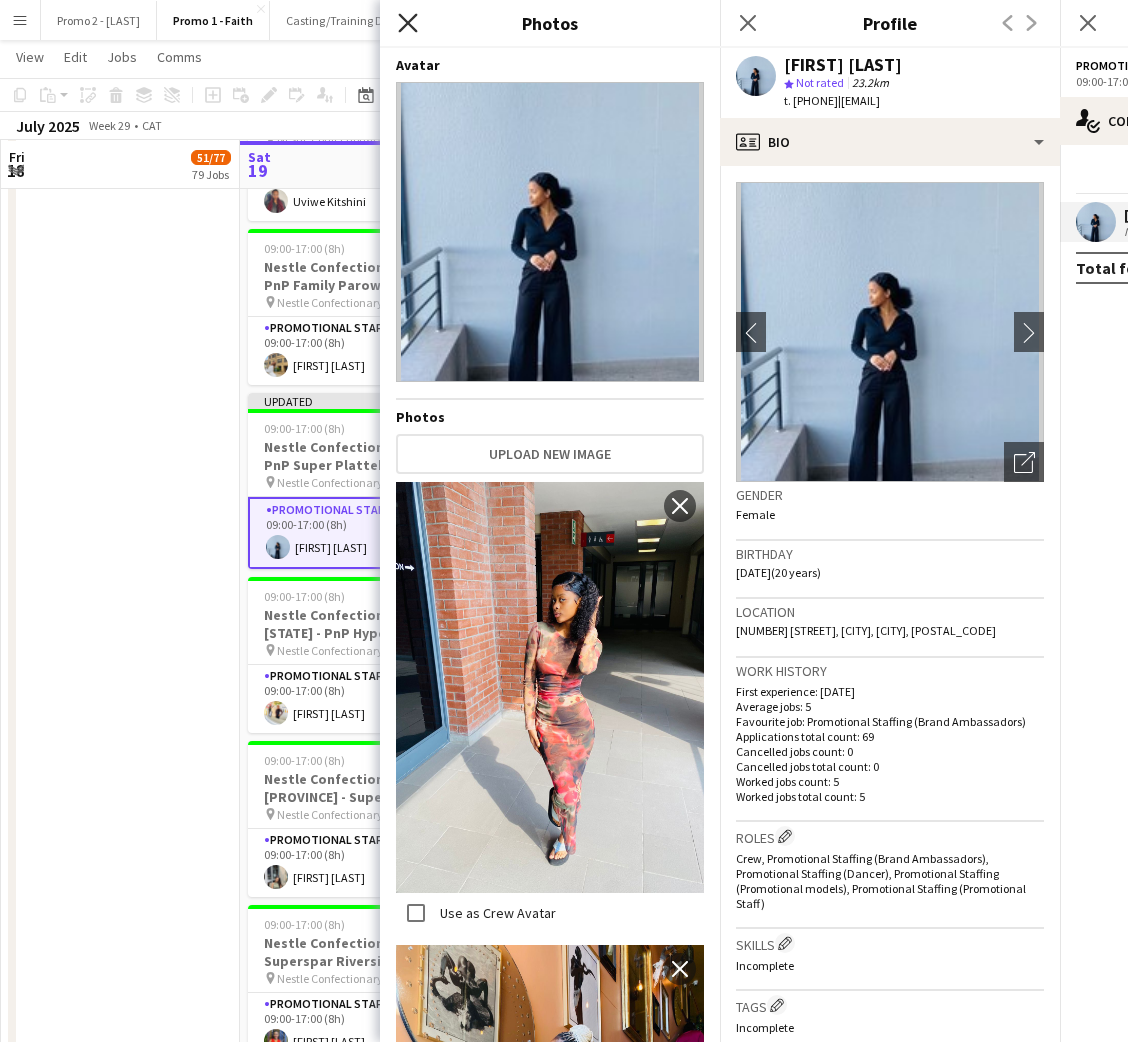 click 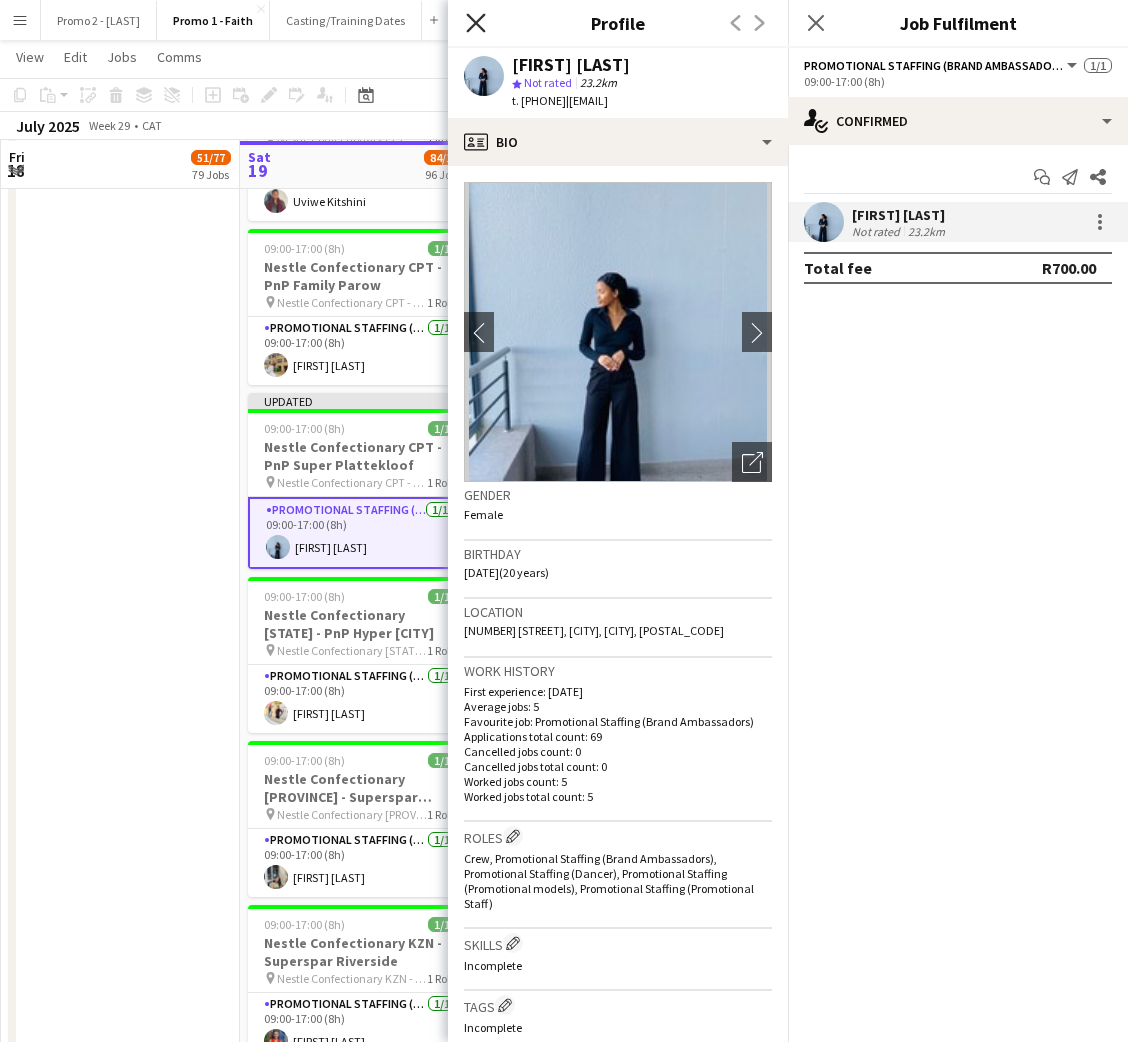 click on "Close pop-in" 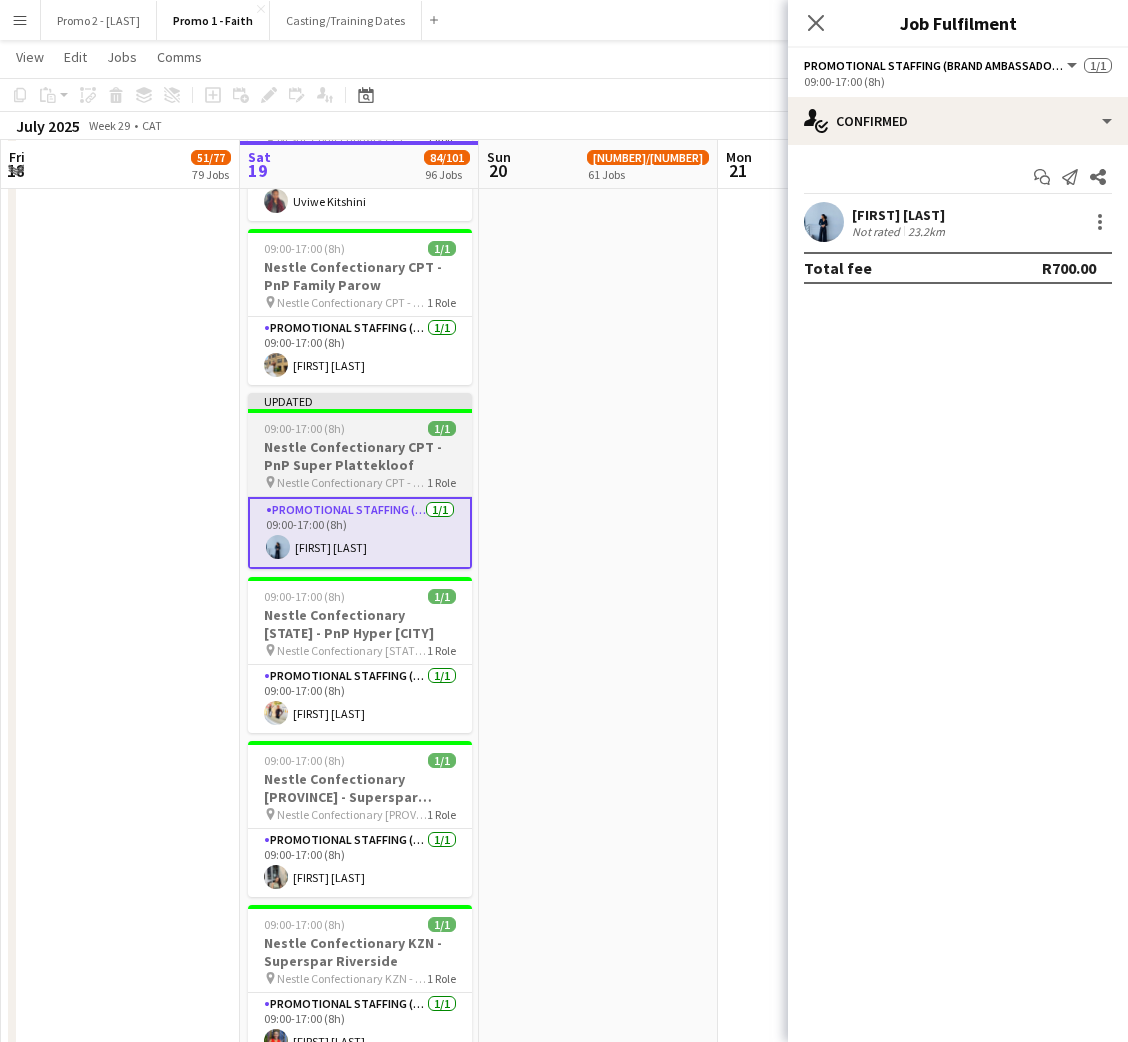 click on "Nestle Confectionary CPT  - PnP Super Plattekloof" at bounding box center [360, 456] 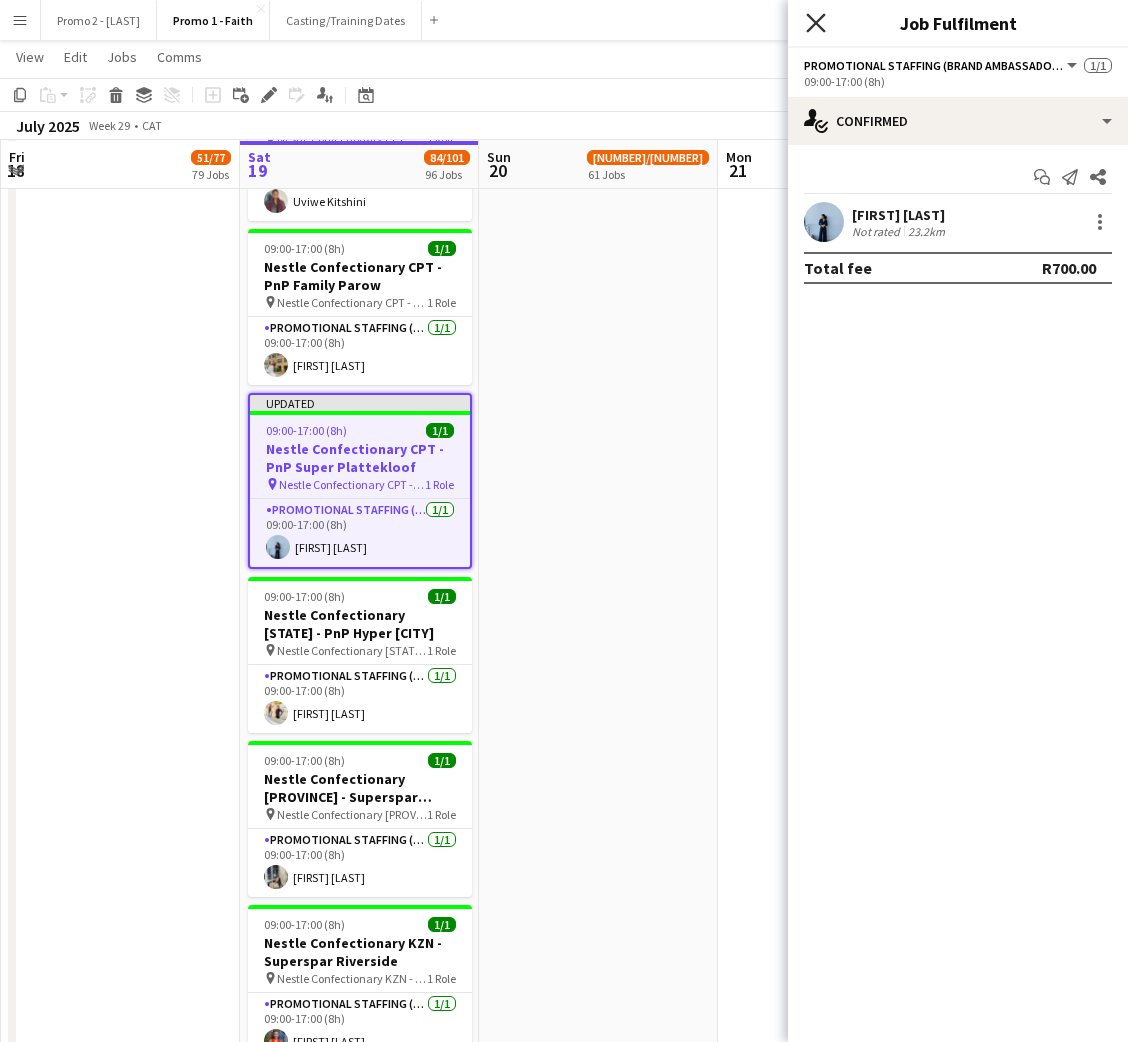 click on "Close pop-in" 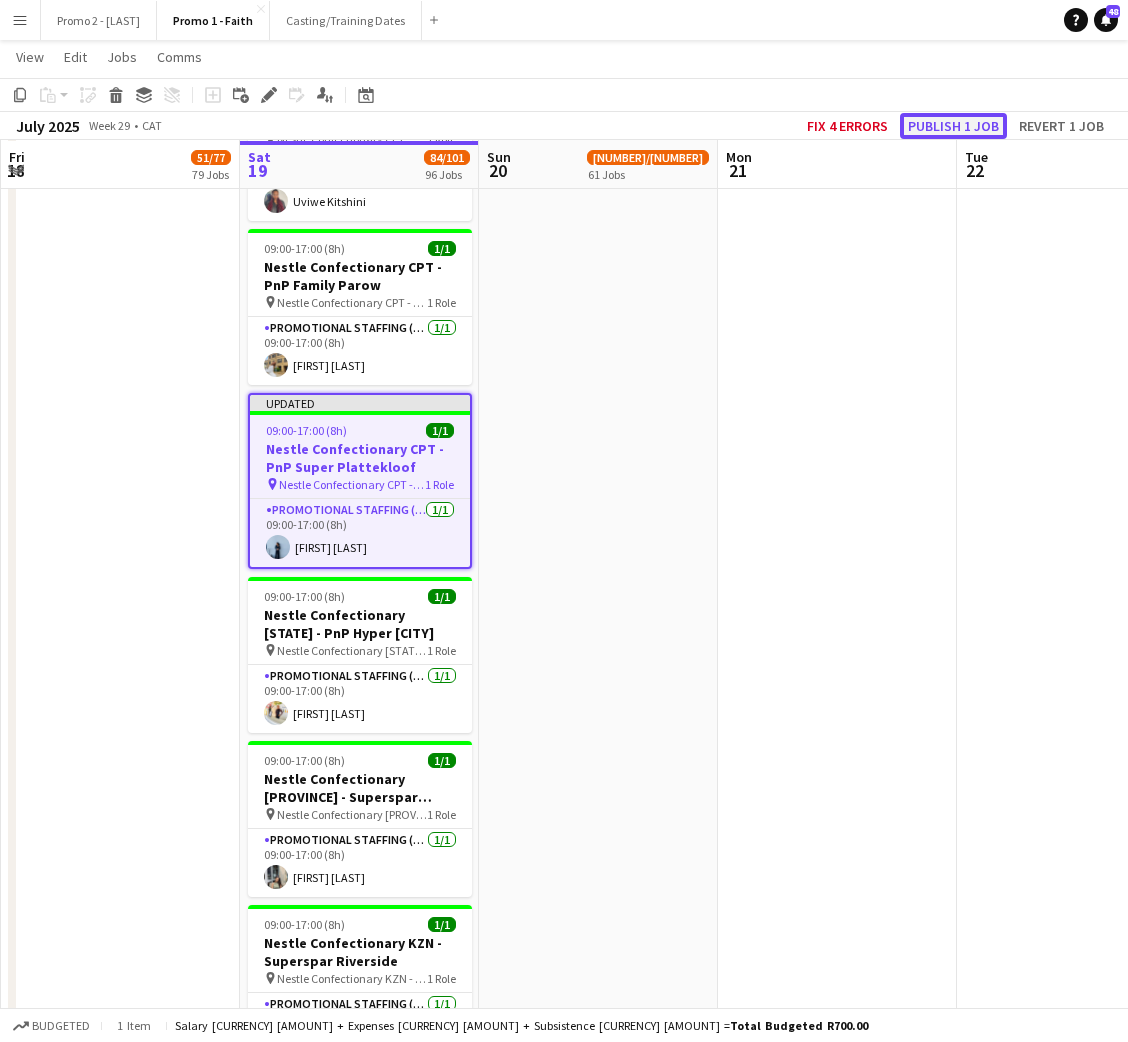 click on "Publish 1 job" 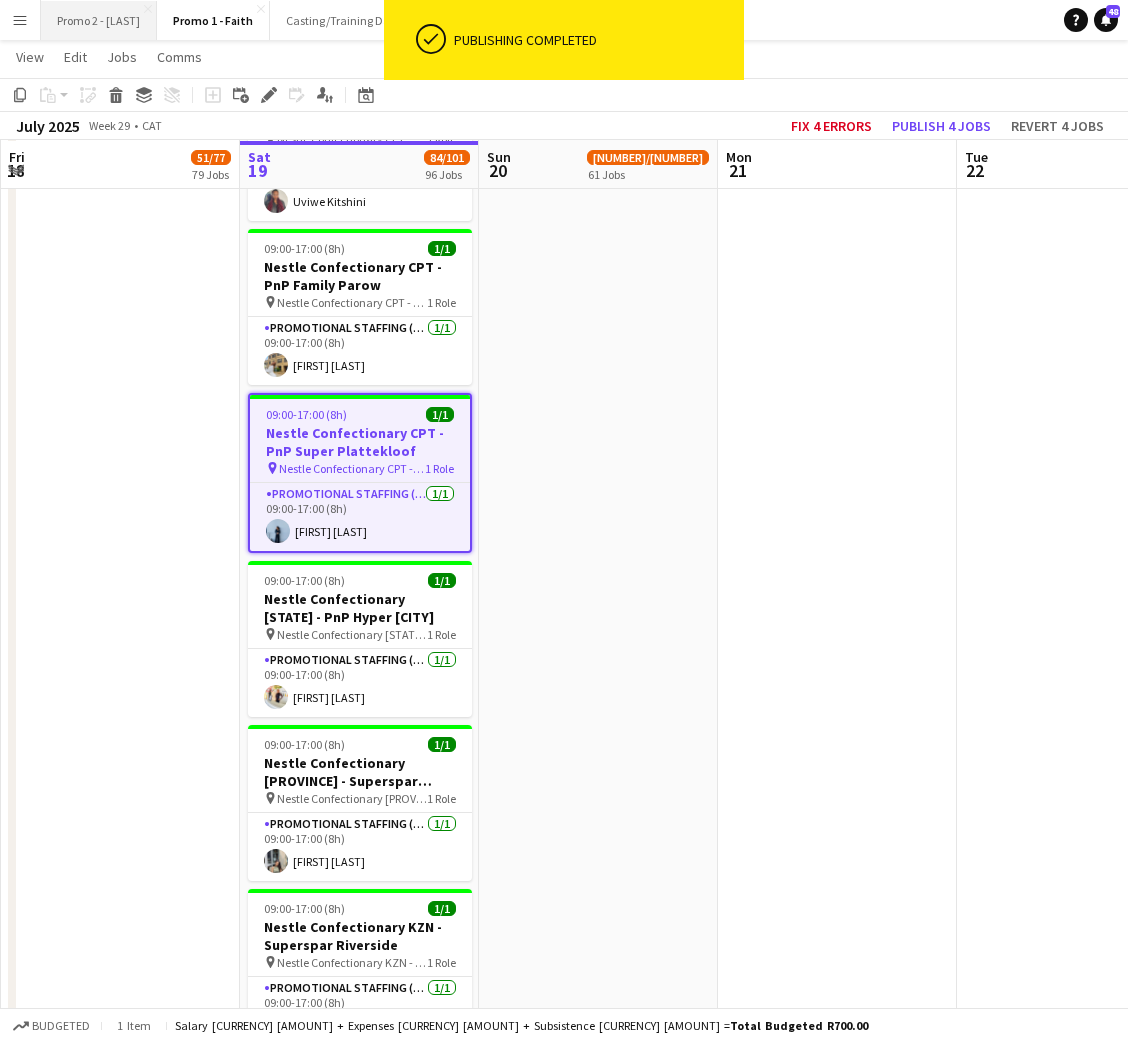 click on "Promo 2 - [NAME]
Close" at bounding box center (99, 20) 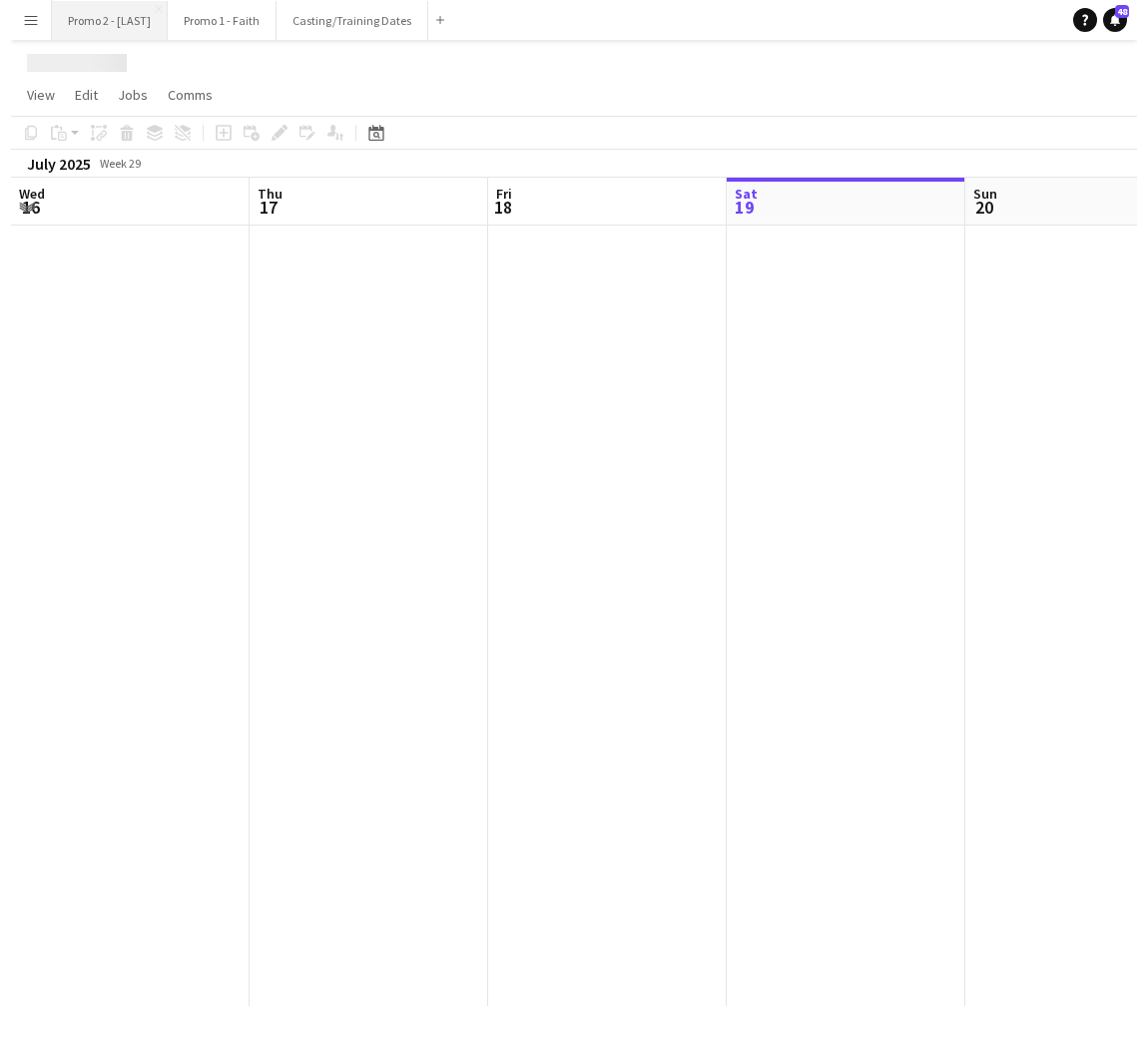 scroll, scrollTop: 0, scrollLeft: 0, axis: both 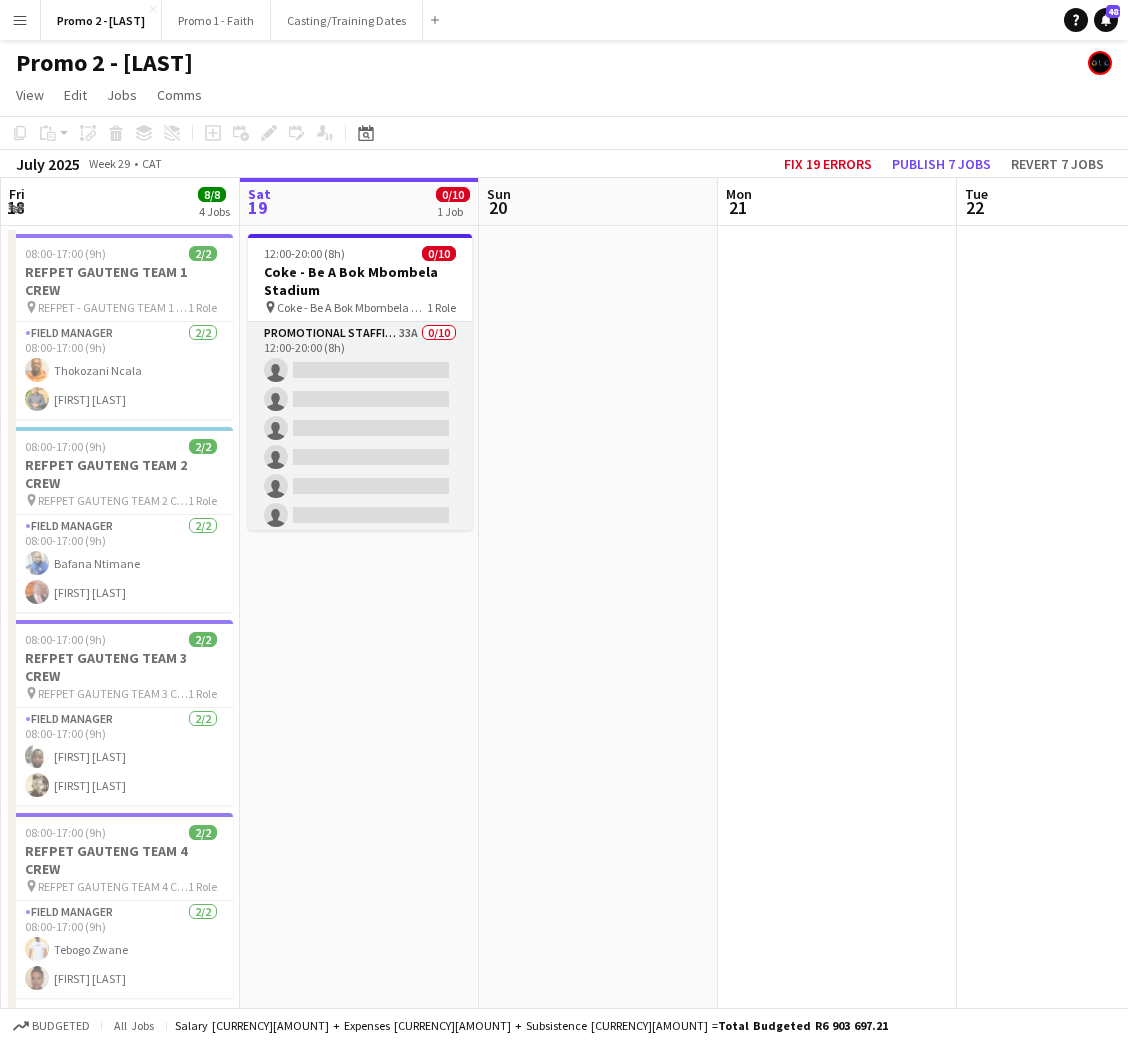 click on "Promotional Staffing (Brand Ambassadors)   33A   0/10   12:00-20:00 (8h)
single-neutral-actions
single-neutral-actions
single-neutral-actions
single-neutral-actions
single-neutral-actions
single-neutral-actions
single-neutral-actions
single-neutral-actions
single-neutral-actions
single-neutral-actions" at bounding box center [360, 486] 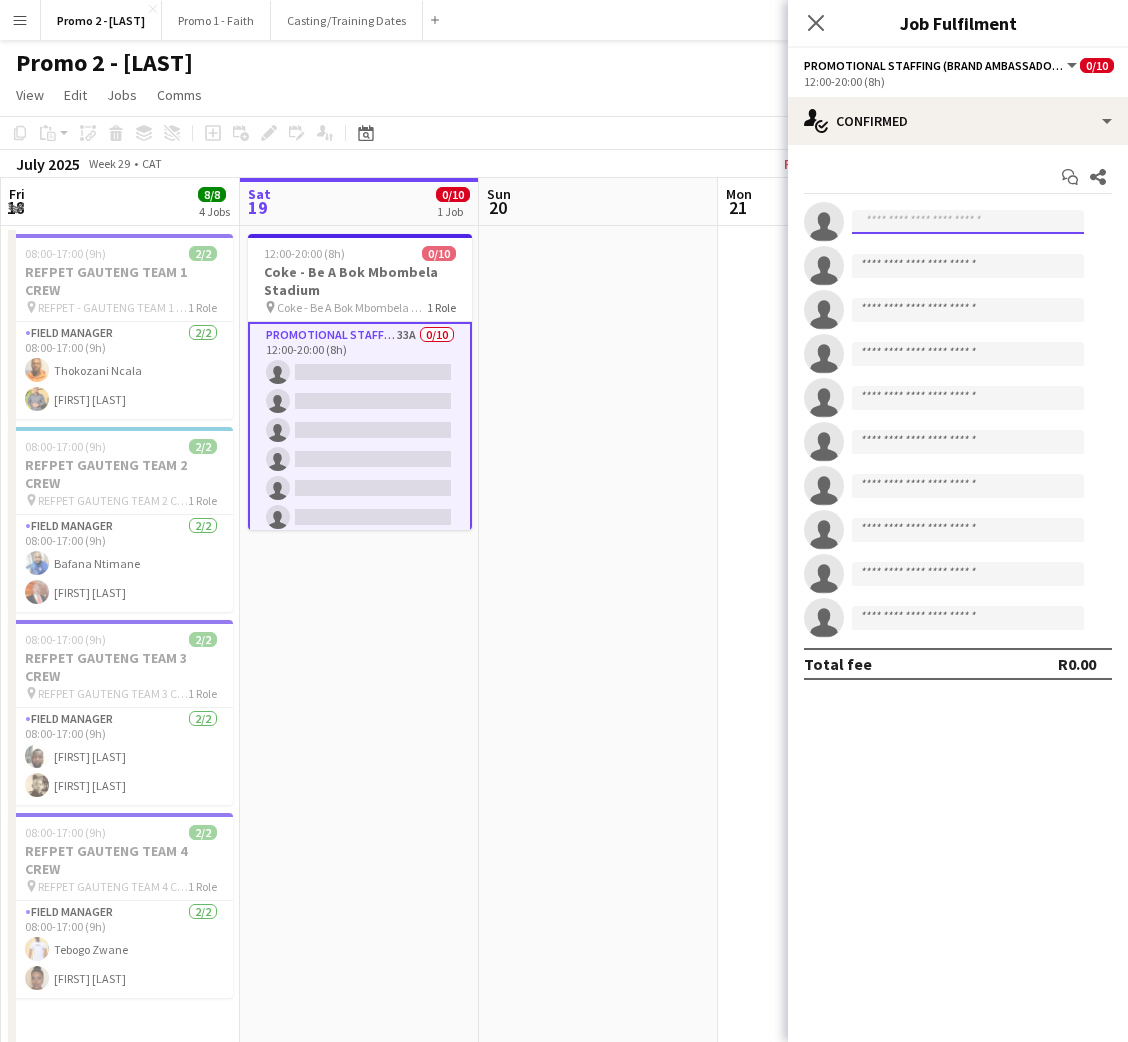 click at bounding box center (968, 222) 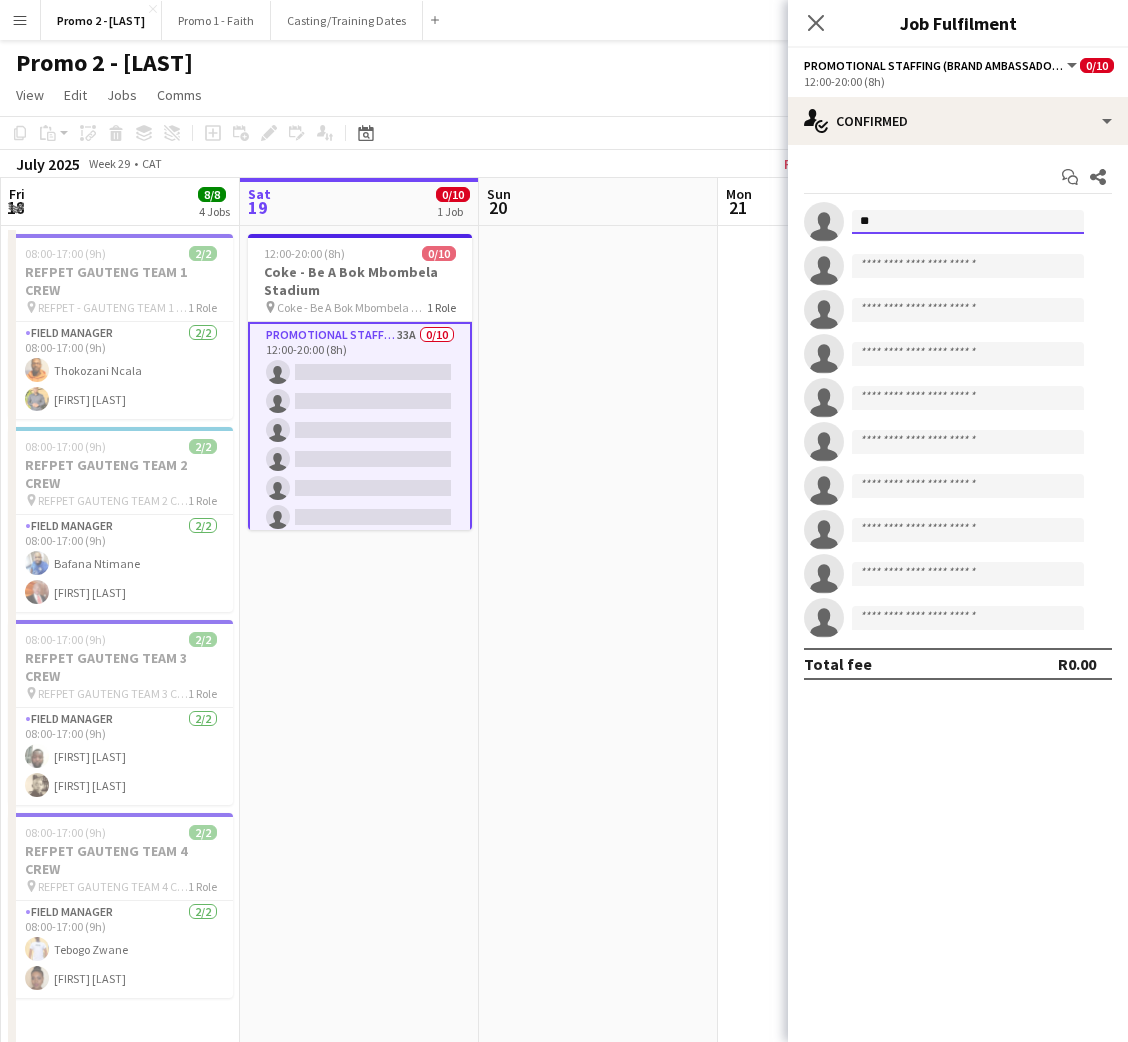 type on "*" 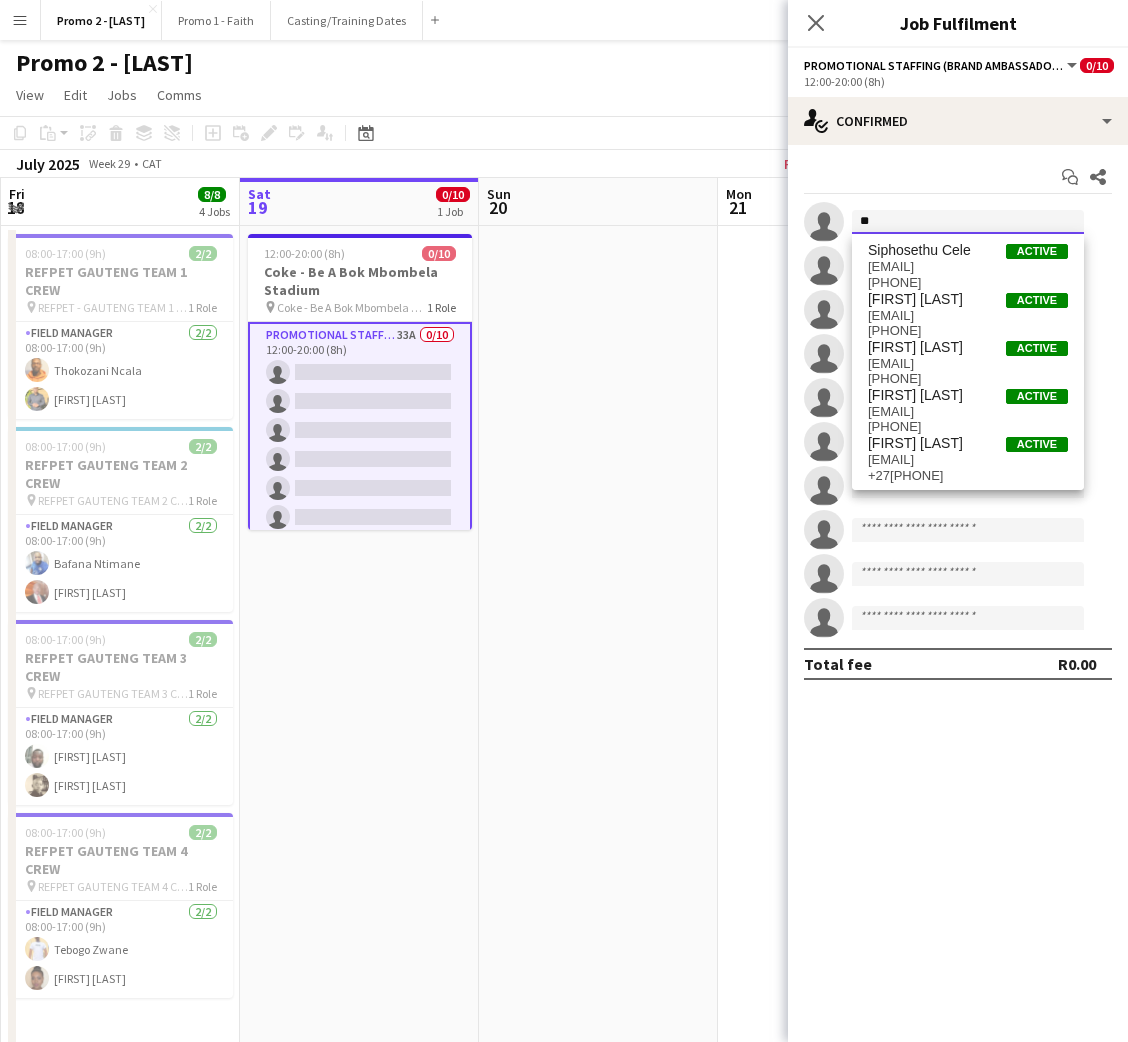 type on "*" 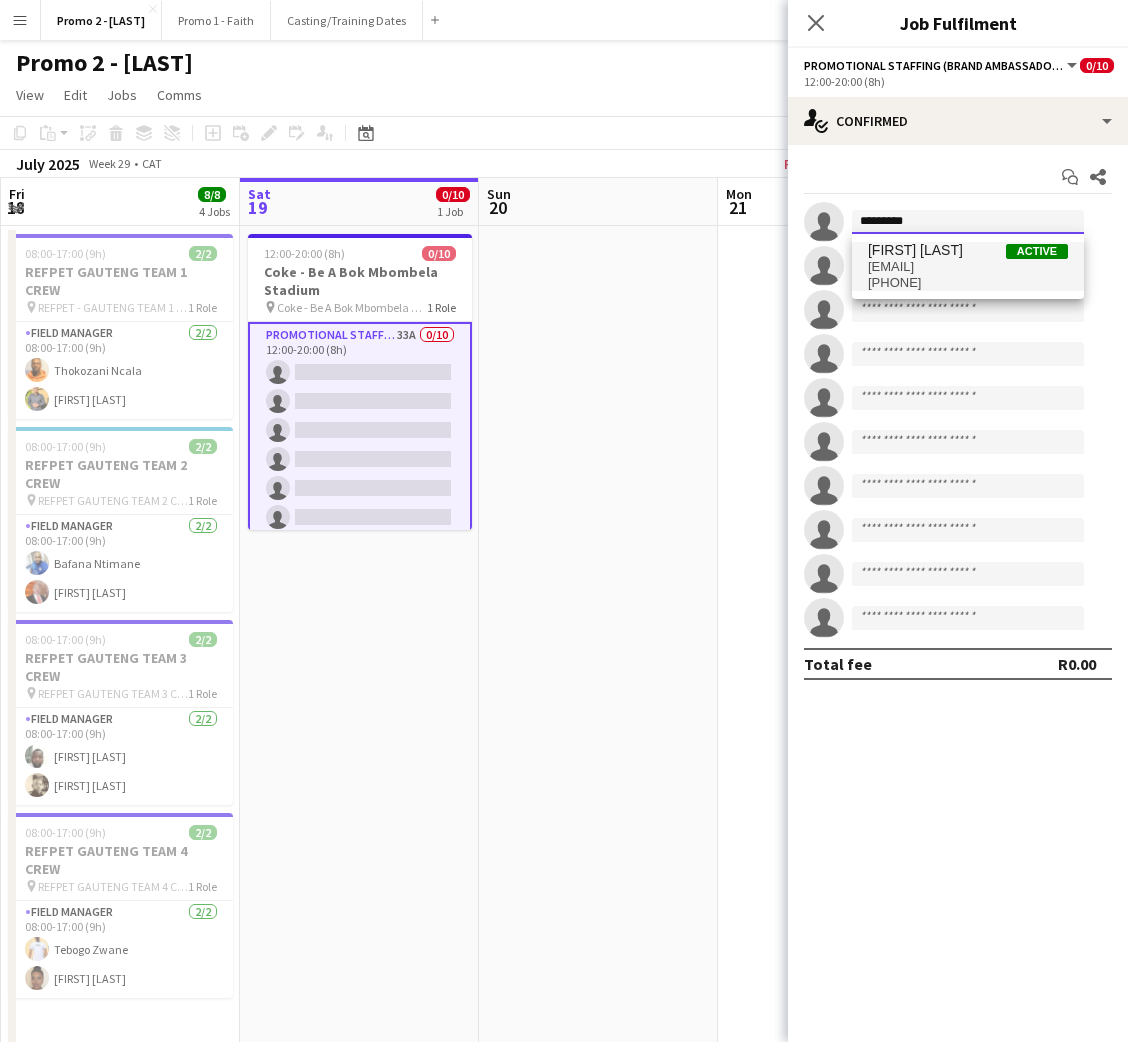 type on "*********" 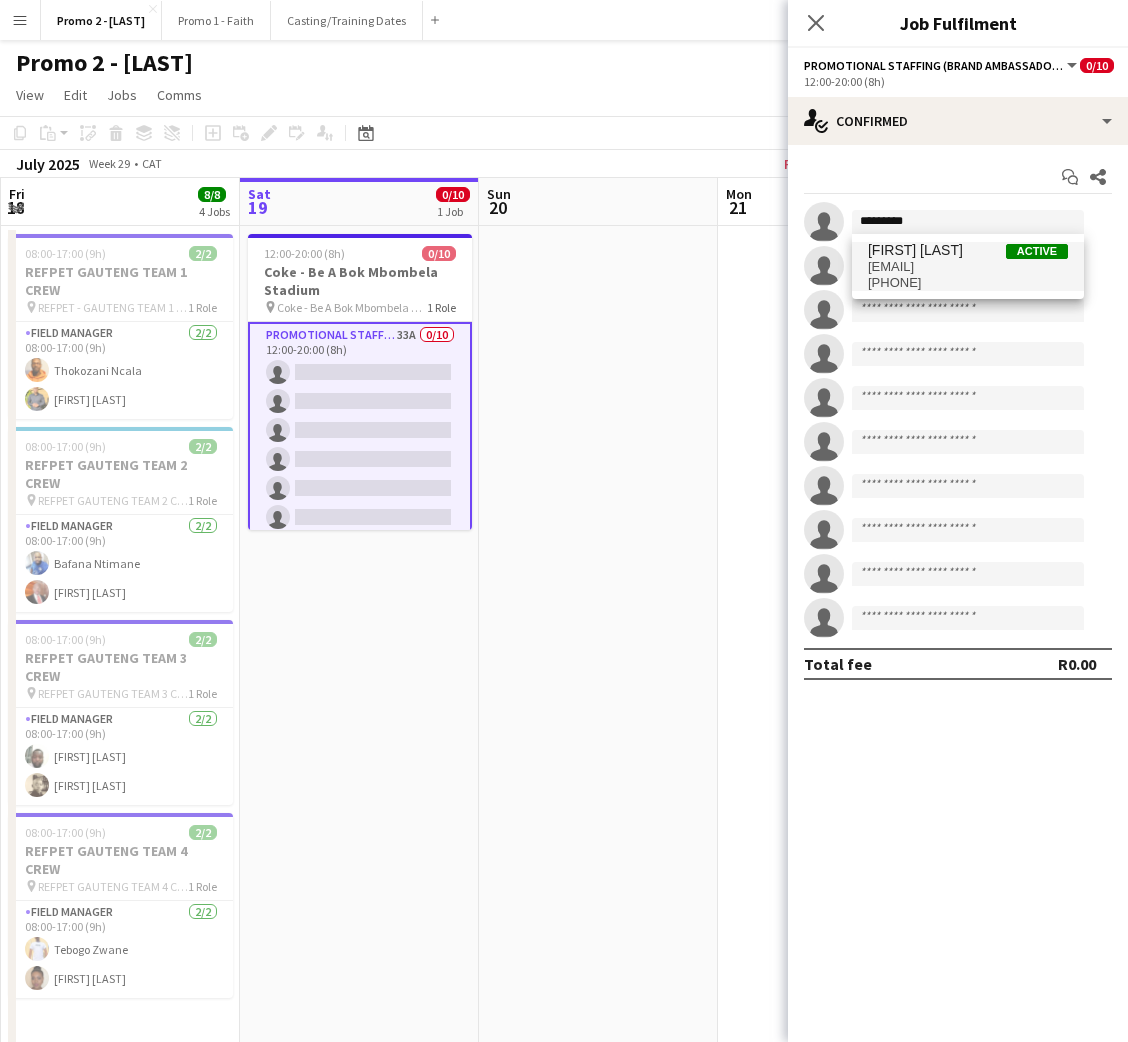 click on "[FIRST] [LAST]" at bounding box center [915, 250] 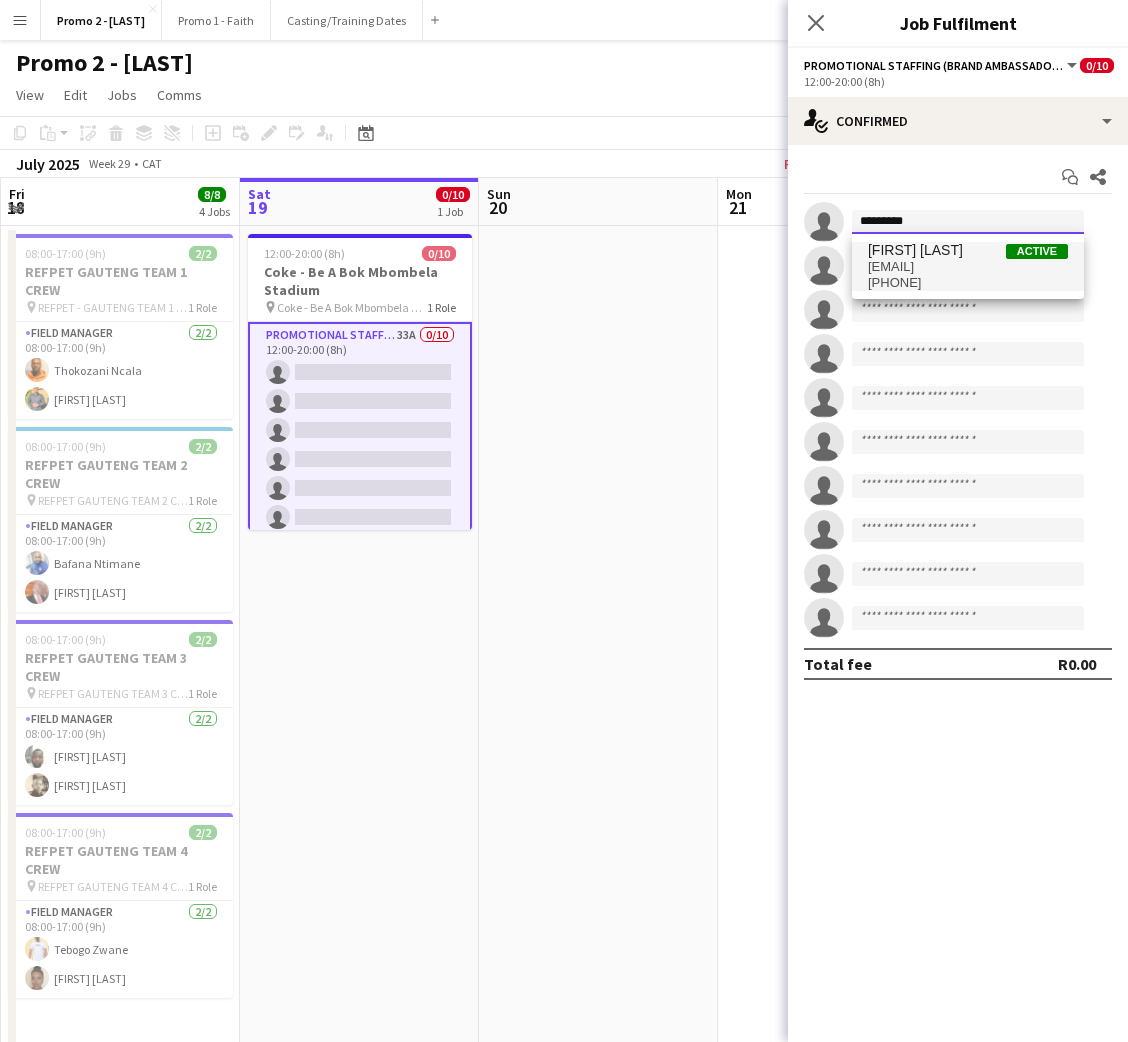 type 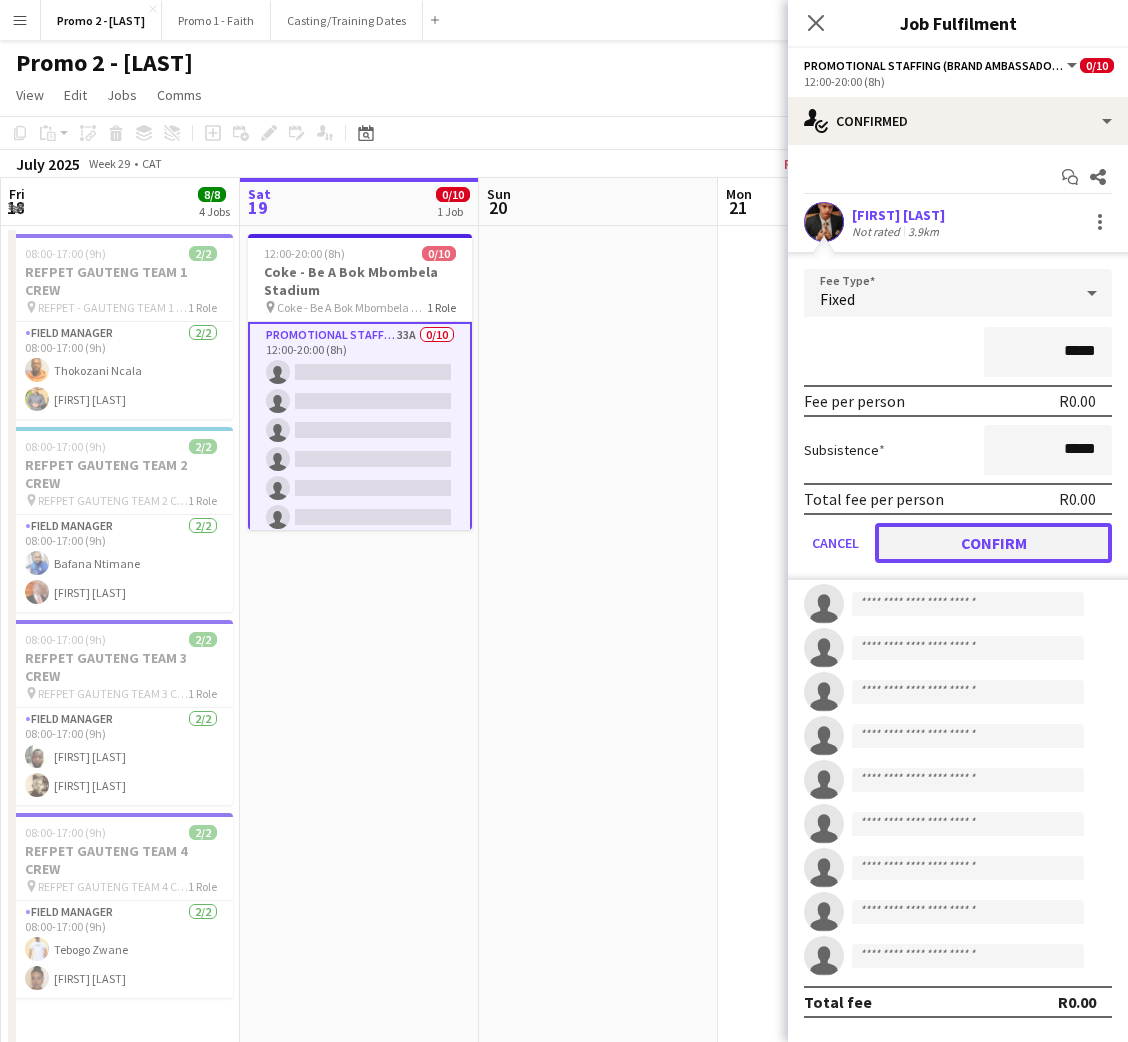 click on "Confirm" at bounding box center [993, 543] 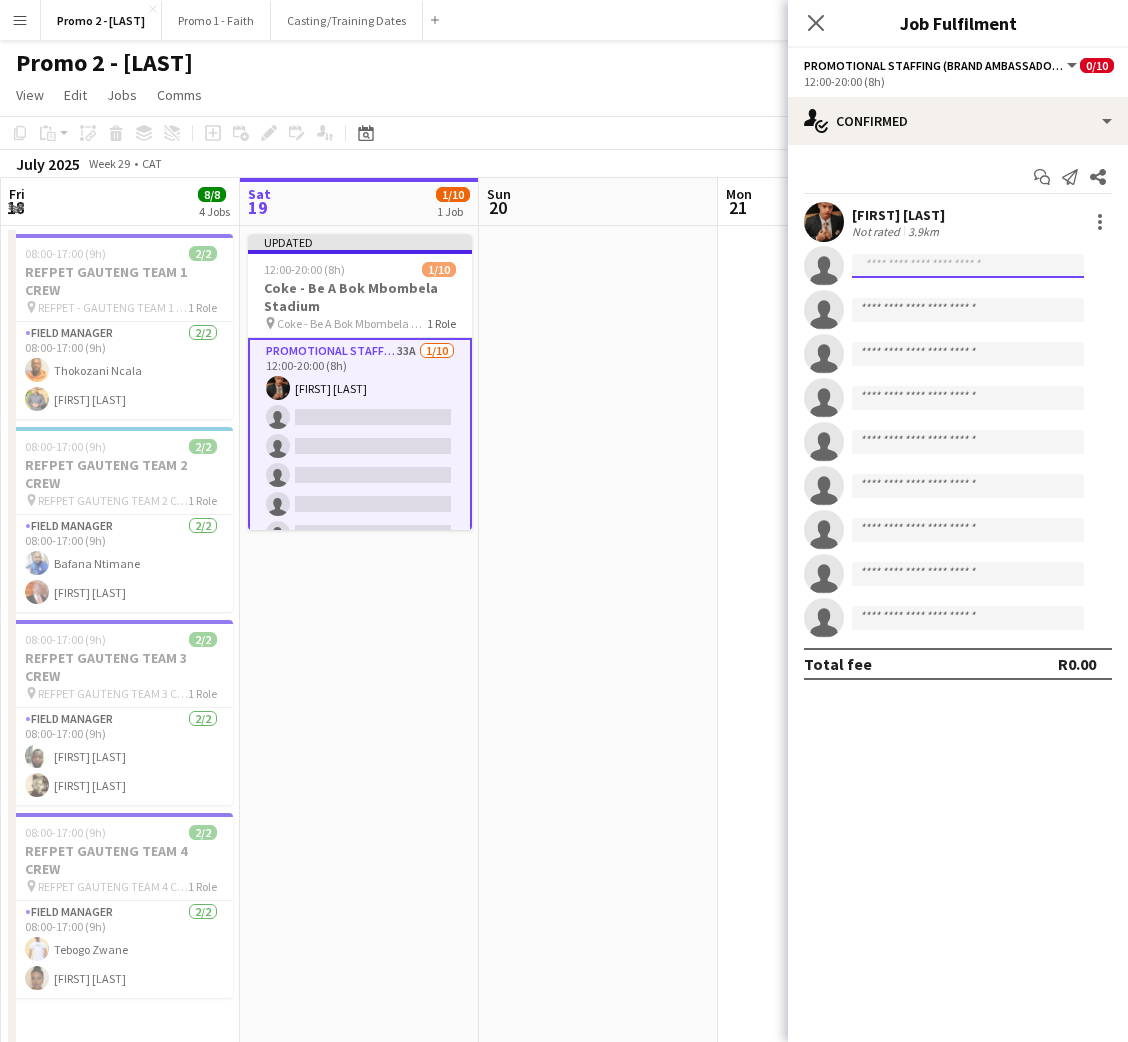 click at bounding box center [968, 310] 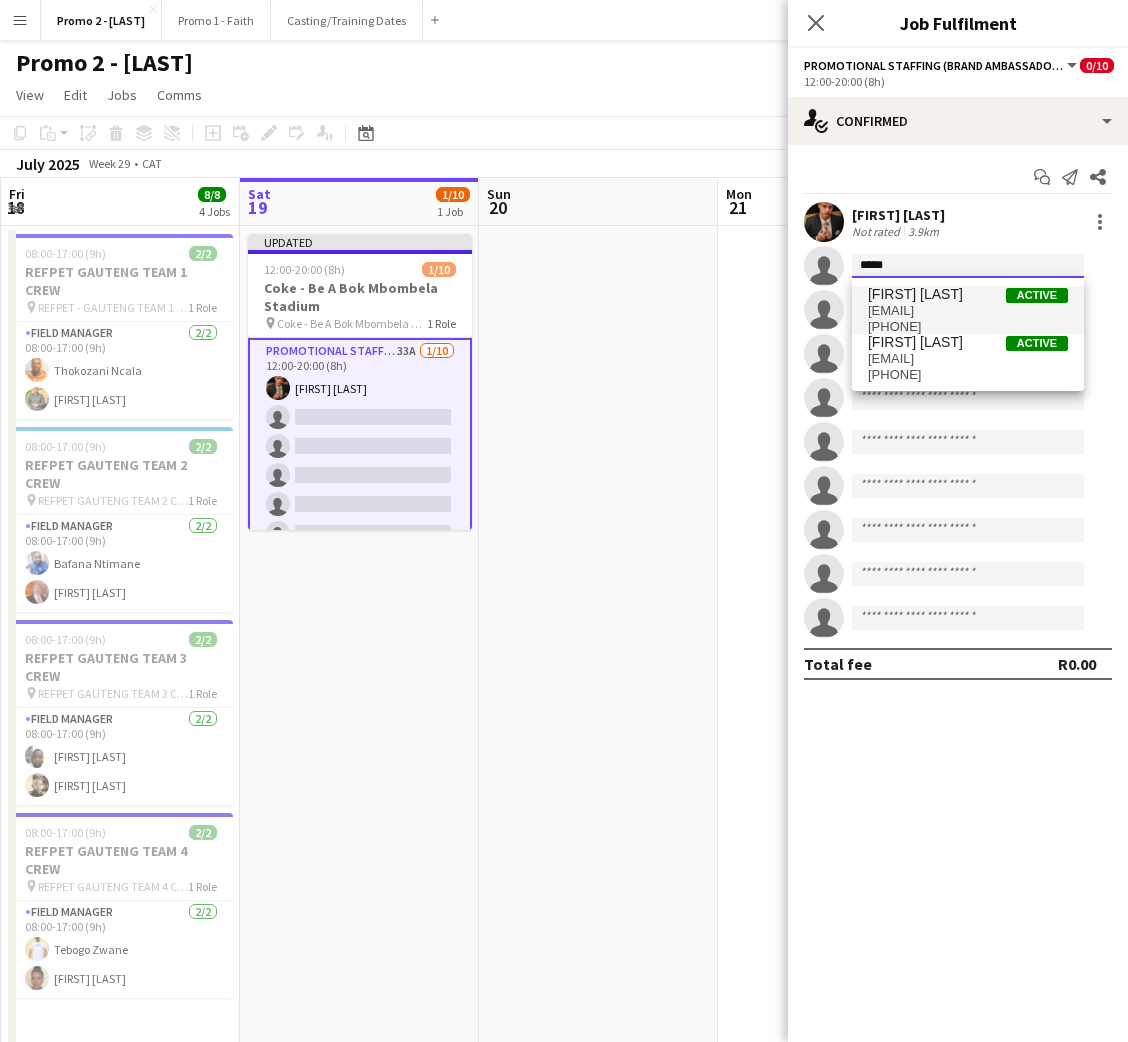 type on "*****" 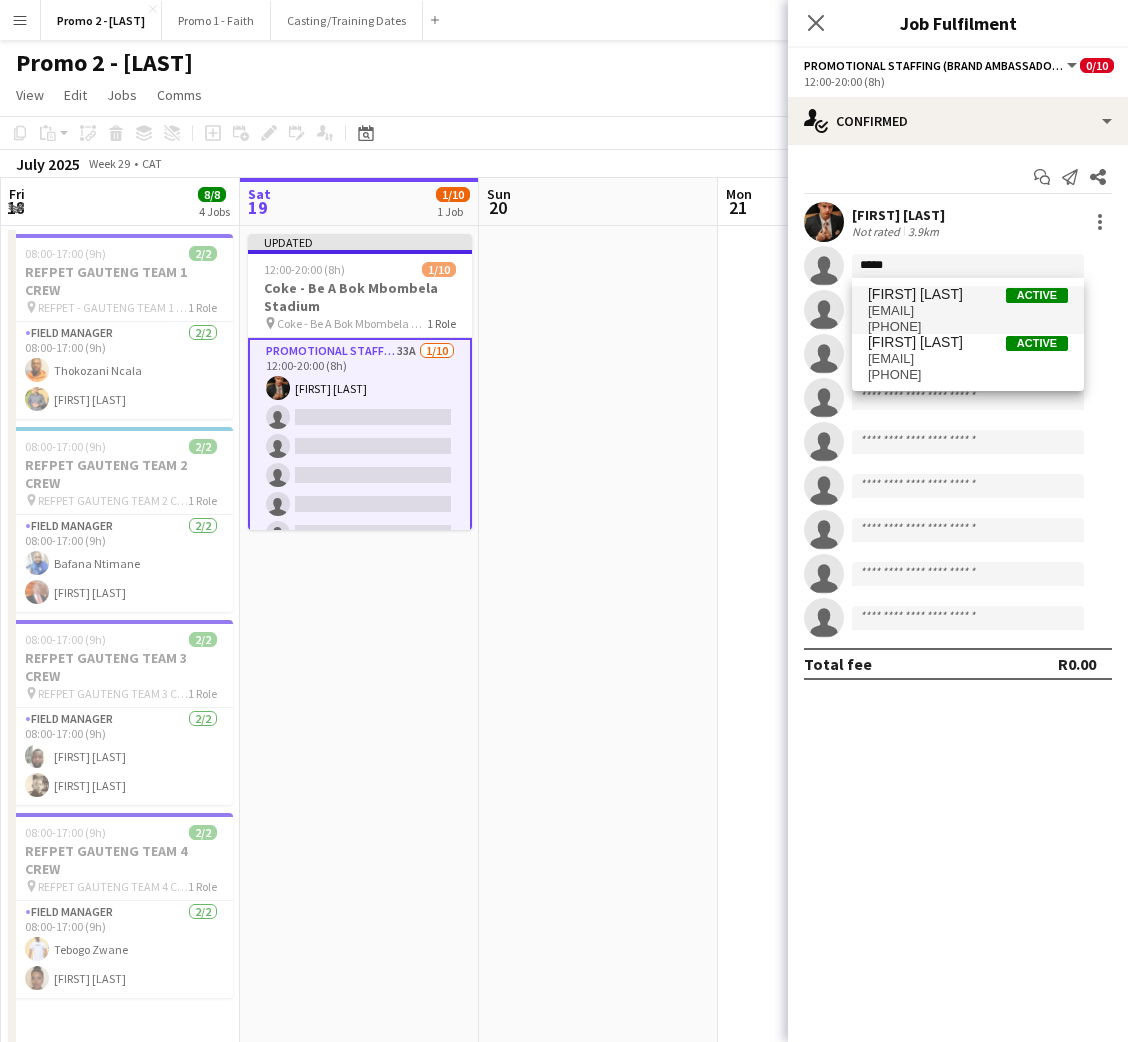 click on "[EMAIL]" at bounding box center (968, 311) 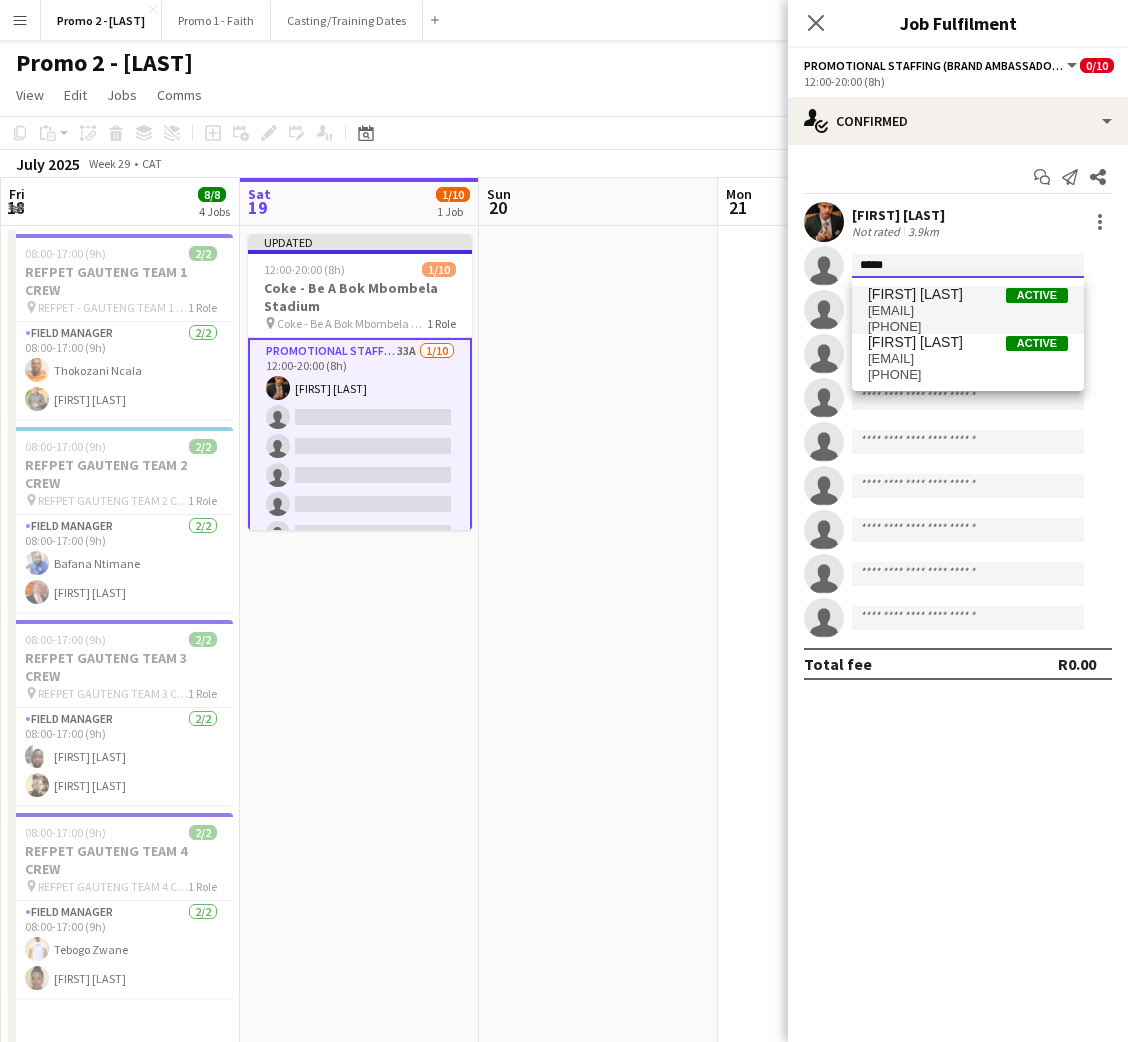 type 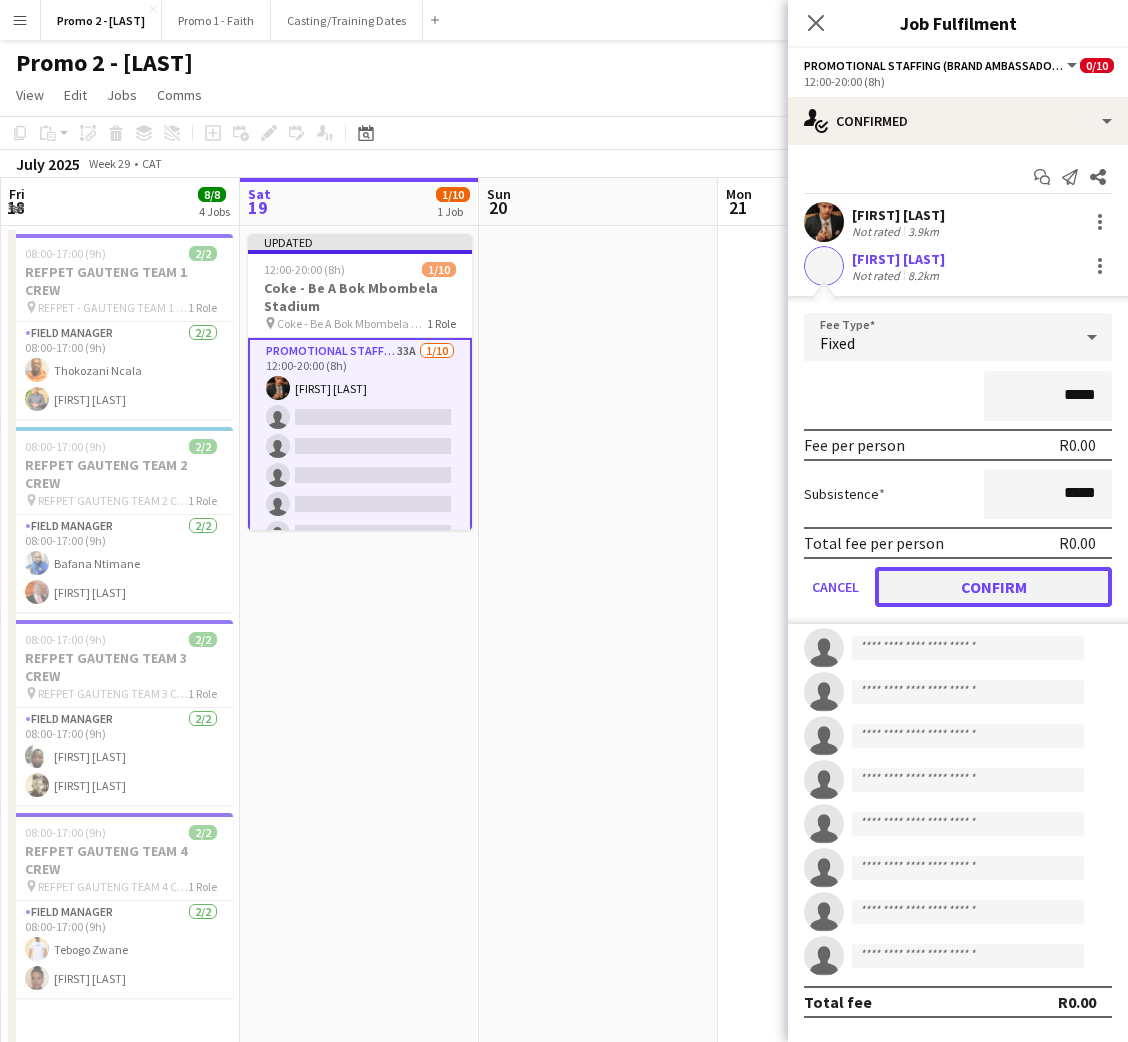 click on "Confirm" at bounding box center [993, 587] 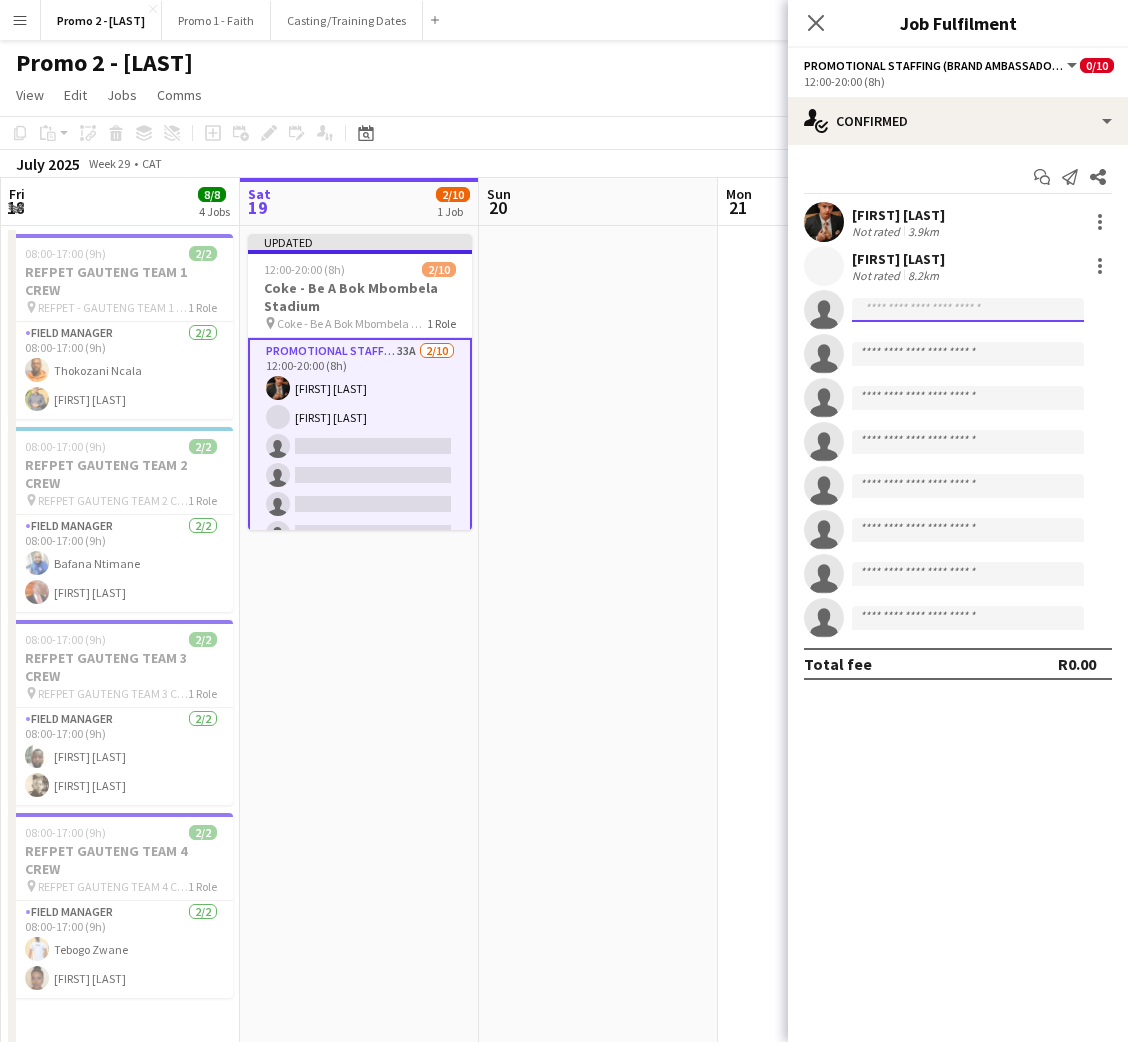 click at bounding box center (968, 398) 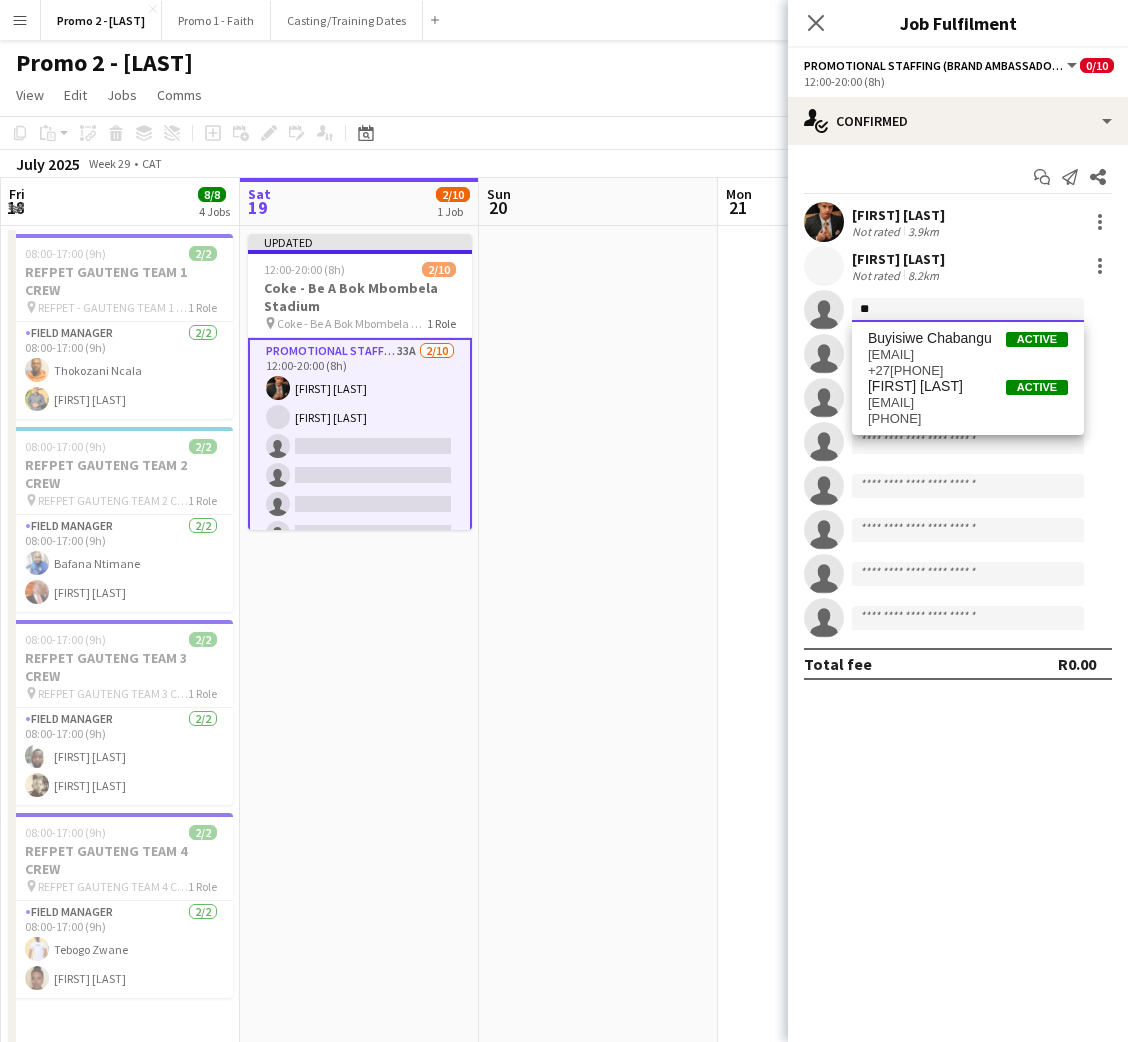 type on "*" 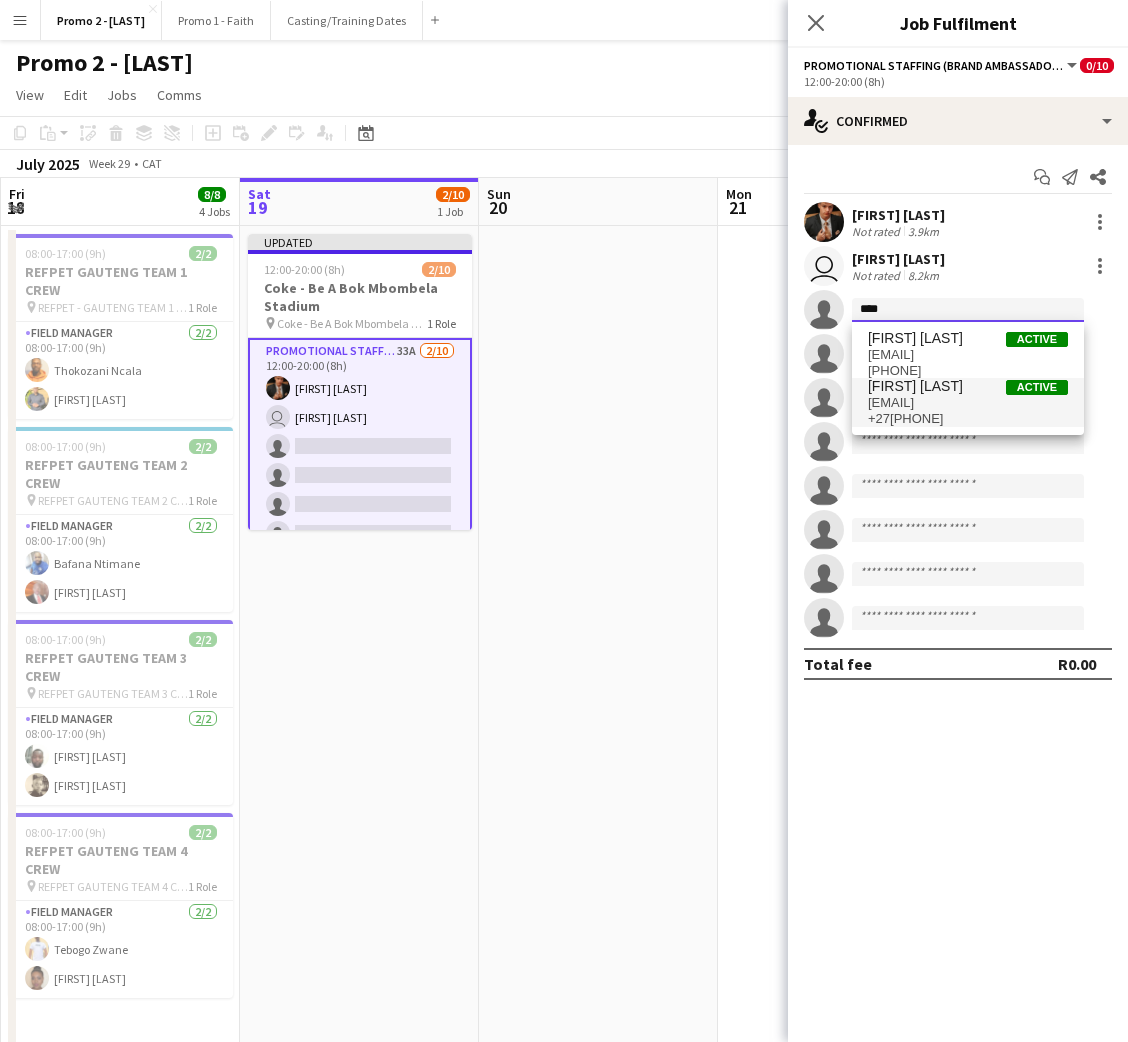 type on "****" 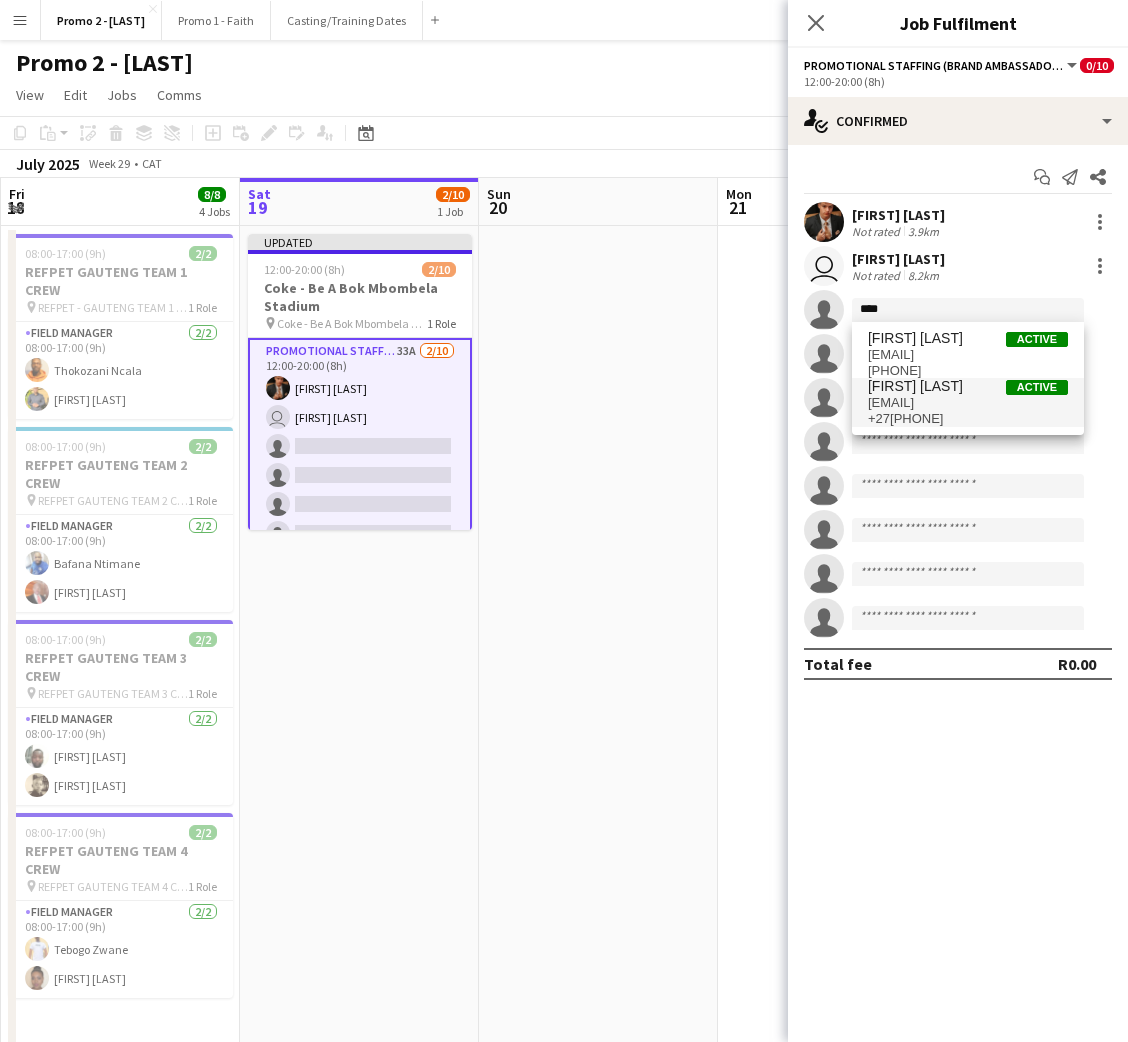 click on "[EMAIL]" at bounding box center (968, 403) 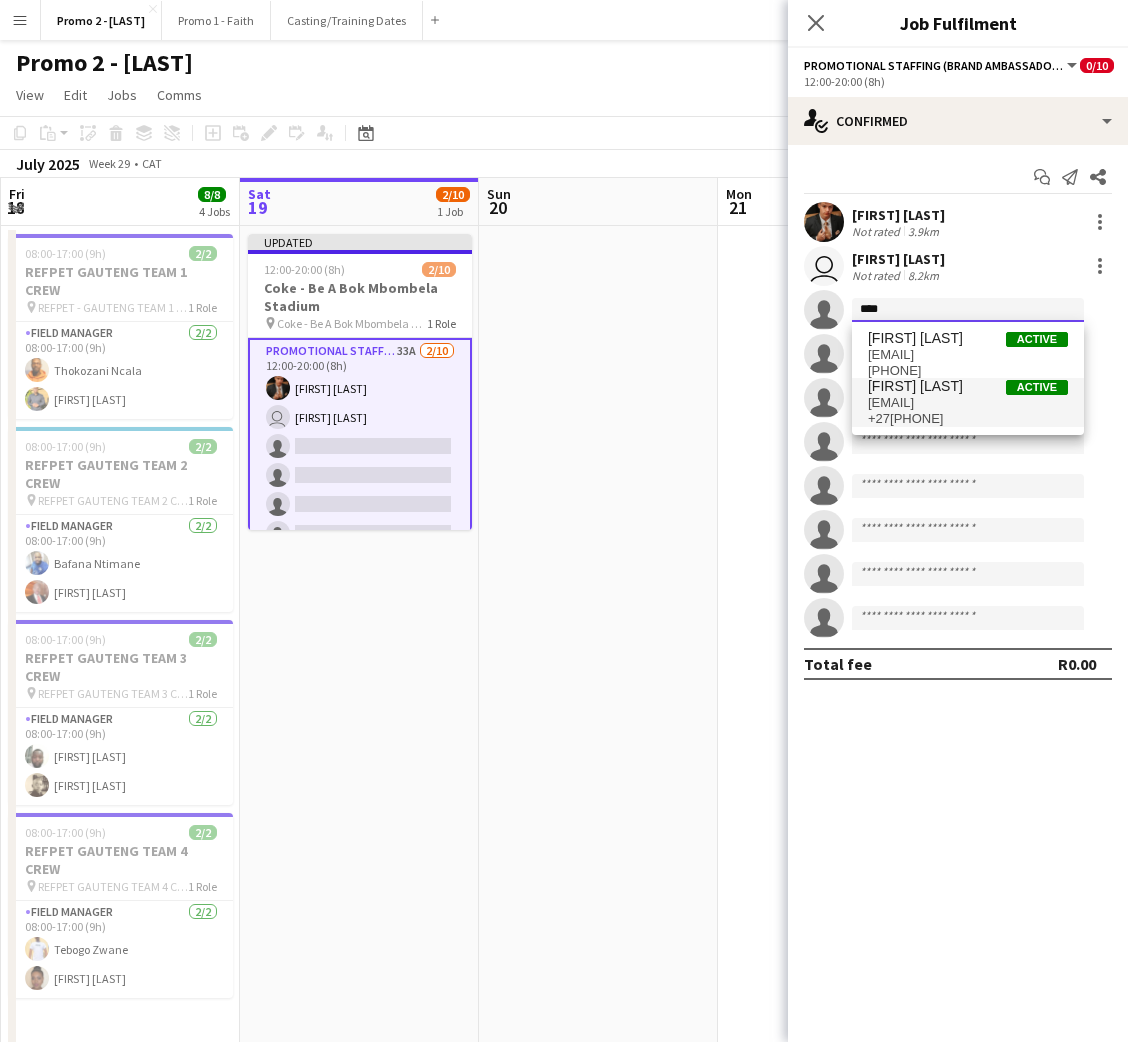 type 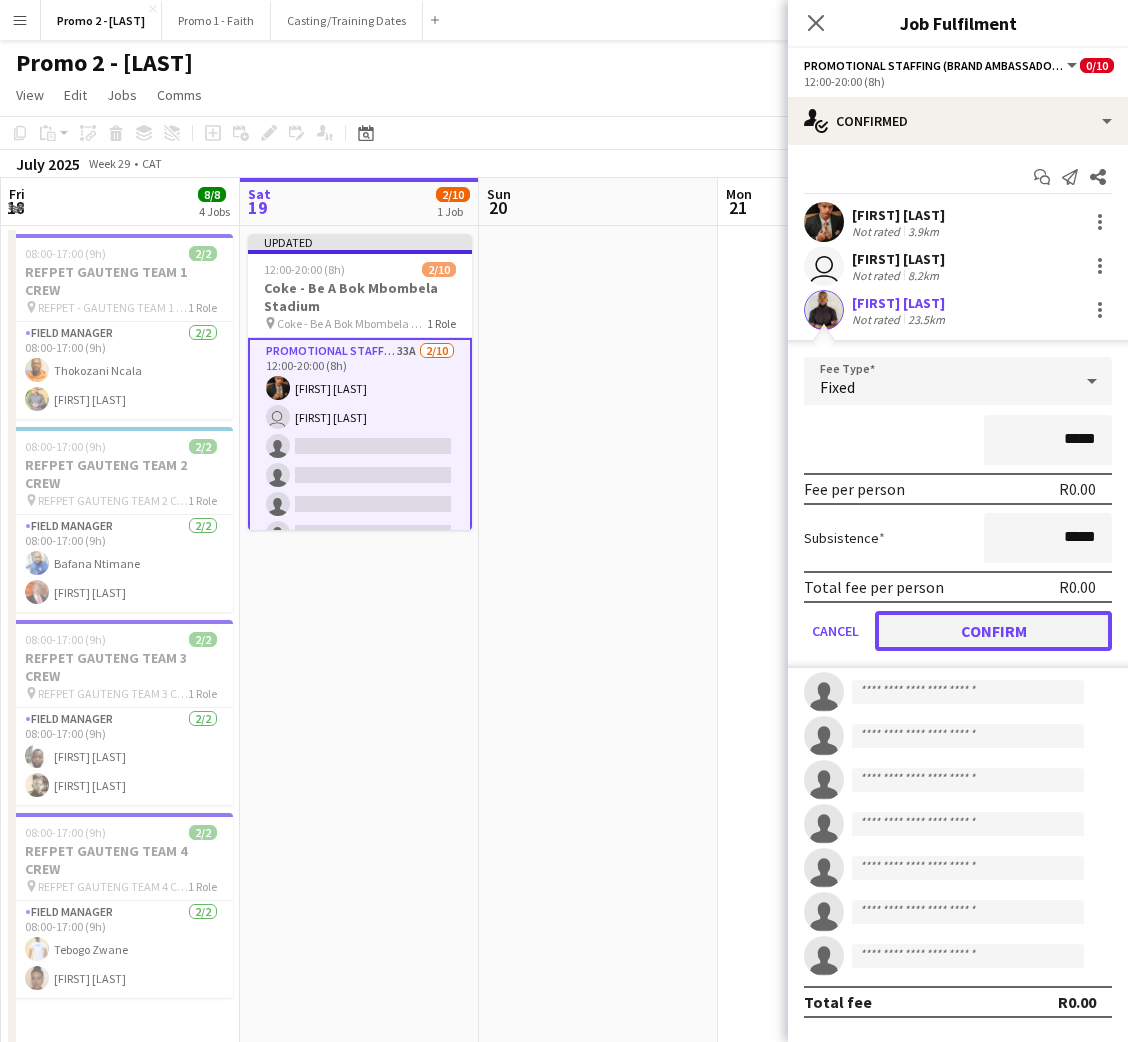click on "Confirm" at bounding box center (993, 631) 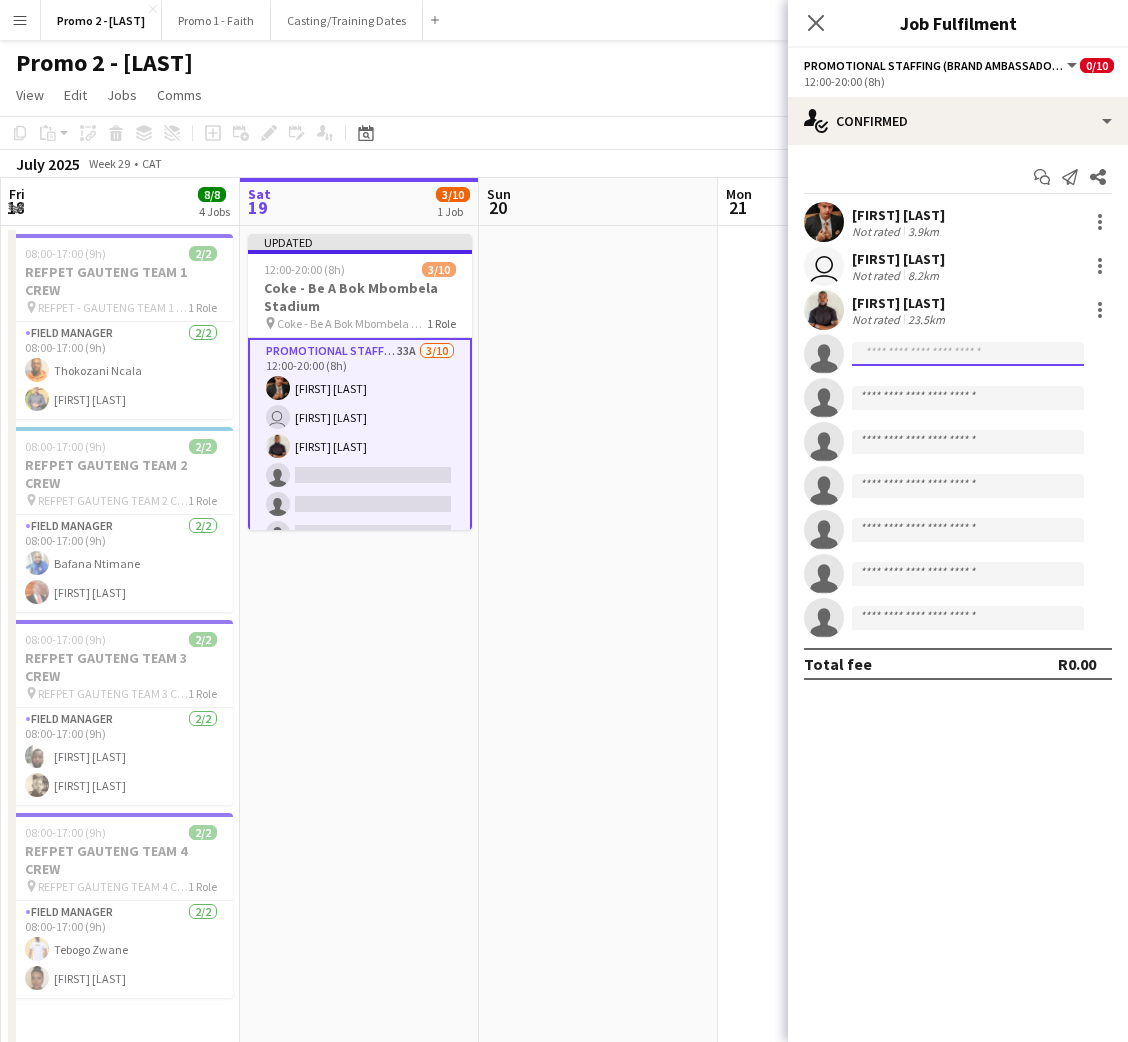 click at bounding box center [968, 486] 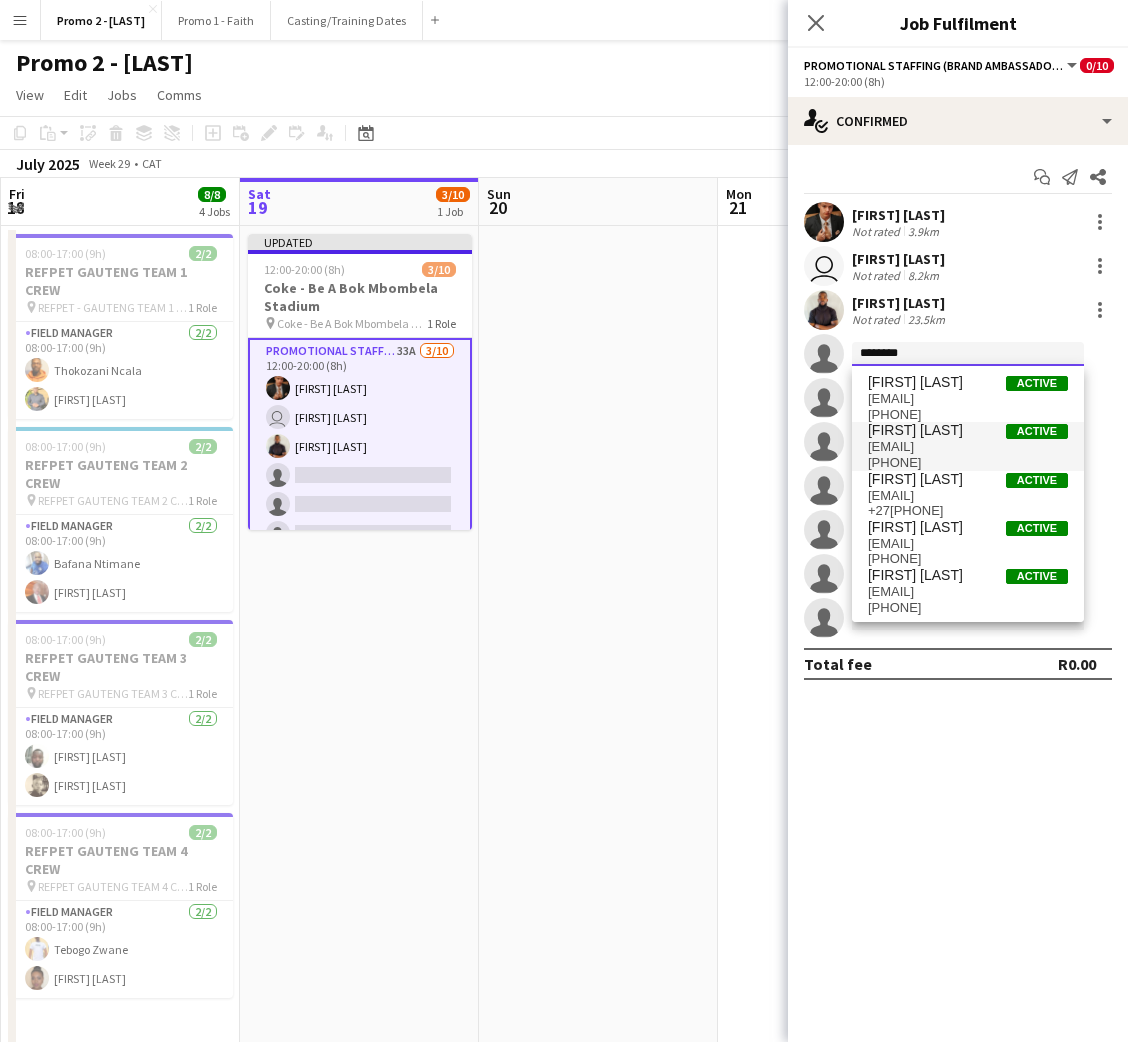 type on "********" 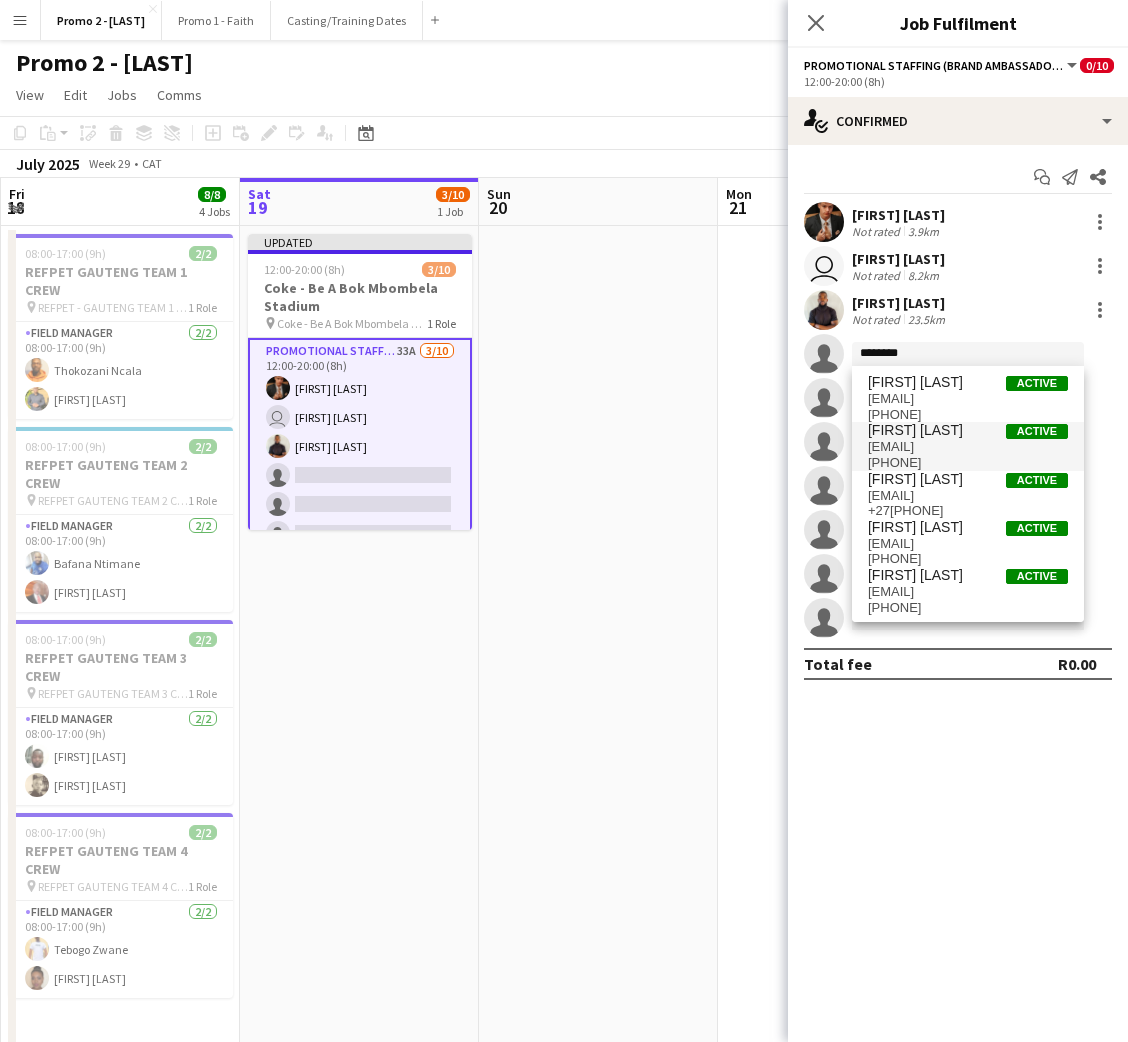 click on "[FIRST] [LAST]" at bounding box center (915, 430) 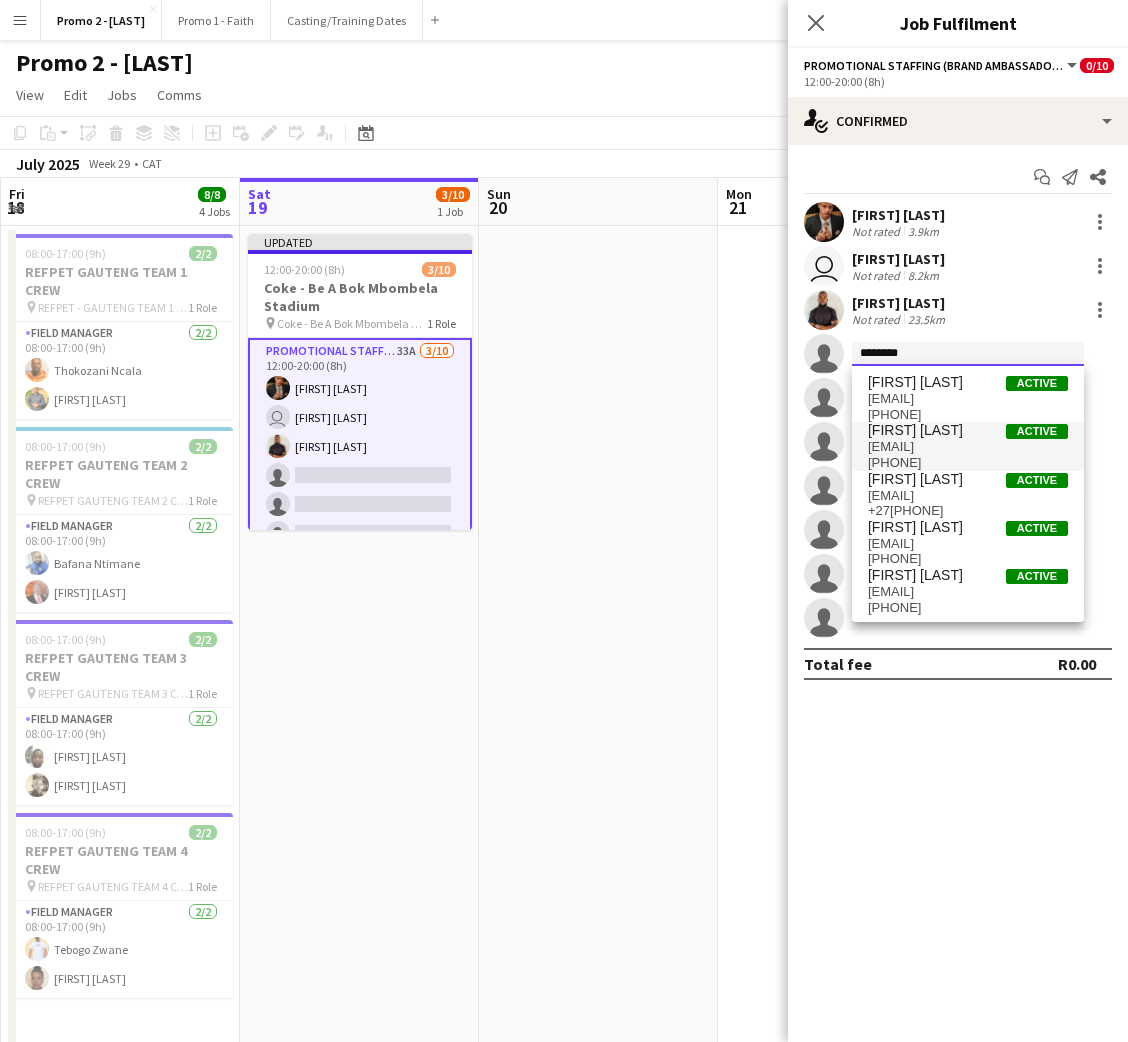 type 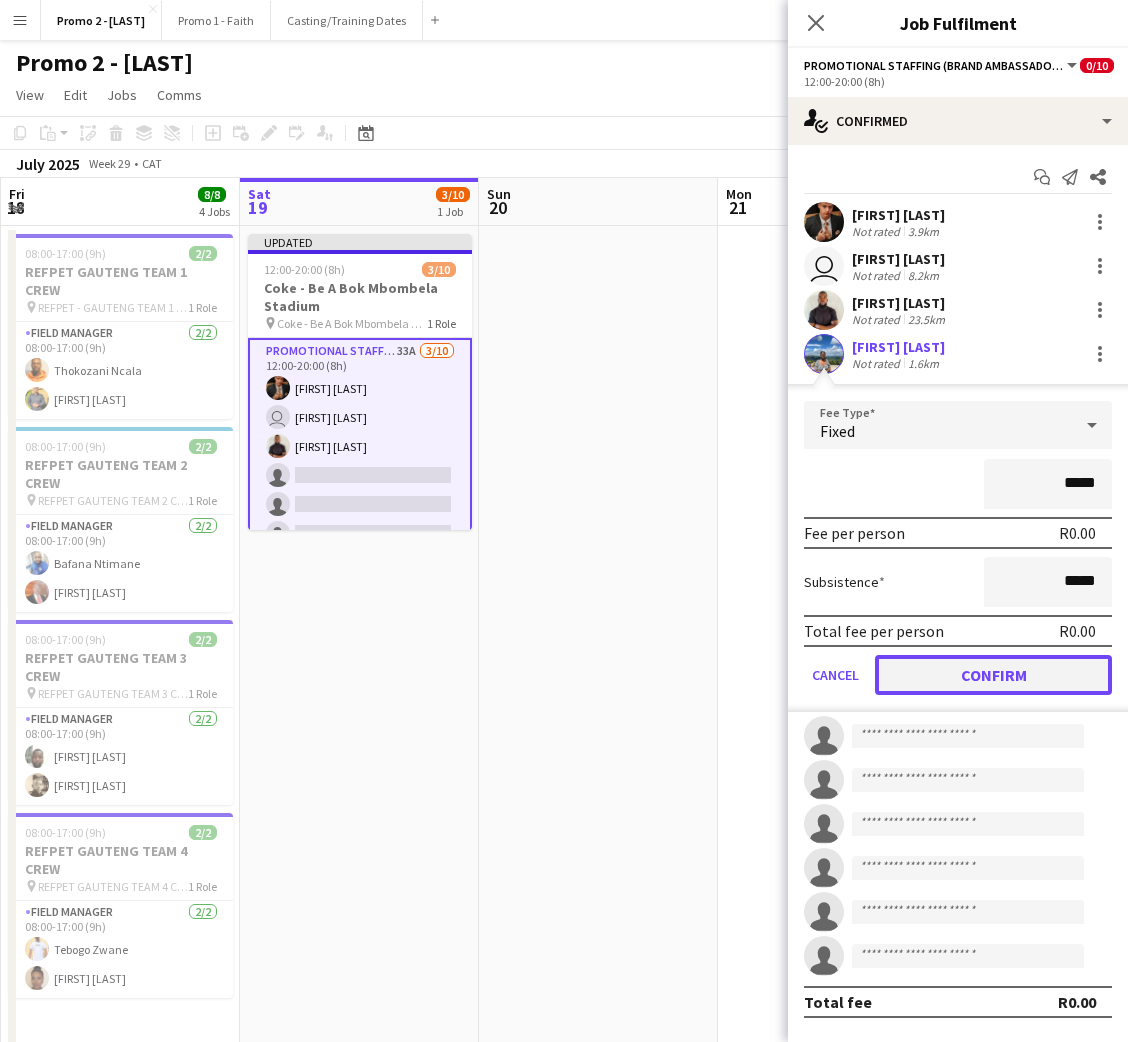 click on "Confirm" at bounding box center (993, 675) 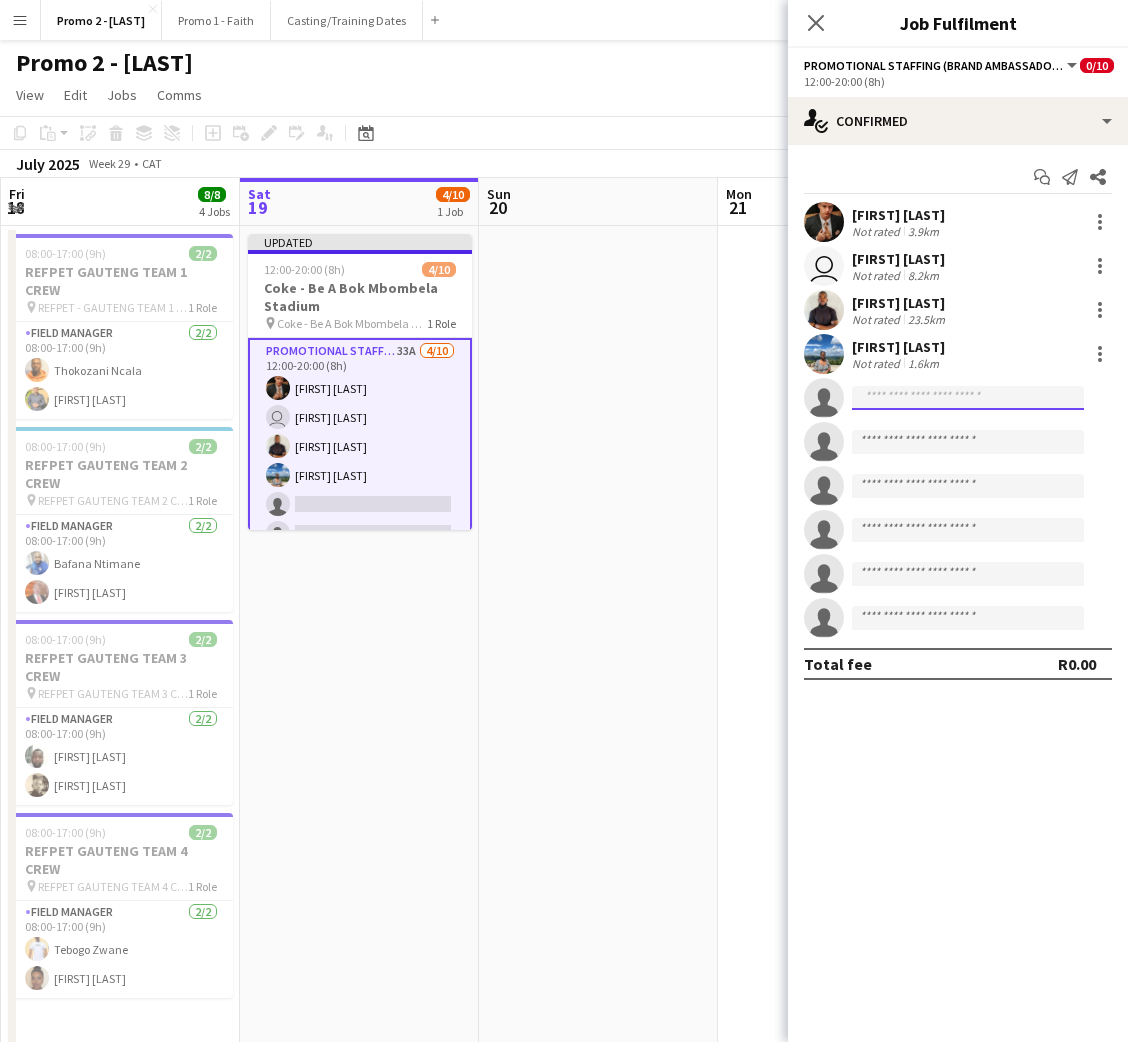 click at bounding box center (968, 574) 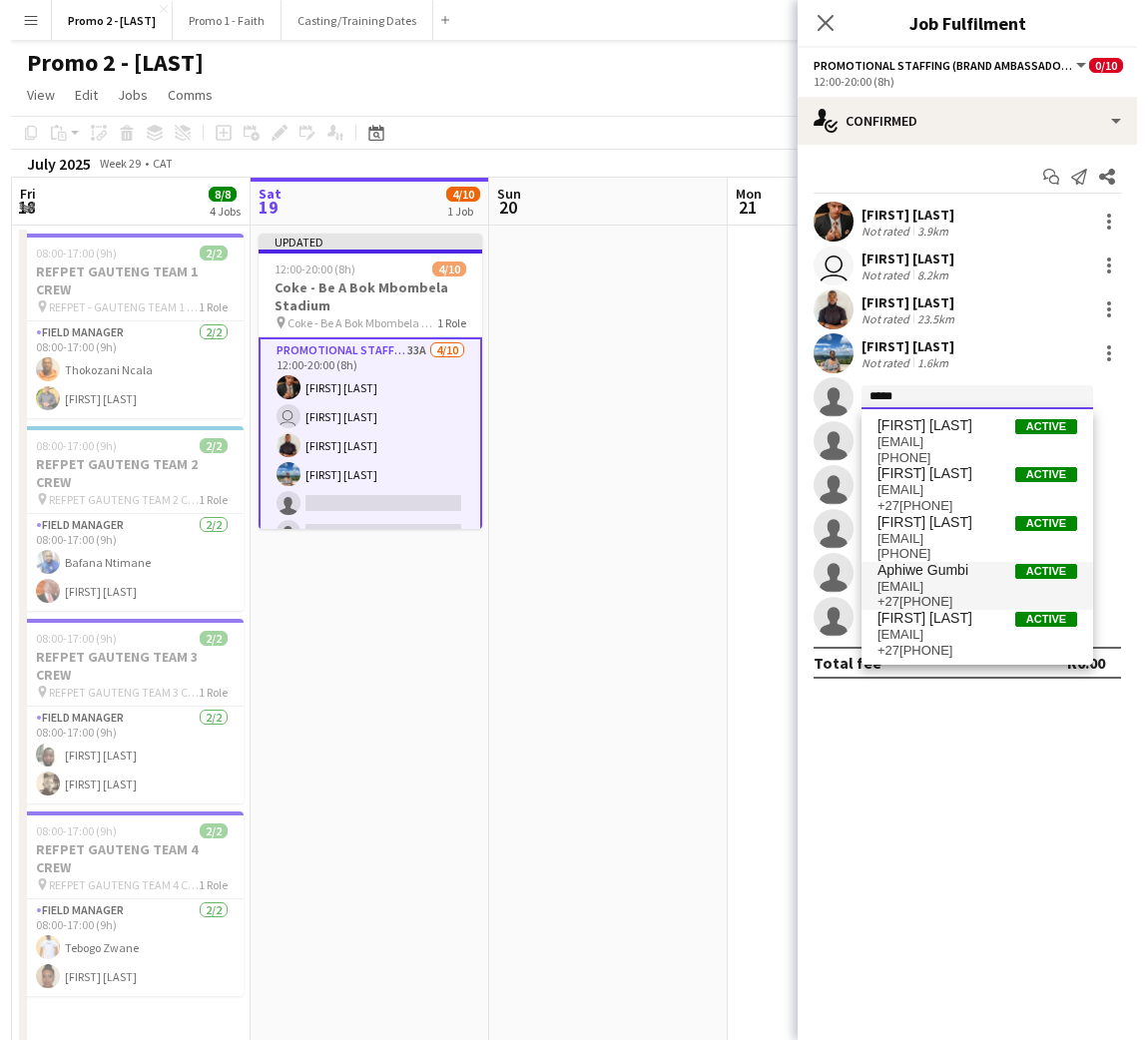 scroll, scrollTop: 4, scrollLeft: 0, axis: vertical 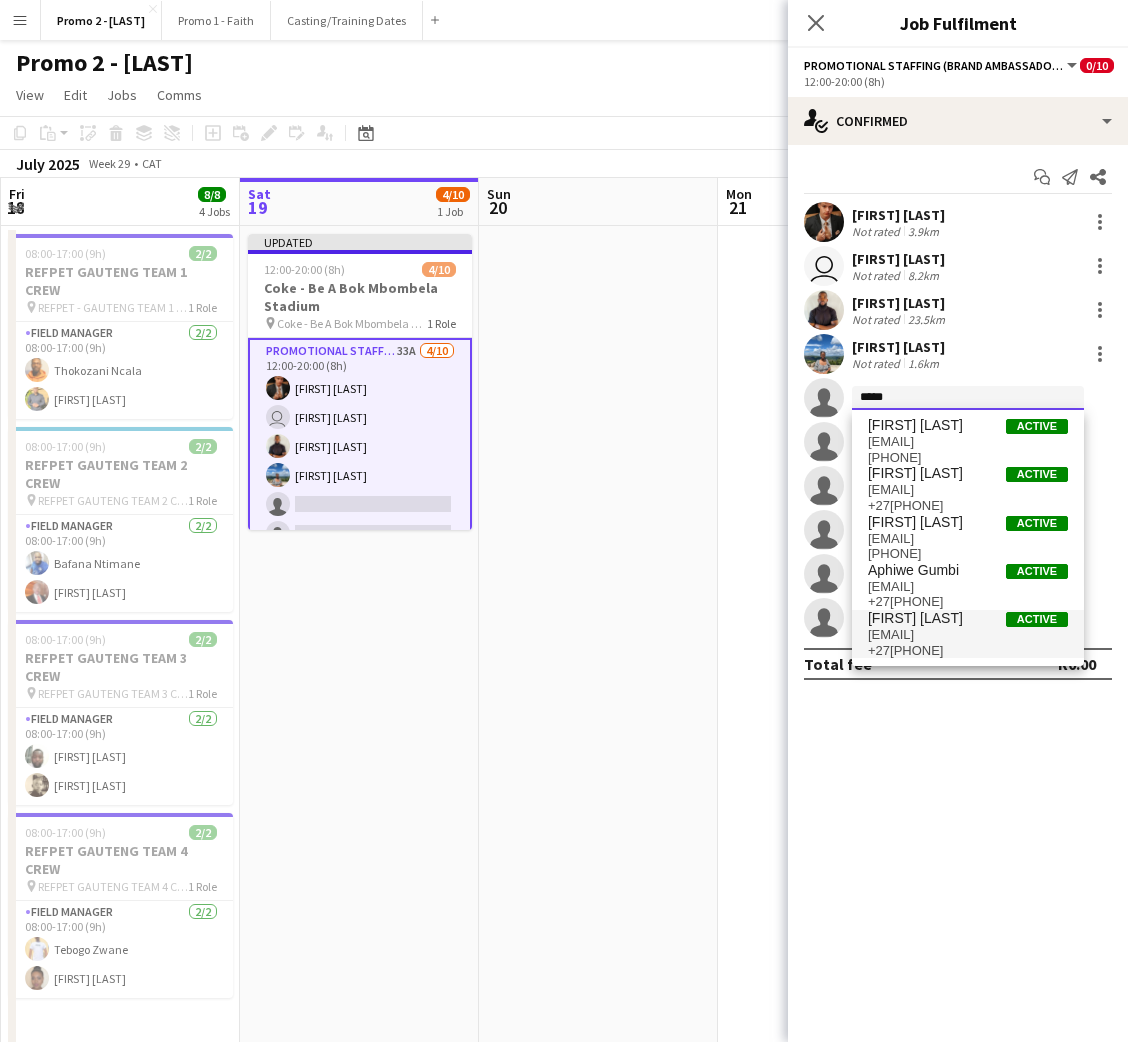 type on "*****" 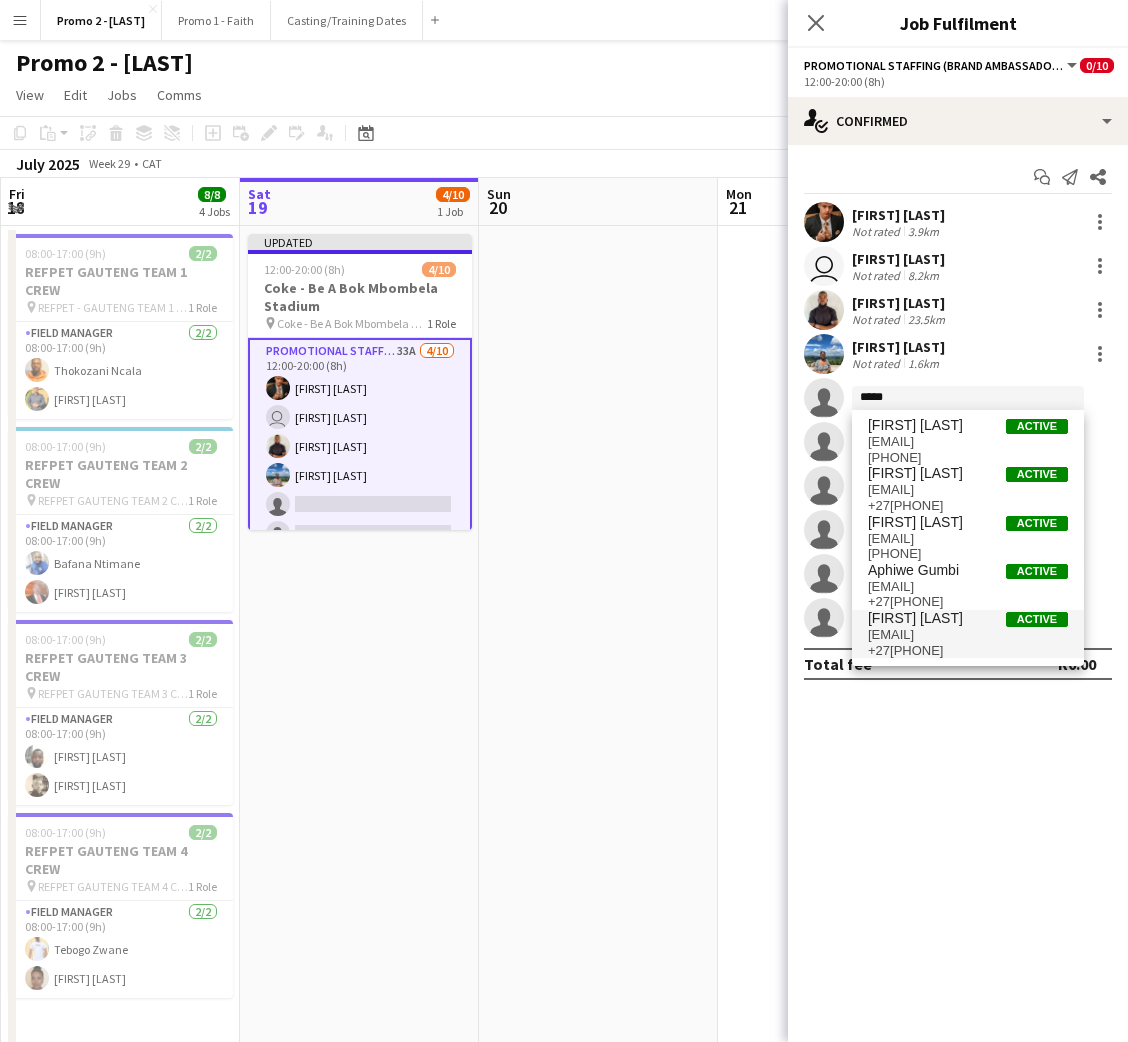 click on "[FIRST] [LAST]" at bounding box center [915, 618] 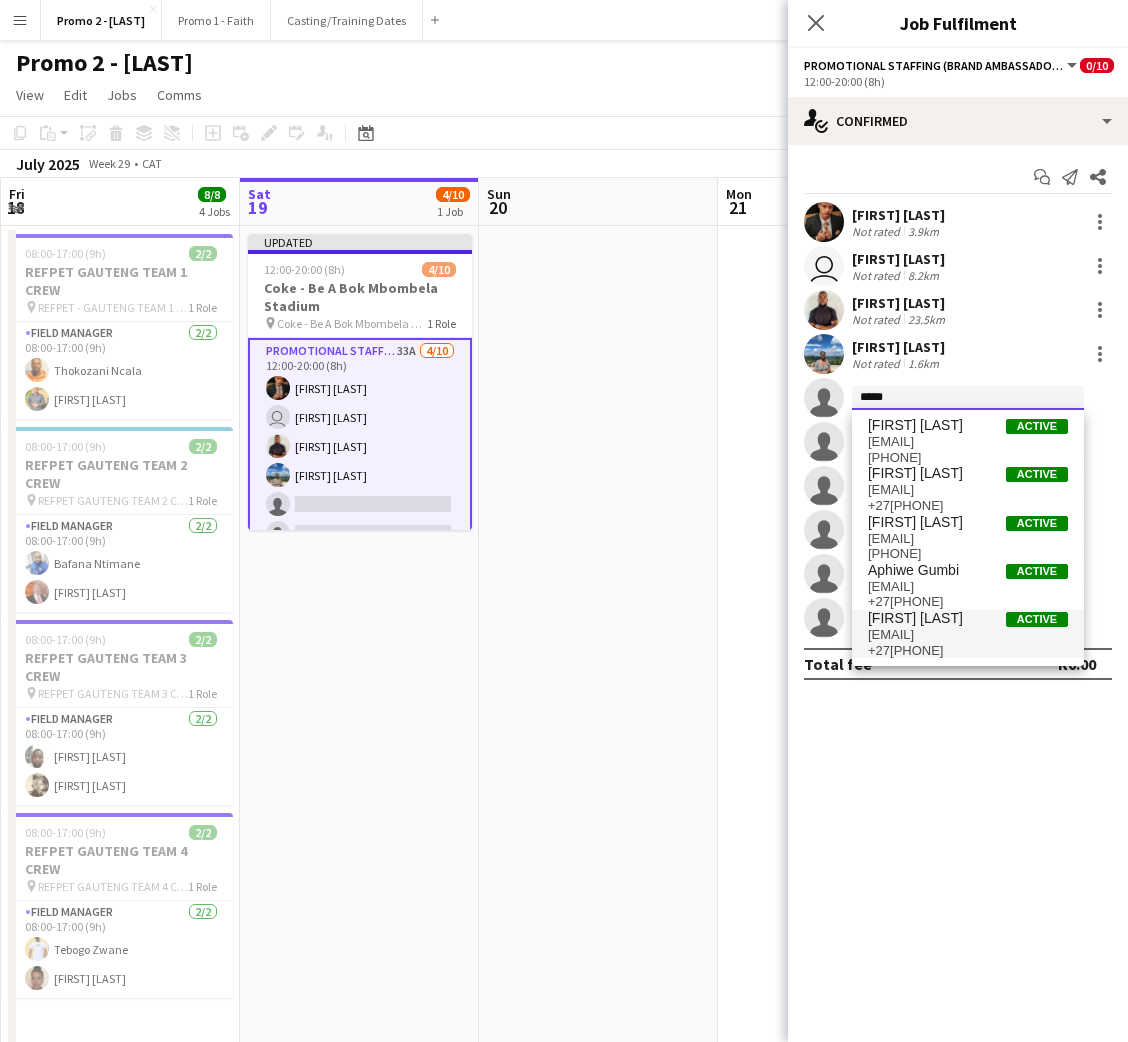 type 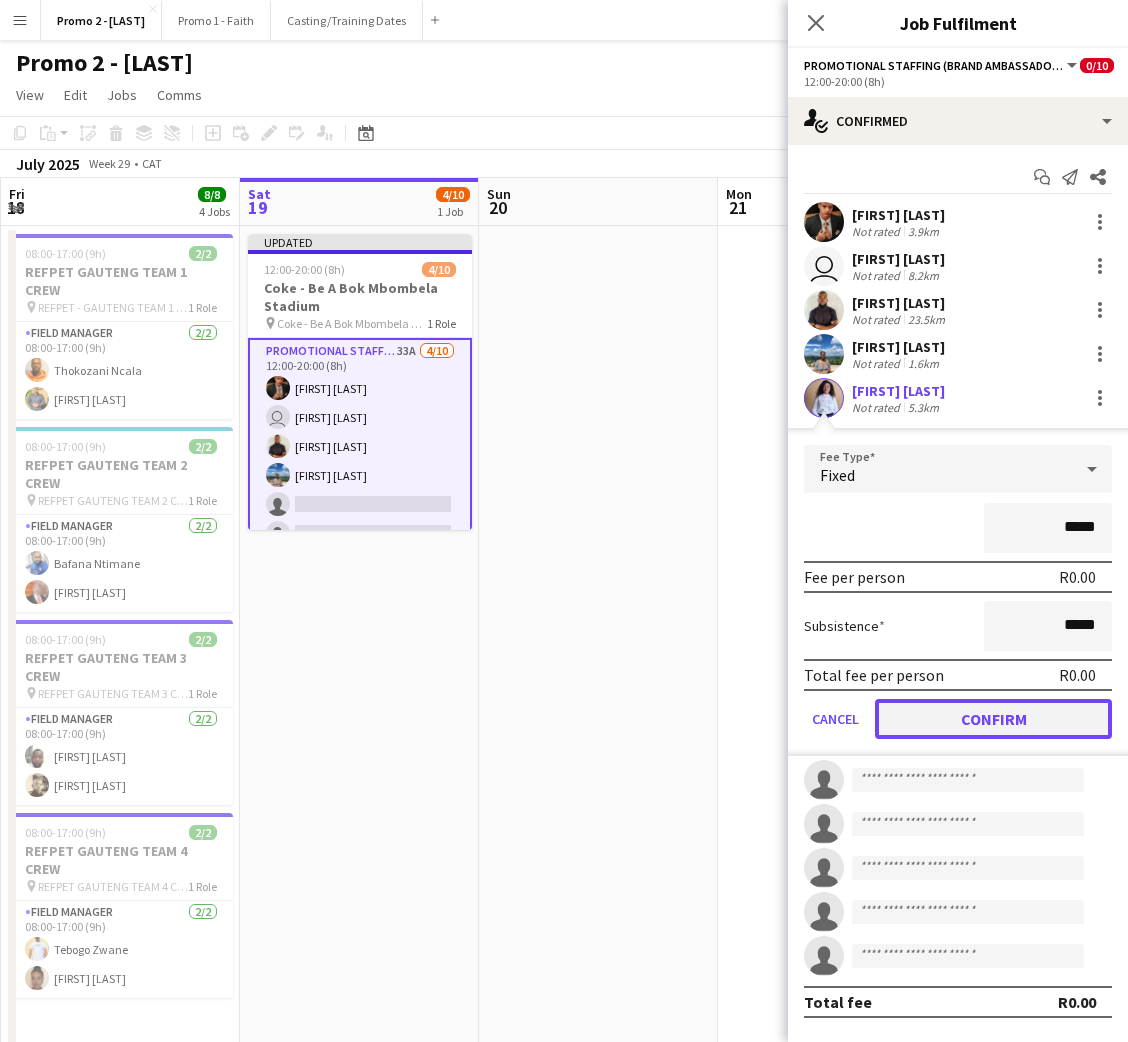 click on "Confirm" at bounding box center [993, 719] 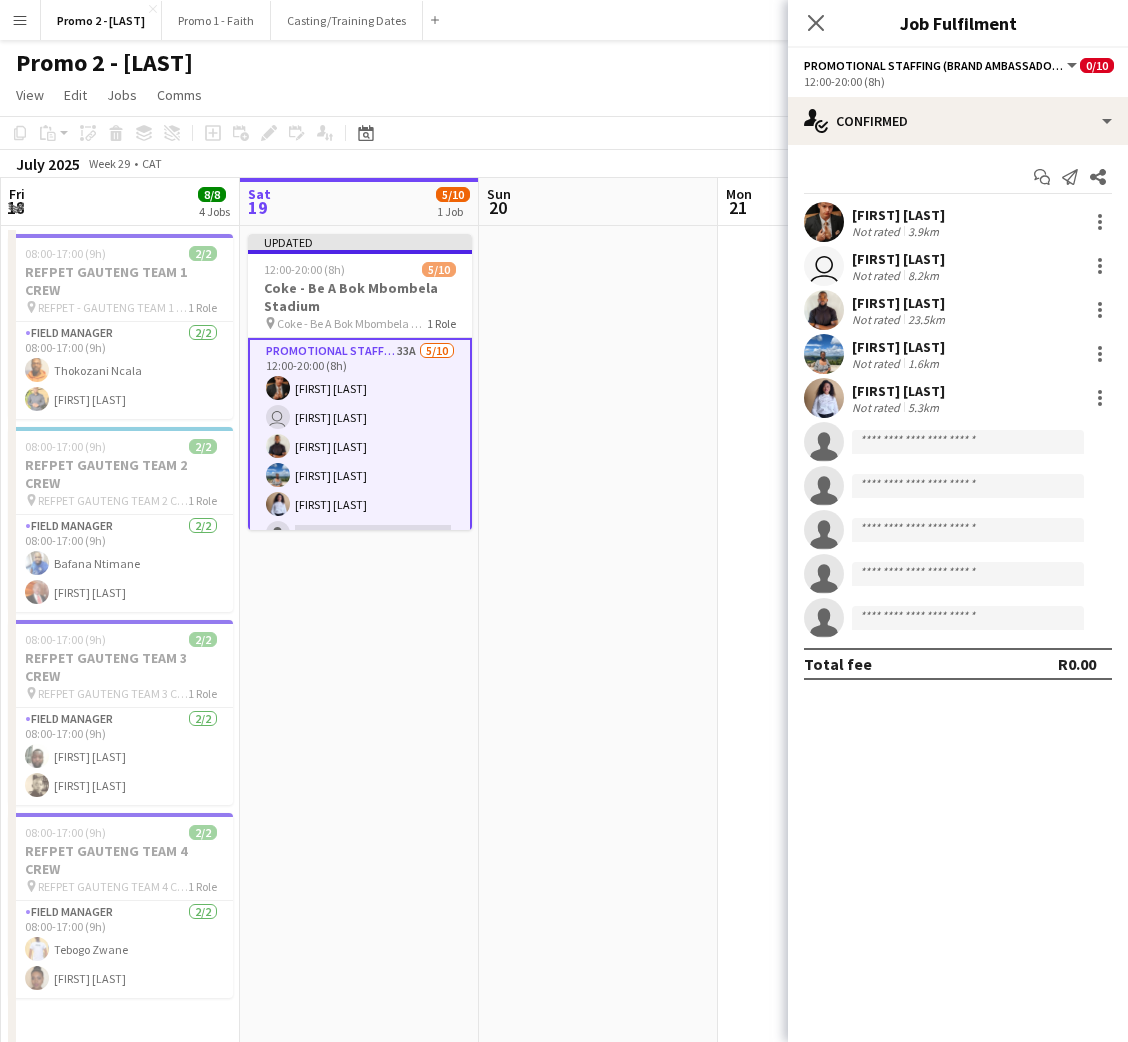 click on "Menu" at bounding box center (20, 20) 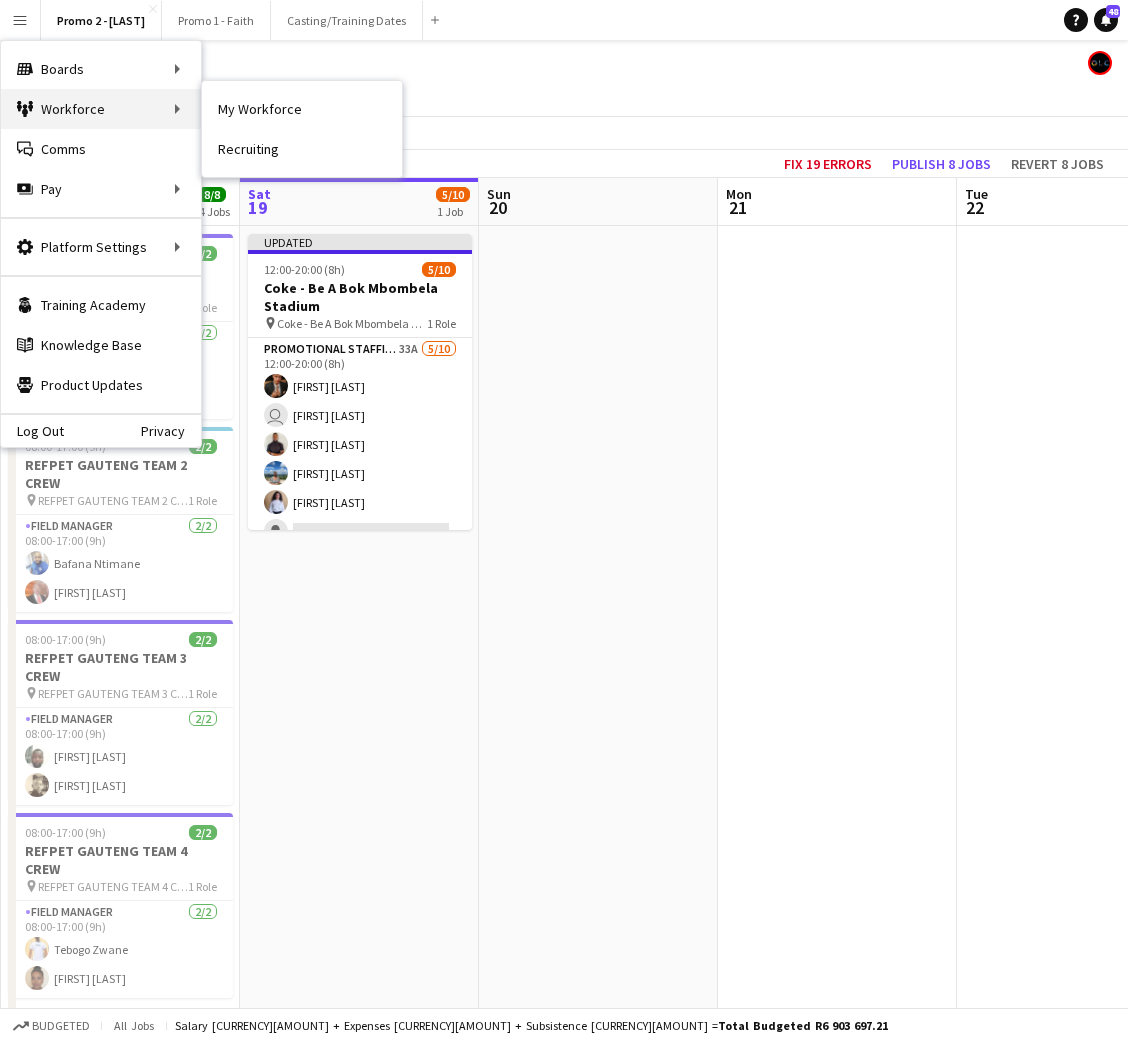 click on "Workforce
Workforce" at bounding box center (101, 109) 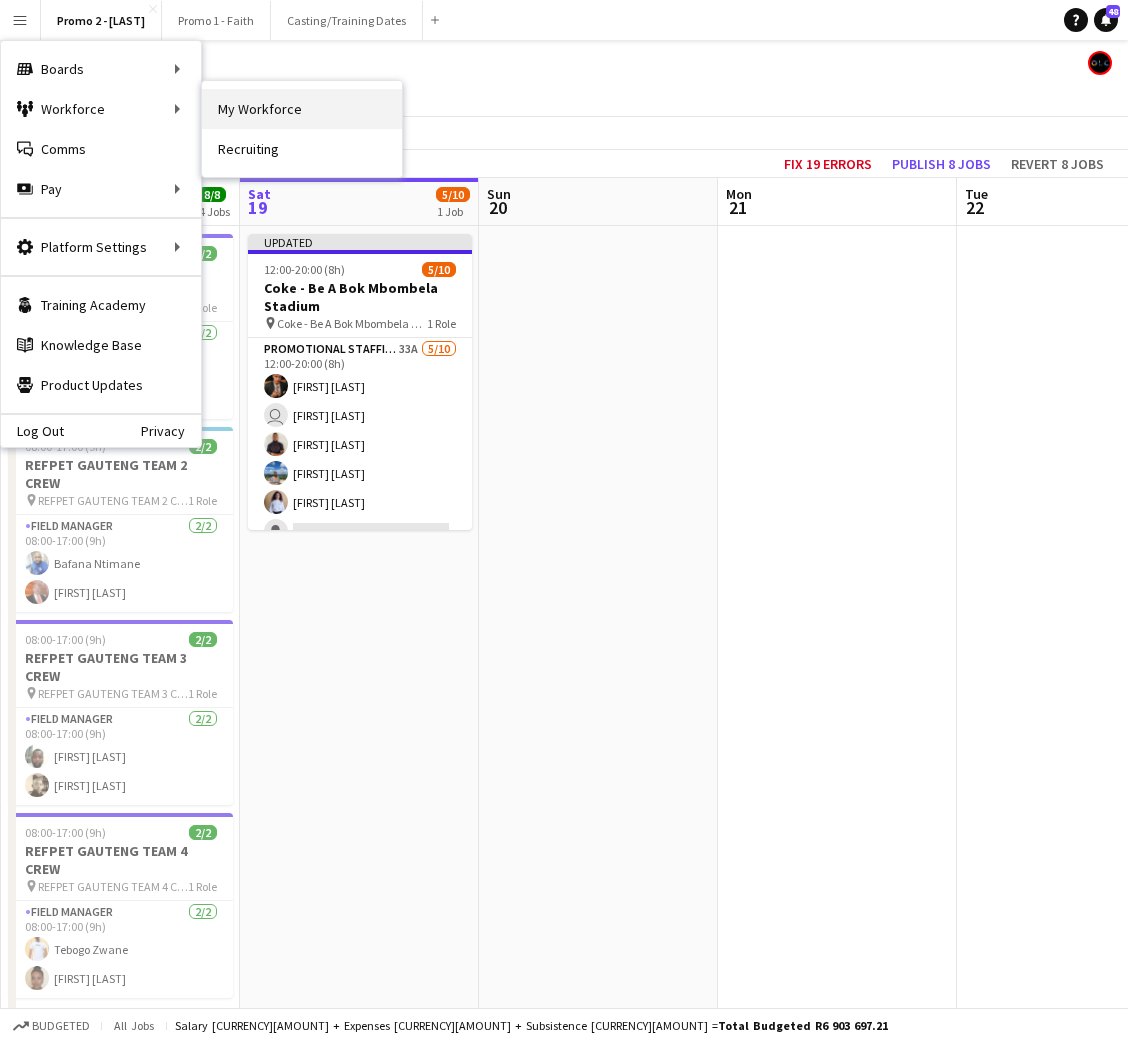 click on "My Workforce" at bounding box center (302, 109) 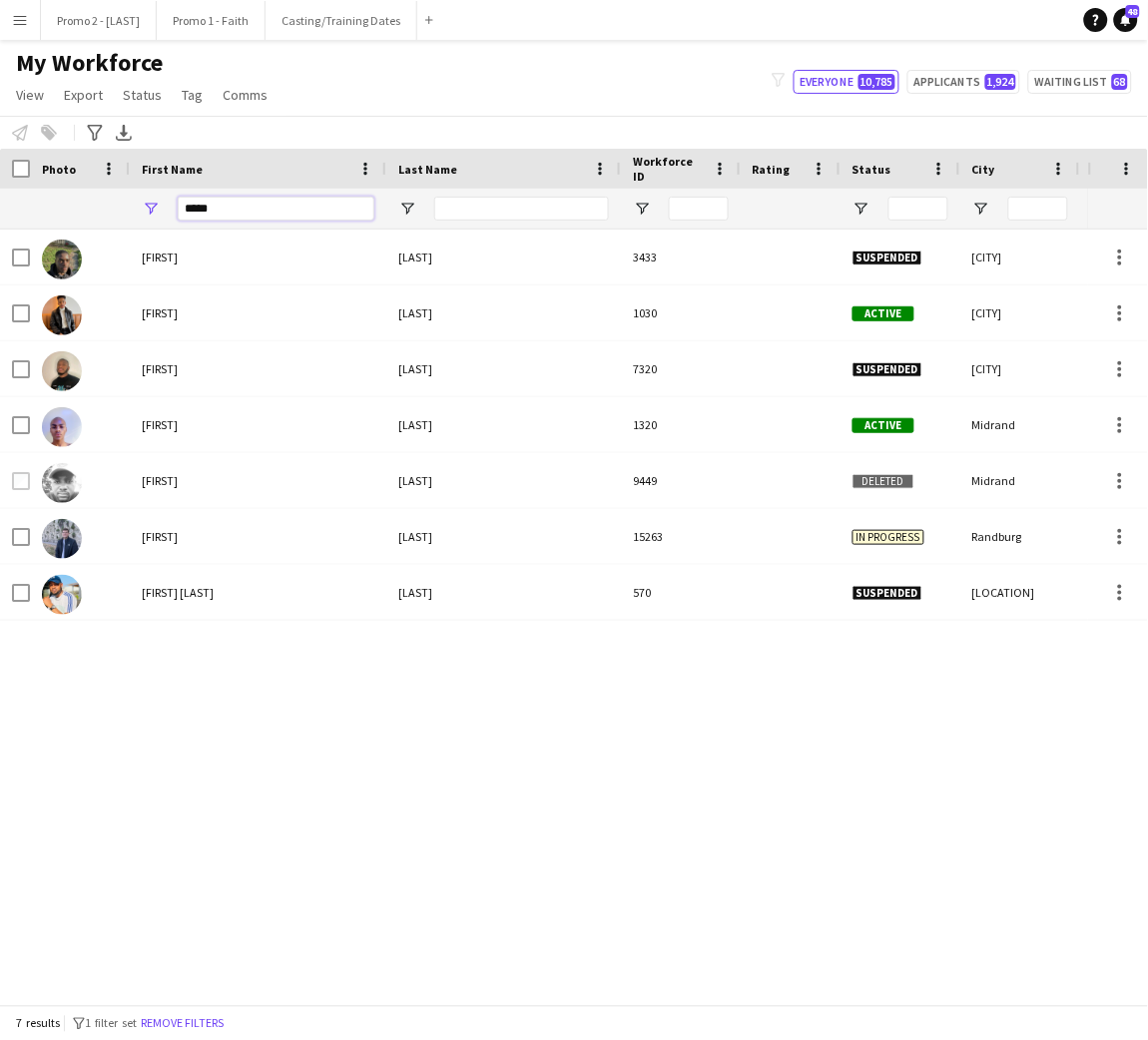 click on "*****" at bounding box center [276, 209] 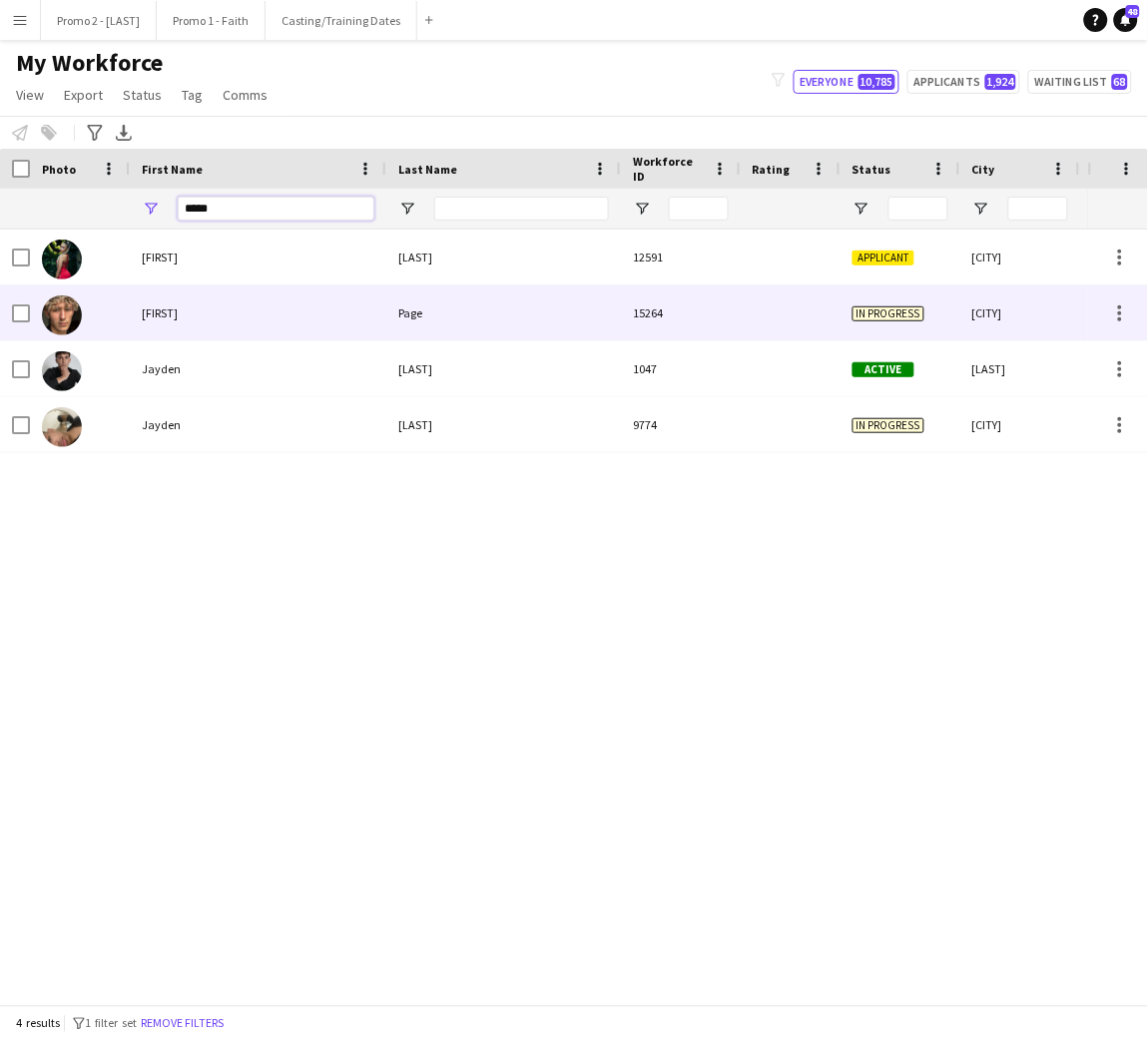 type on "*****" 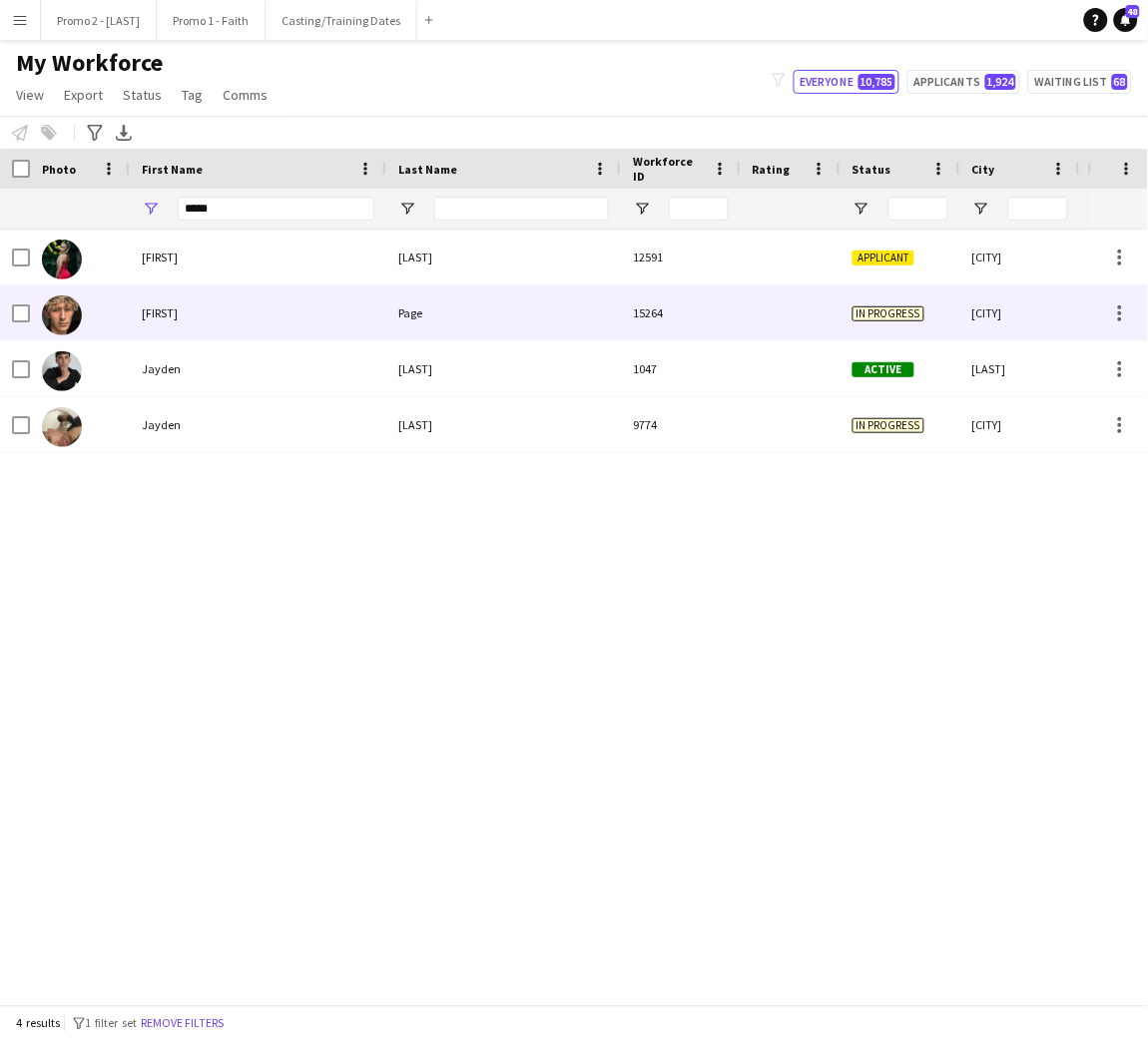 click on "Page" at bounding box center [503, 312] 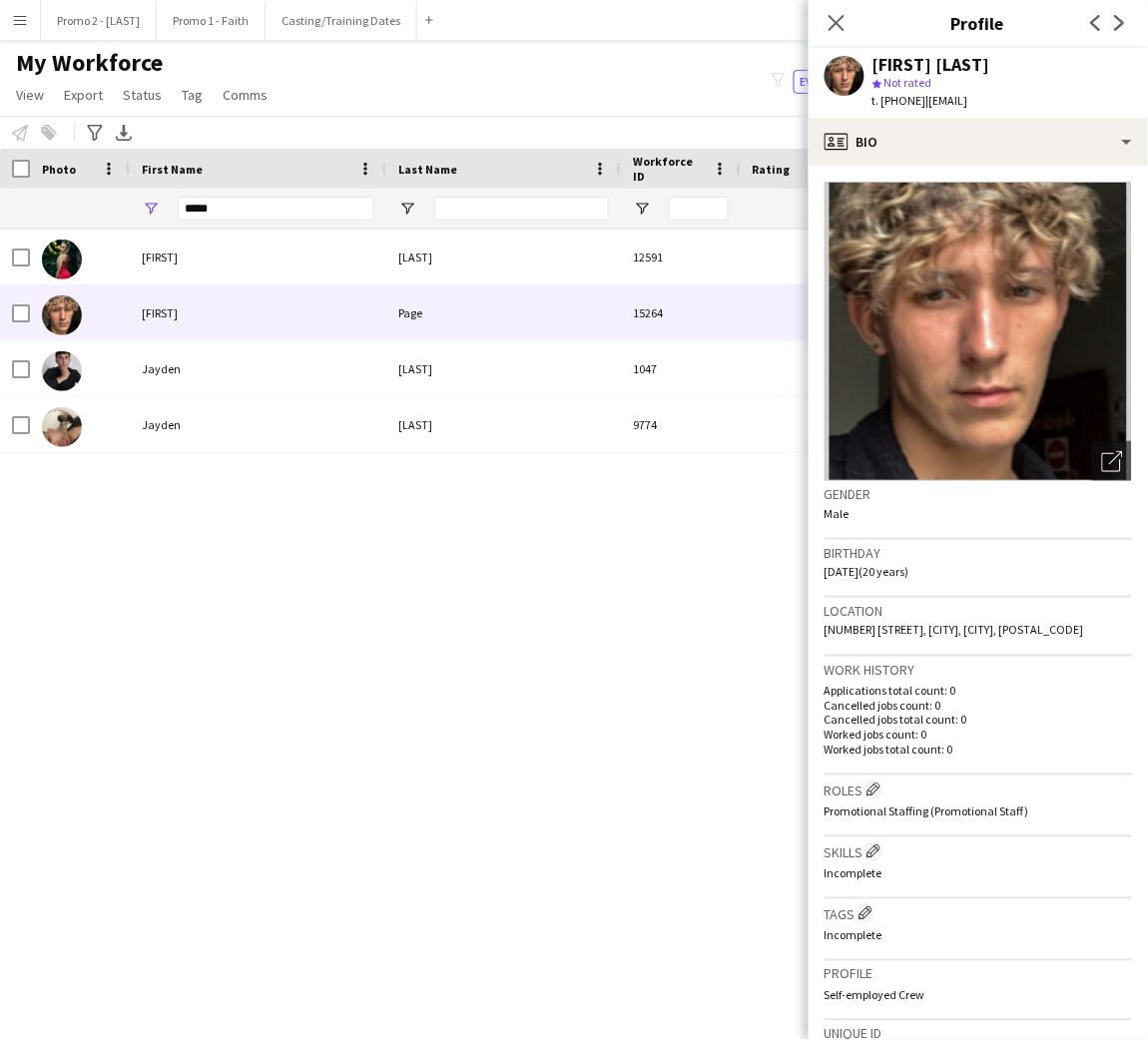 scroll, scrollTop: 390, scrollLeft: 0, axis: vertical 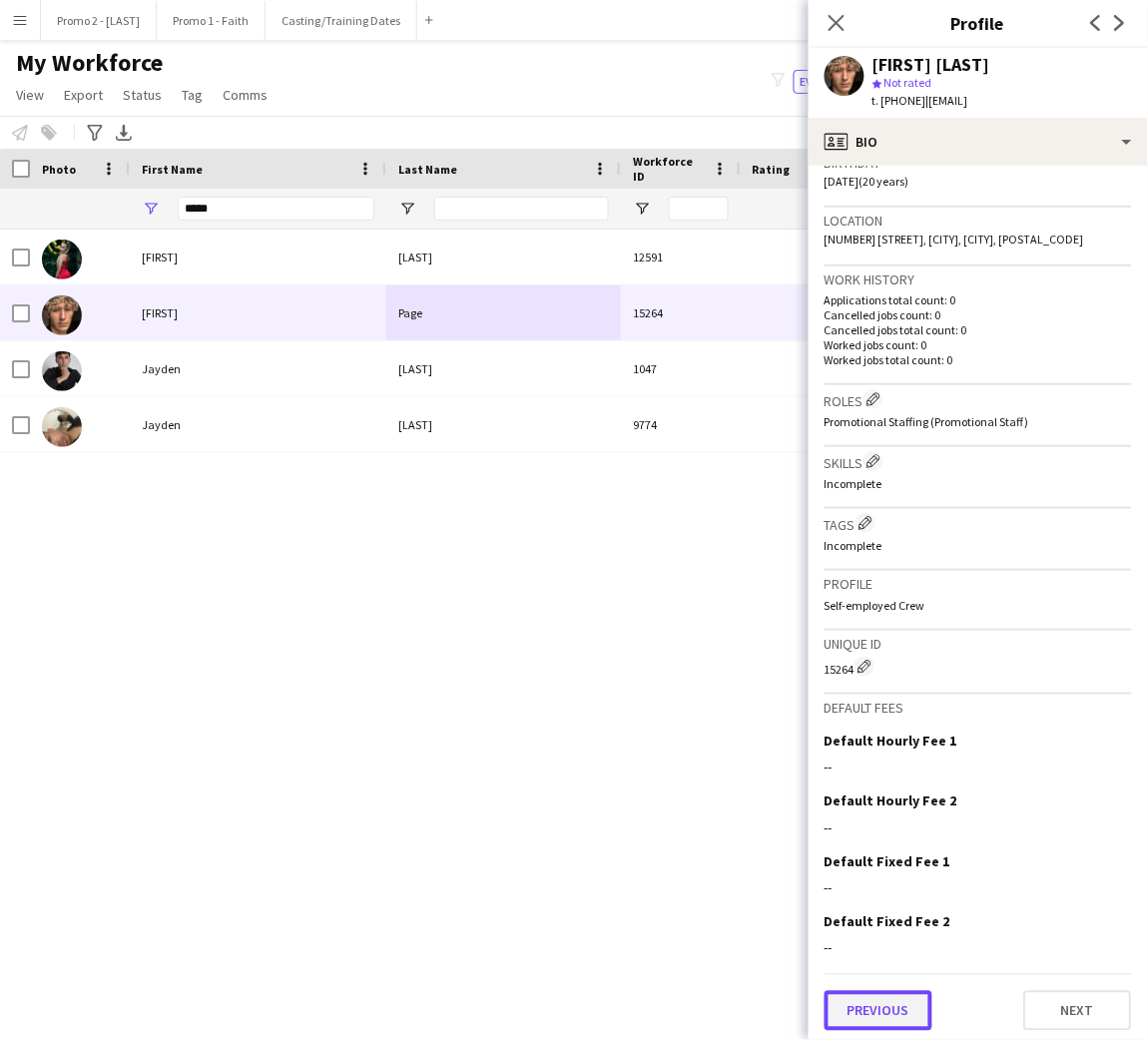 click on "Previous" 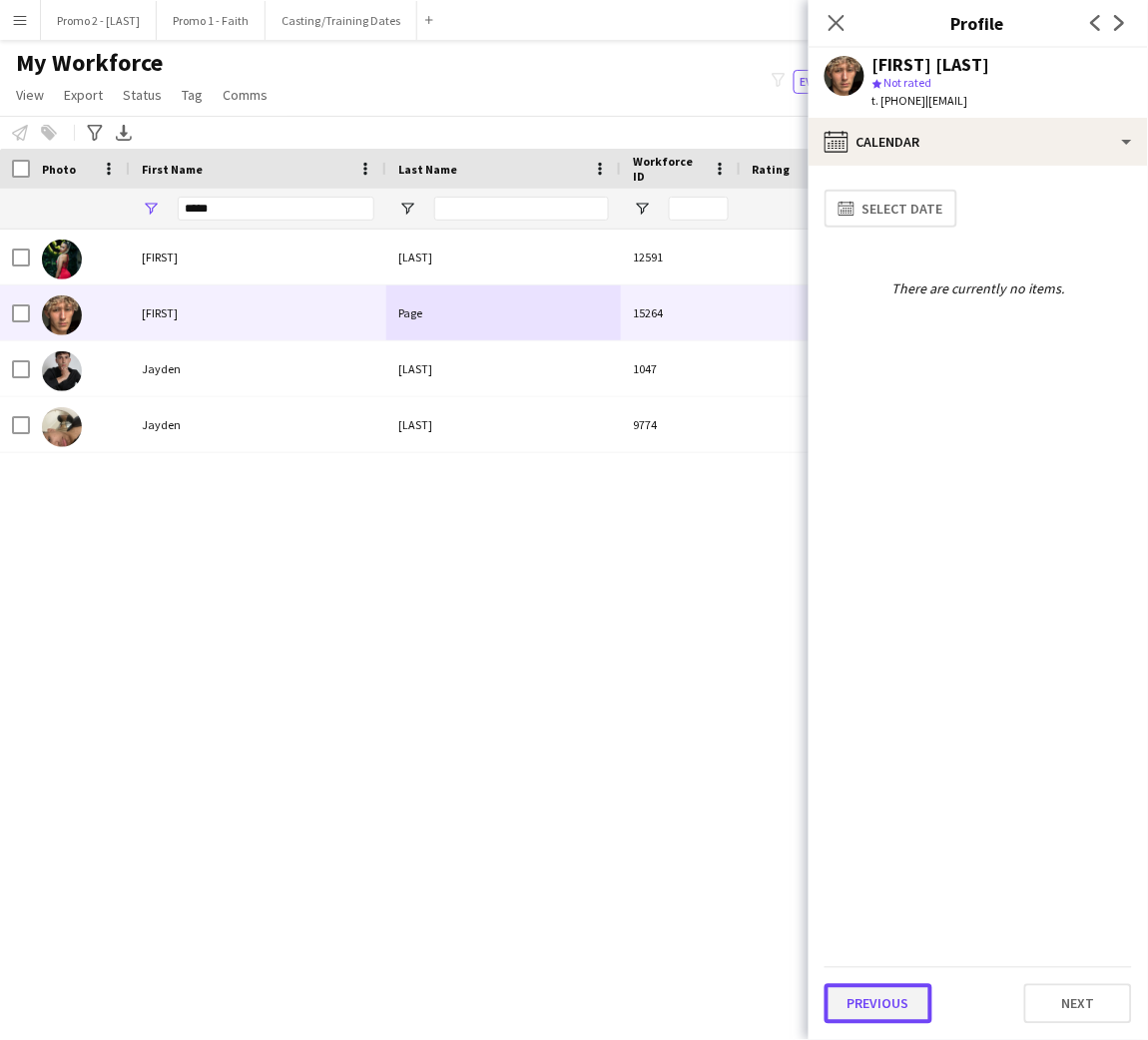 click on "Previous" 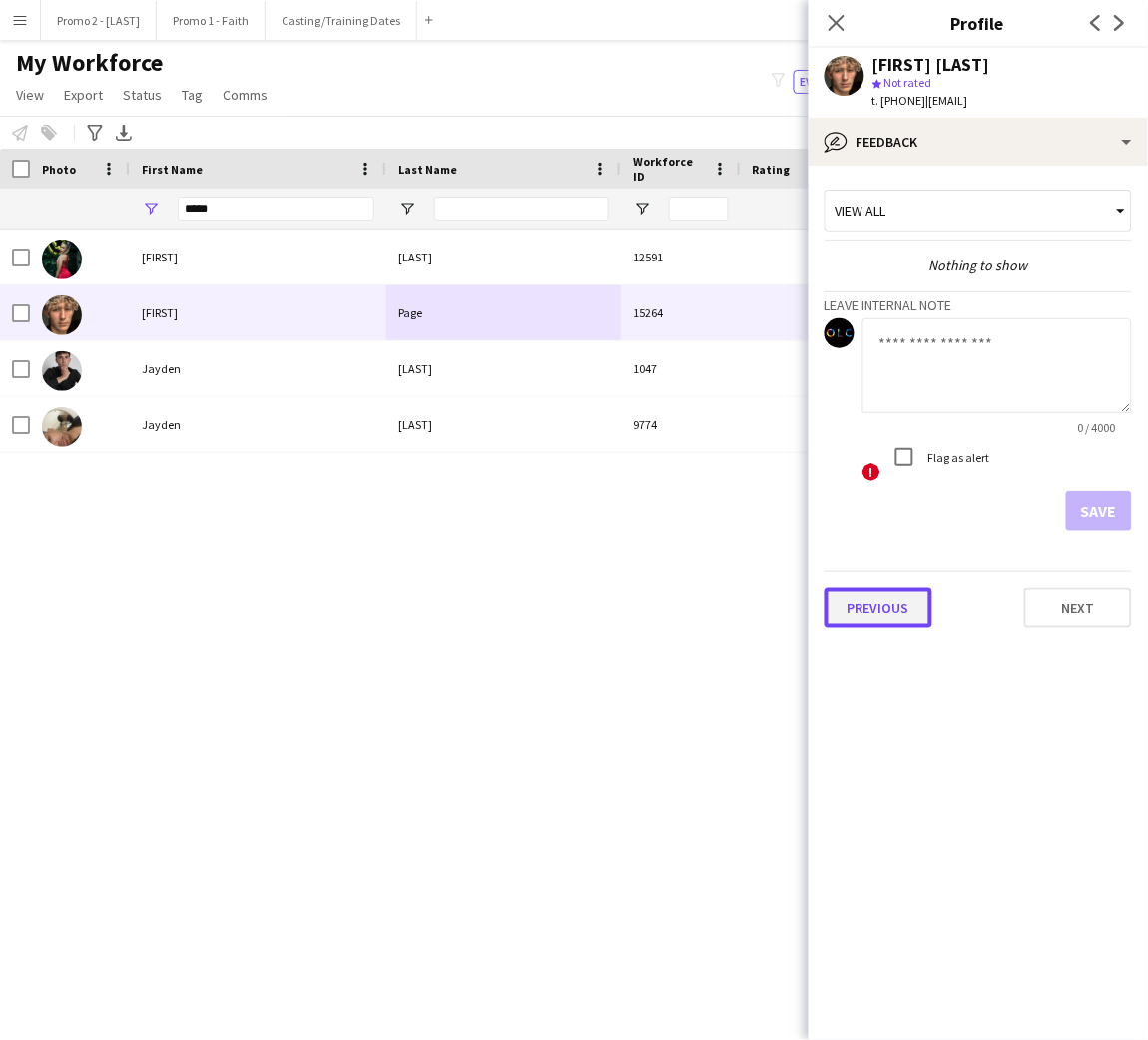 click on "Previous" 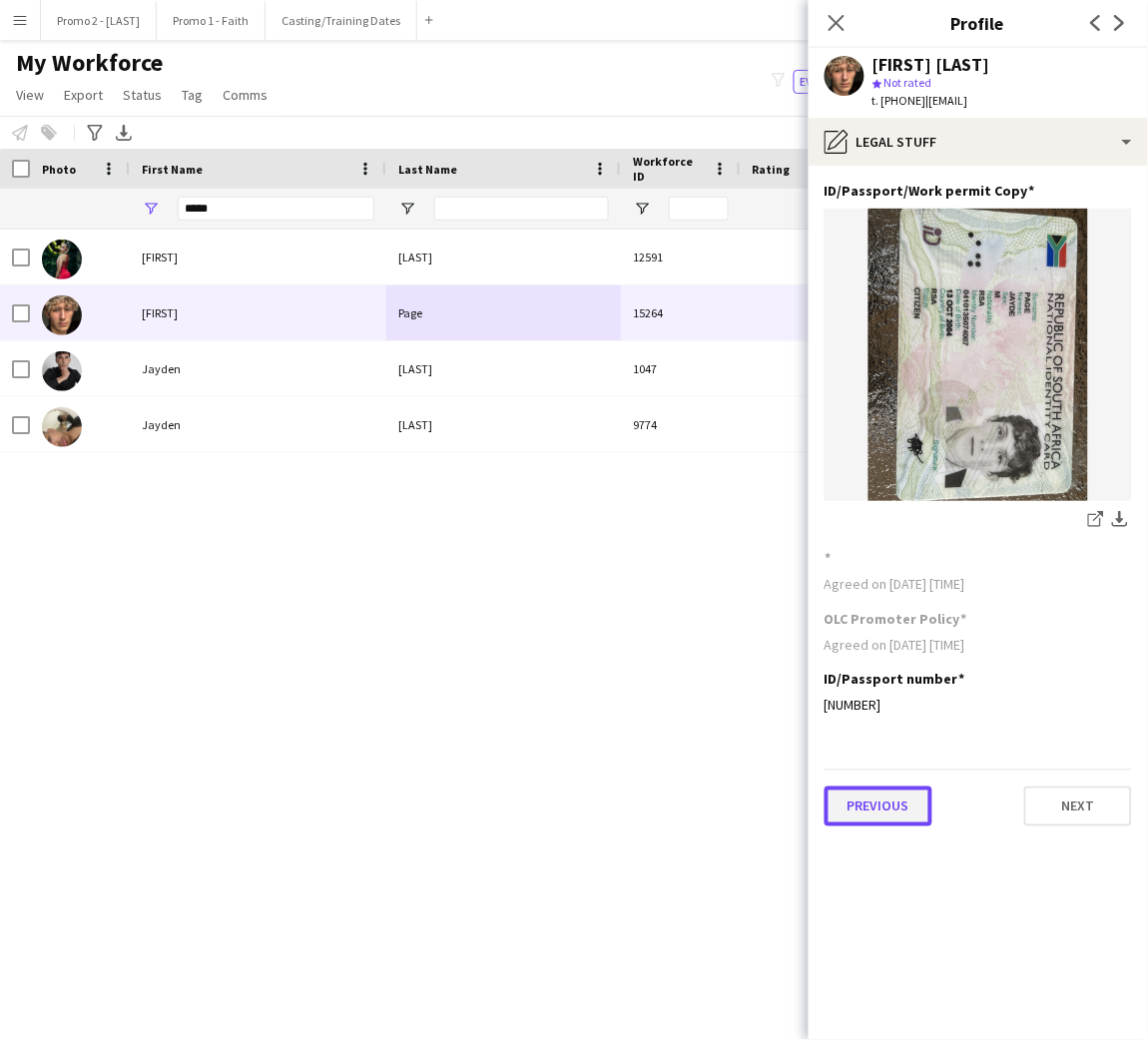 click on "Previous" 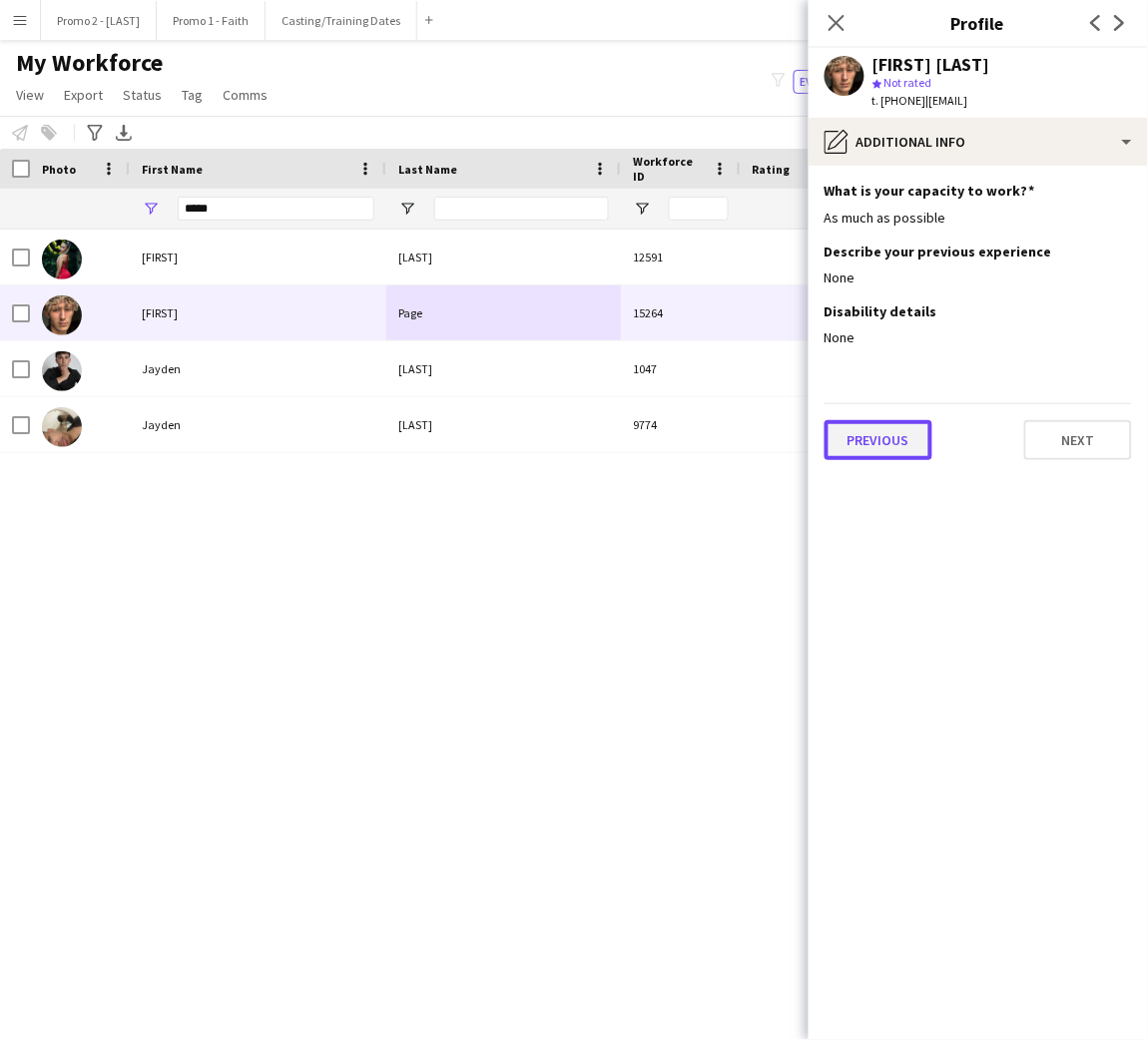 click on "Previous" 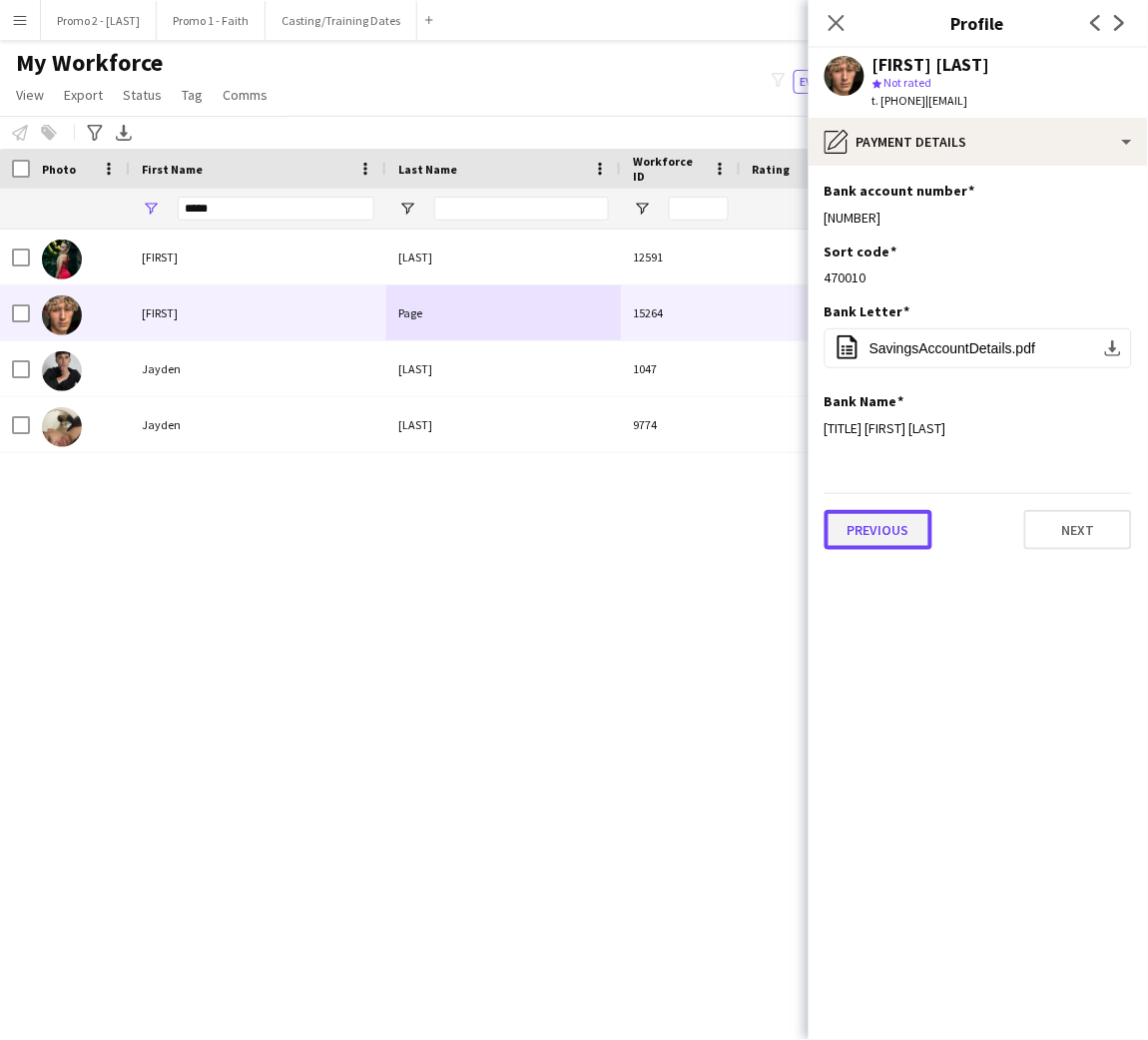 click on "Previous" 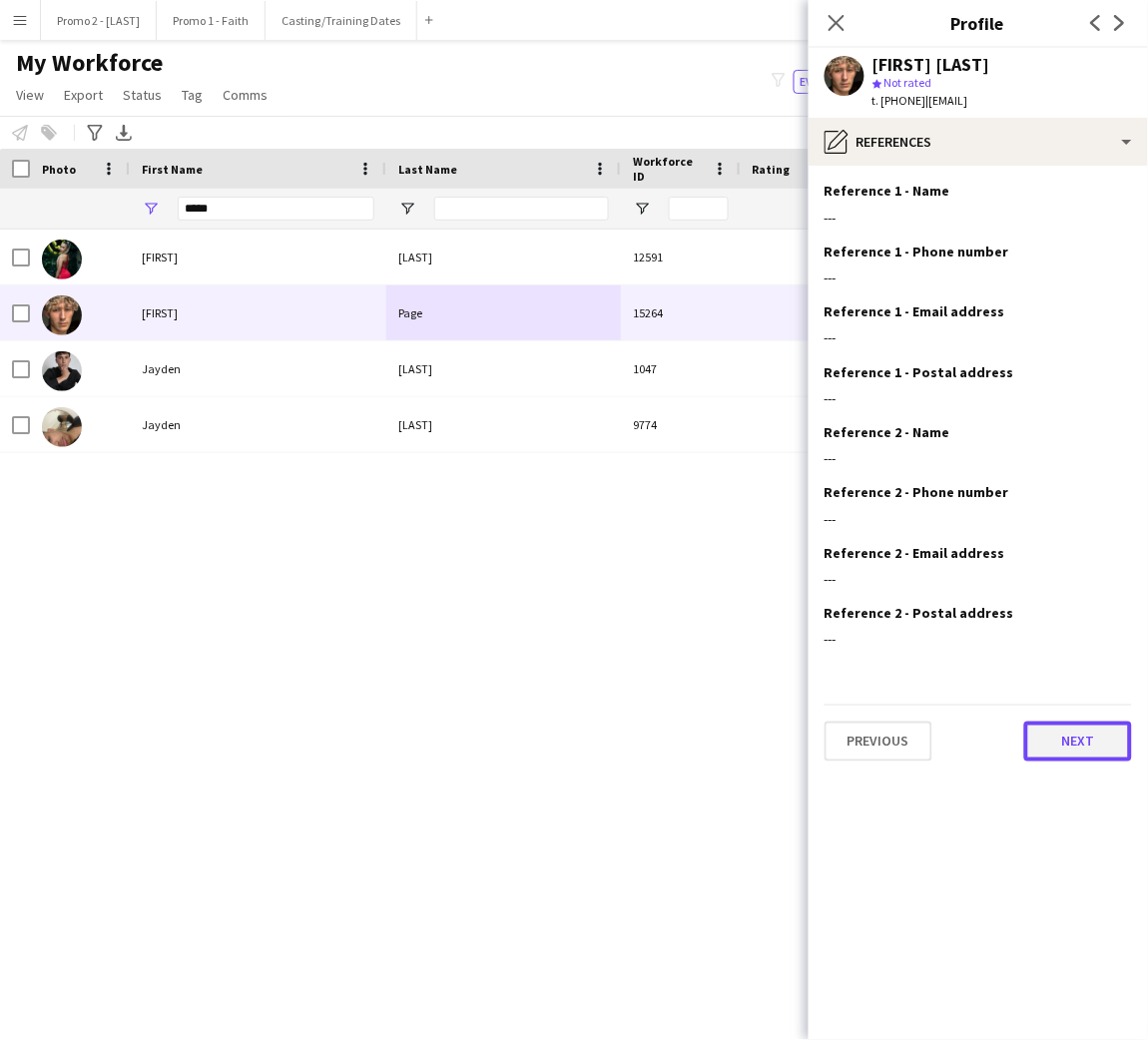 click on "Next" 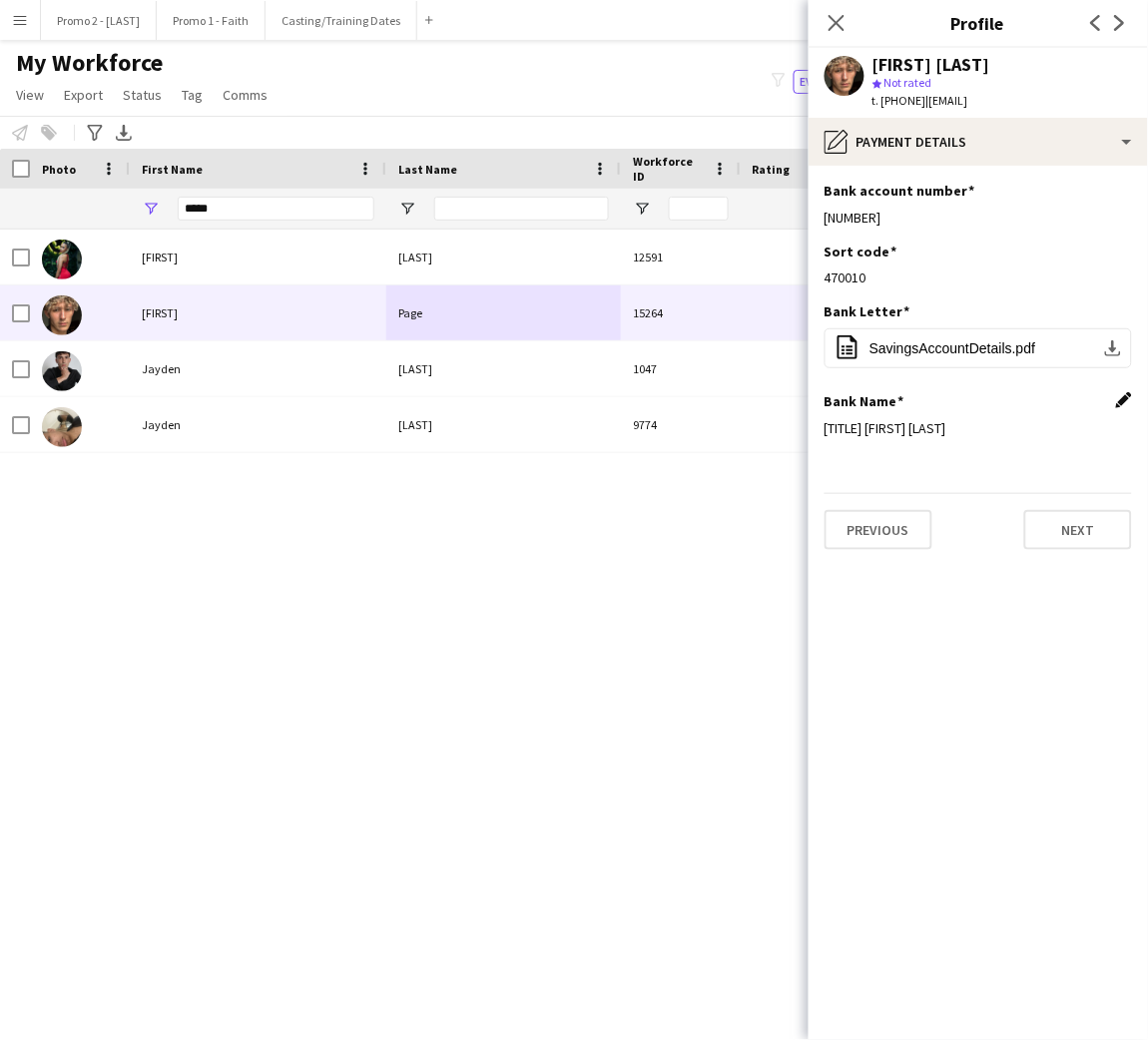 click on "Edit this field" 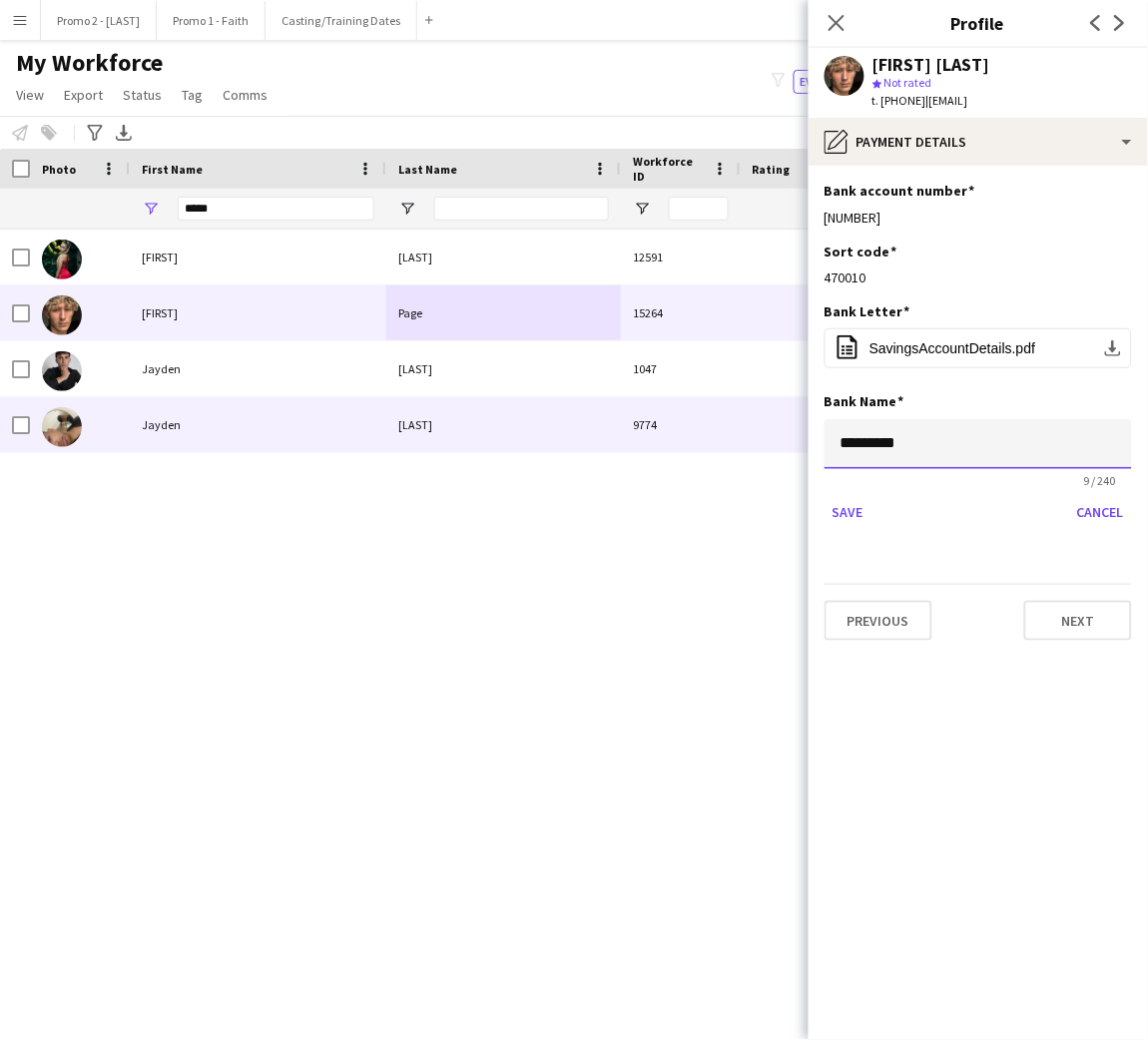 drag, startPoint x: 927, startPoint y: 434, endPoint x: 673, endPoint y: 433, distance: 254.00197 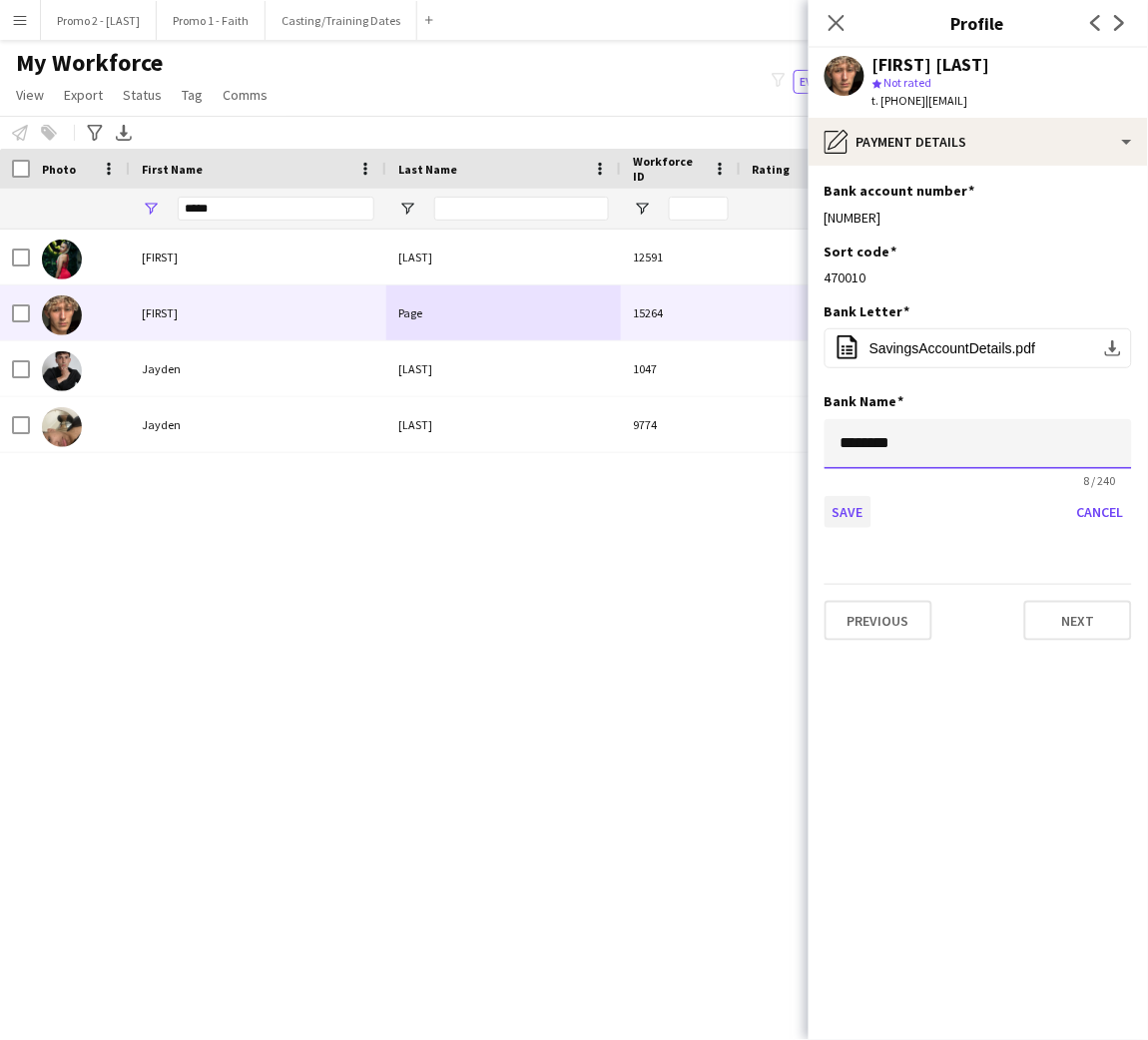 type on "*******" 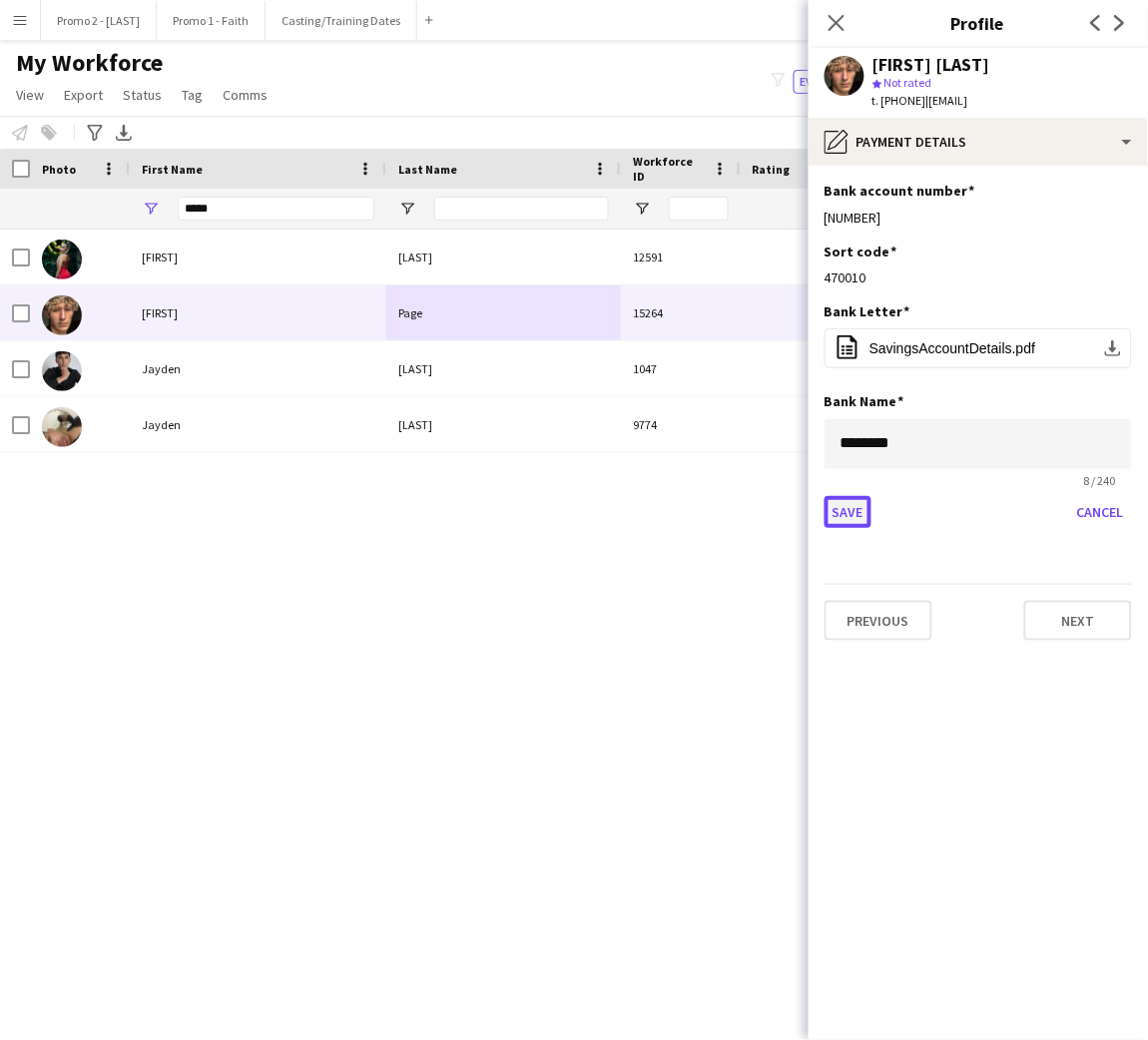 click on "Save" 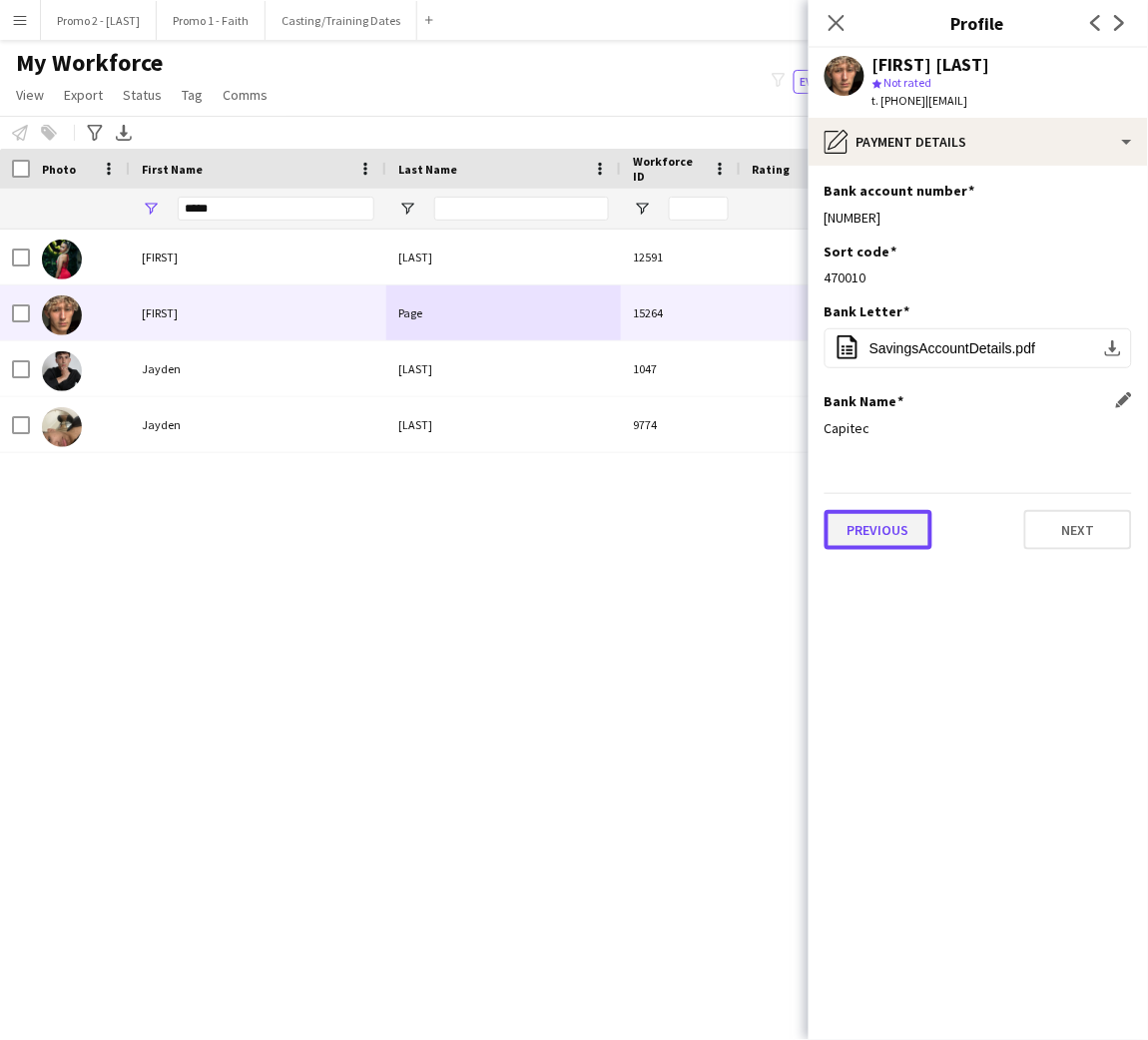 click on "Previous" 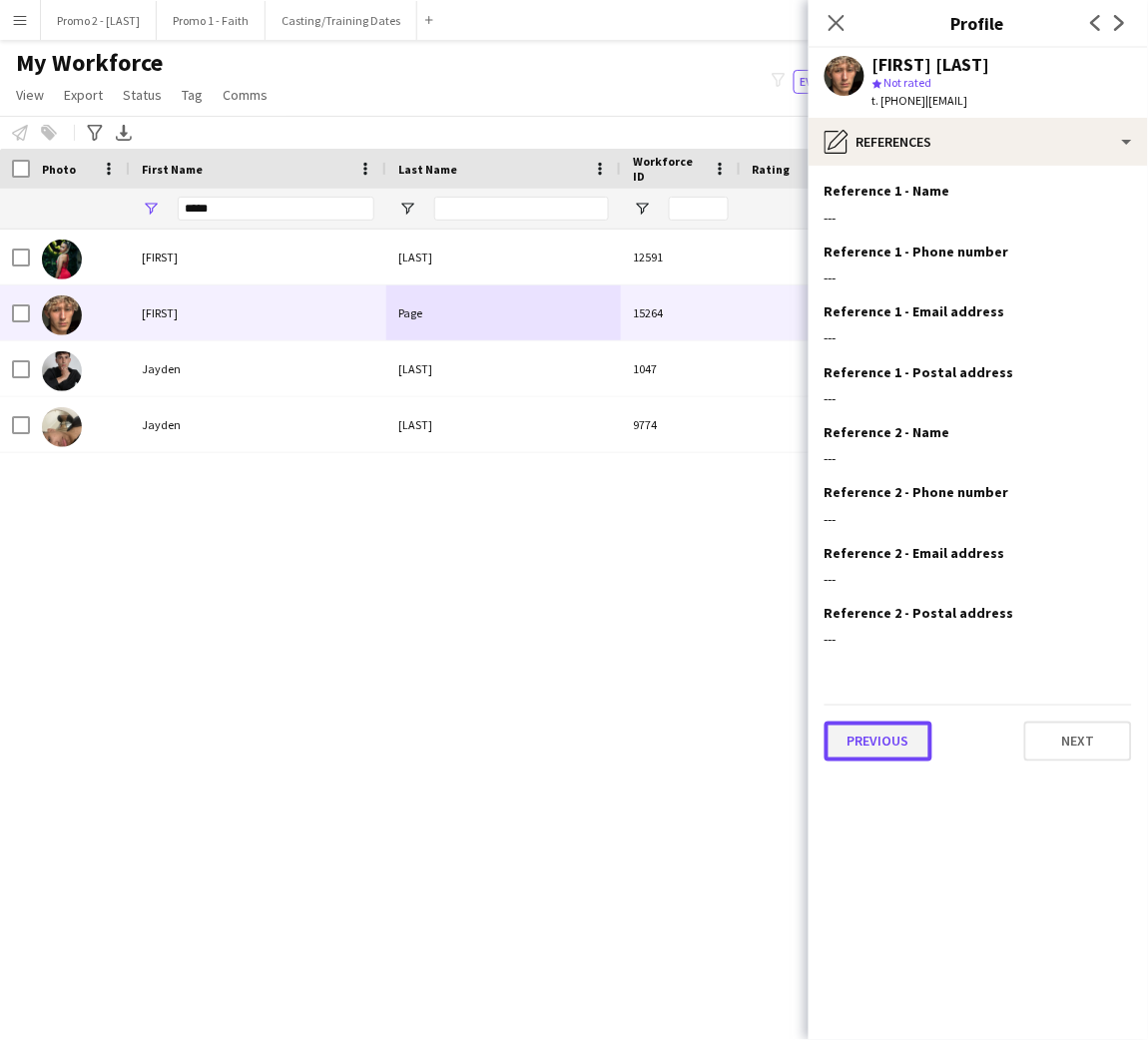 click on "Previous" 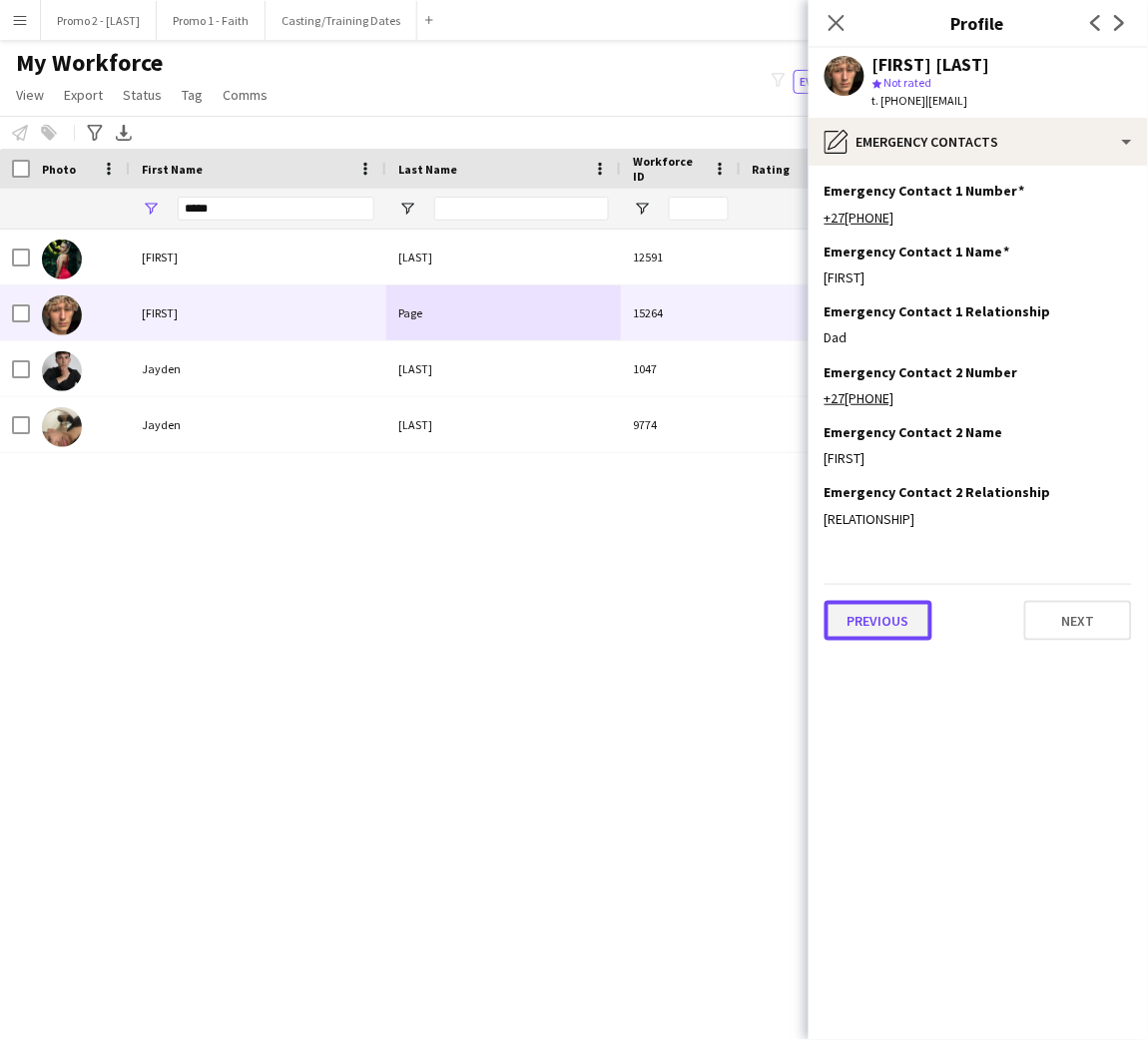 click on "Previous" 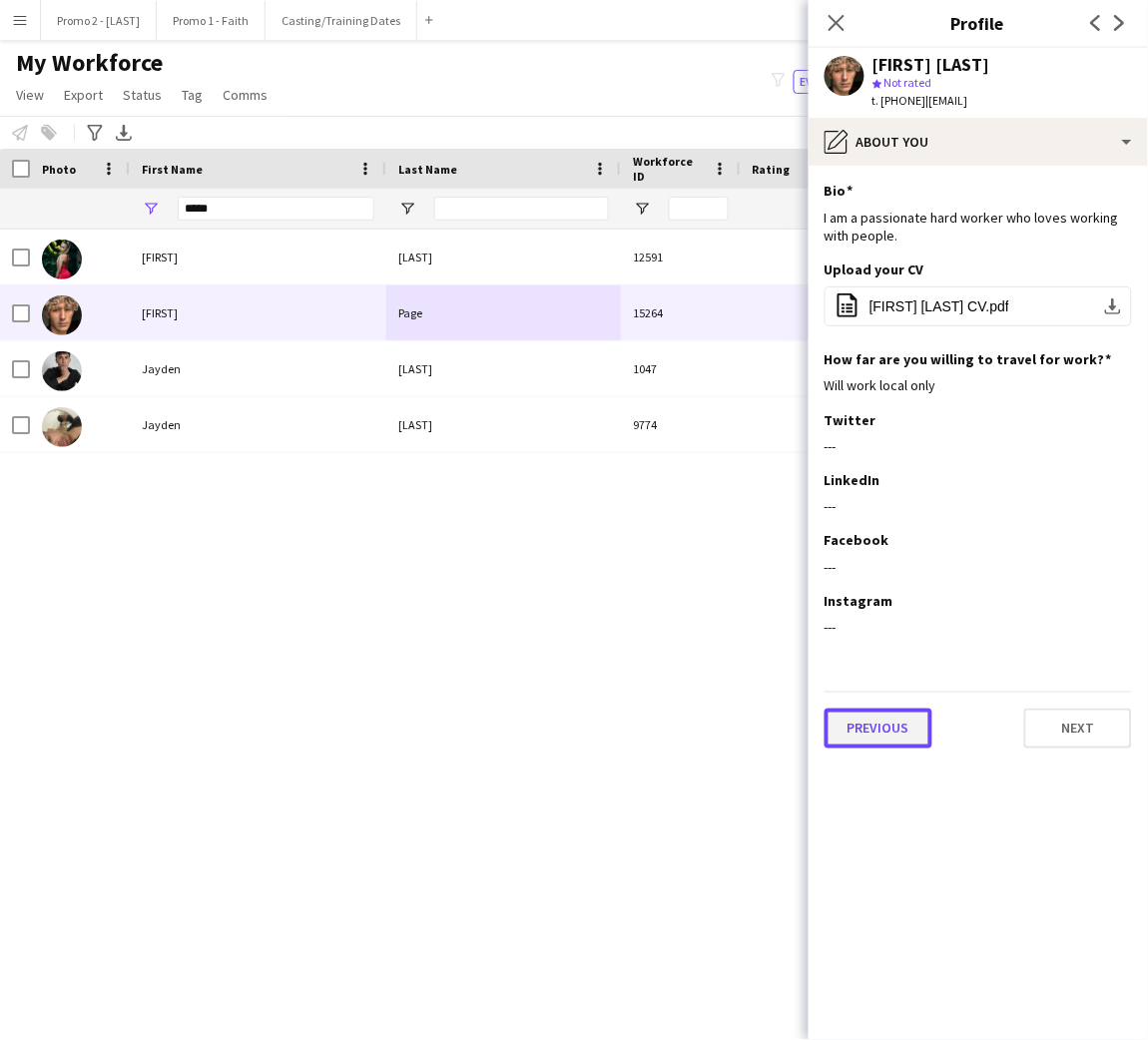 click on "Previous" 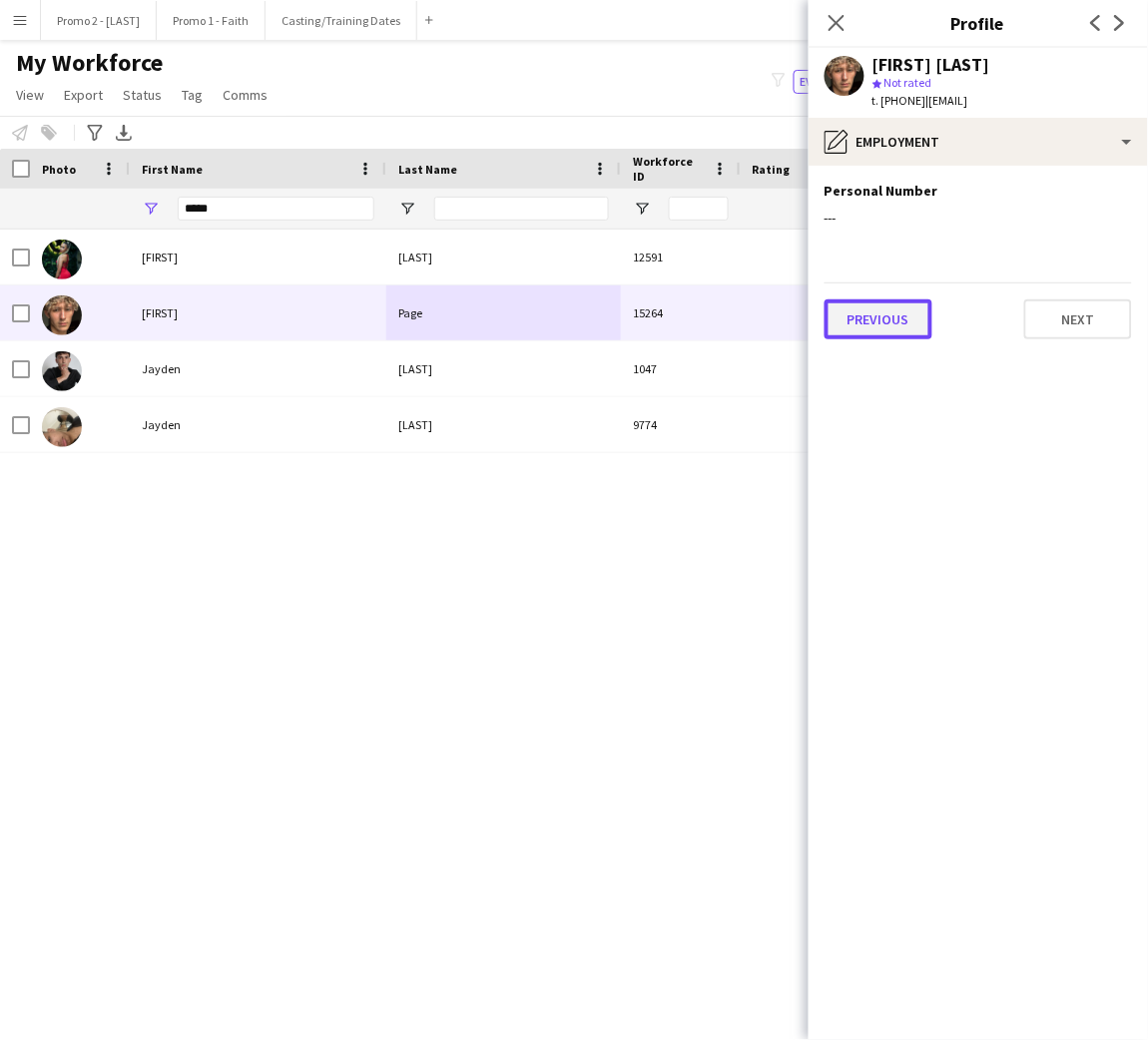 click on "Previous" 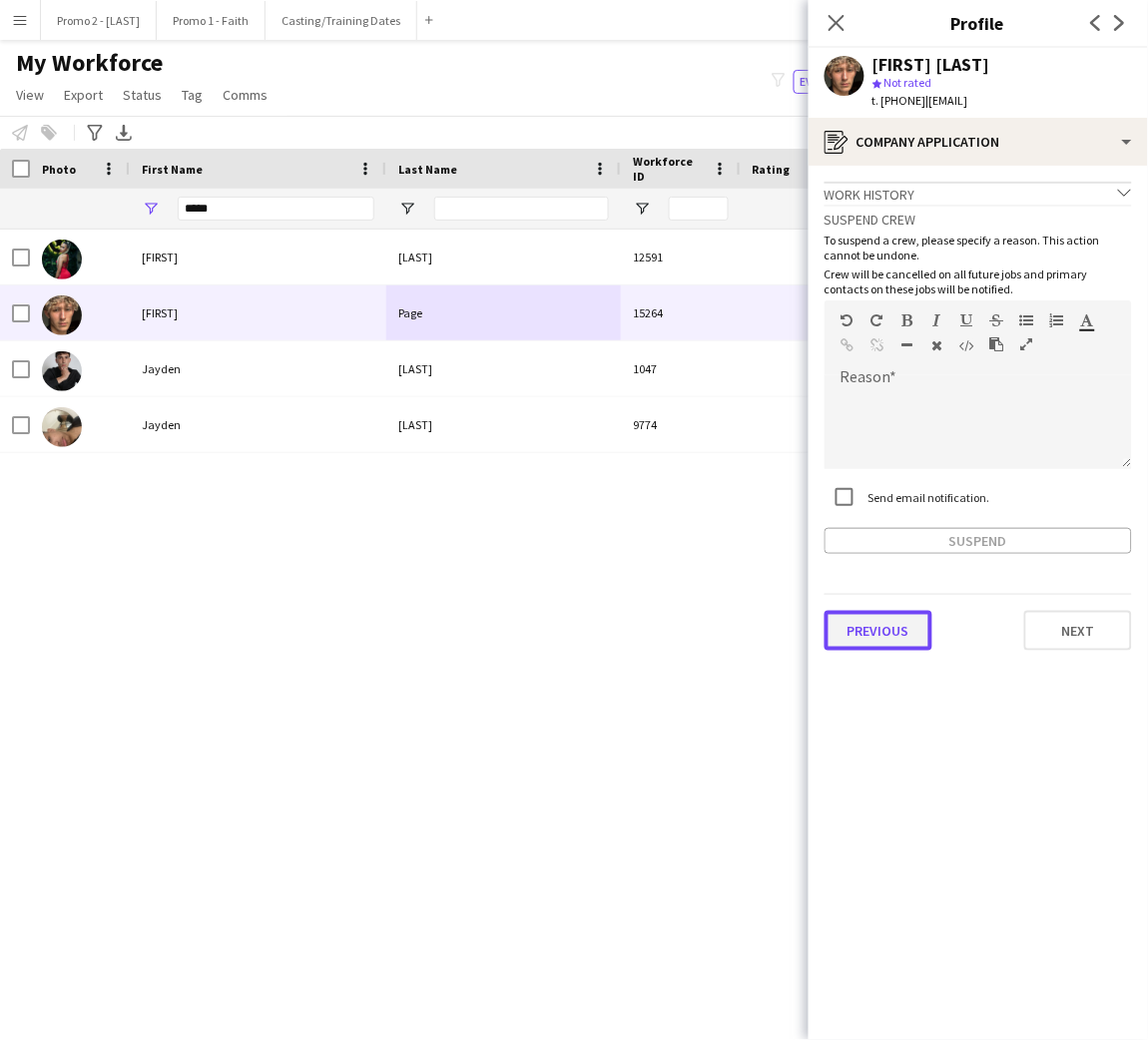 click on "Previous" 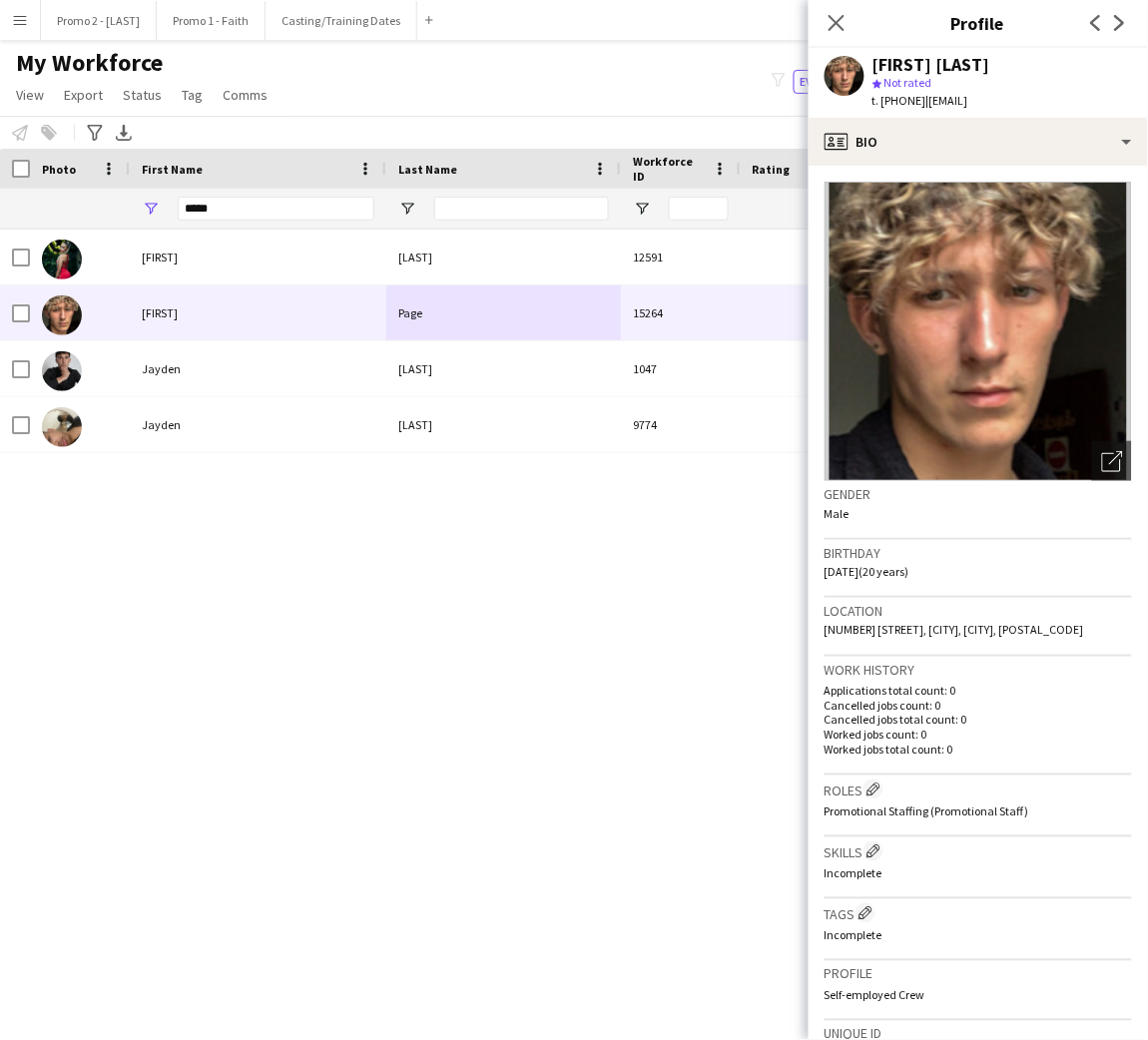 scroll, scrollTop: 390, scrollLeft: 0, axis: vertical 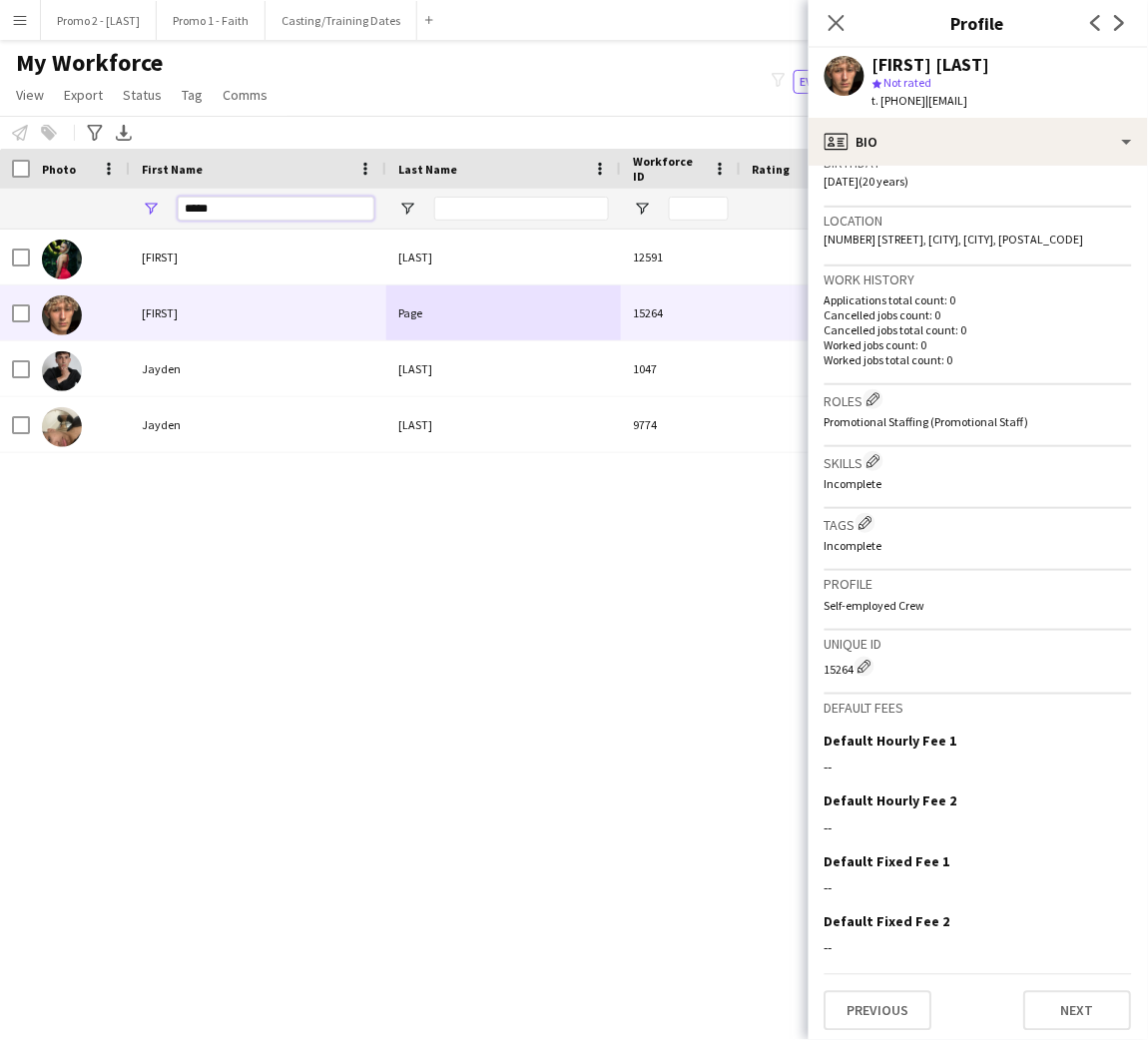 click on "*****" at bounding box center (276, 209) 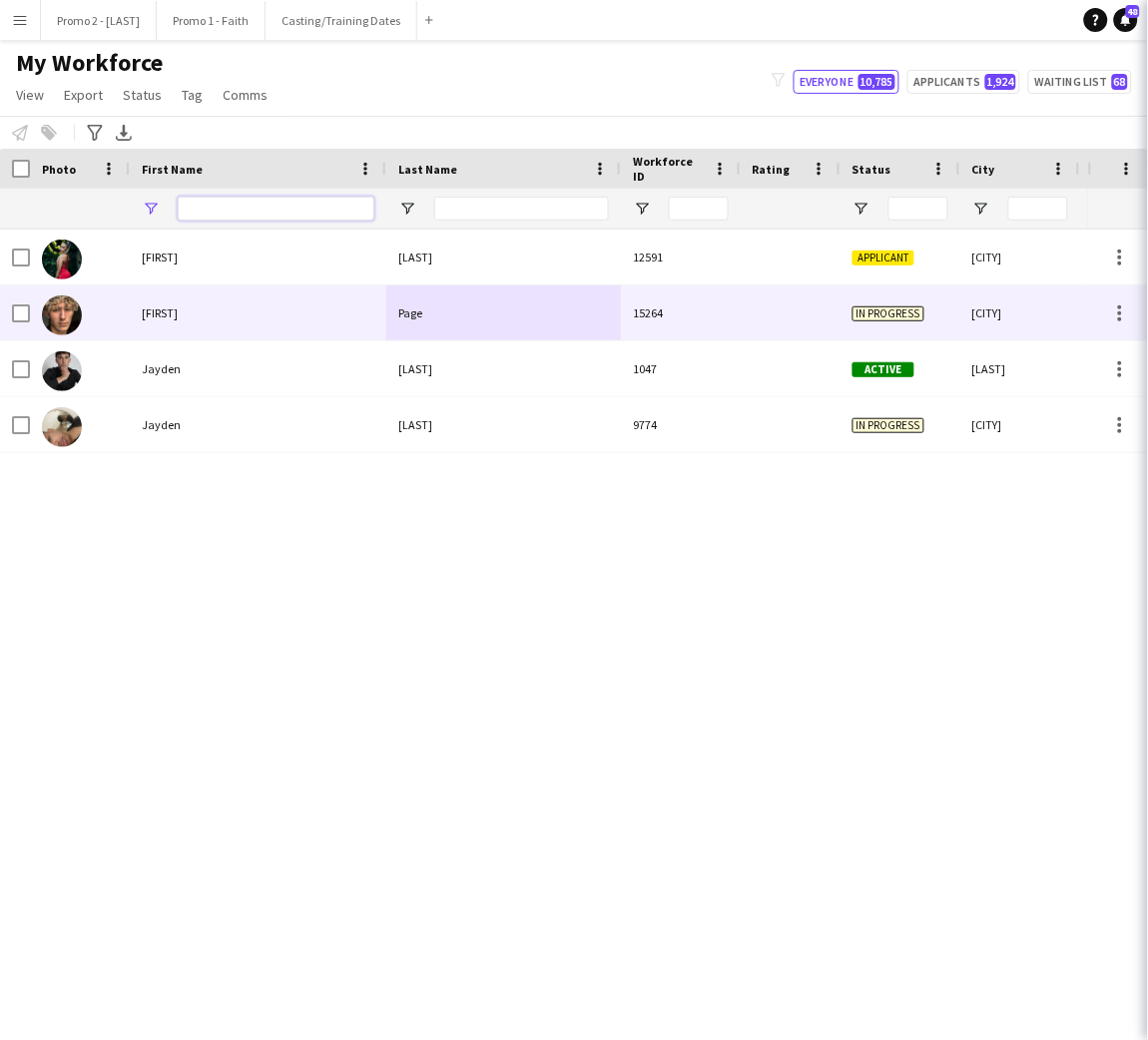 type 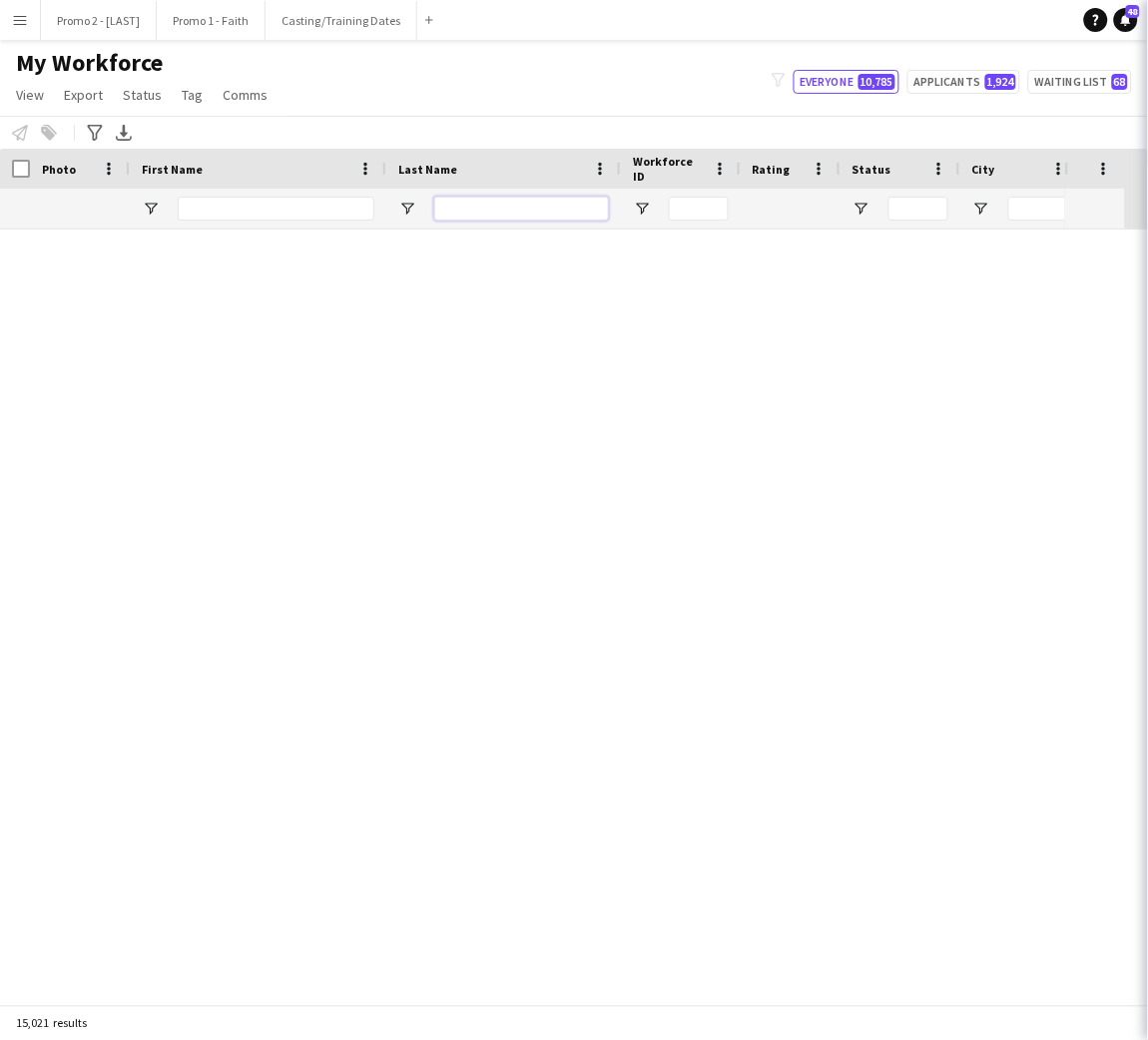 click at bounding box center (521, 209) 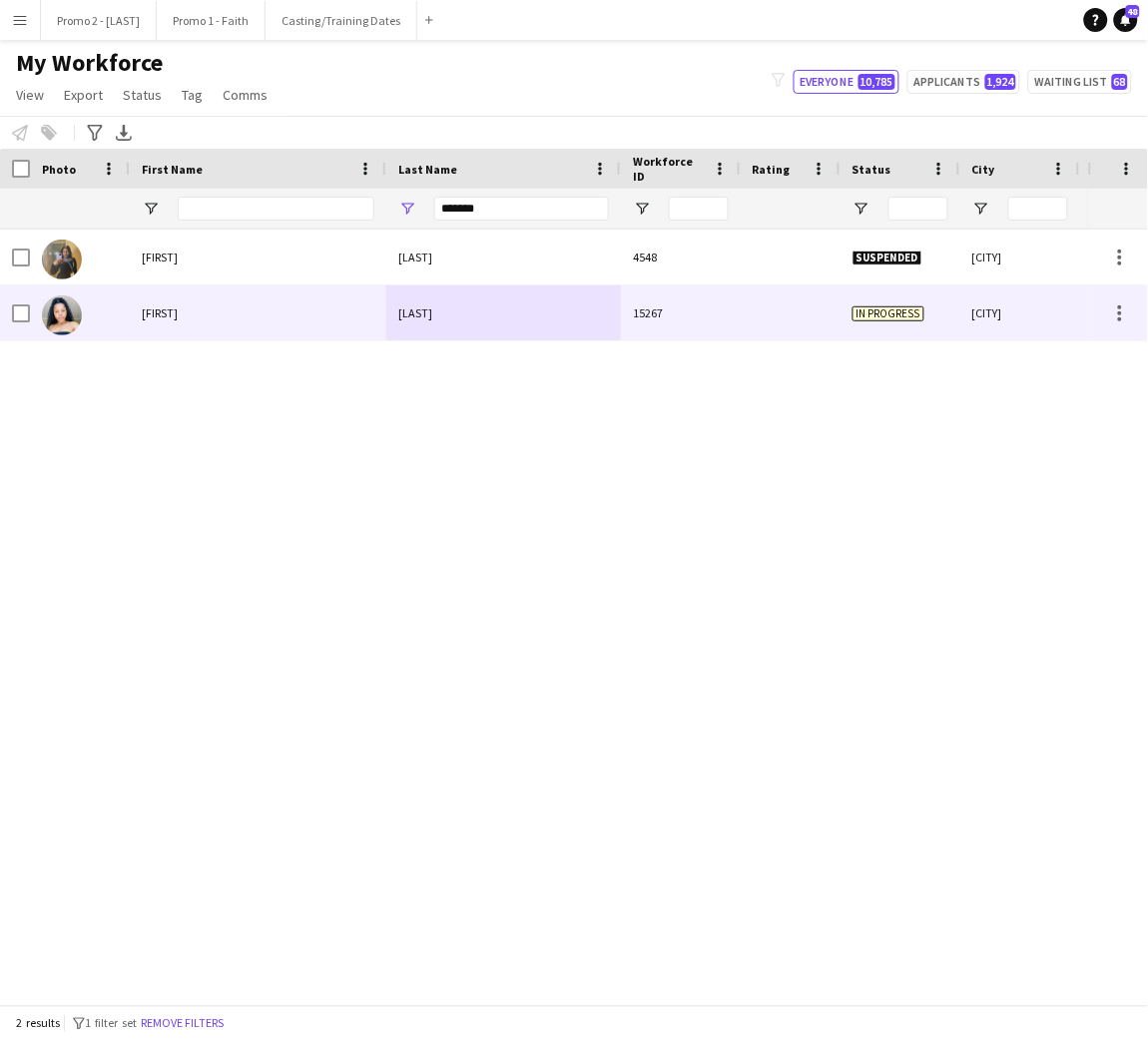 click on "[LAST]" at bounding box center [503, 312] 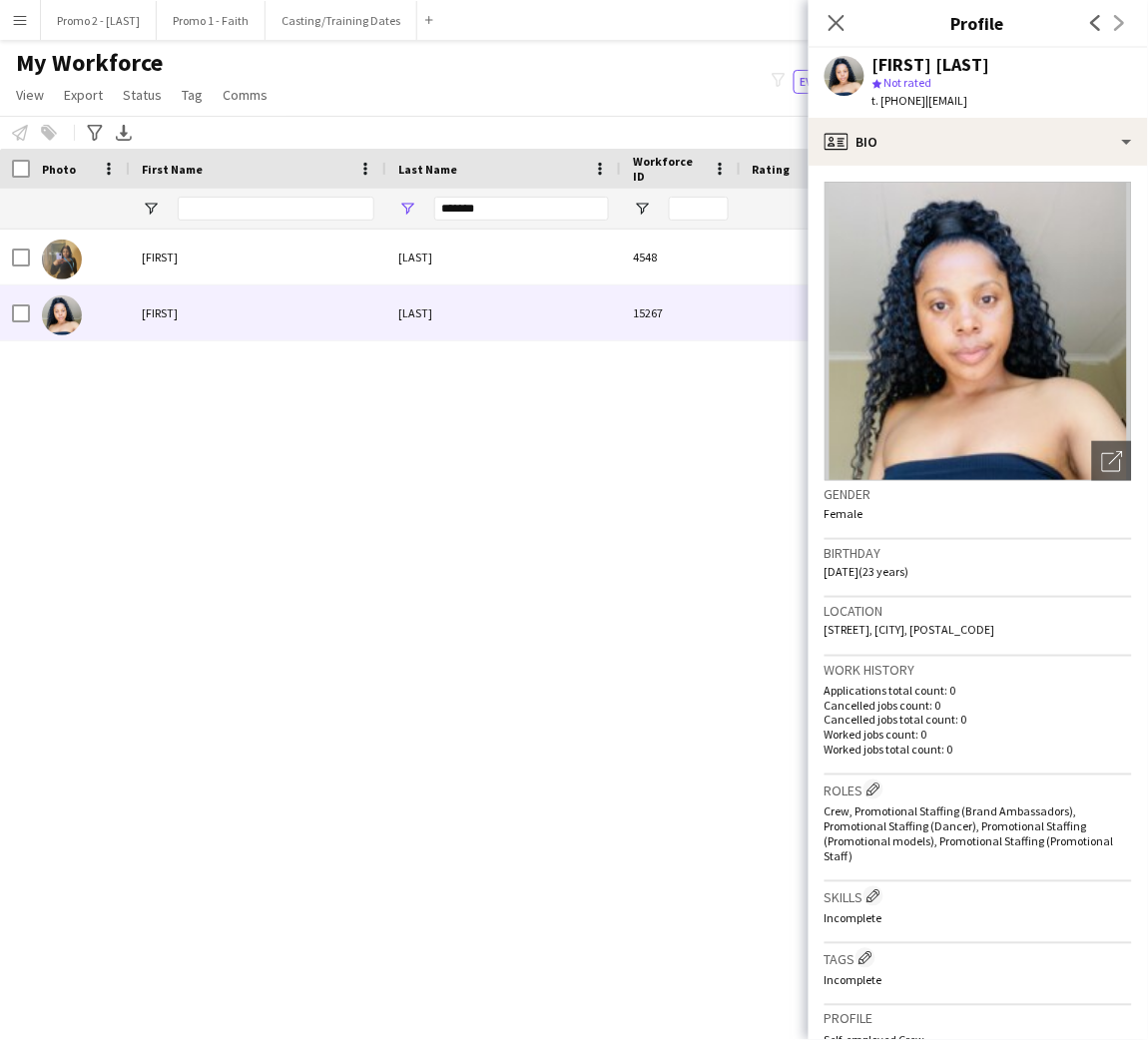 scroll, scrollTop: 435, scrollLeft: 0, axis: vertical 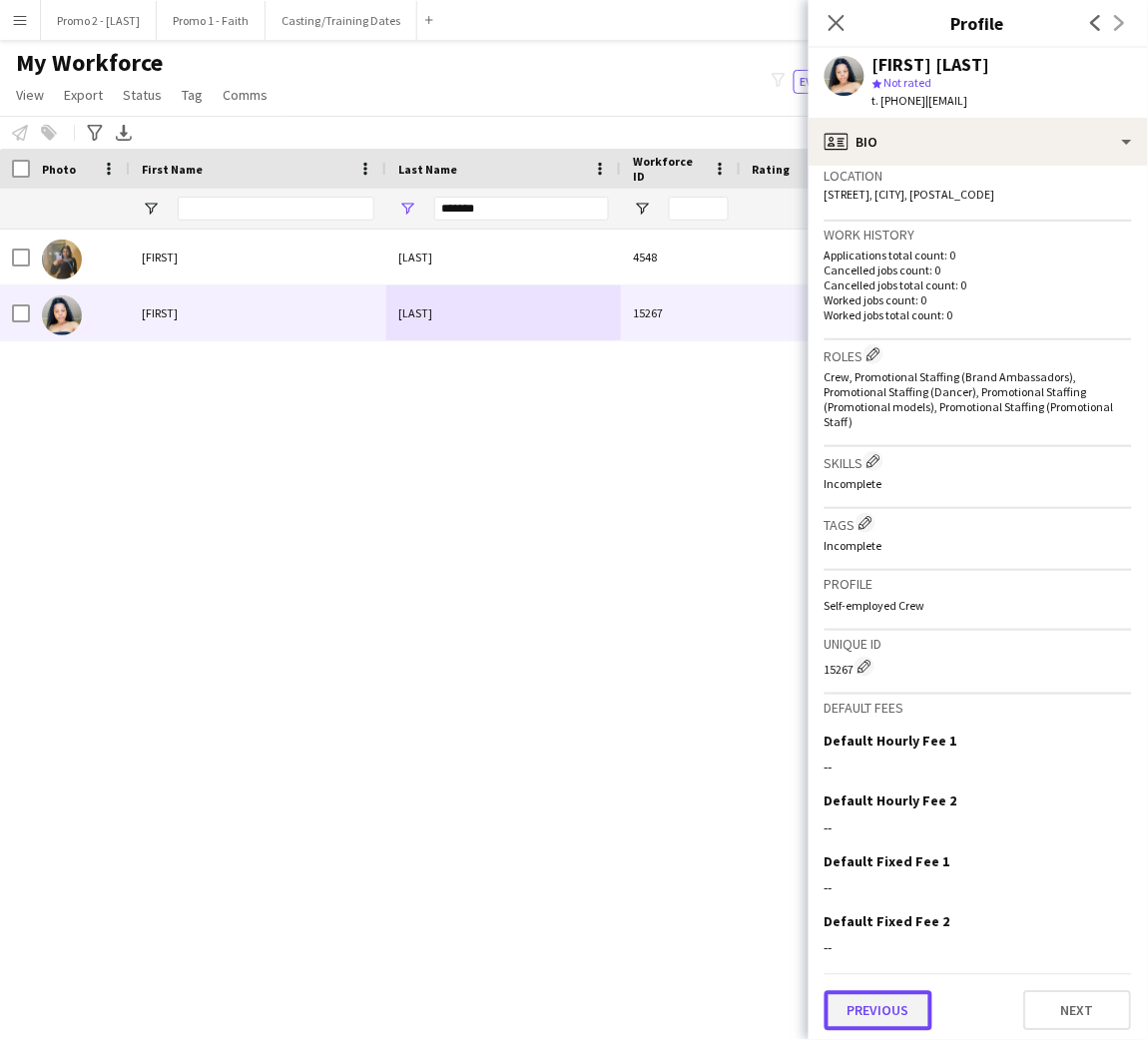 click on "Previous" 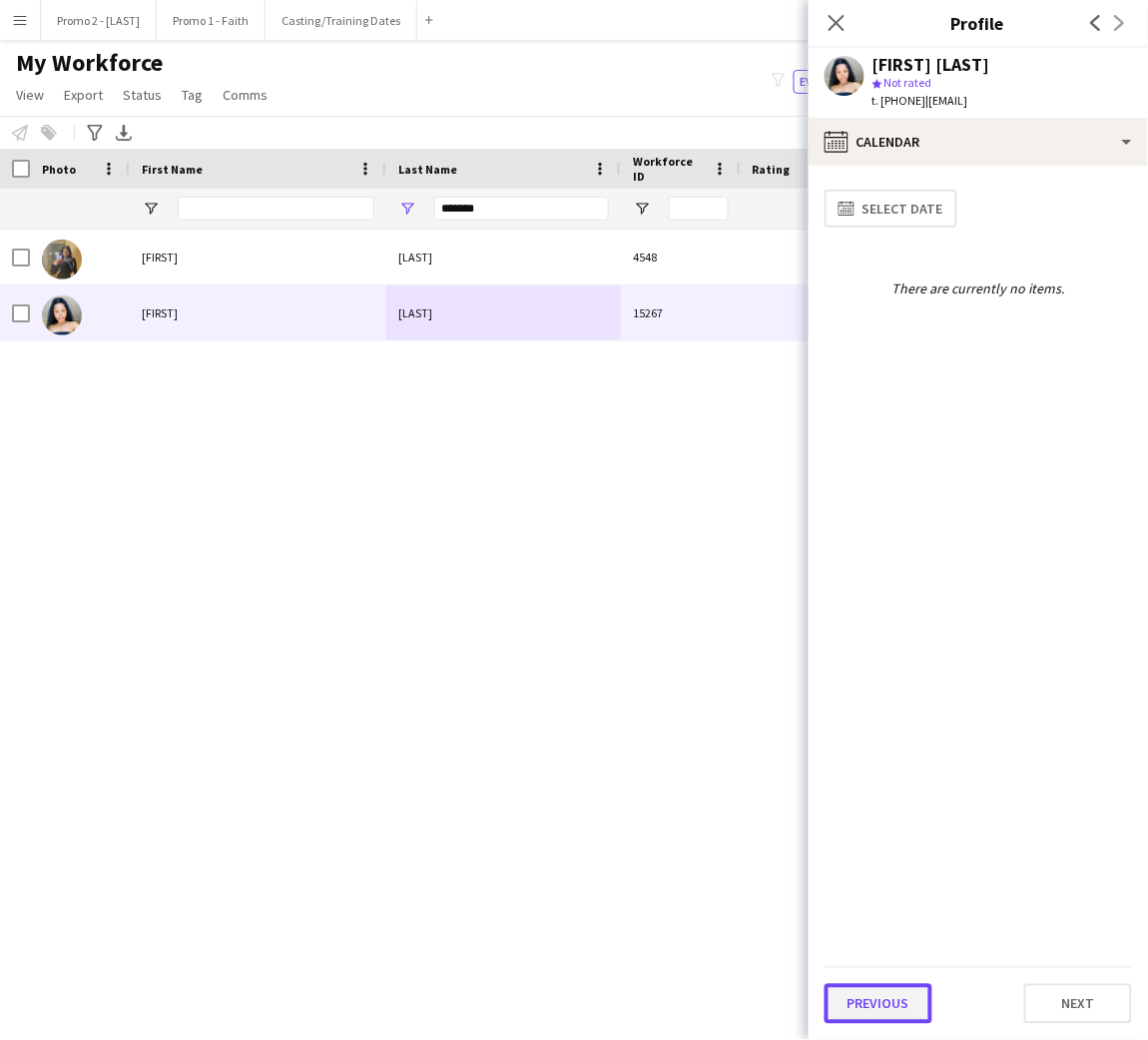 click on "Previous" 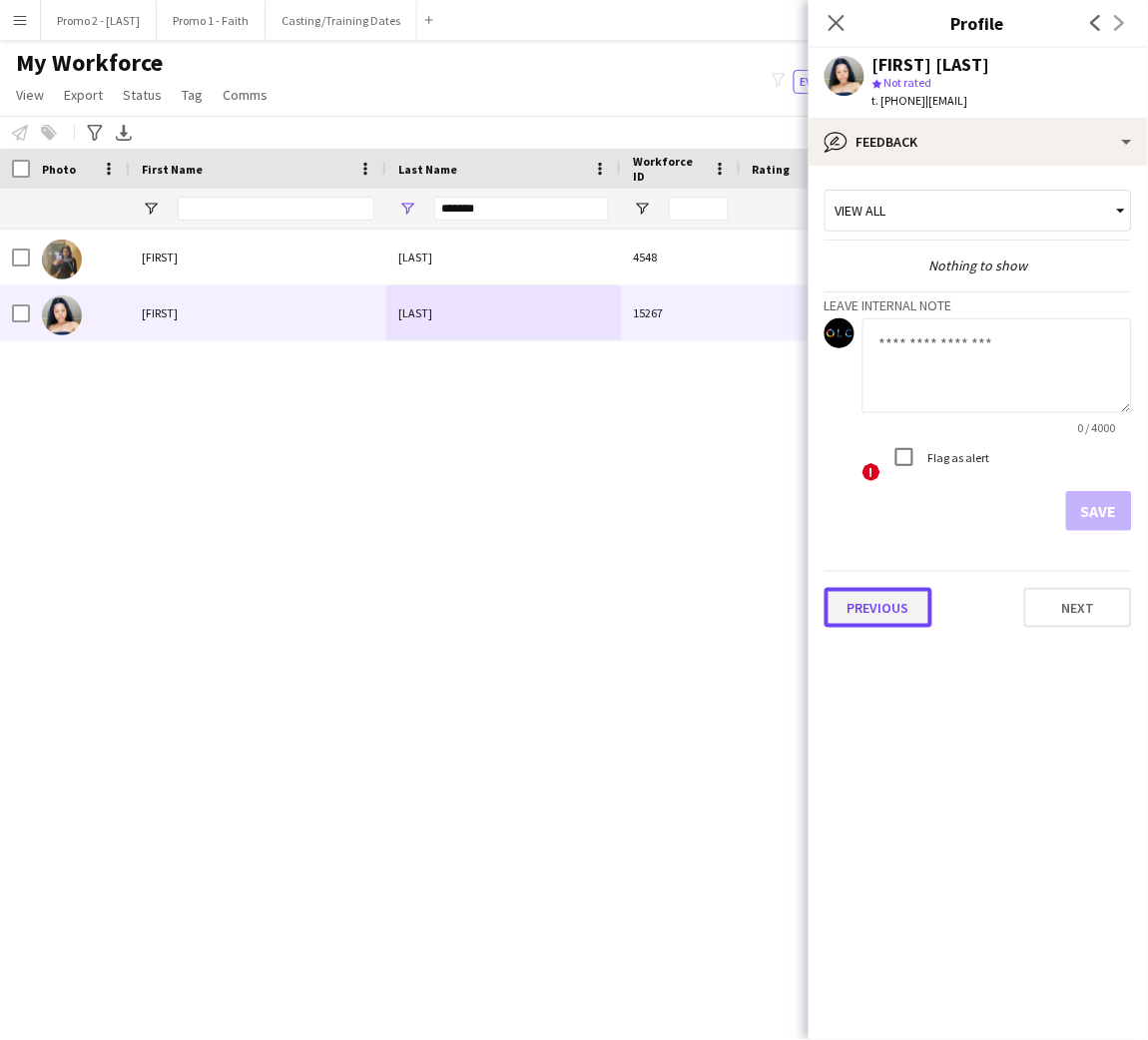 click on "Previous" 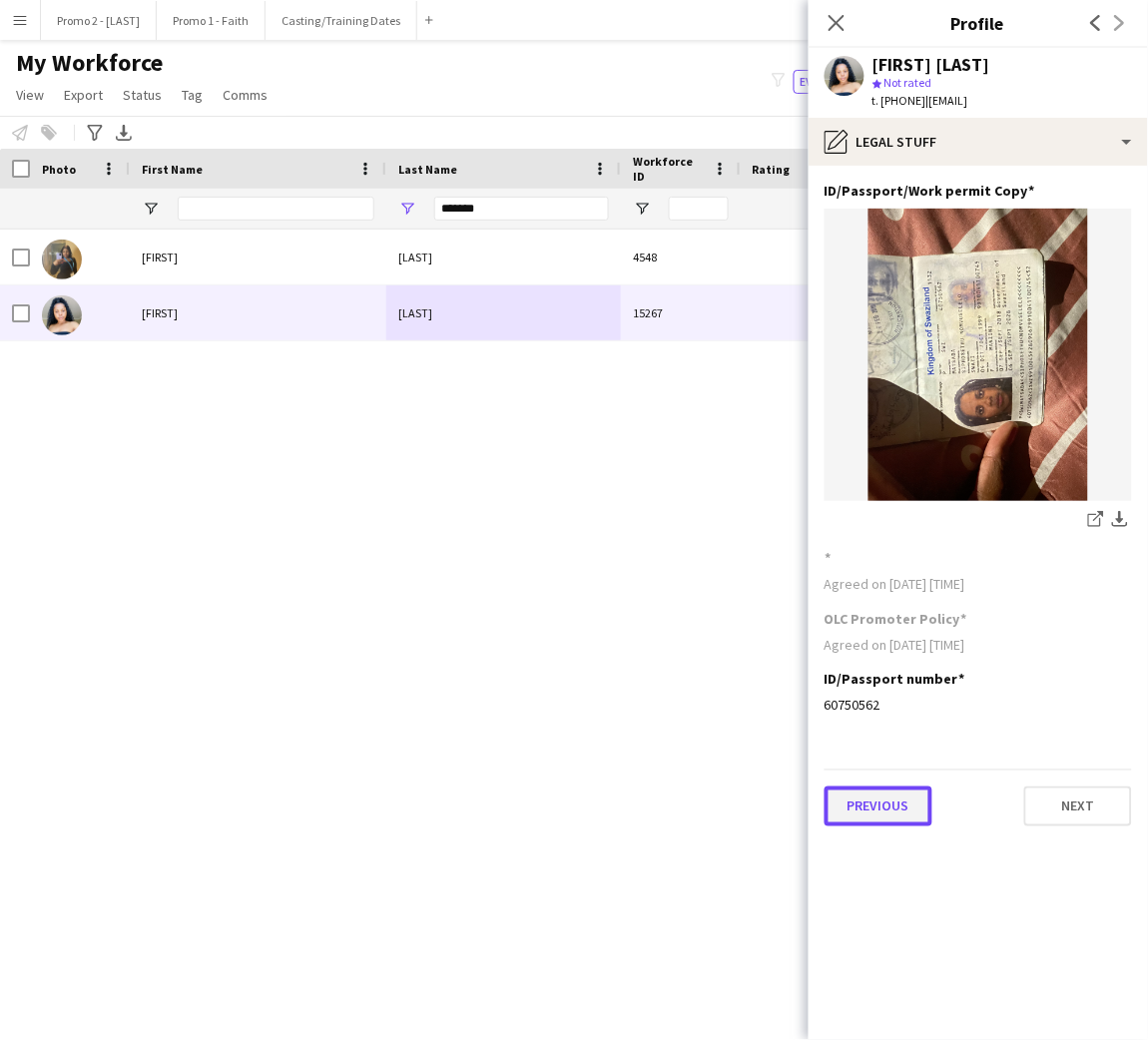 click on "Previous" 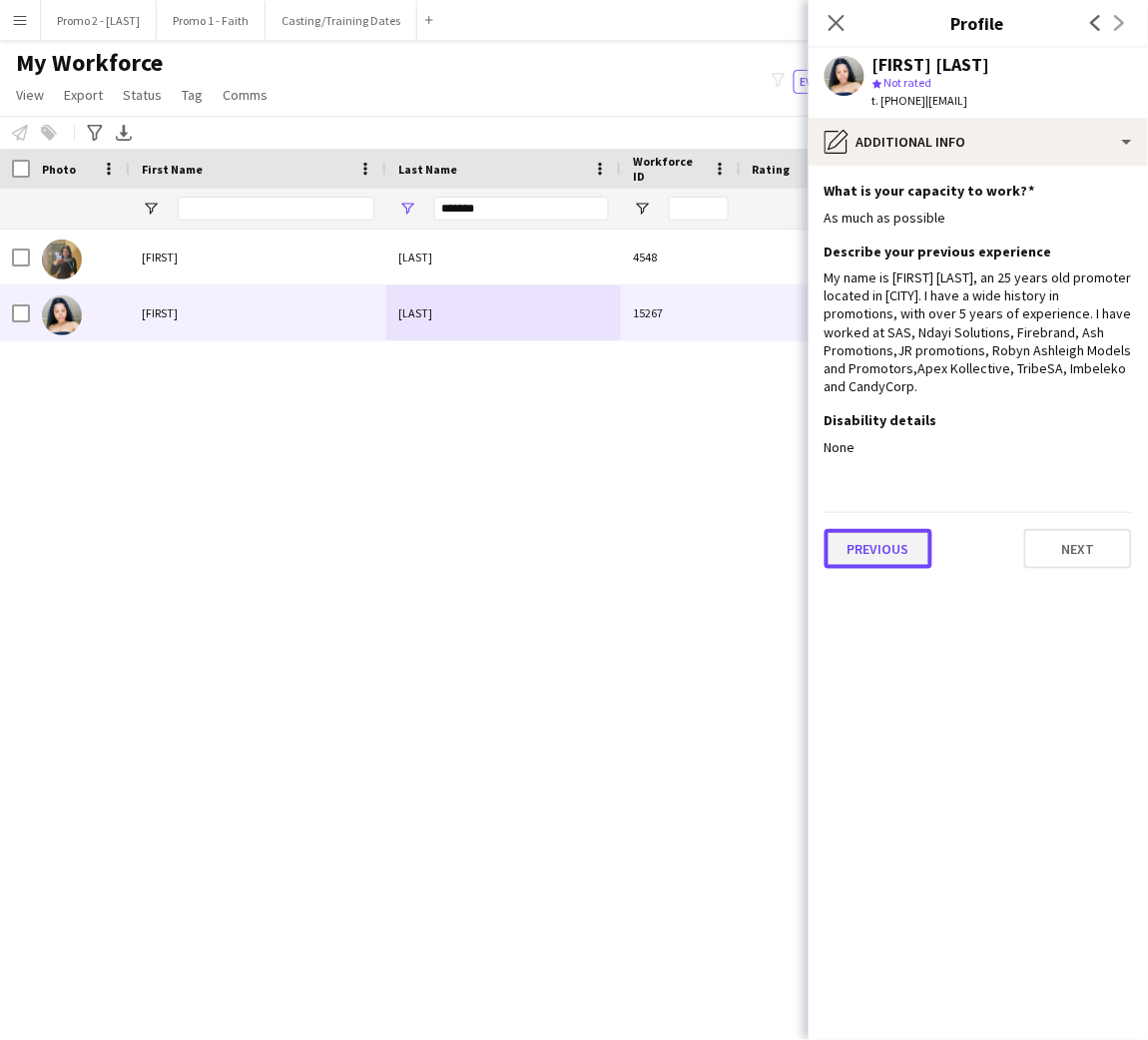 click on "Previous" 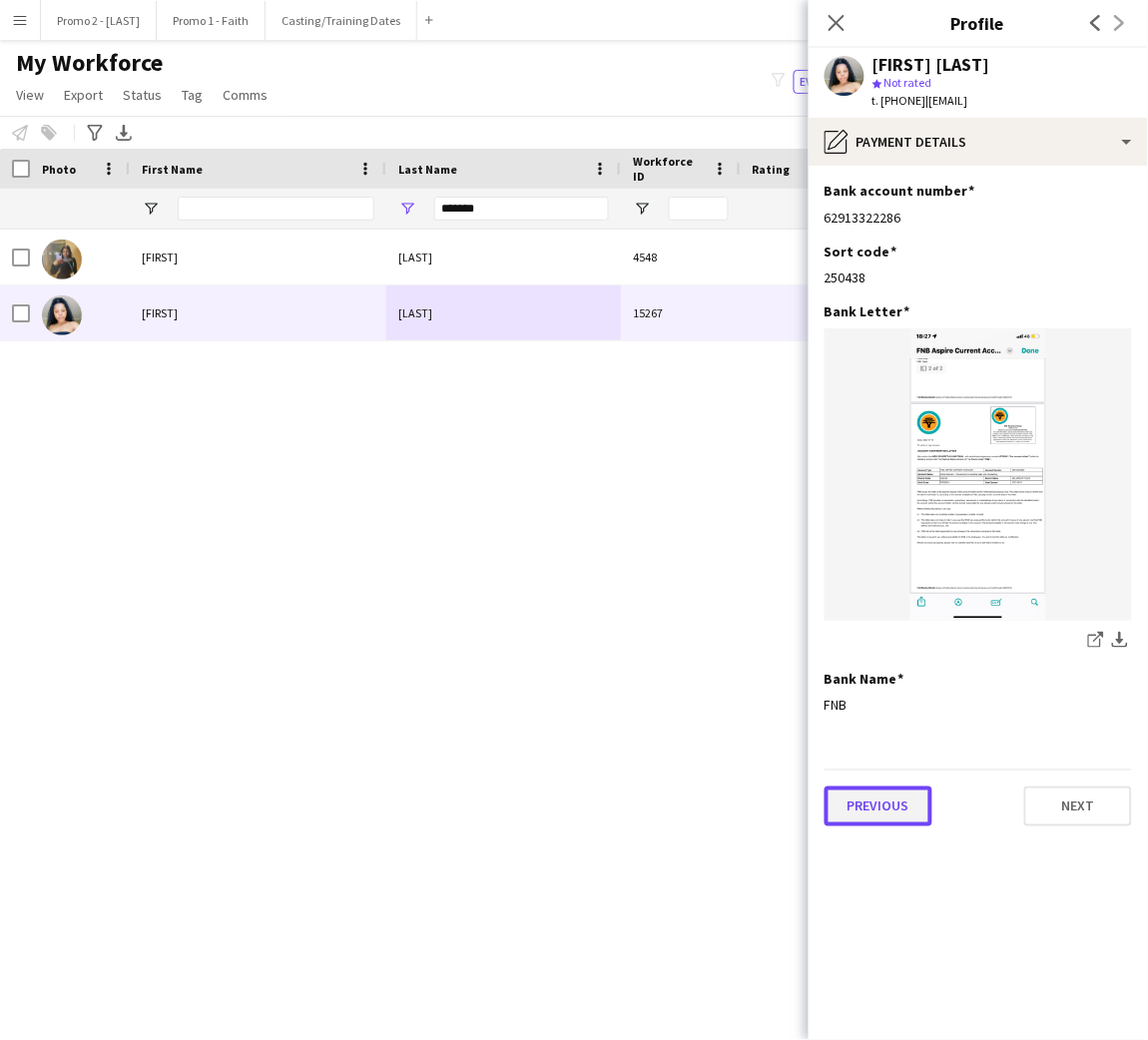 click on "Previous" 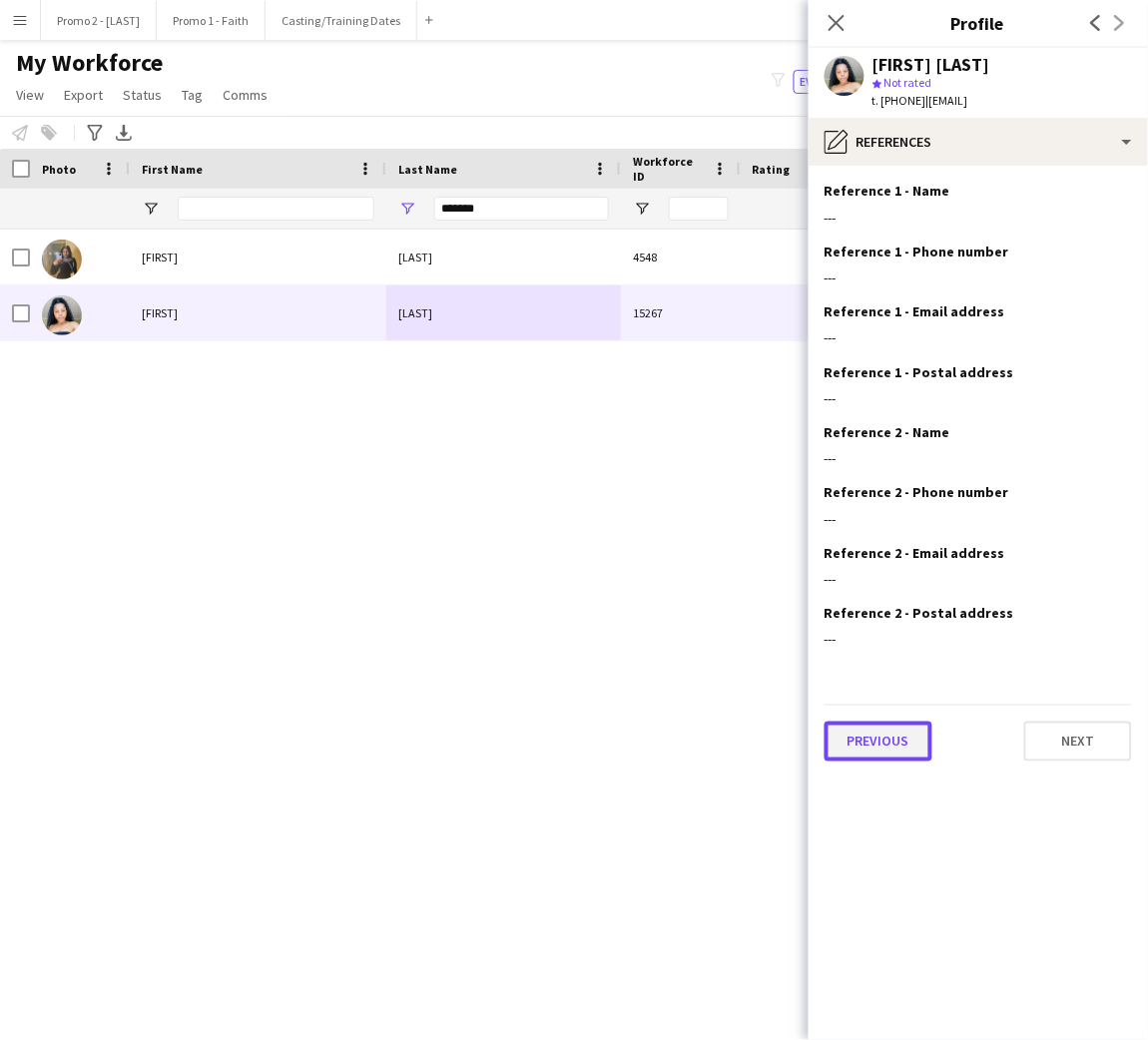 click on "Previous" 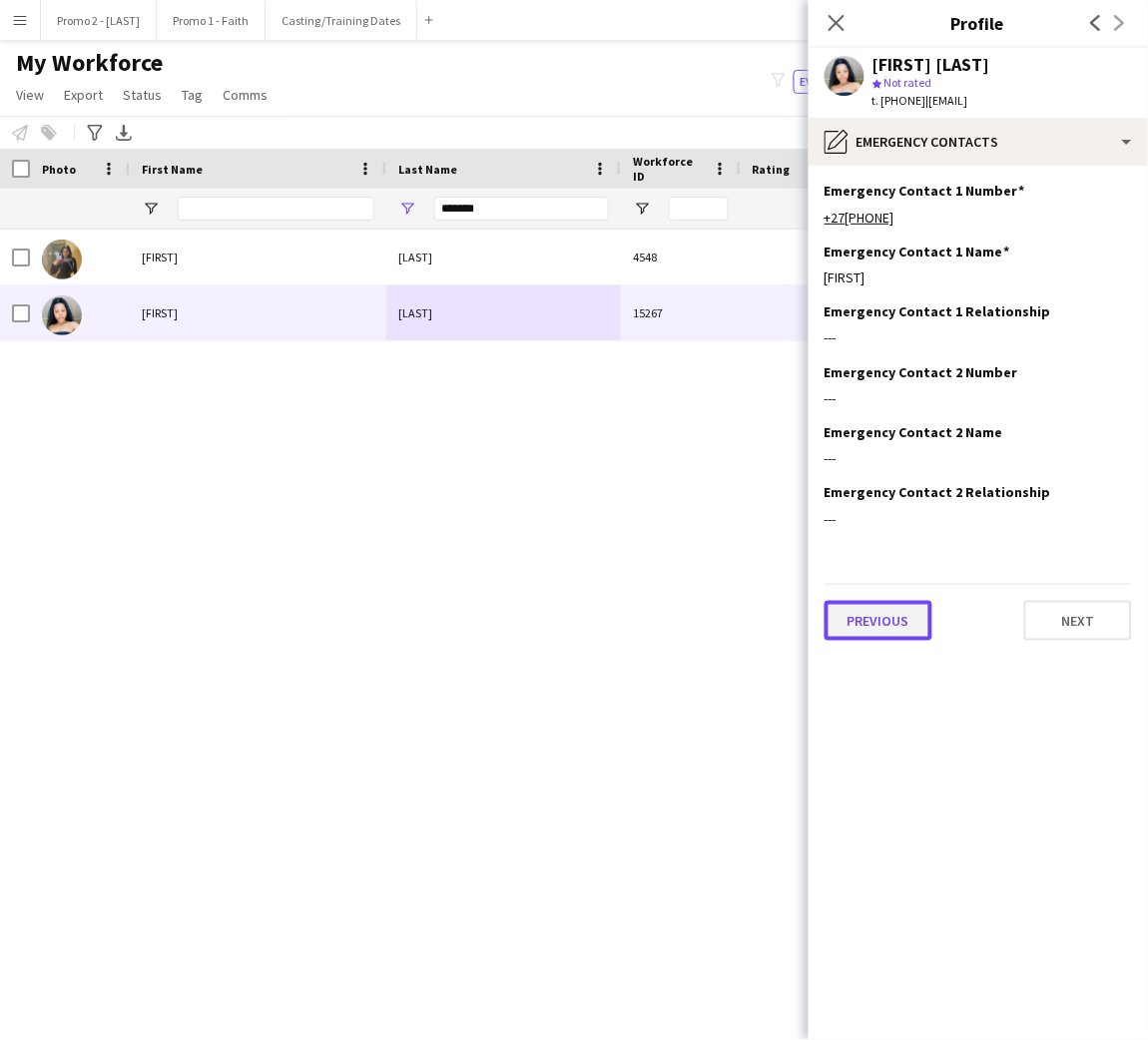 click on "Previous" 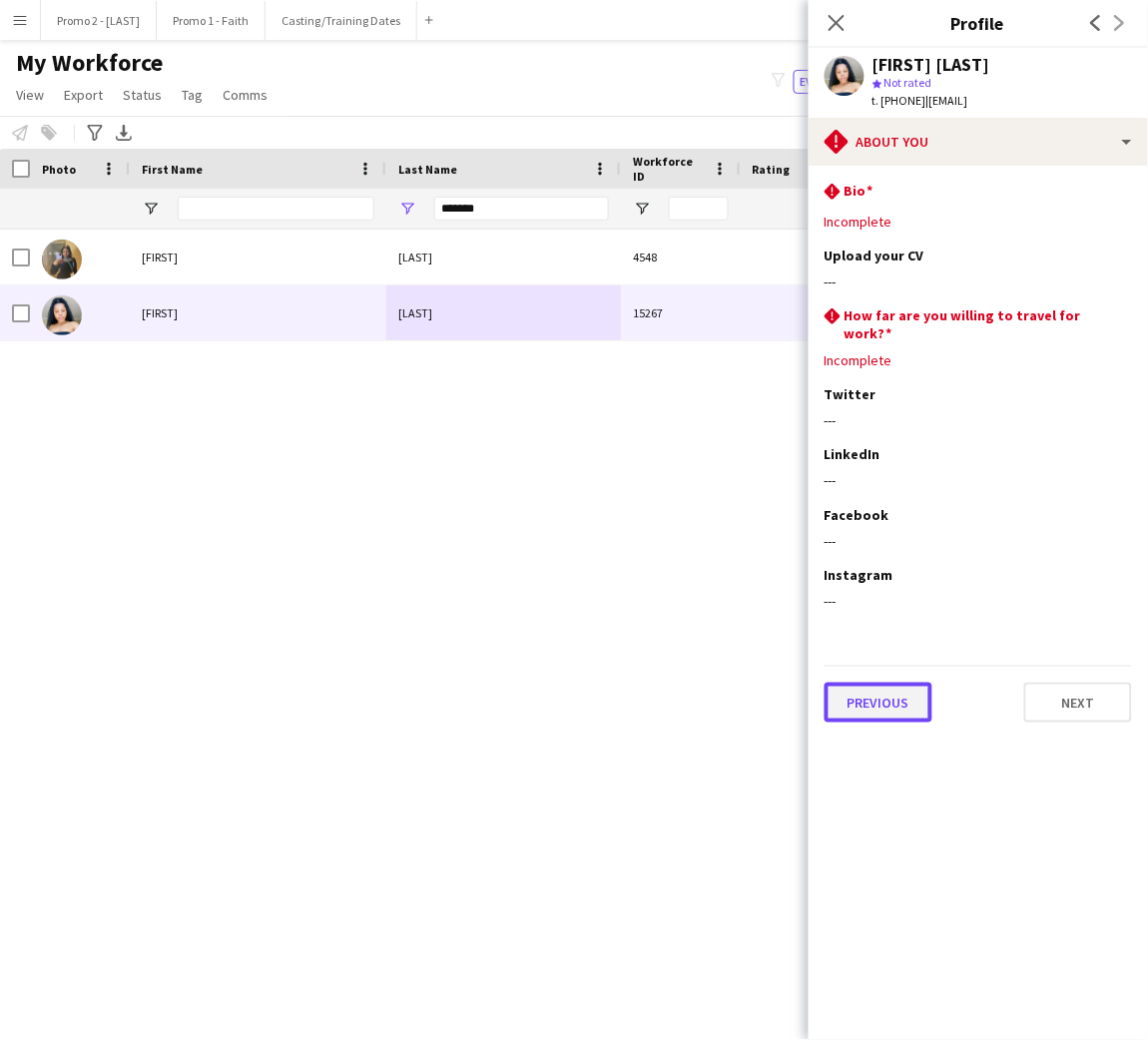 click on "Previous" 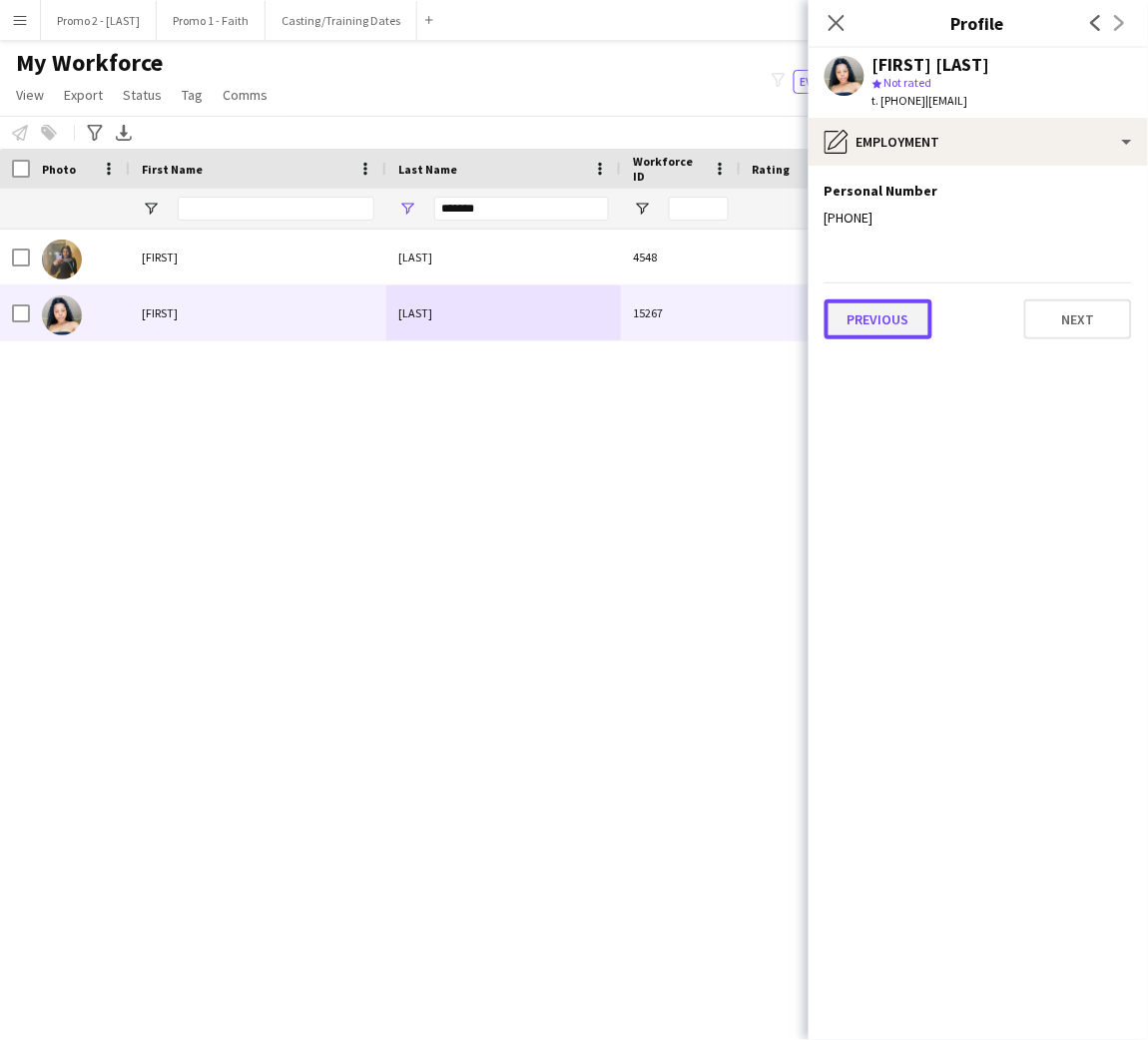 click on "Previous" 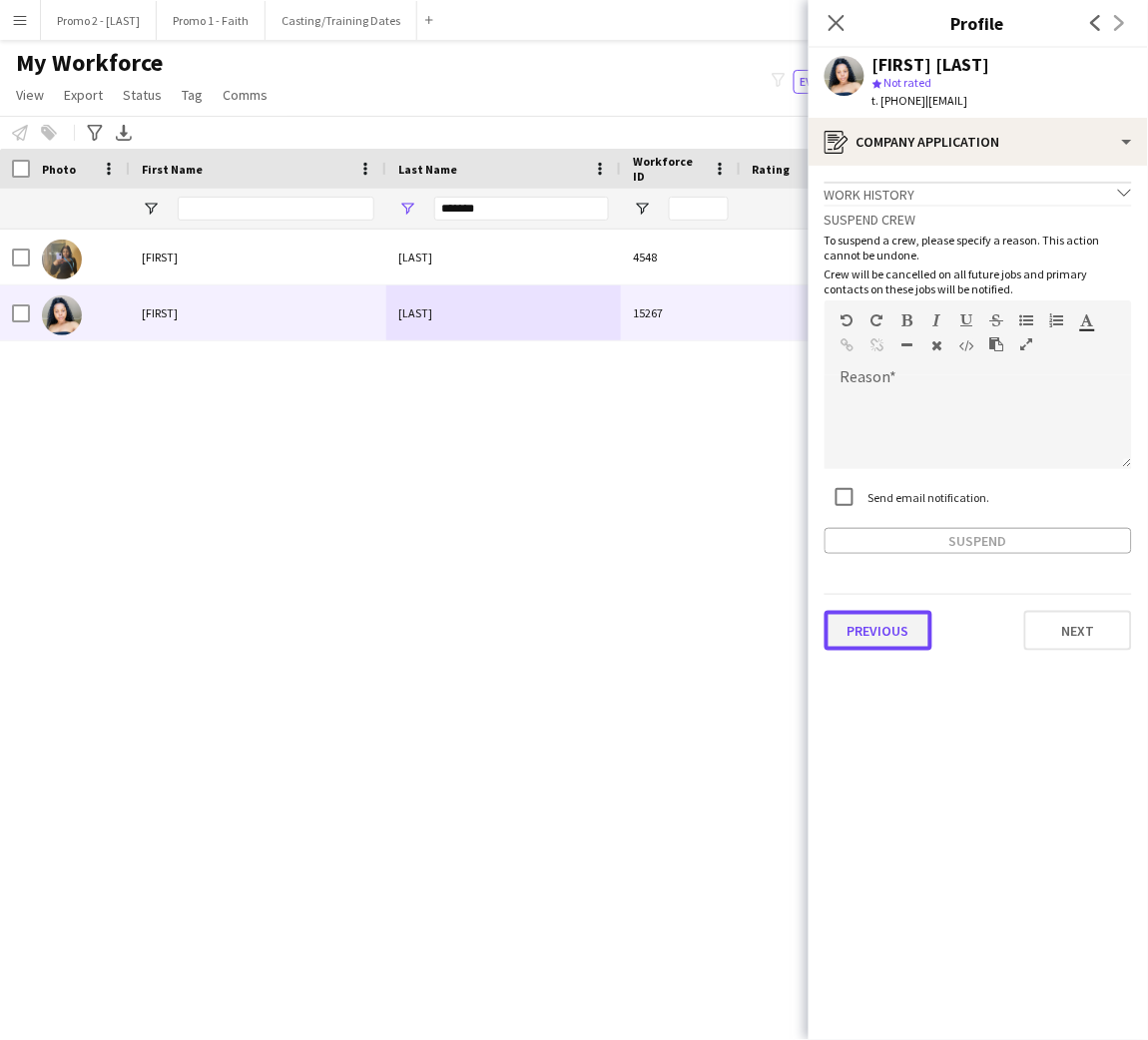 click on "Previous" 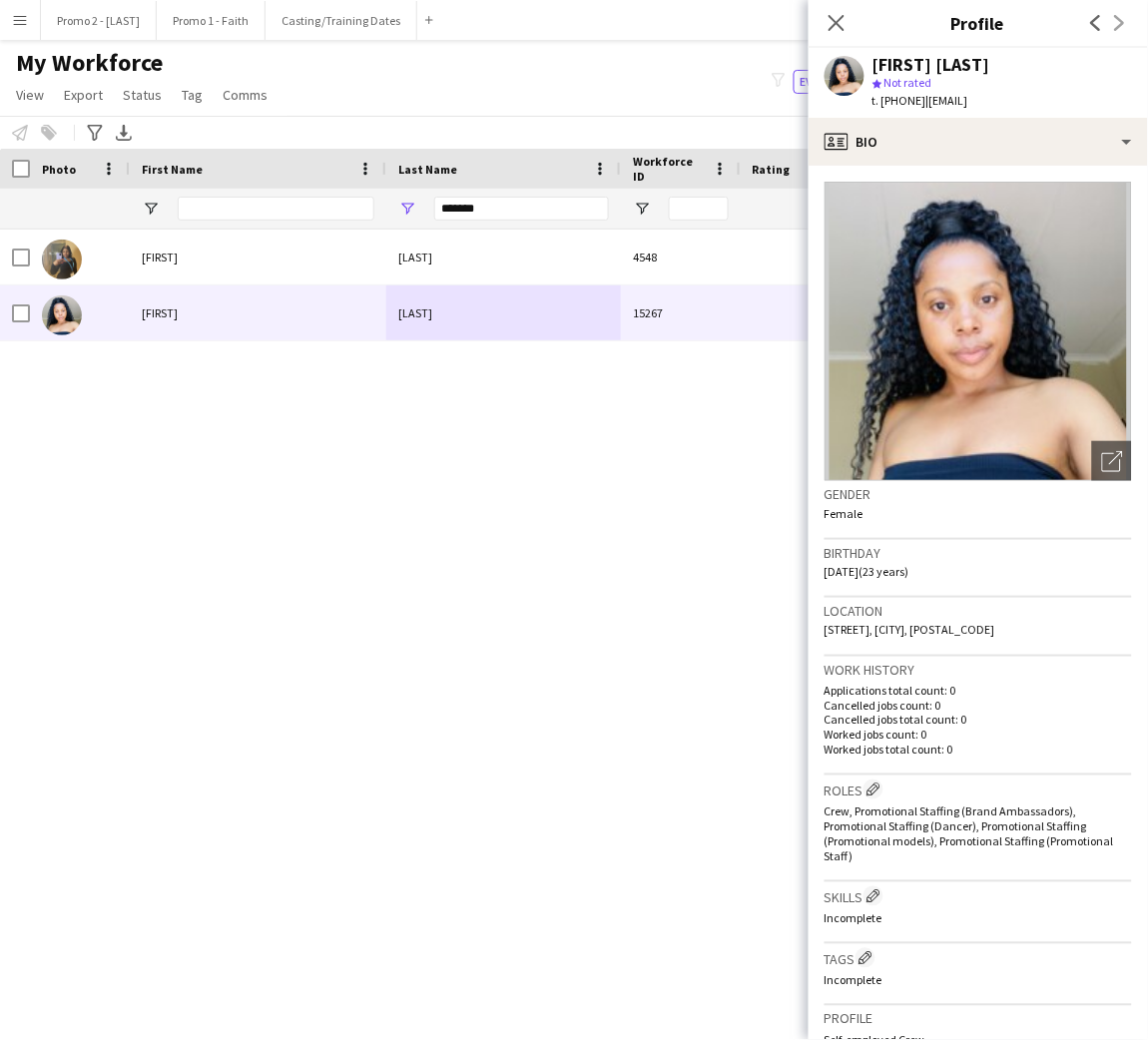 scroll, scrollTop: 435, scrollLeft: 0, axis: vertical 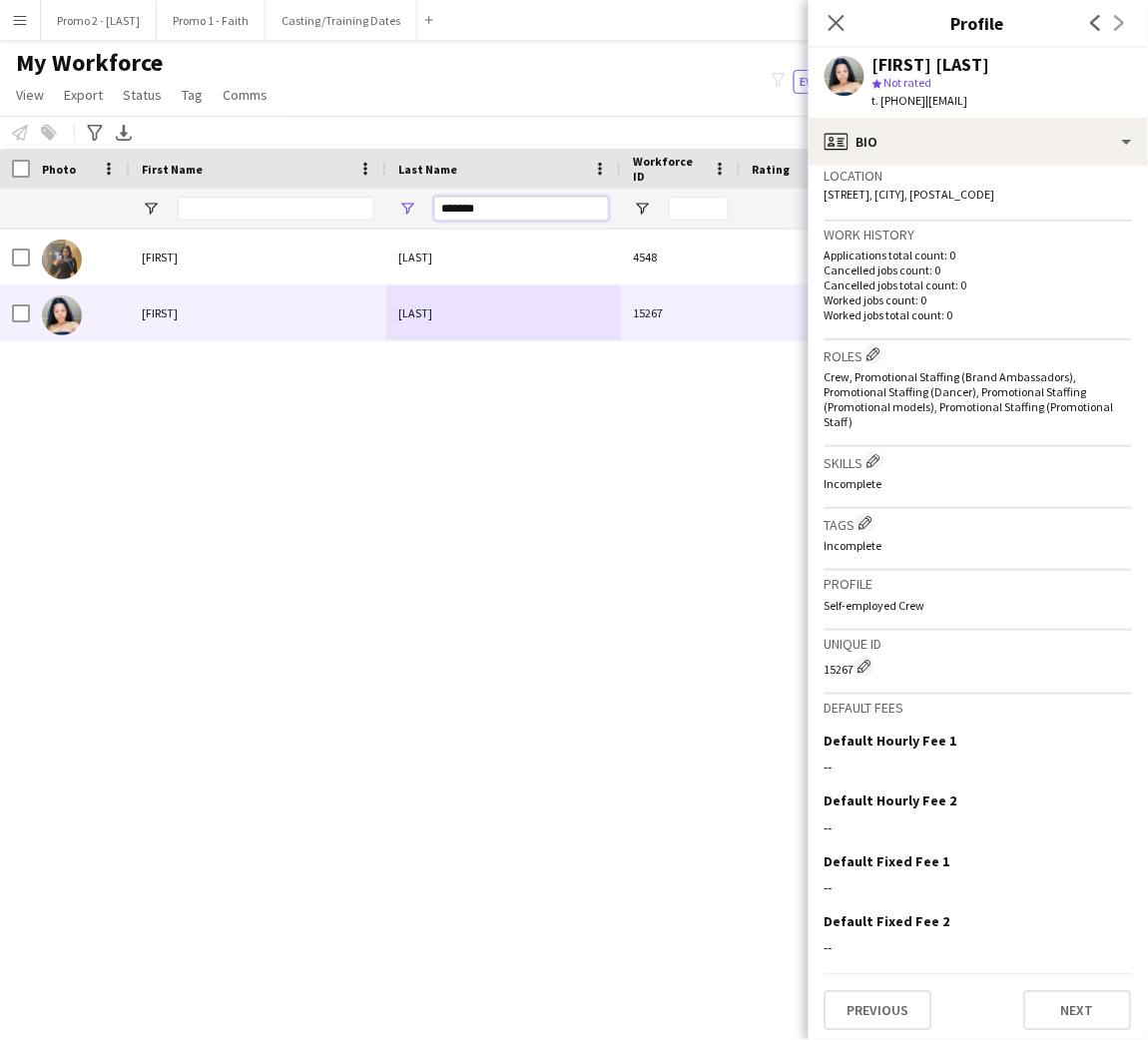 click on "*******" at bounding box center [521, 209] 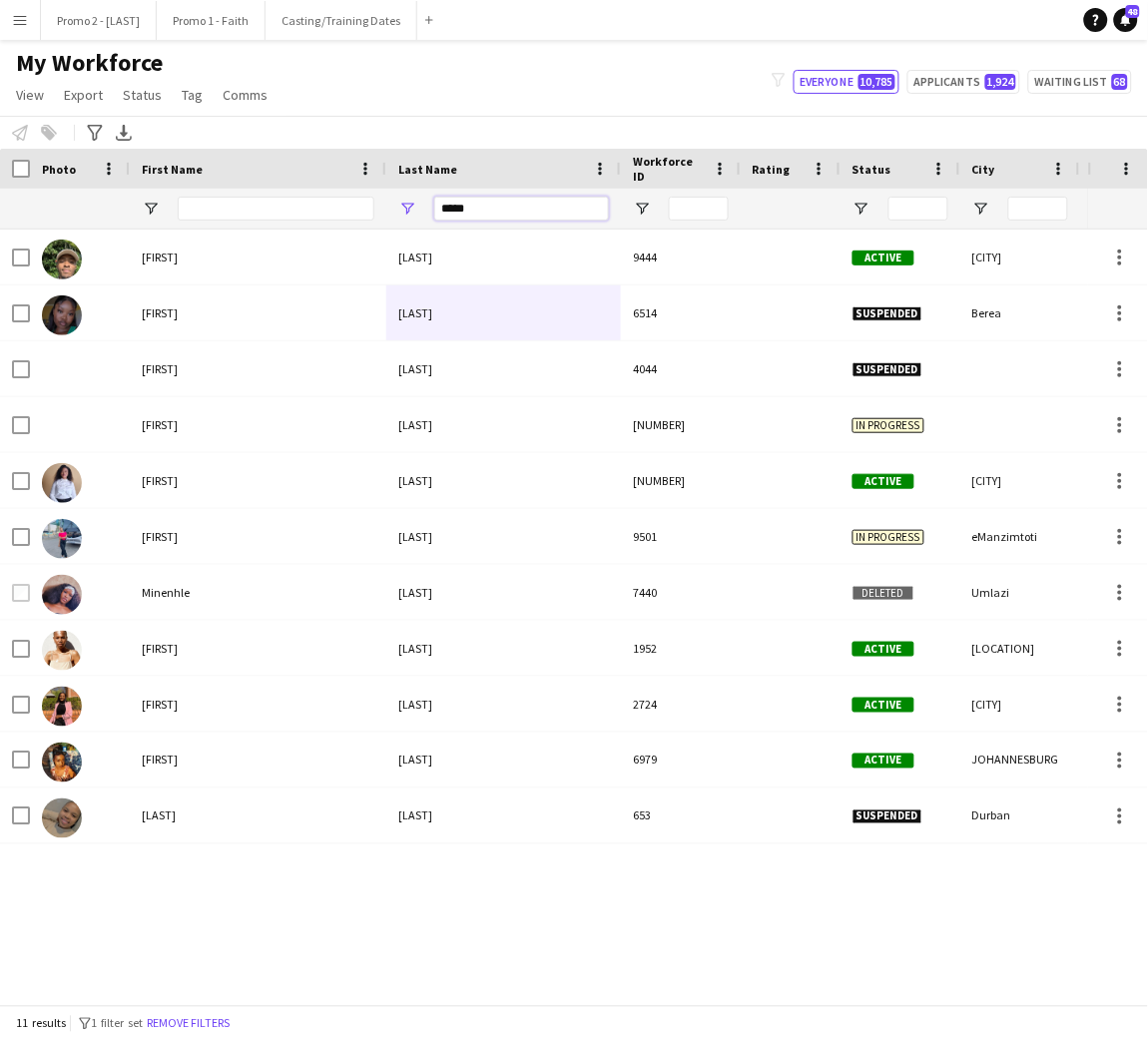 type on "*****" 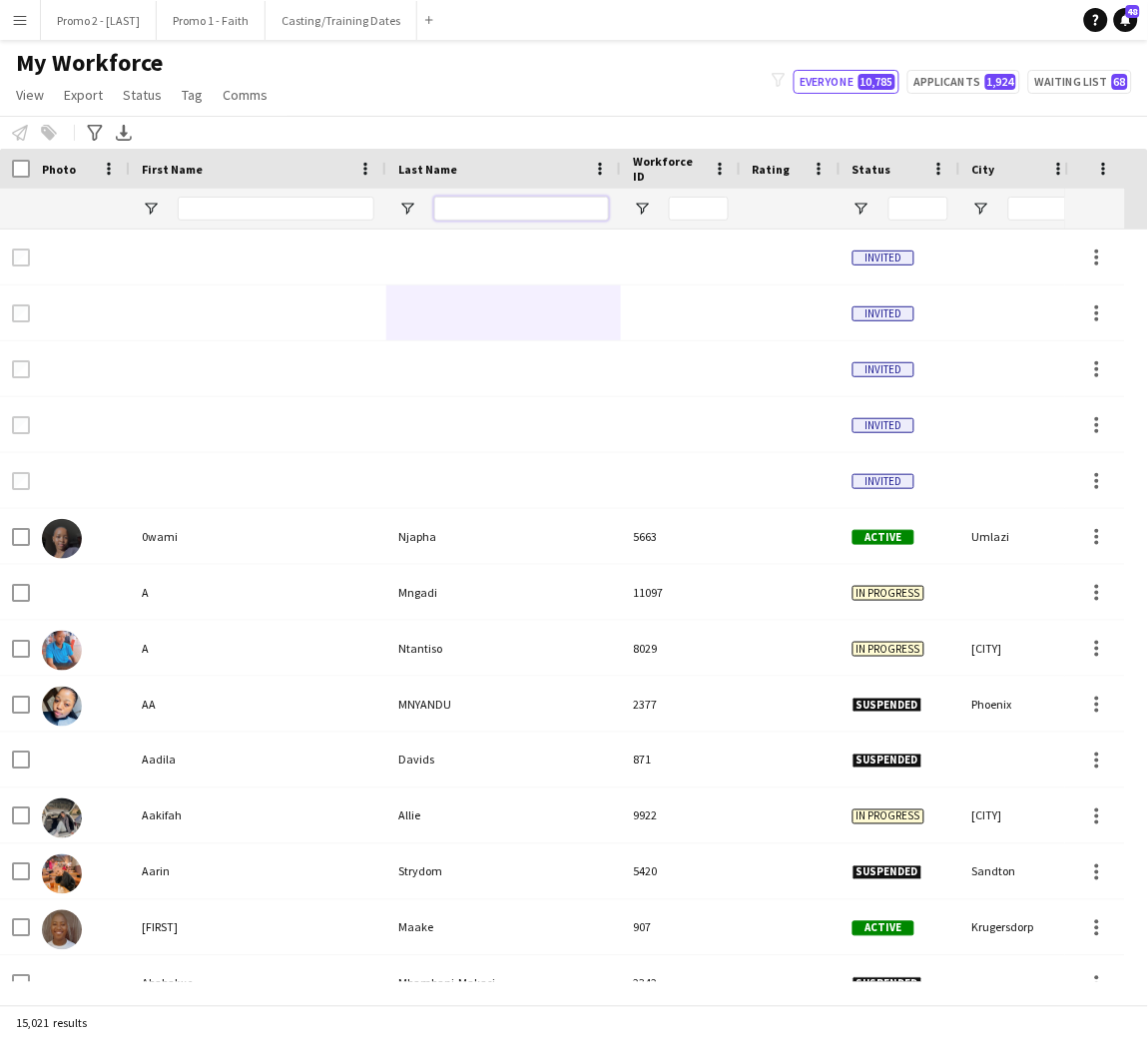 type 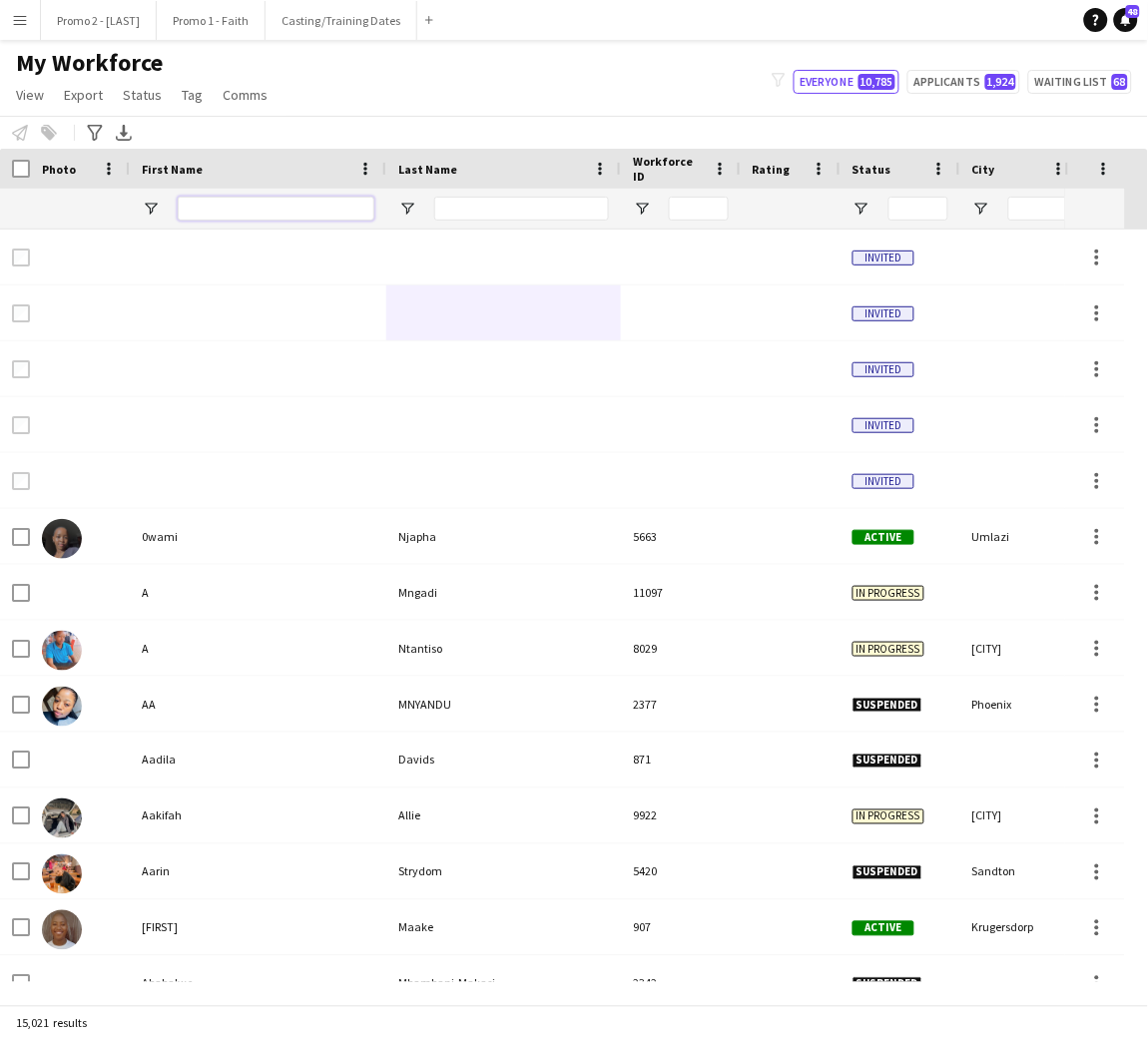 click at bounding box center (276, 209) 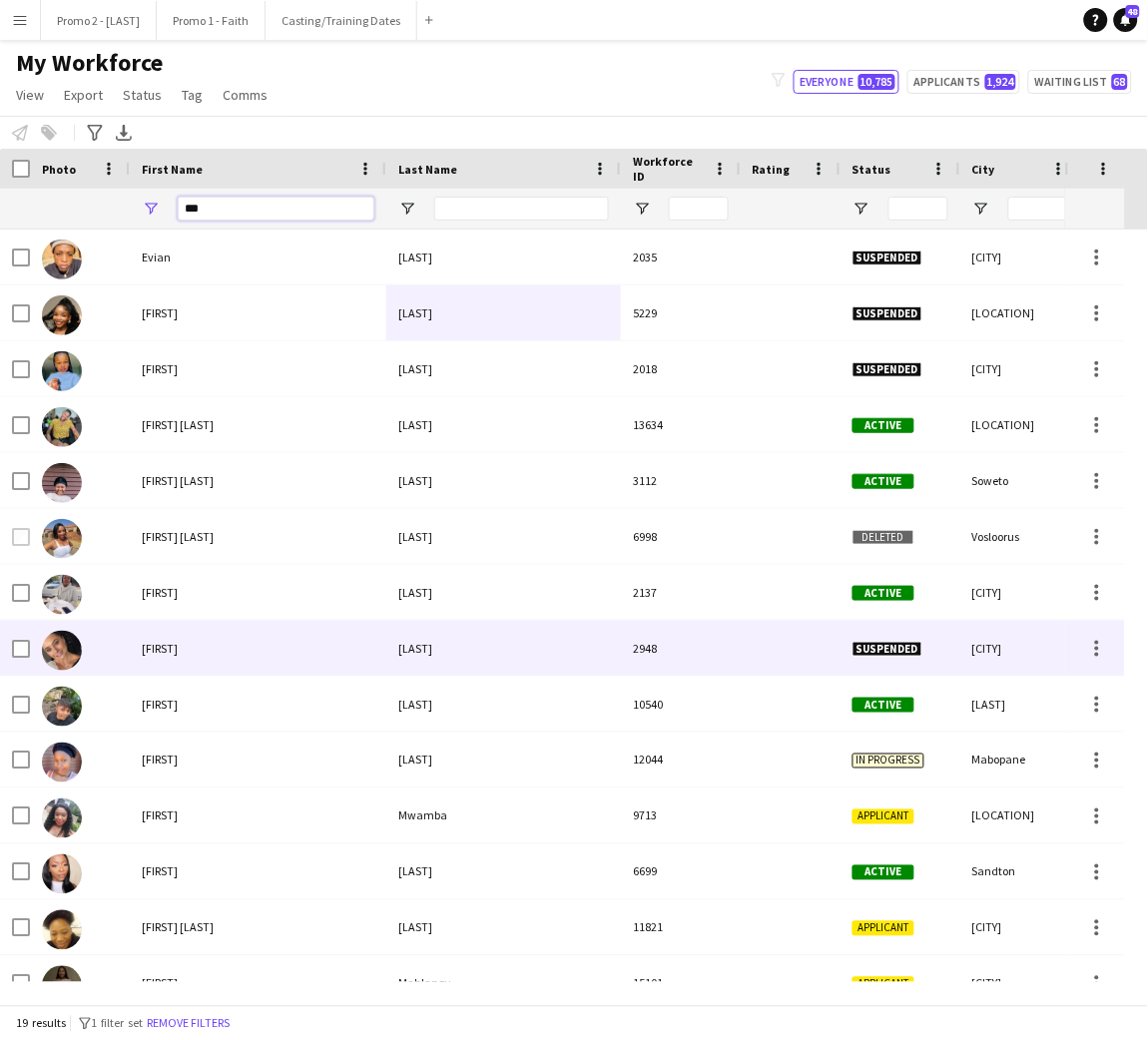 scroll, scrollTop: 89, scrollLeft: 0, axis: vertical 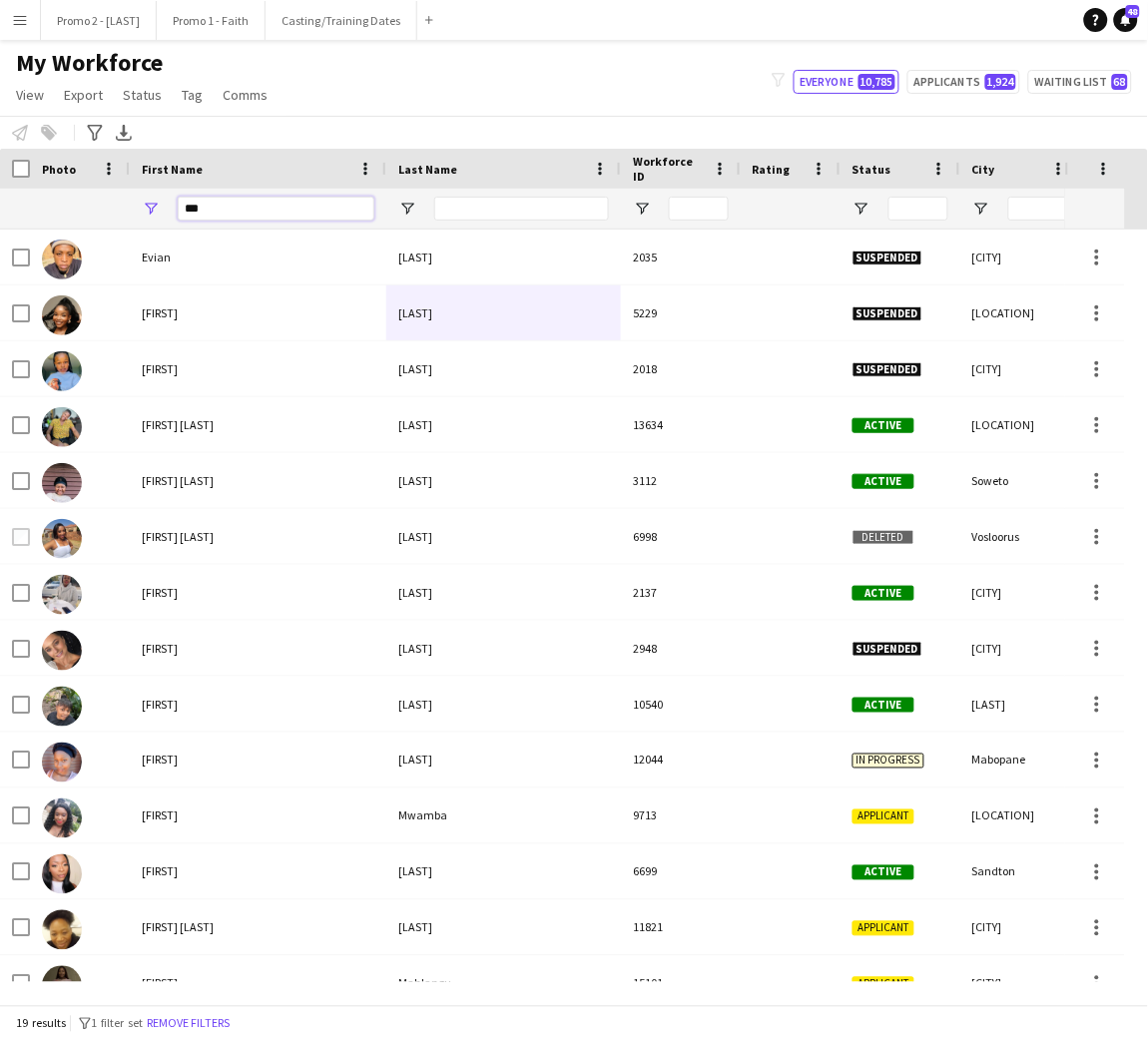 click on "***" at bounding box center (276, 209) 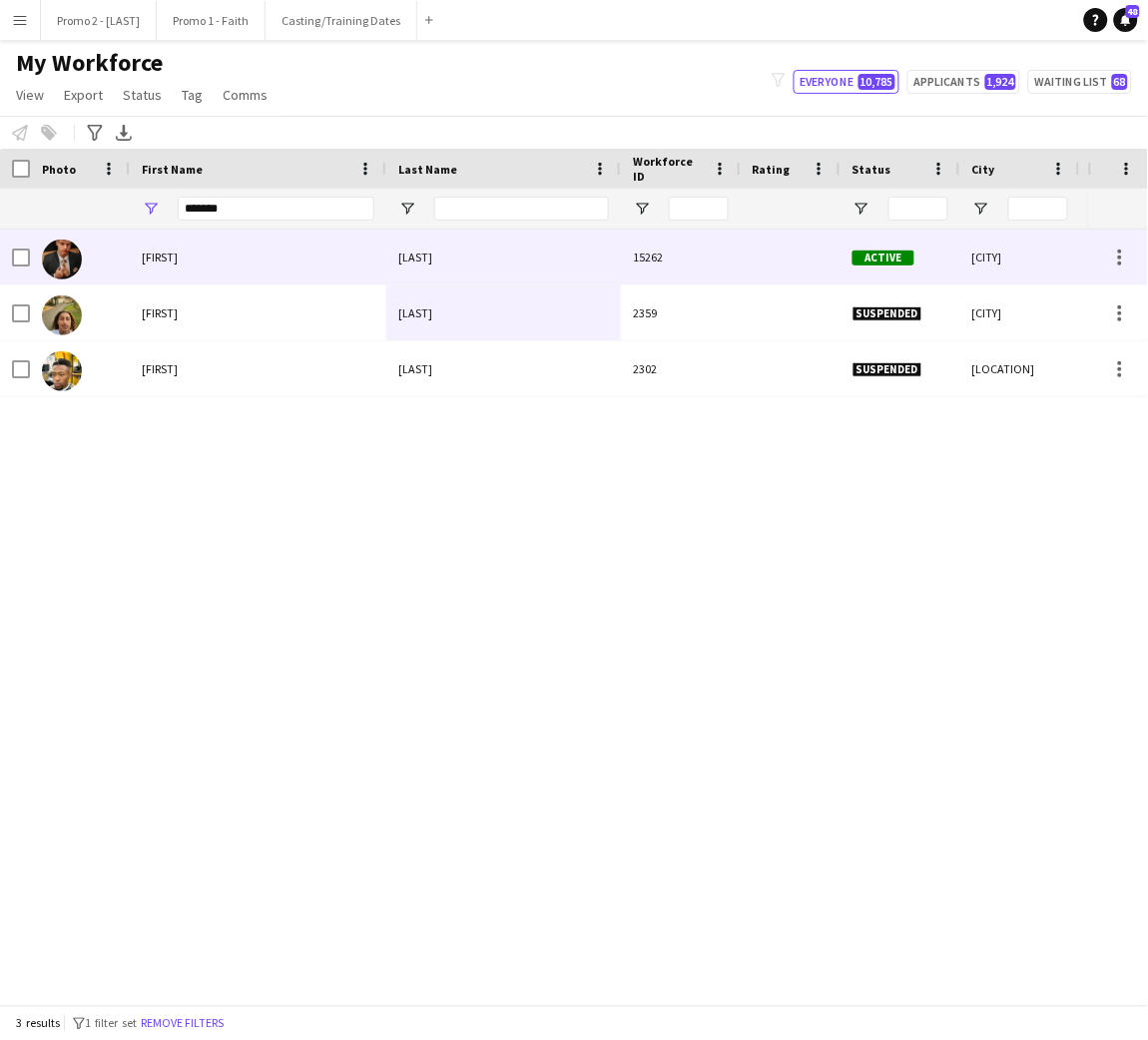 click on "[LAST]" at bounding box center [503, 257] 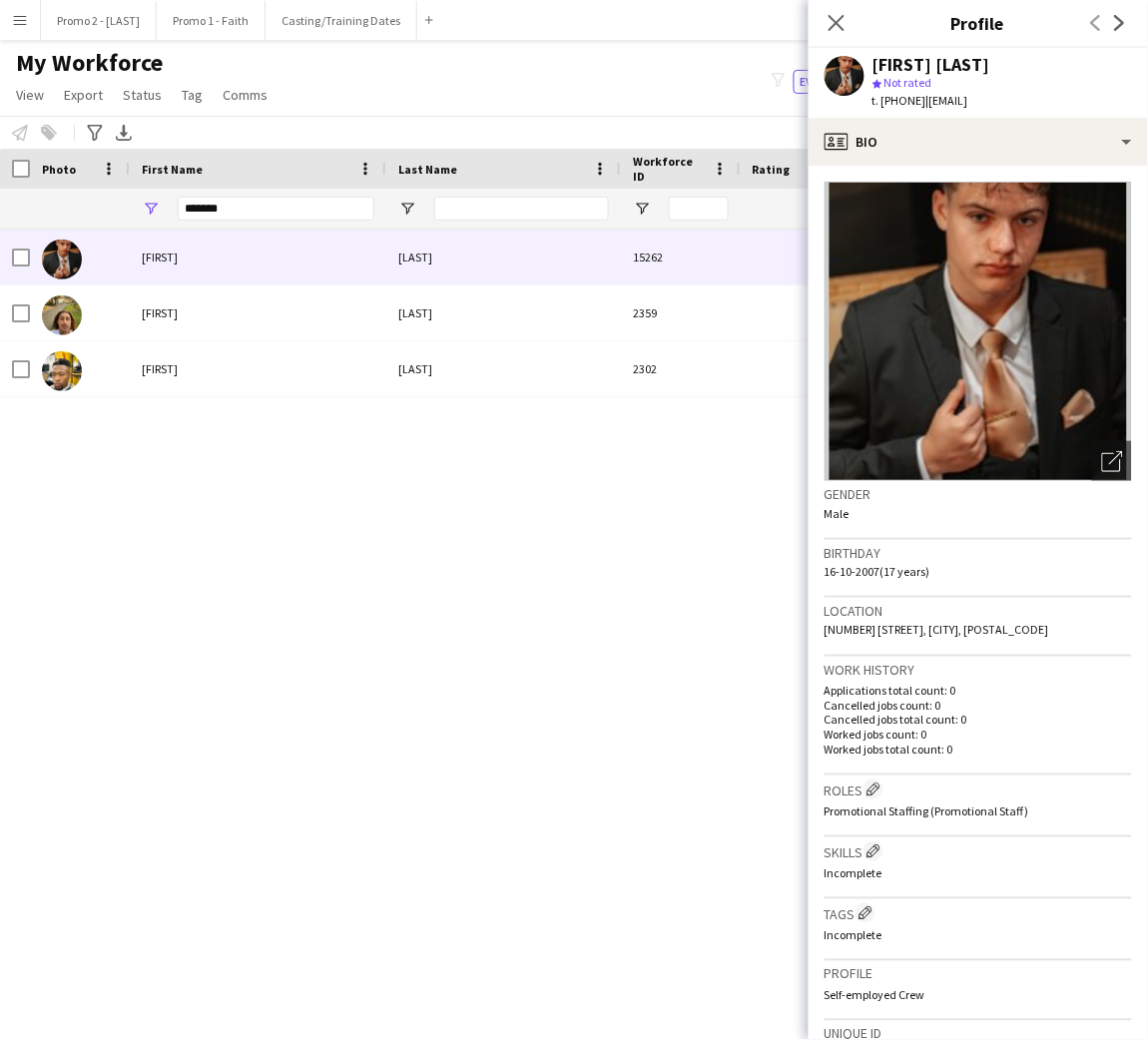scroll, scrollTop: 409, scrollLeft: 0, axis: vertical 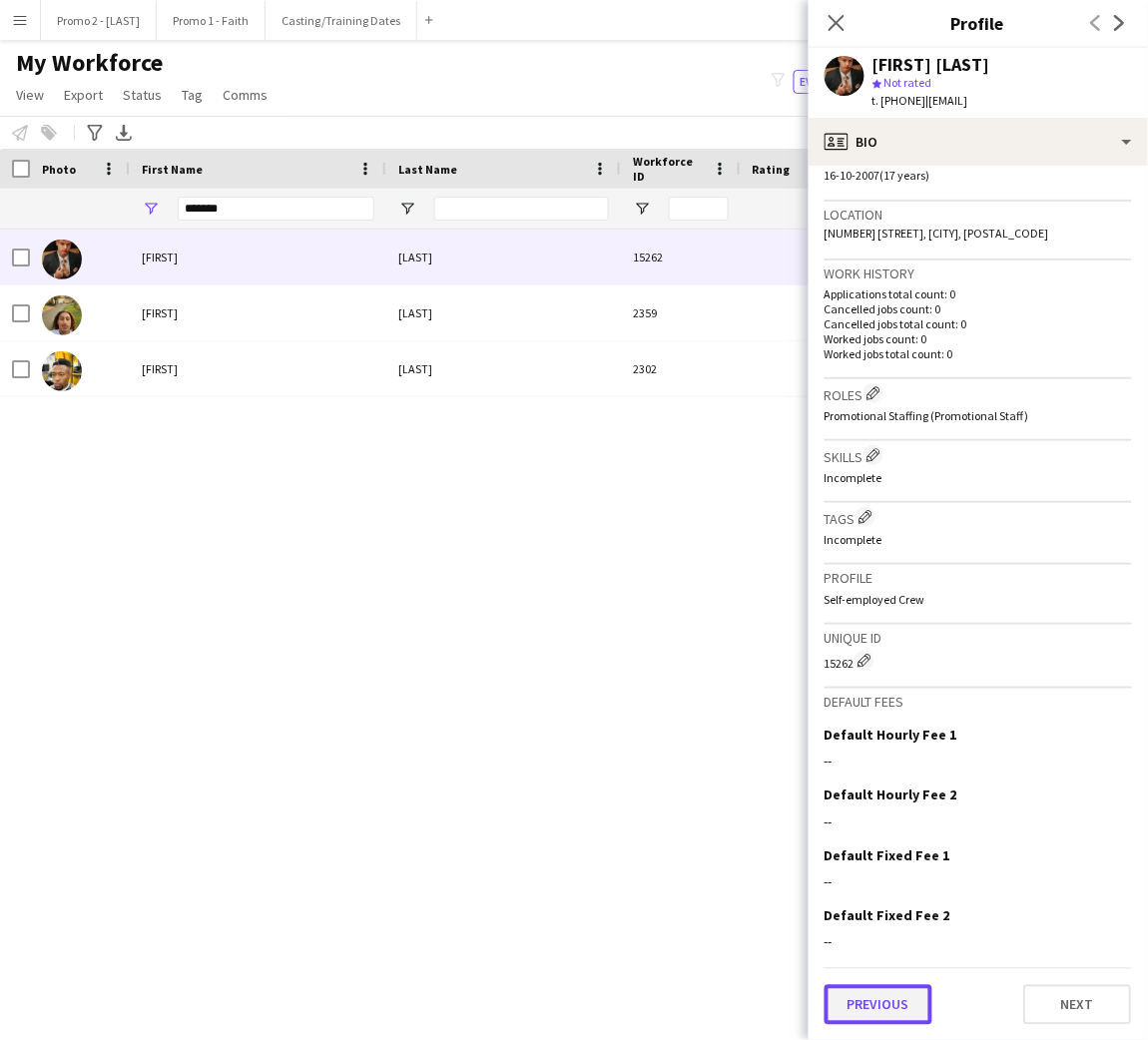 click on "Previous" 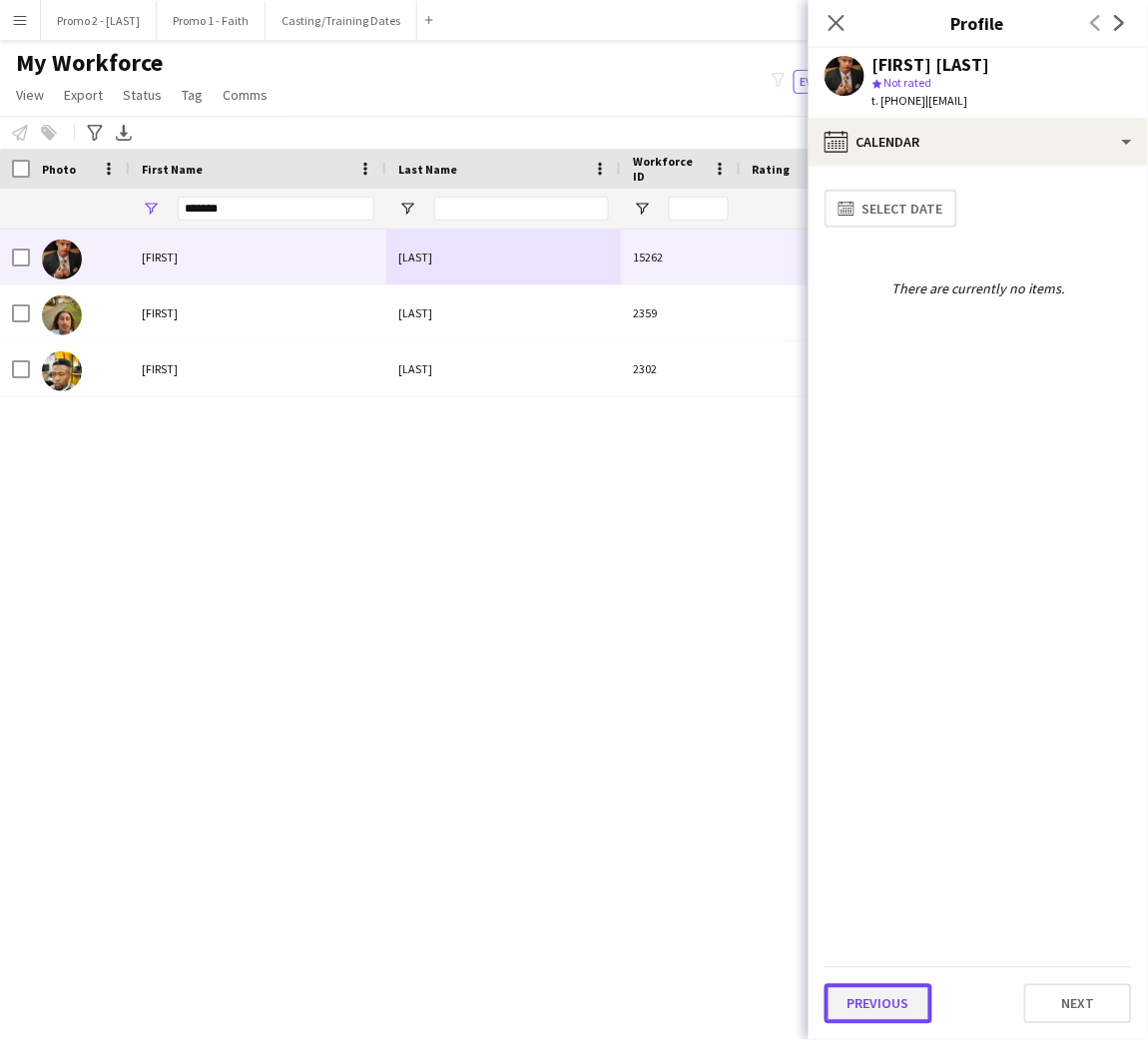 click on "Previous" 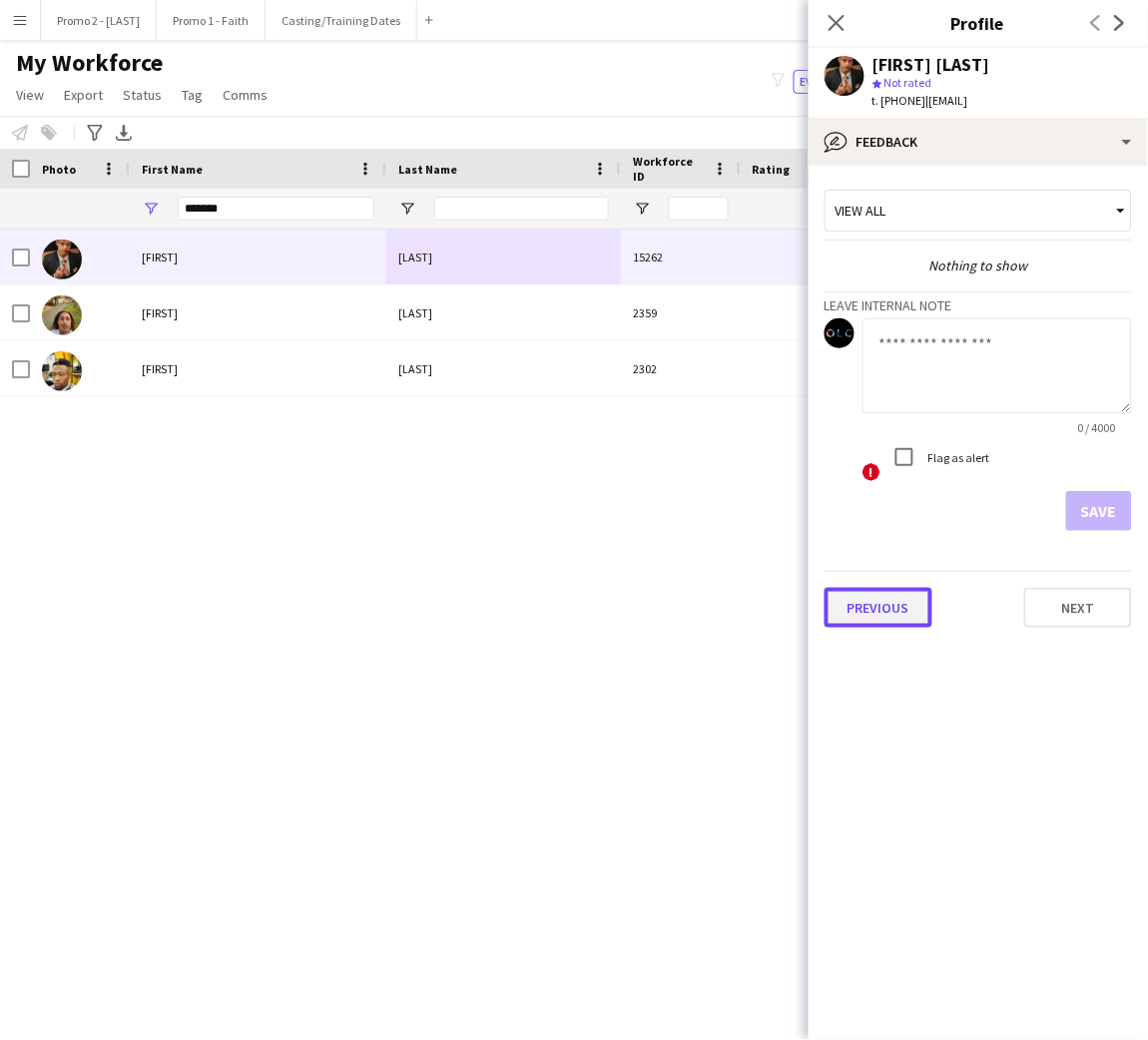 click on "Previous" 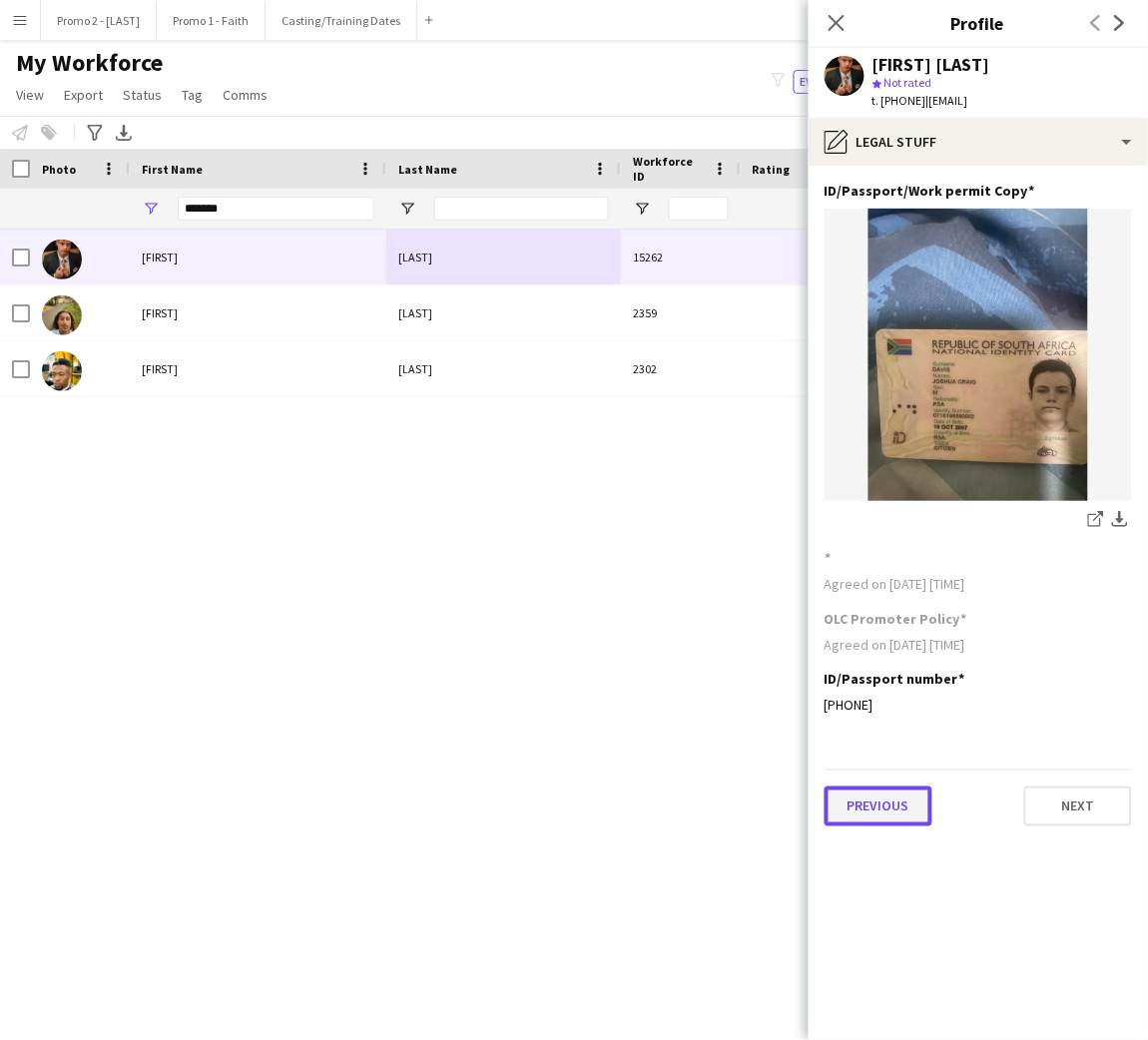 click on "Previous" 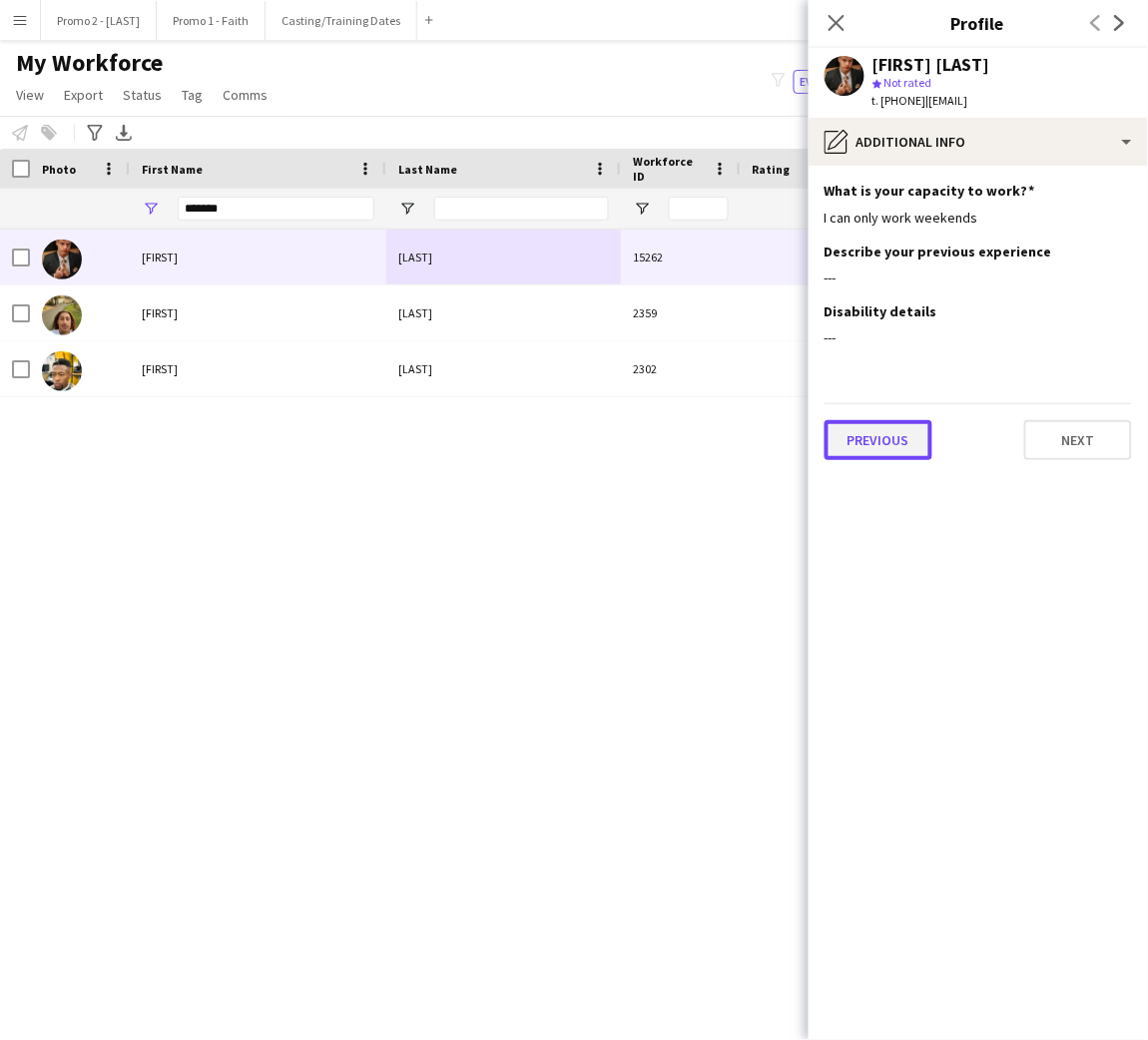 click on "Previous" 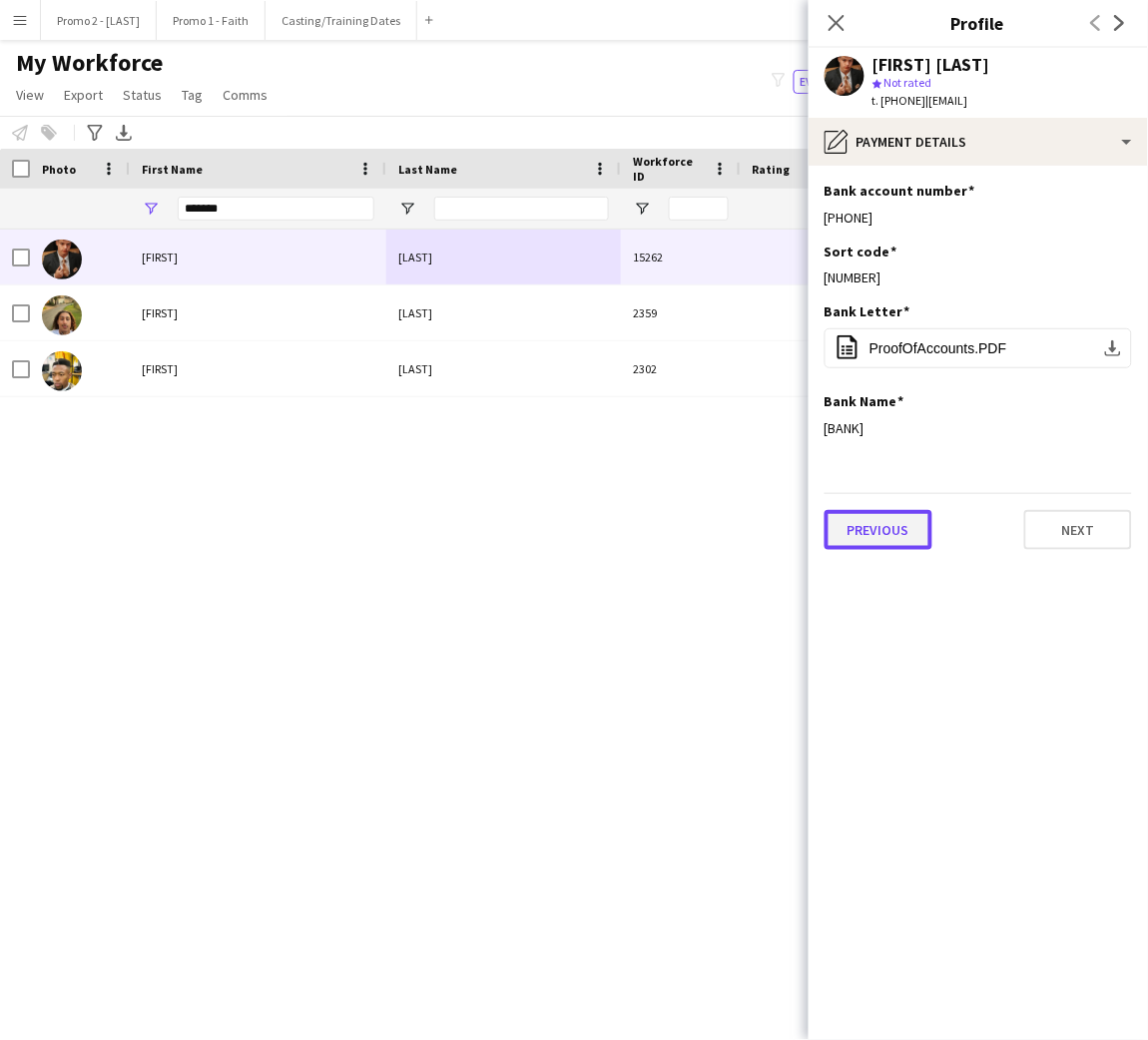 click on "Previous" 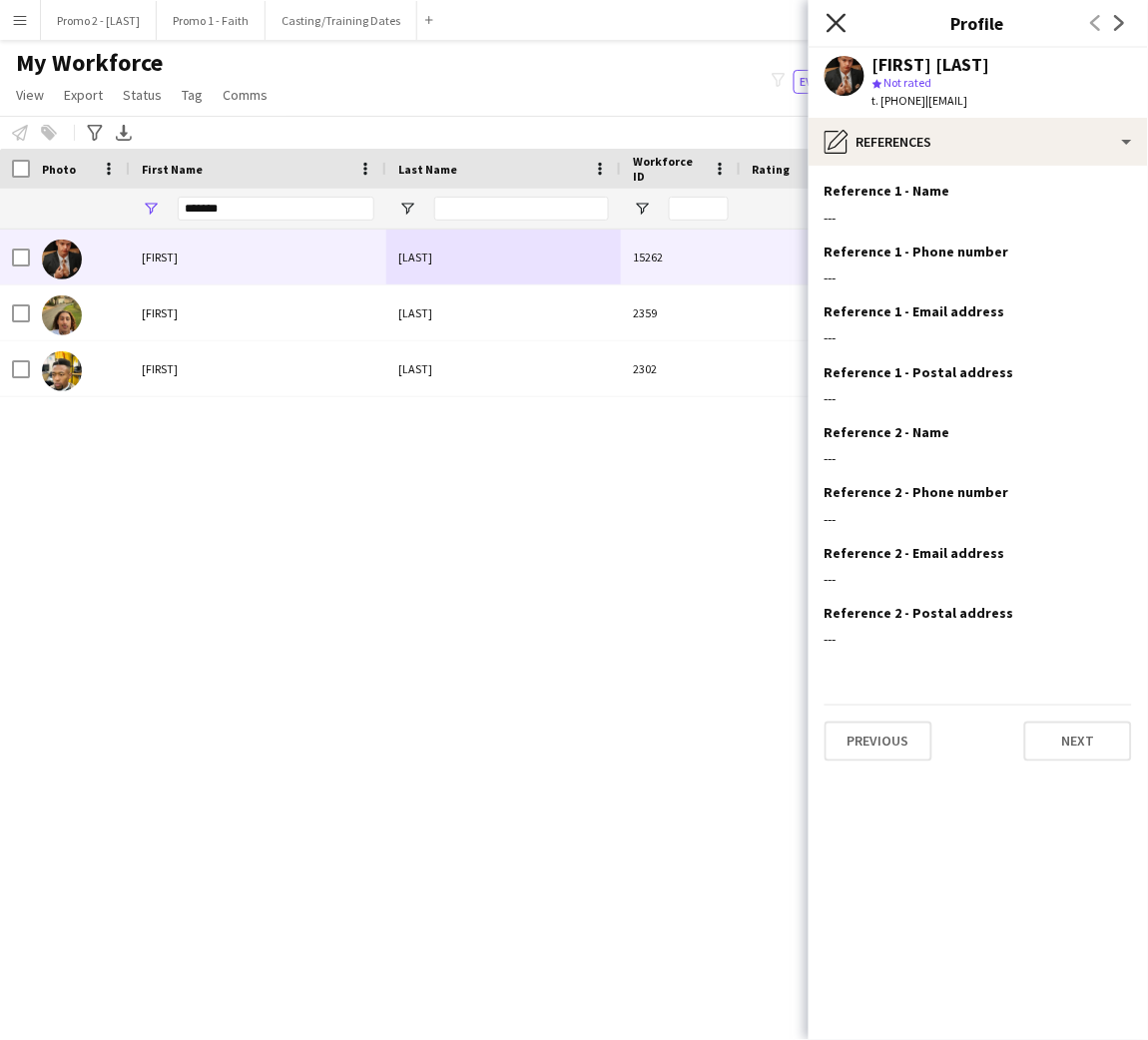 click 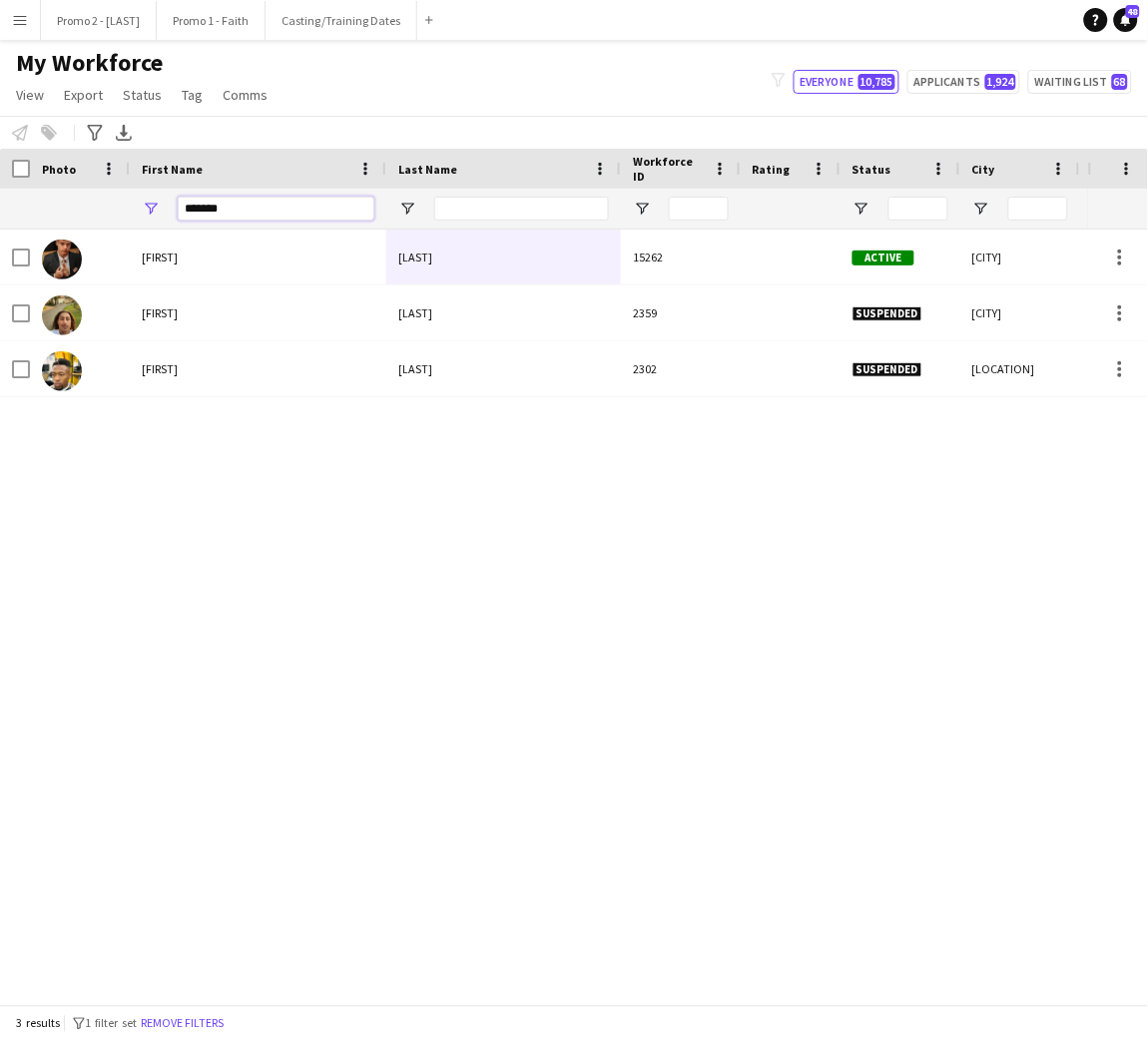 click on "******" at bounding box center (276, 209) 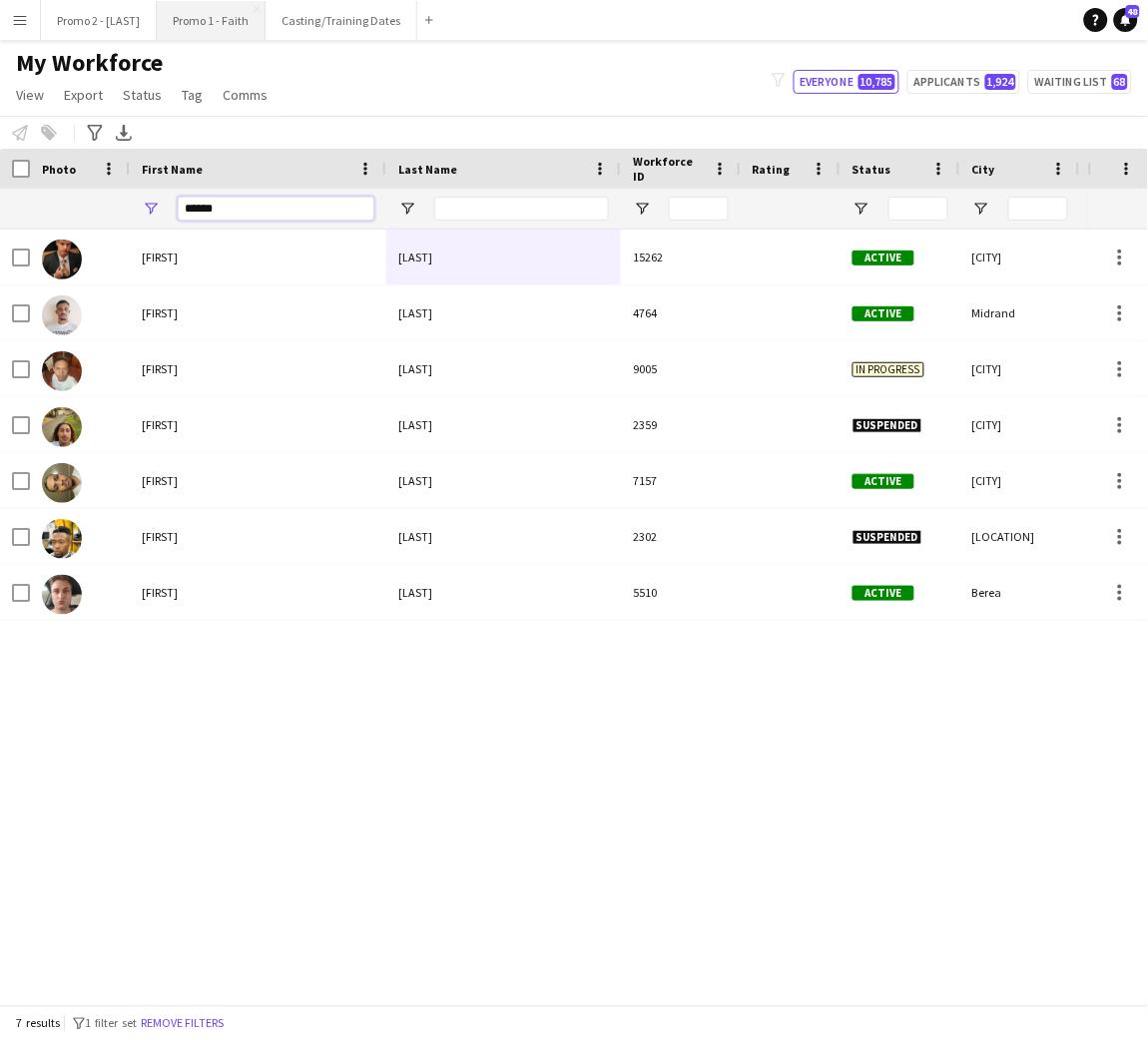 type on "******" 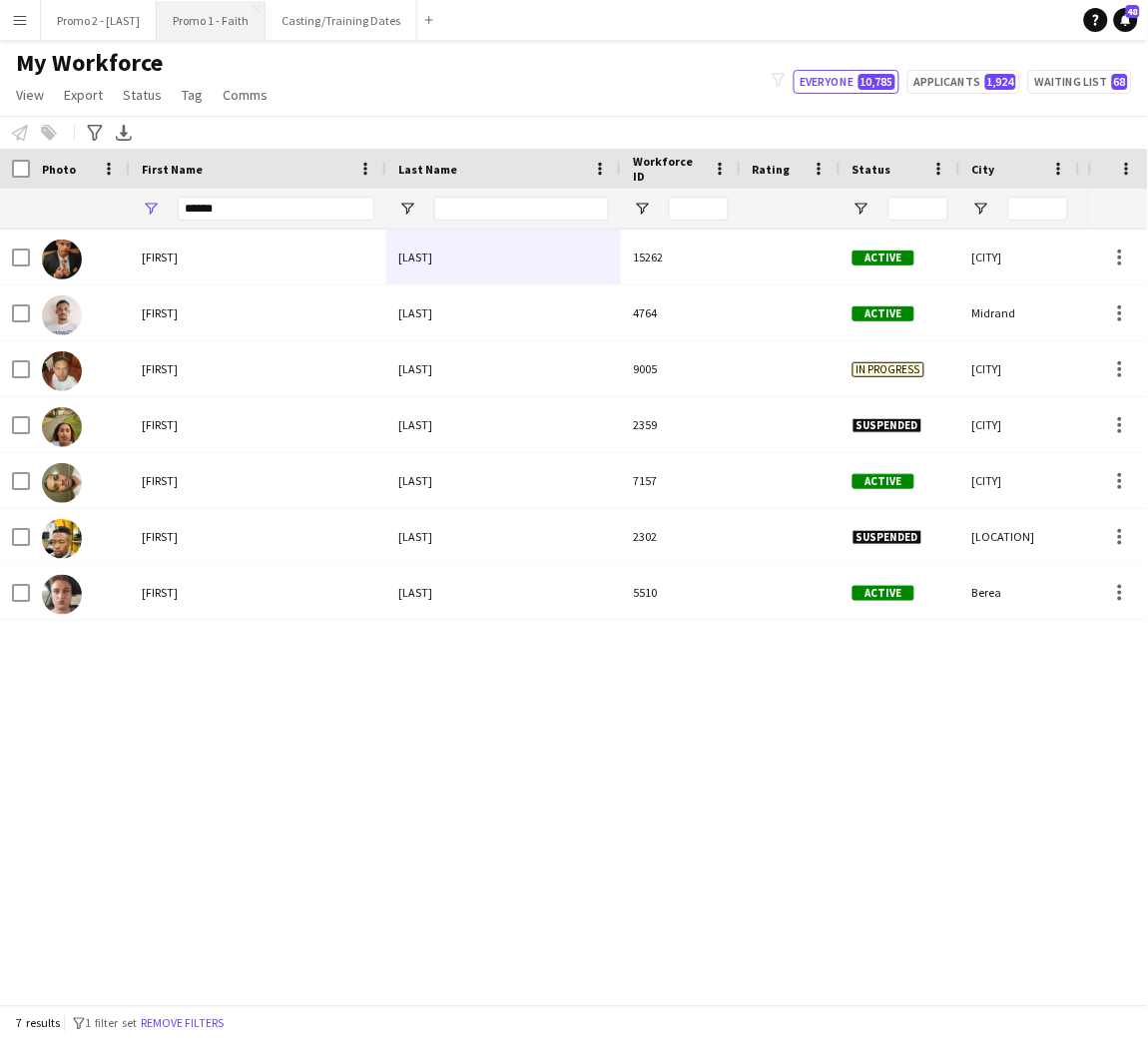 click on "Promo 1 - Faith
Close" at bounding box center [211, 20] 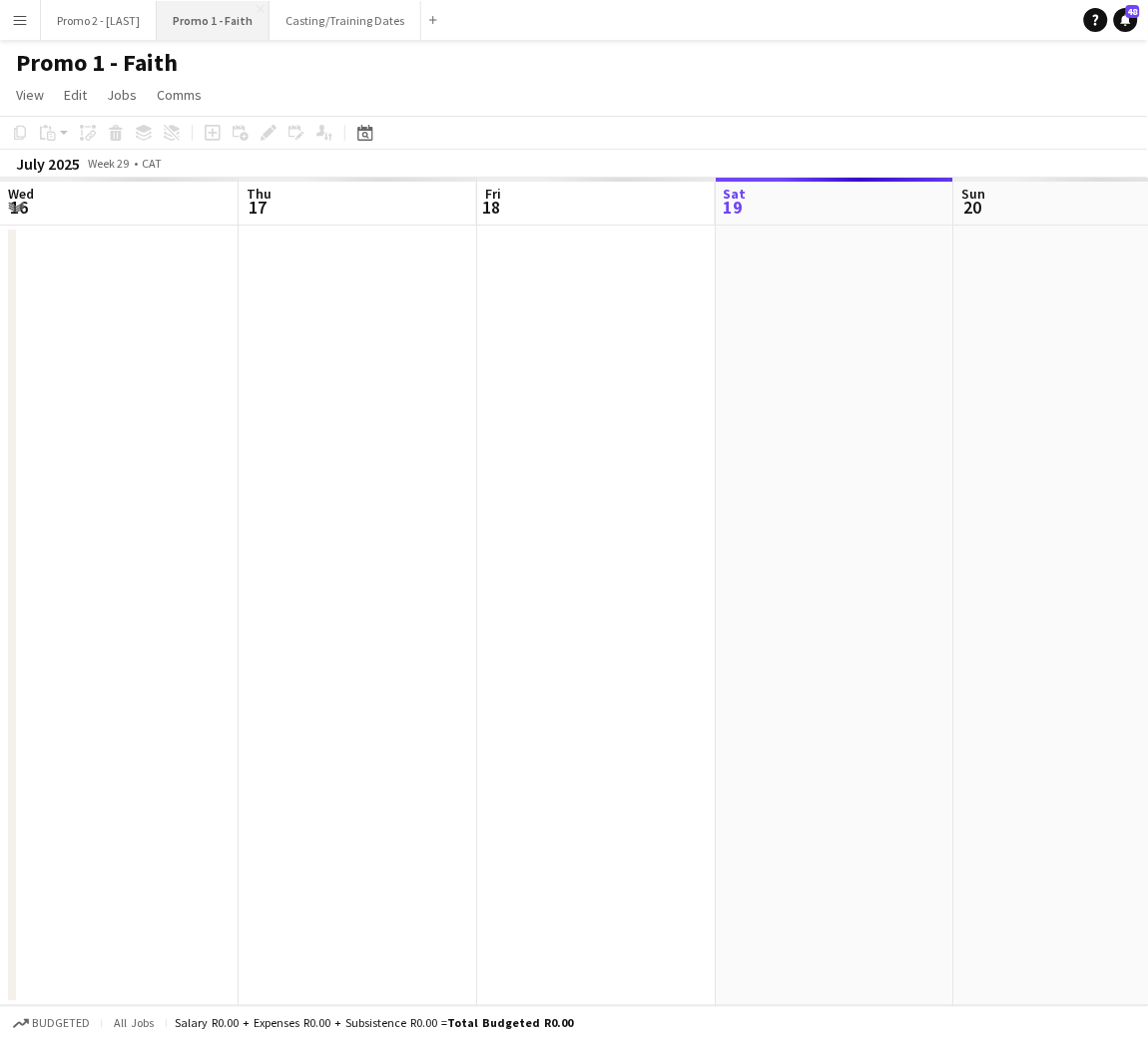 scroll, scrollTop: 0, scrollLeft: 476, axis: horizontal 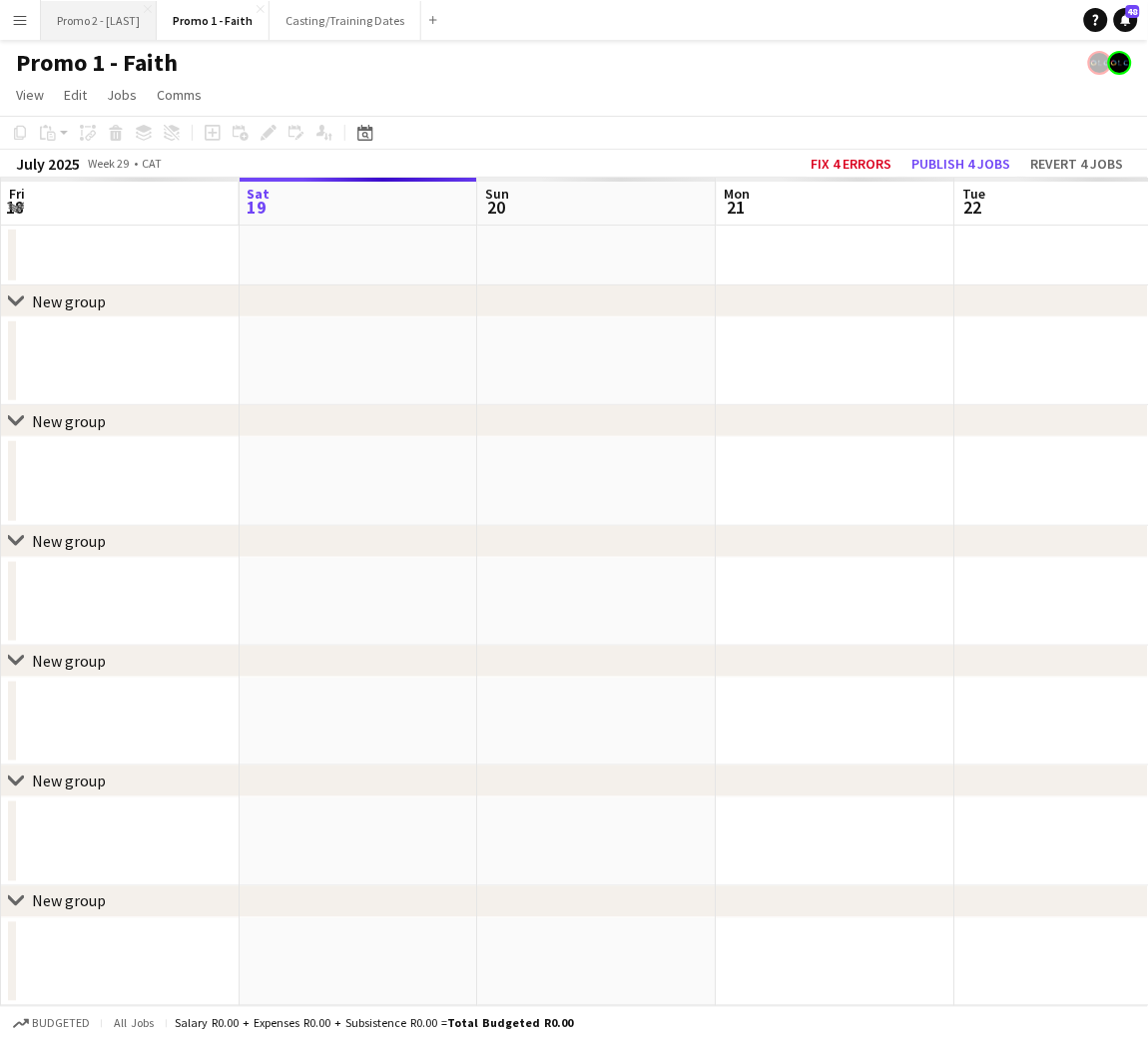 click on "Promo 2 - [NAME]
Close" at bounding box center [99, 20] 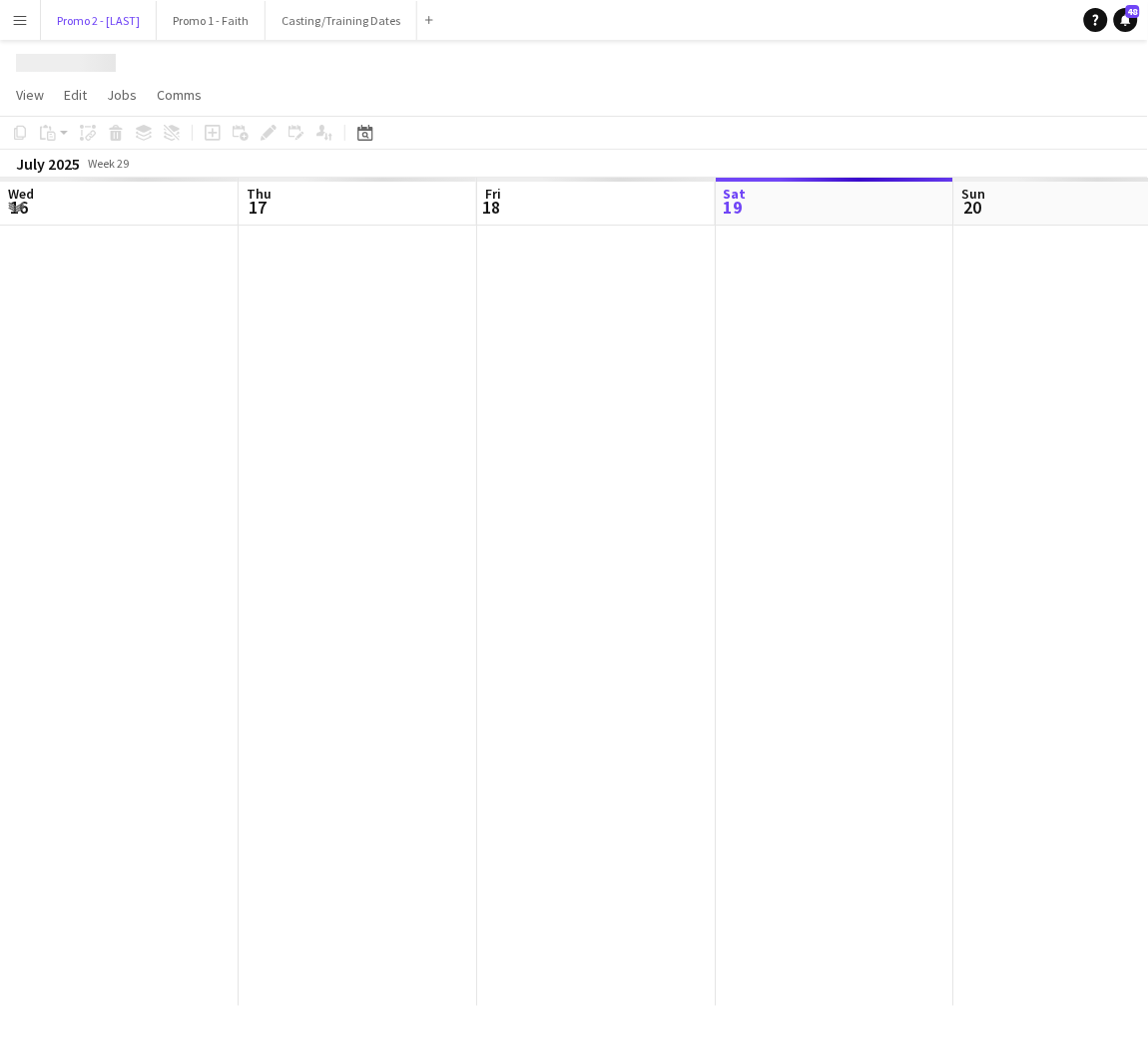 scroll, scrollTop: 0, scrollLeft: 476, axis: horizontal 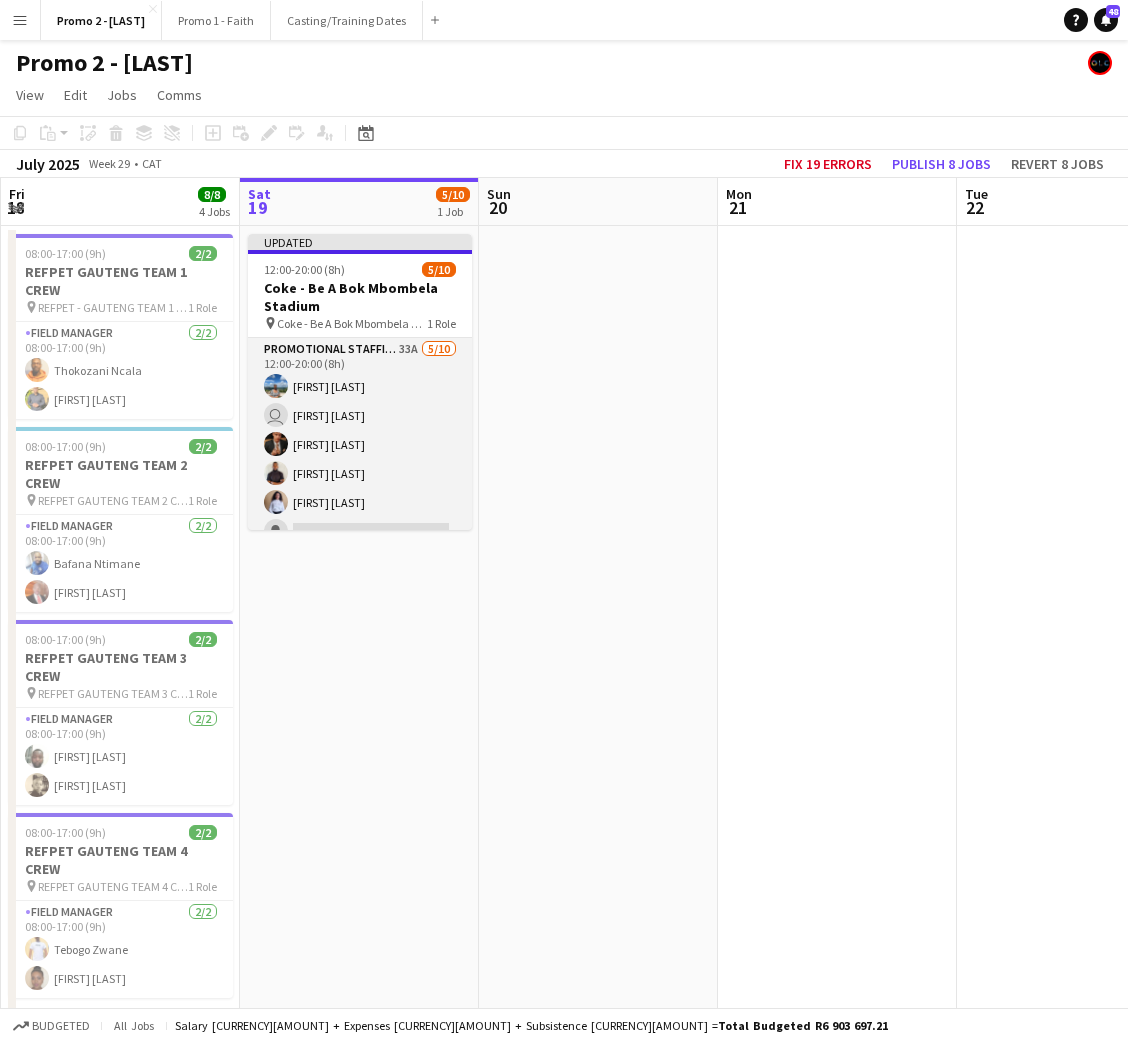 click on "[FIRST] [LAST]" at bounding box center (360, 502) 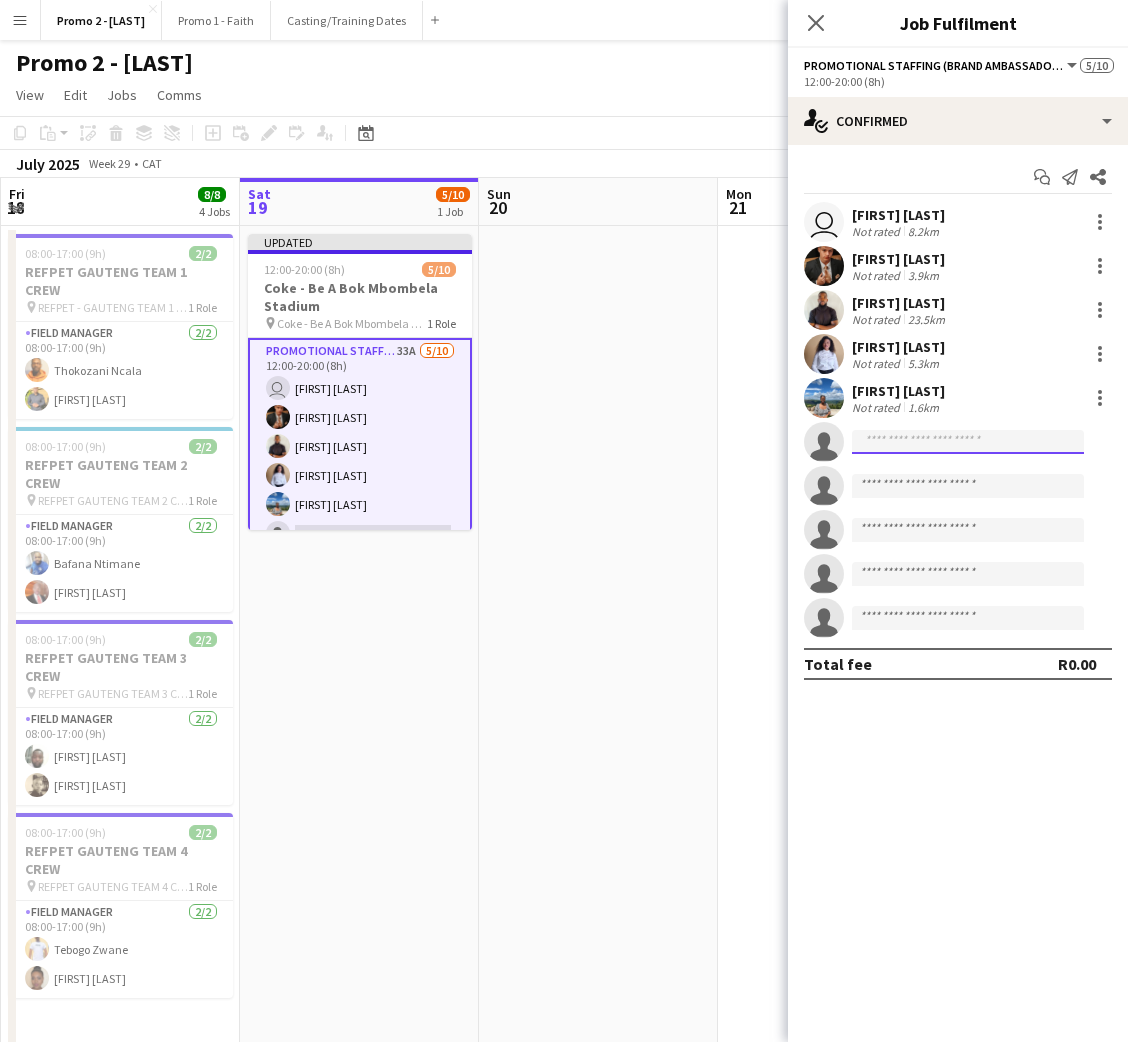 click 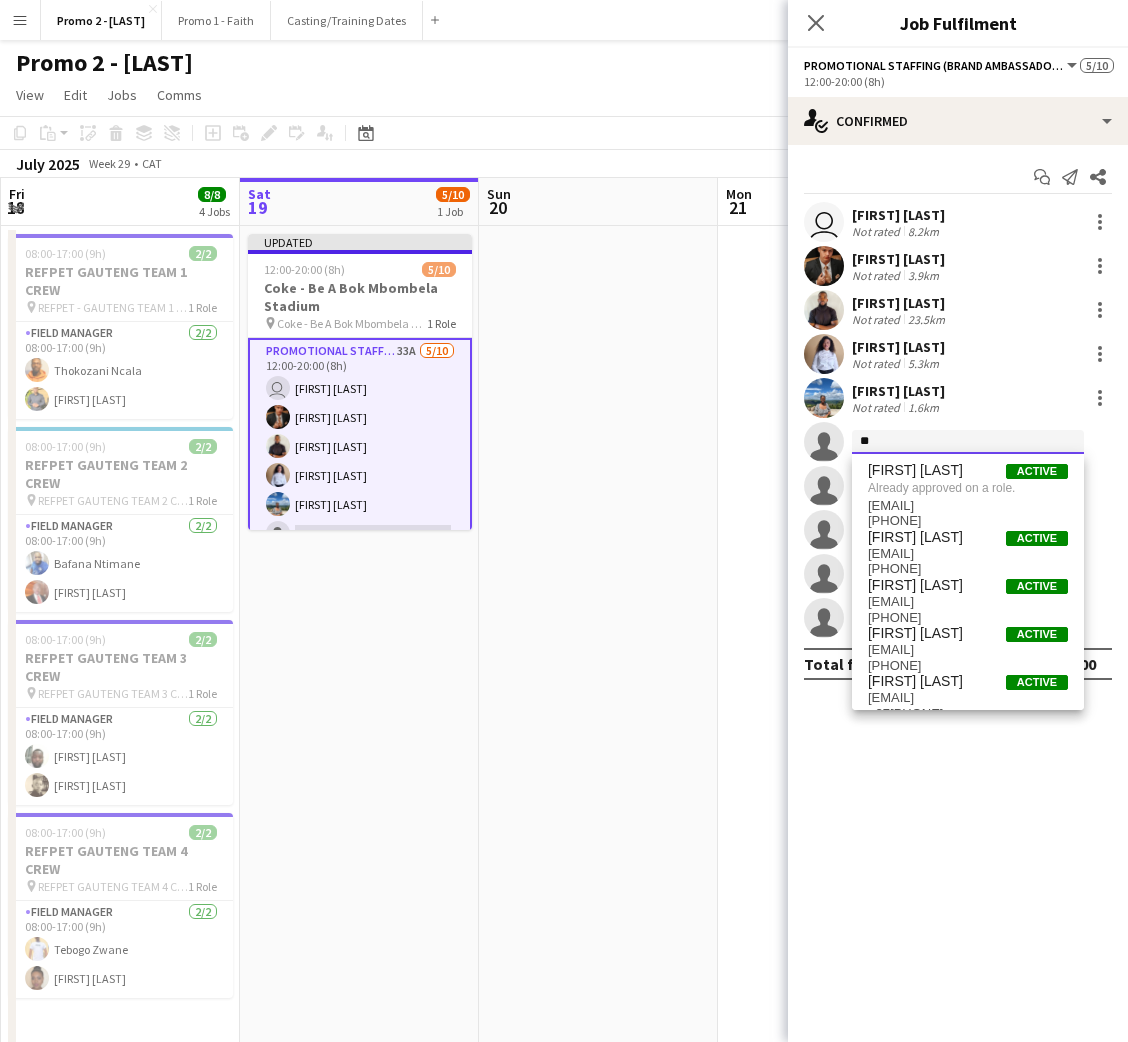 type on "*" 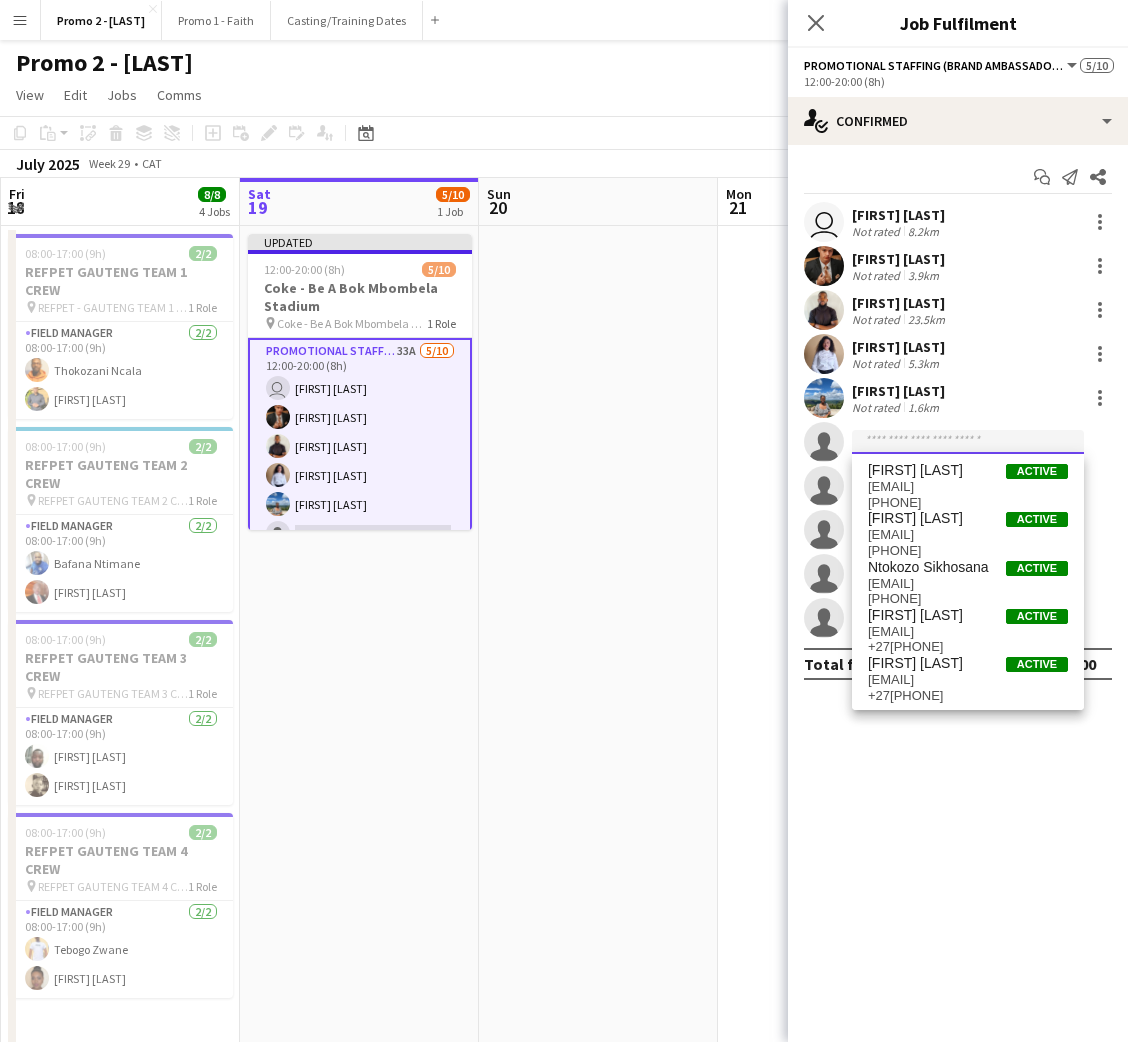 click 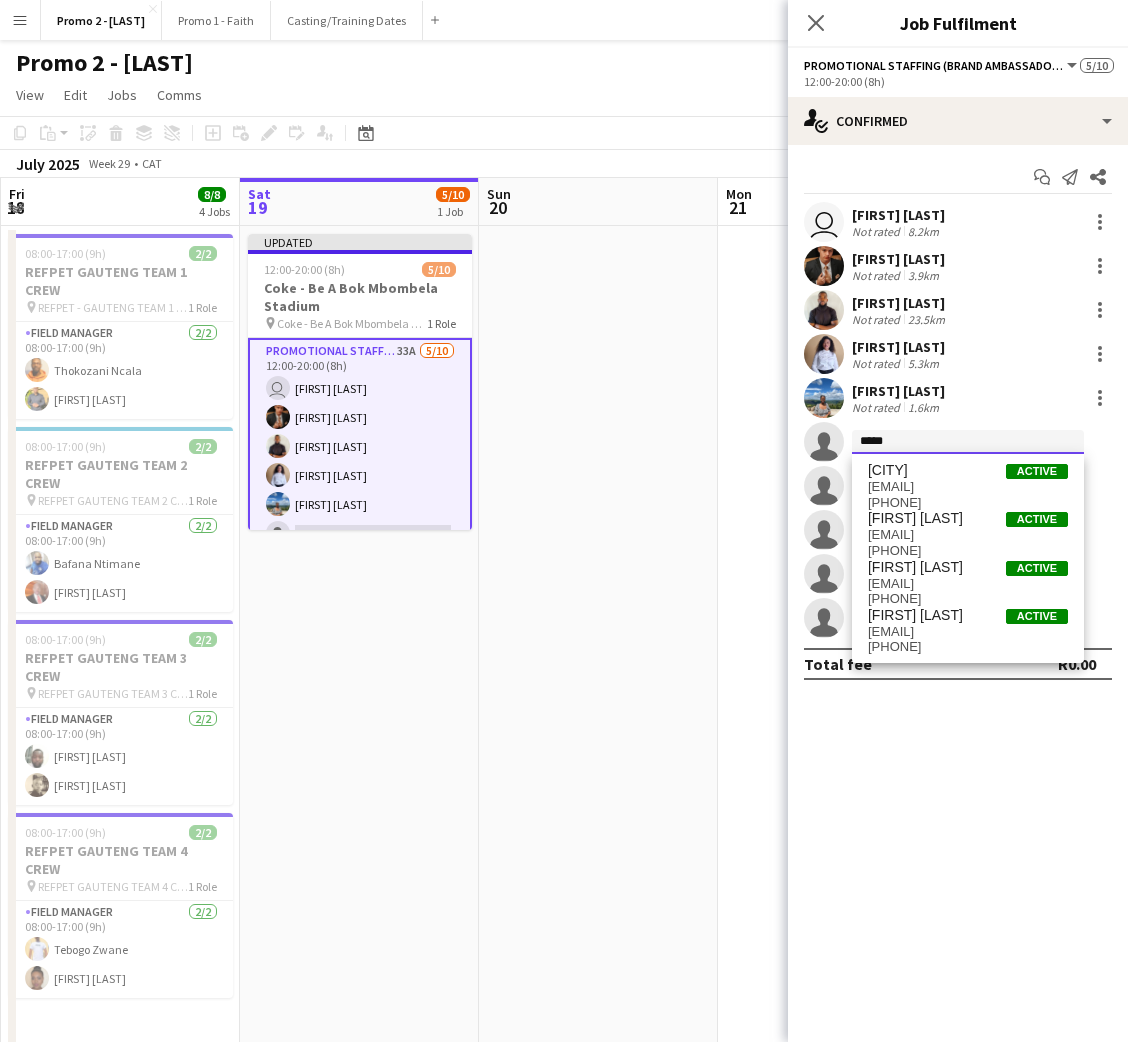 type on "*****" 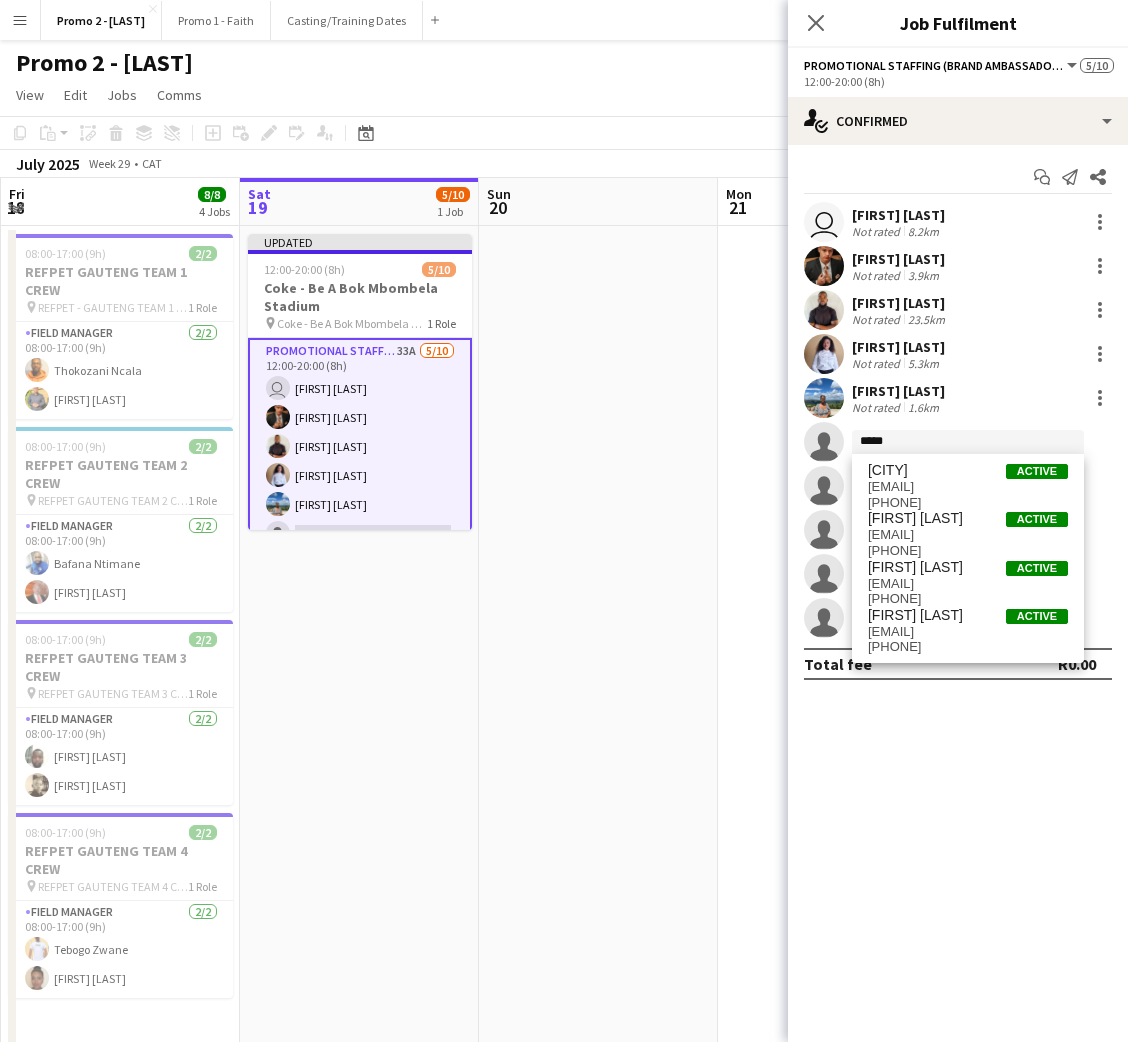 click on "Menu" at bounding box center (20, 20) 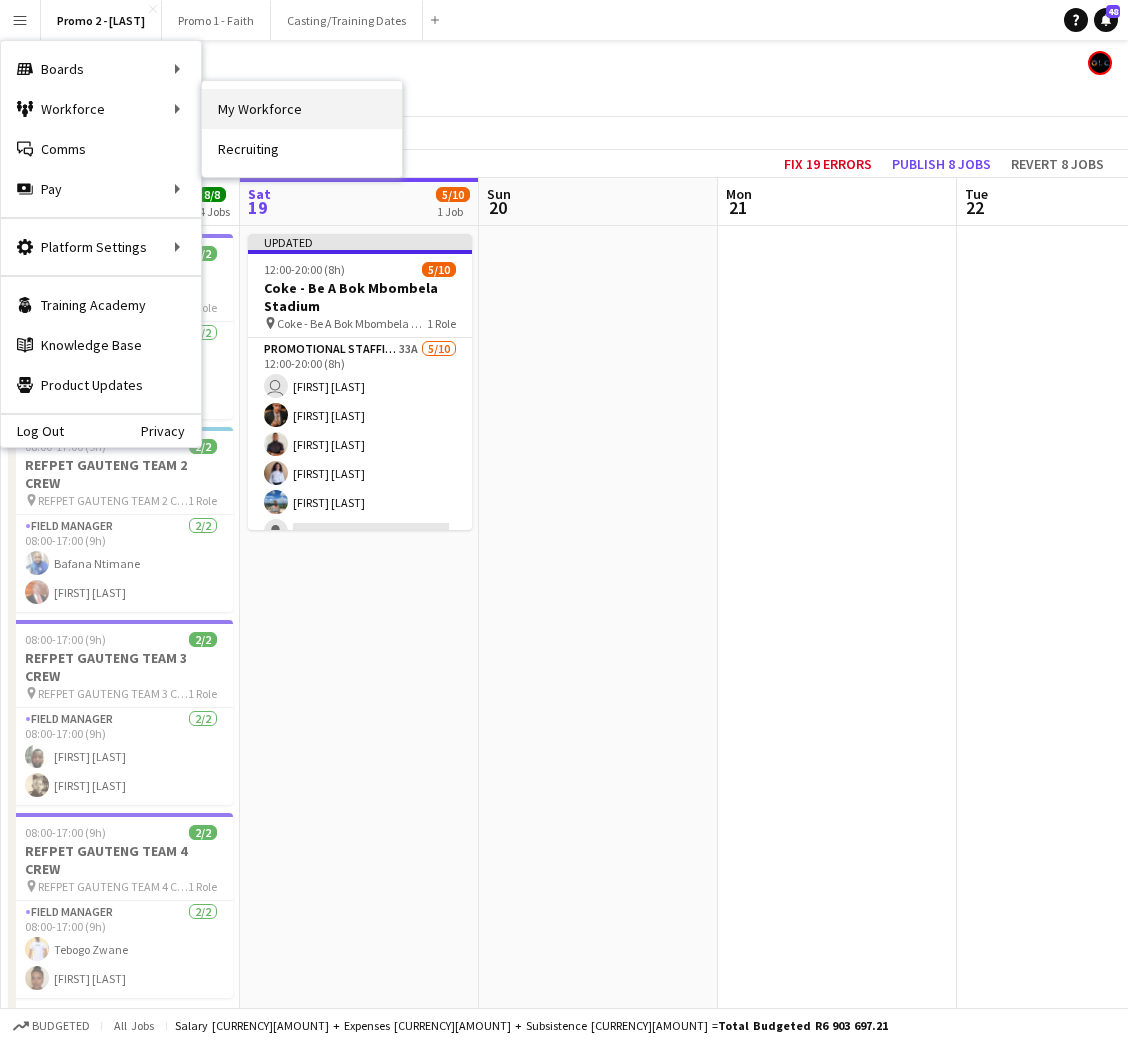 click on "My Workforce" at bounding box center [302, 109] 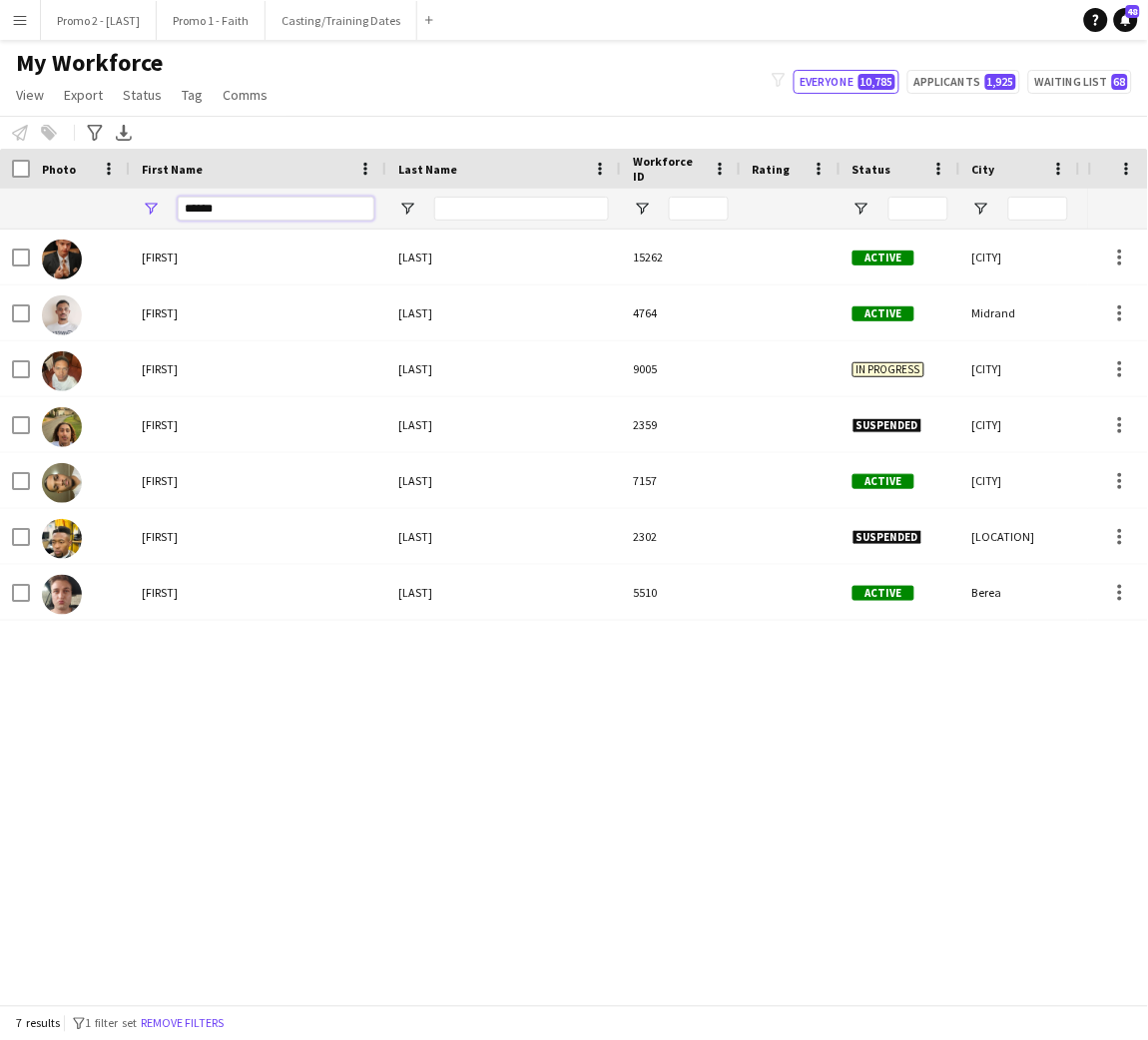 click on "******" at bounding box center (276, 209) 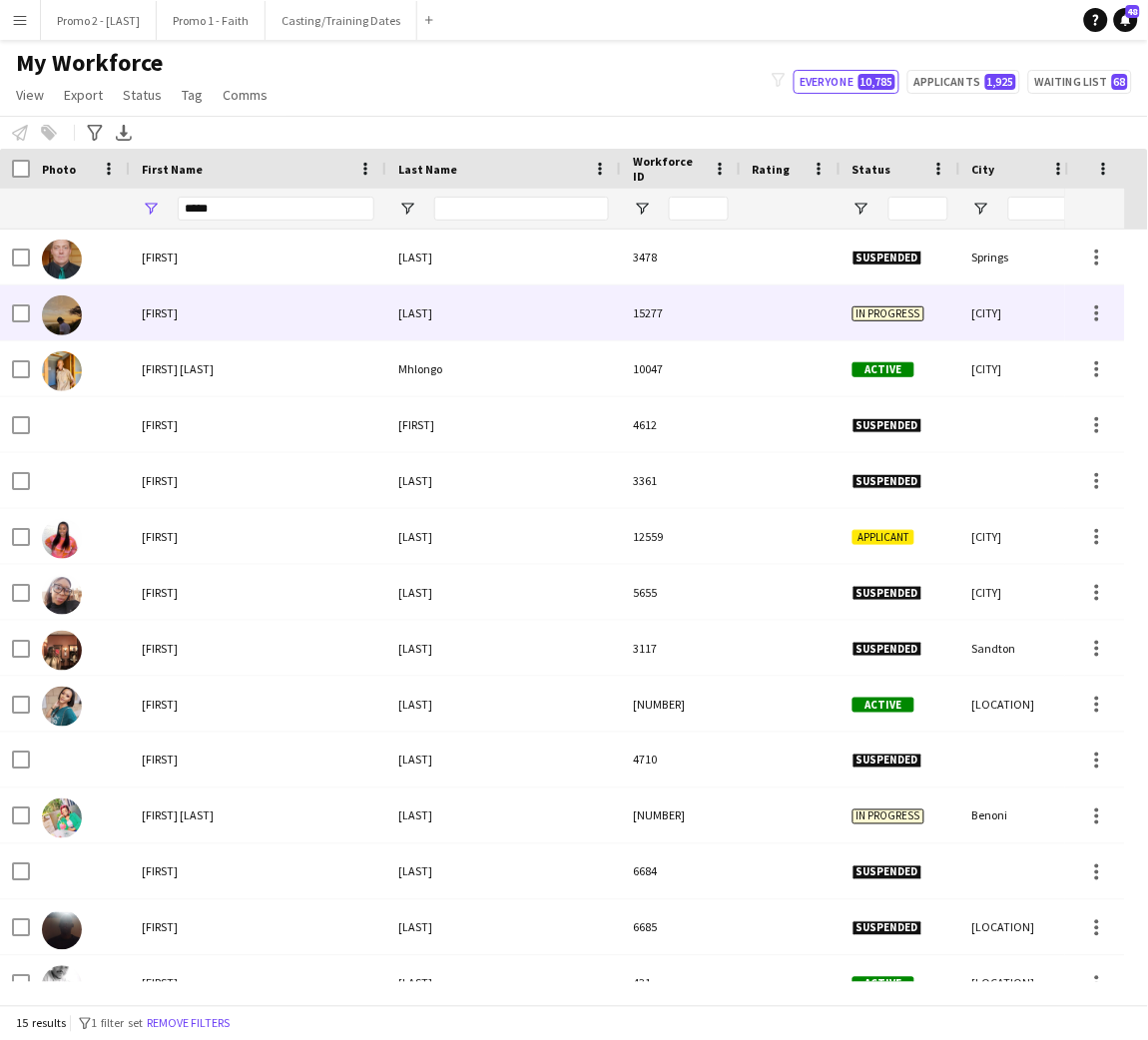 click on "[LAST]" at bounding box center (503, 312) 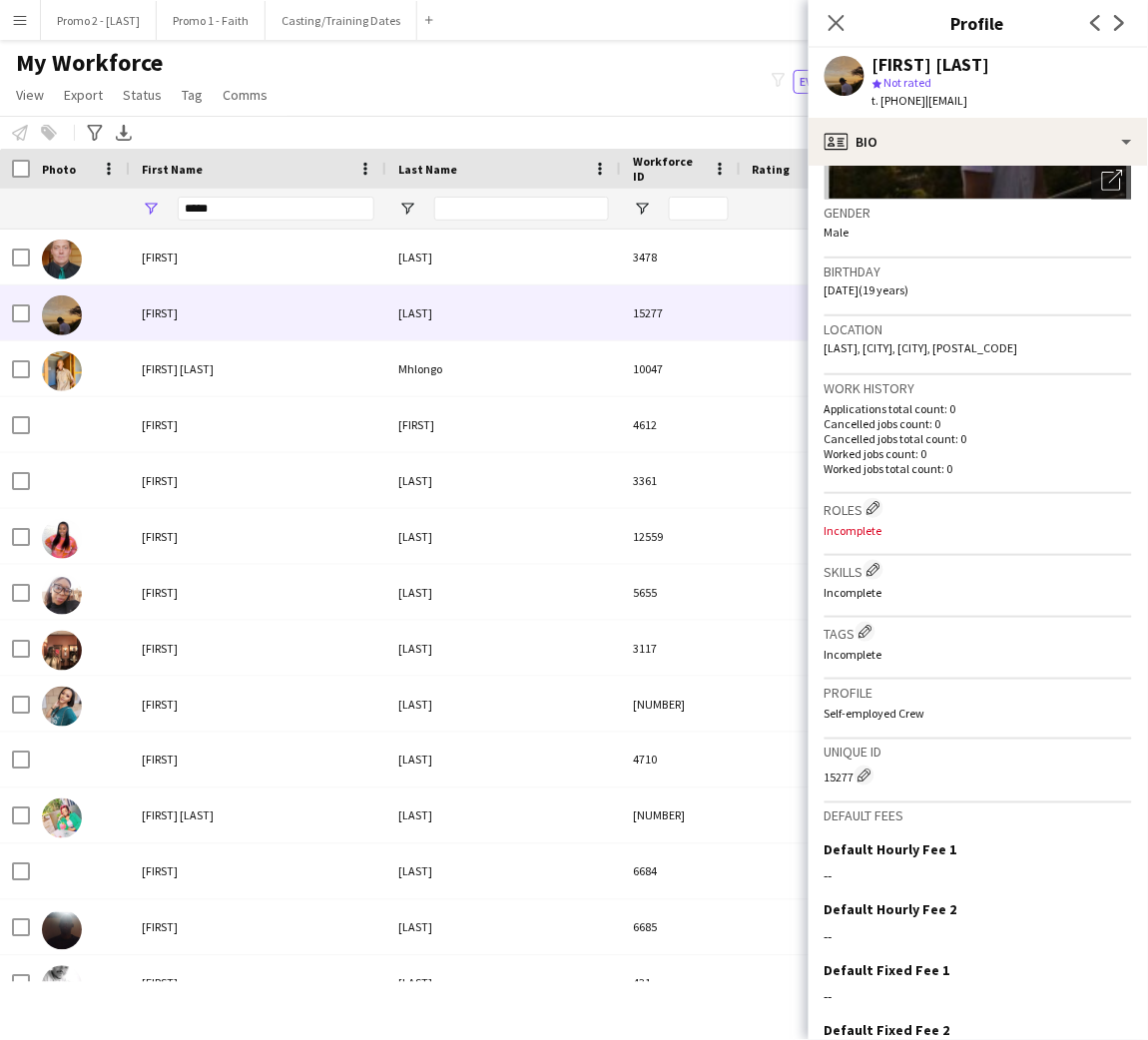 scroll, scrollTop: 390, scrollLeft: 0, axis: vertical 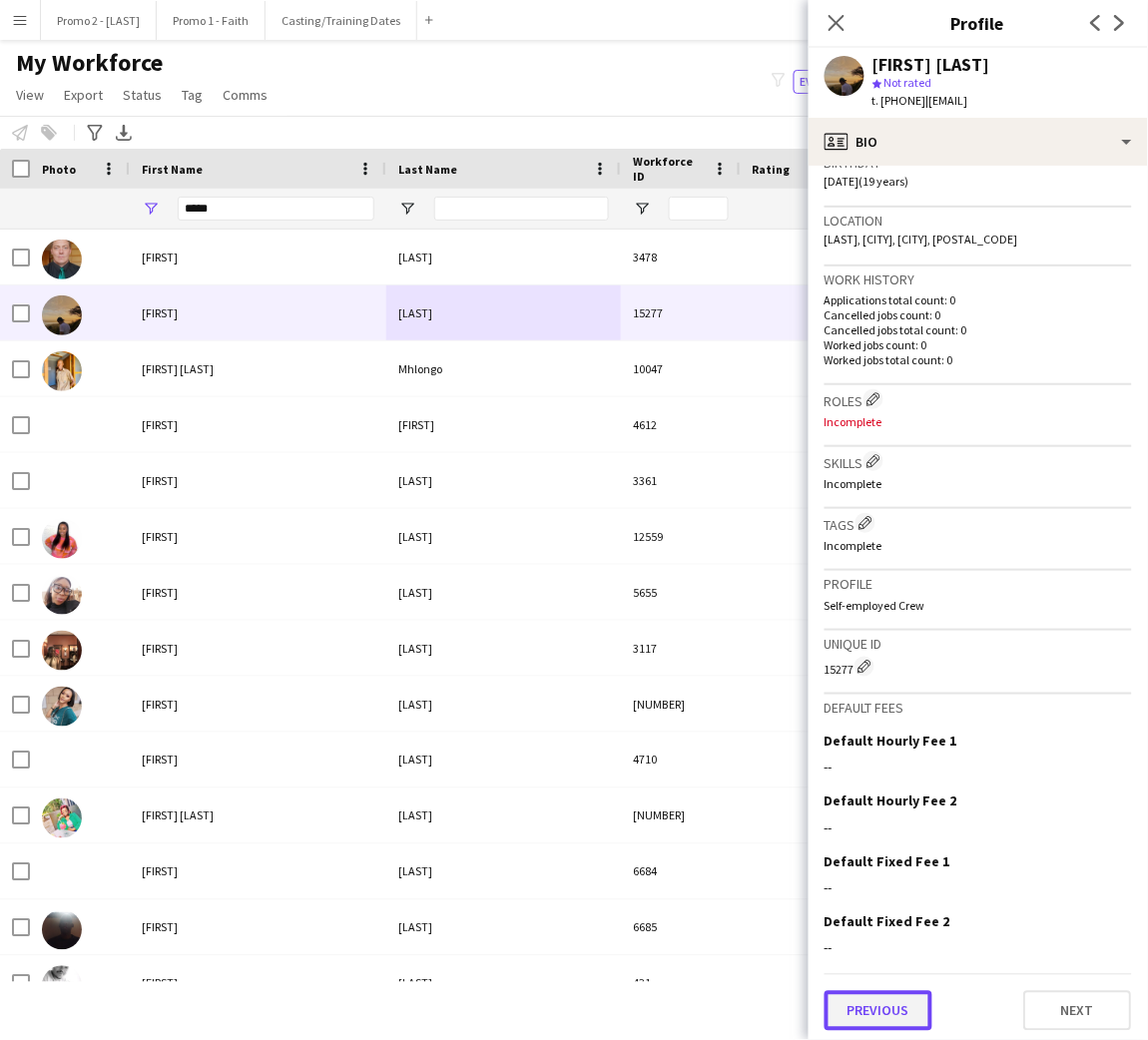 click on "Previous" 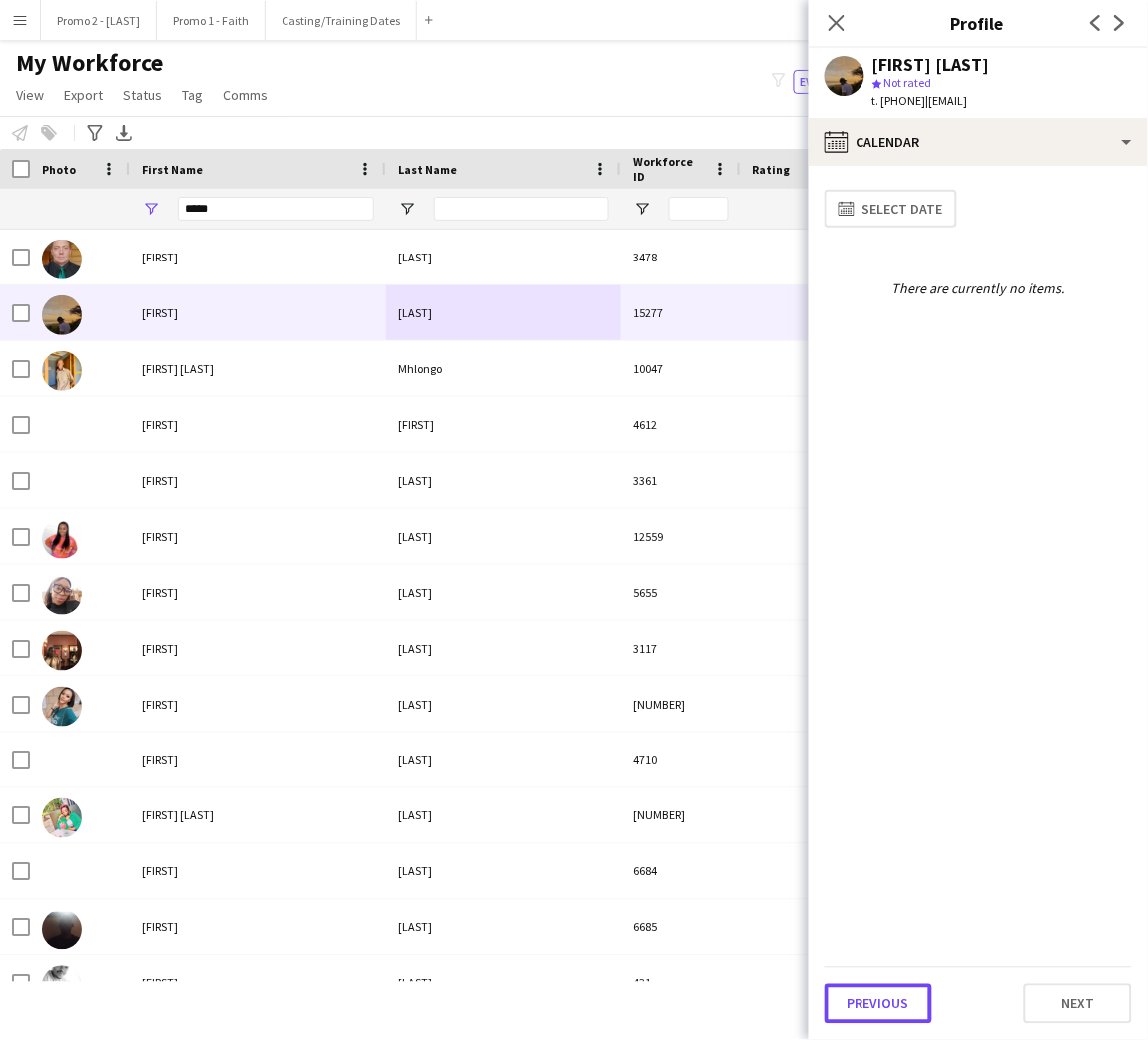 click on "Previous" 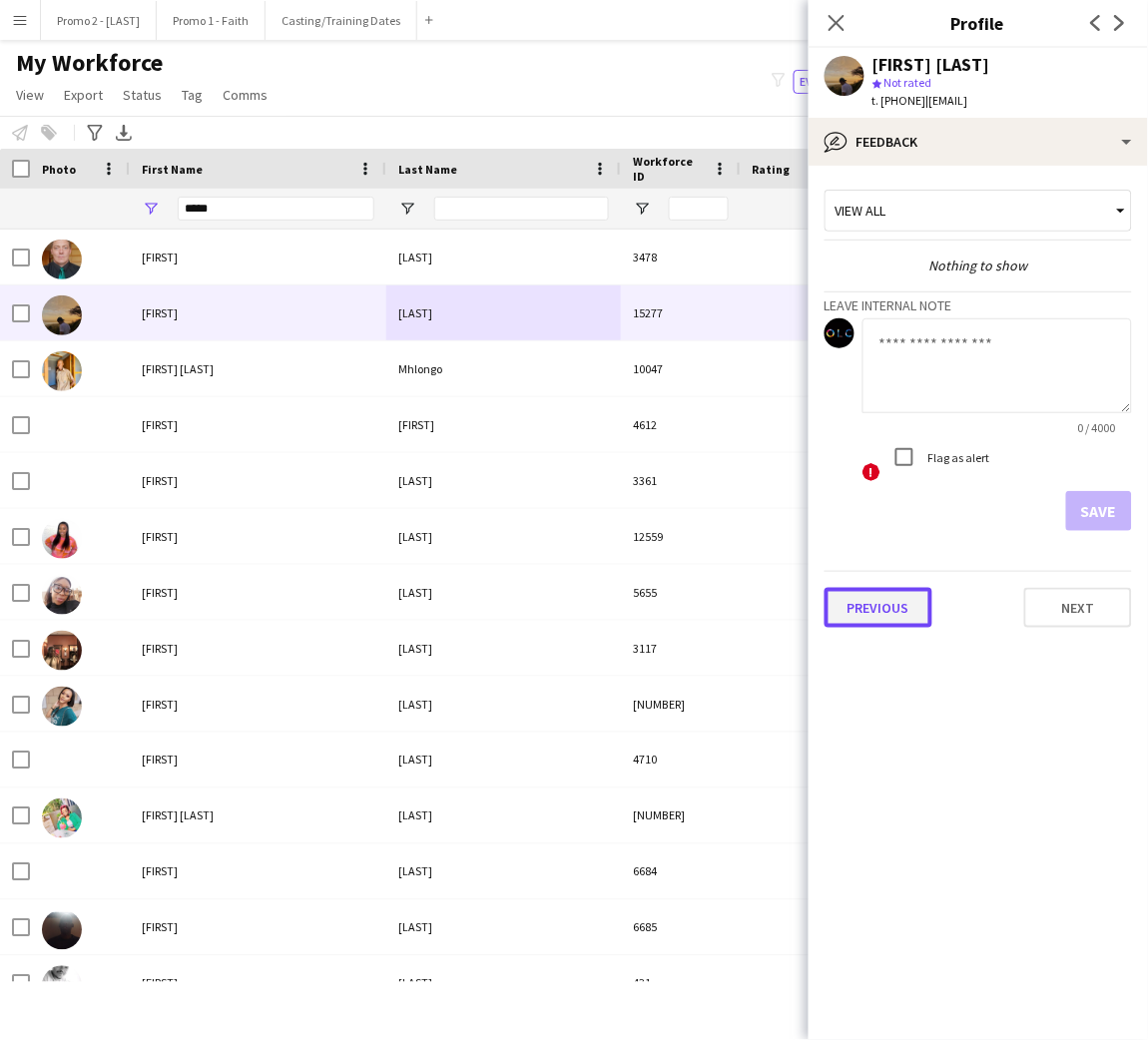 click on "Previous" 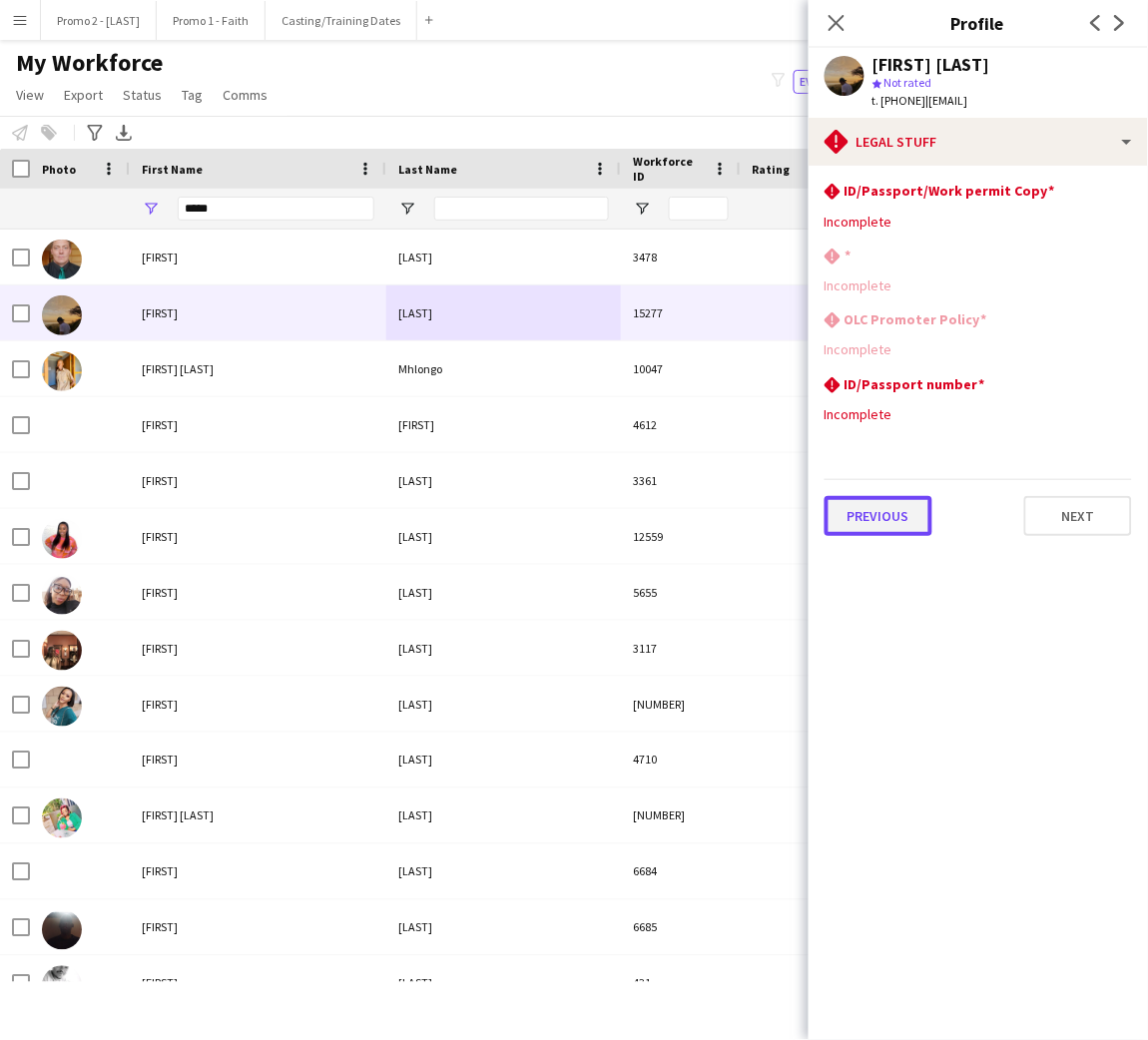 click on "Previous" 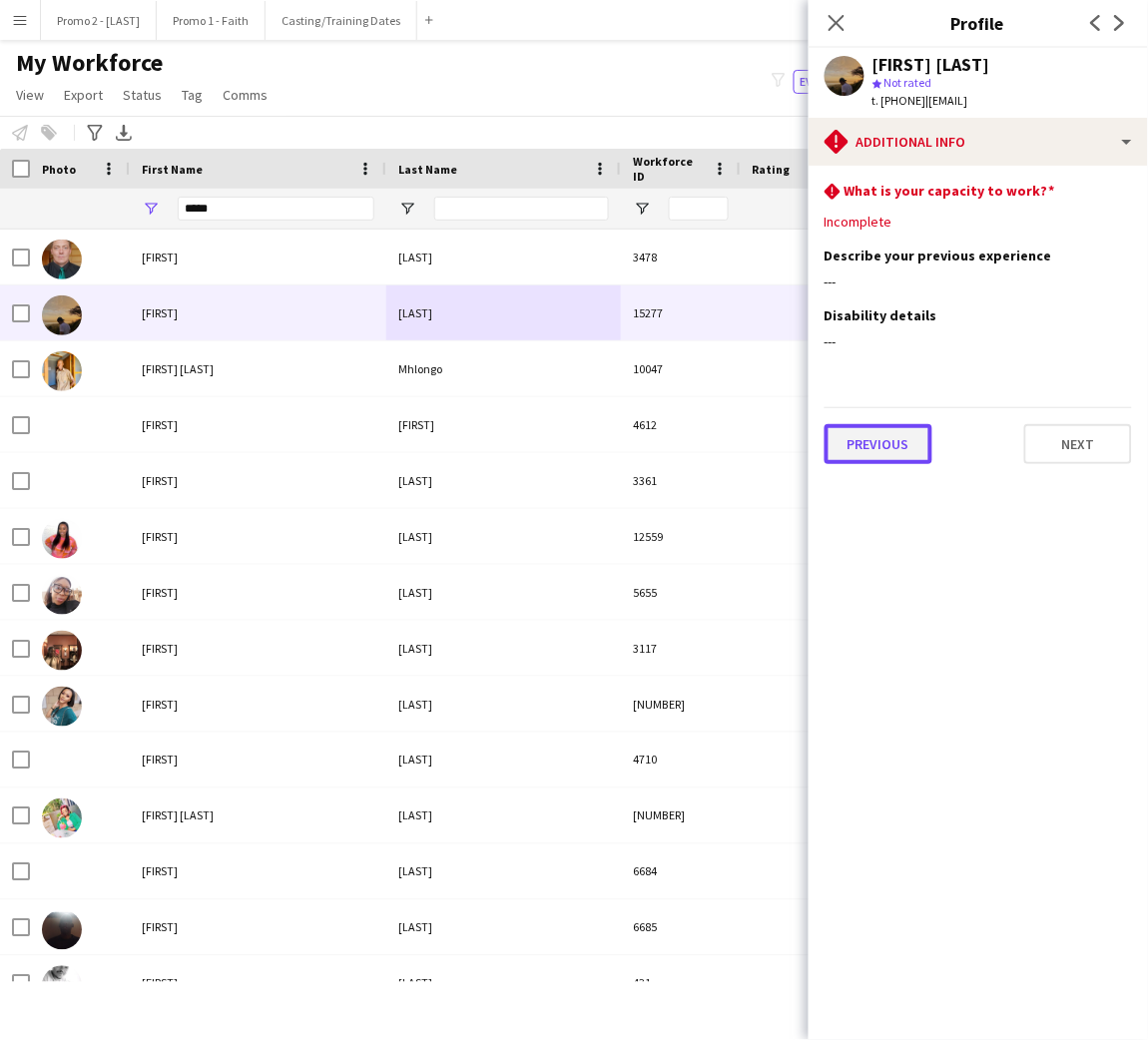 click on "Previous" 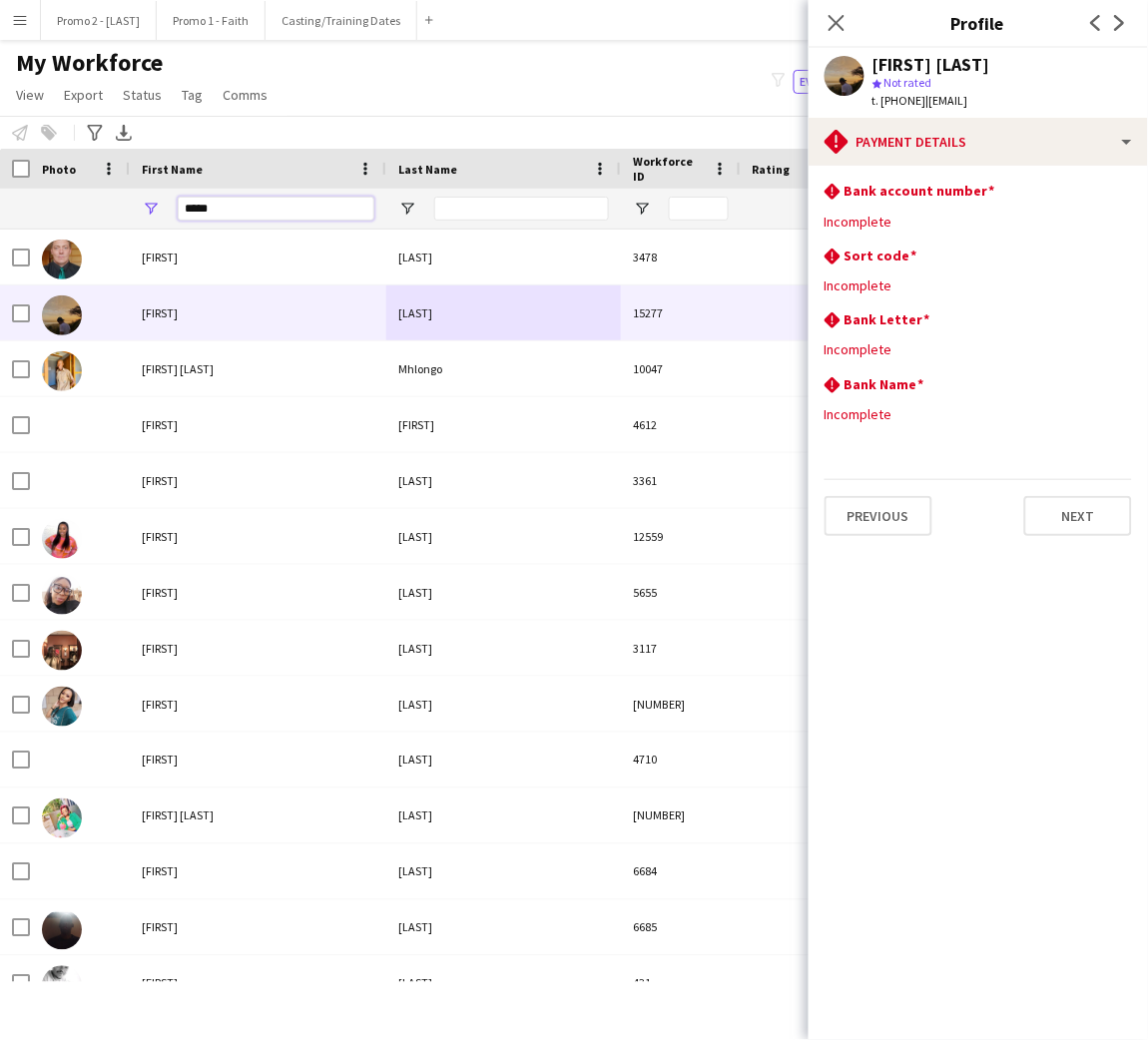 click on "*****" at bounding box center [276, 209] 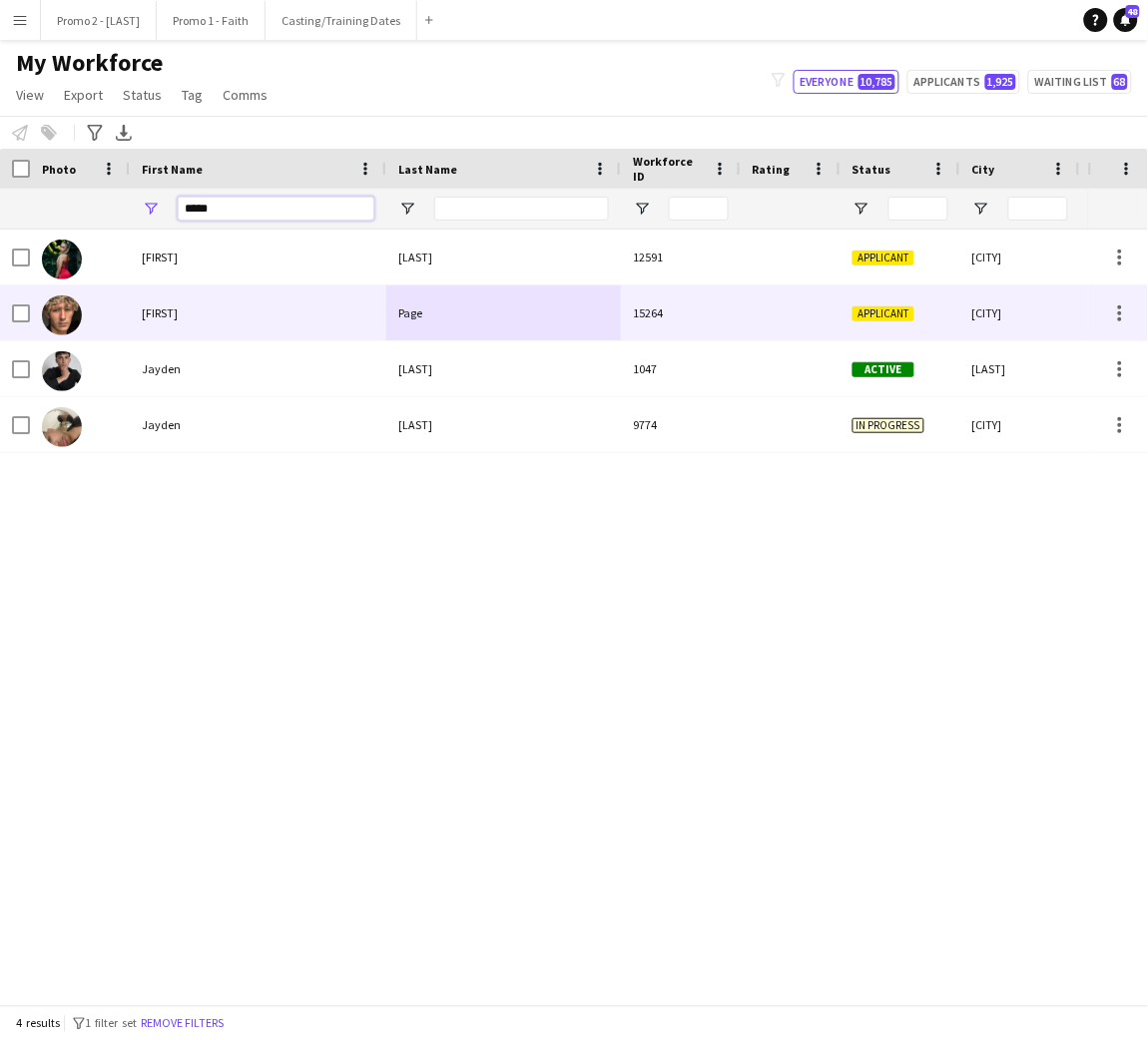 type on "*****" 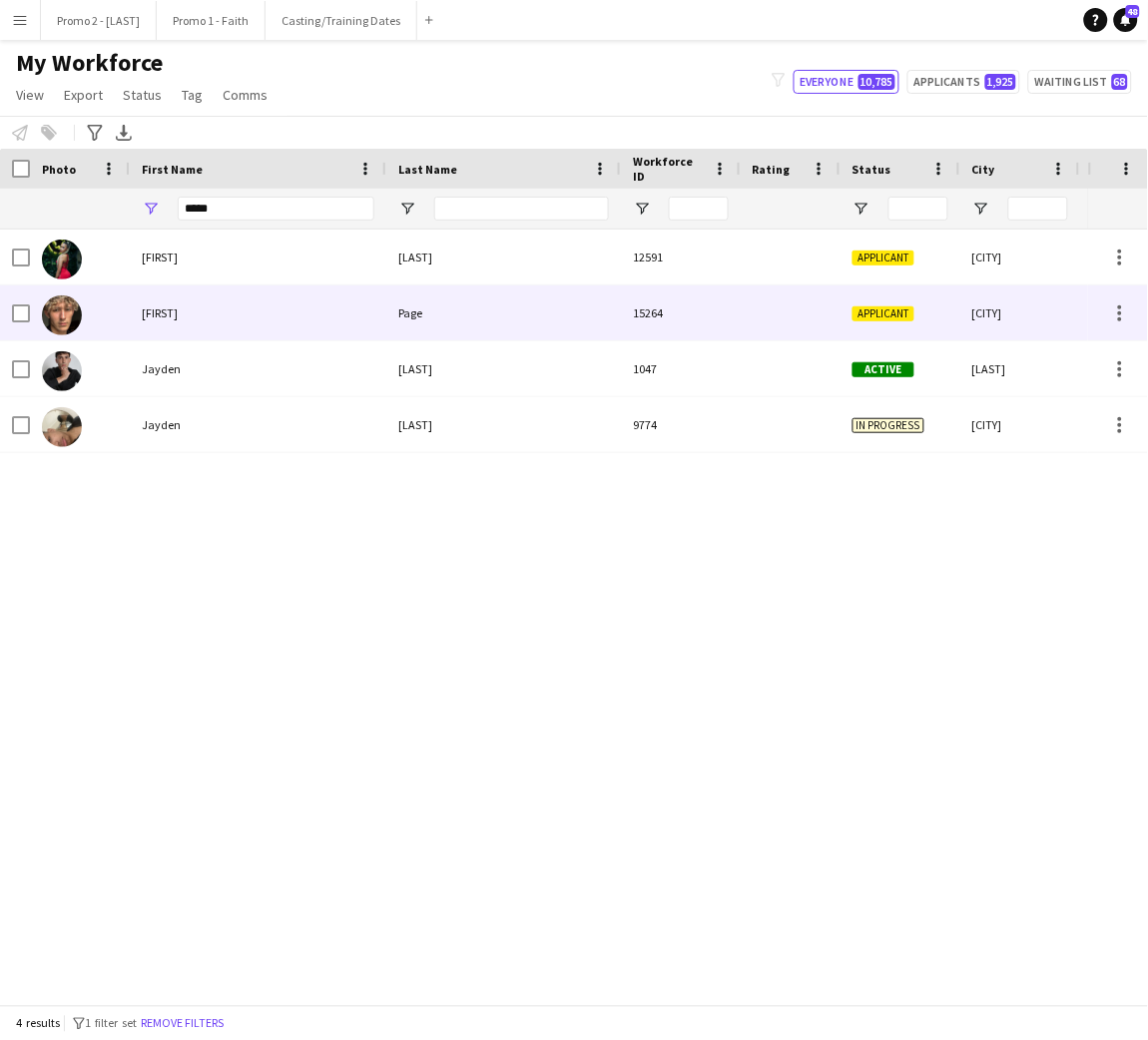 click on "Page" at bounding box center [503, 312] 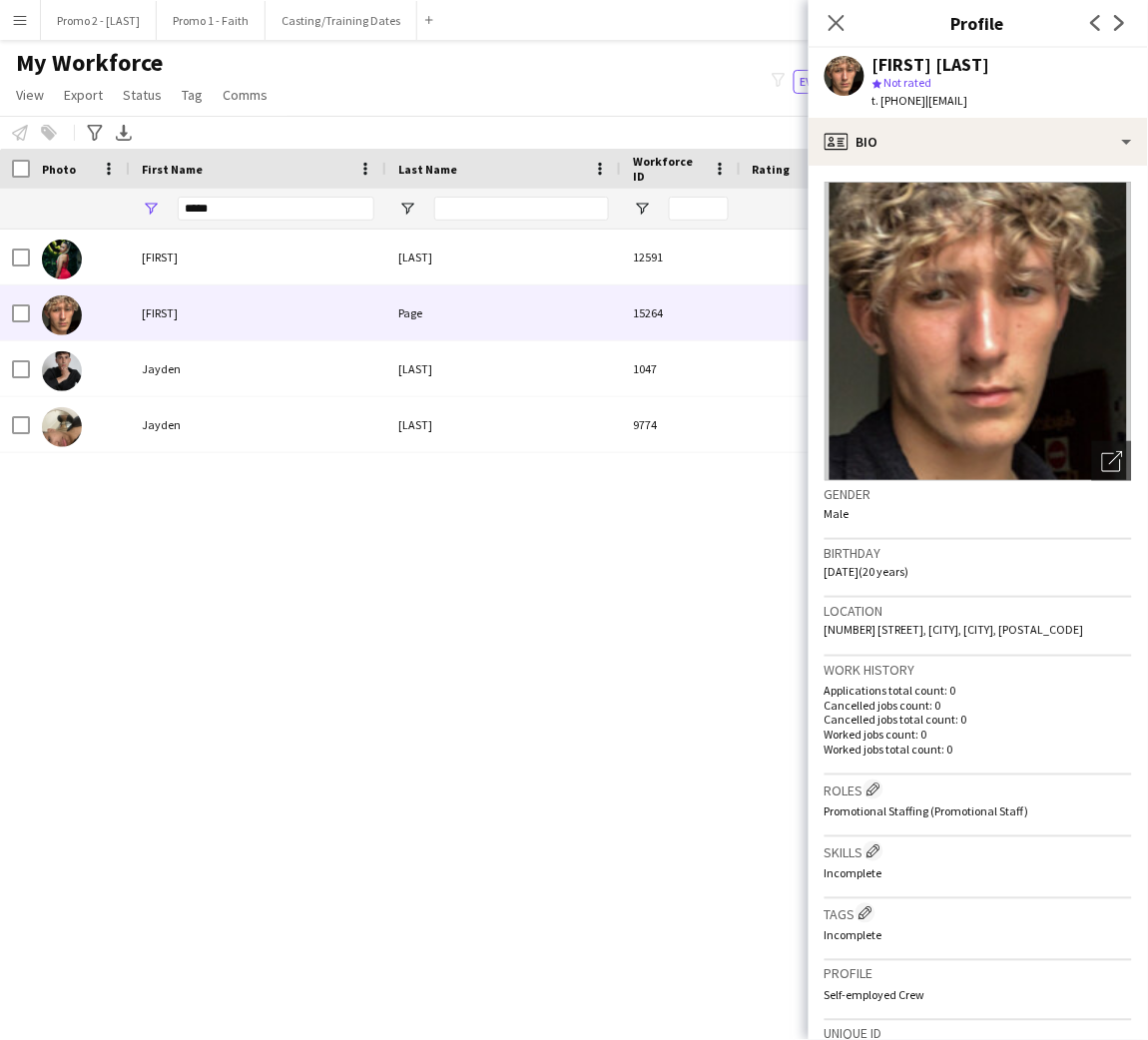 scroll, scrollTop: 390, scrollLeft: 0, axis: vertical 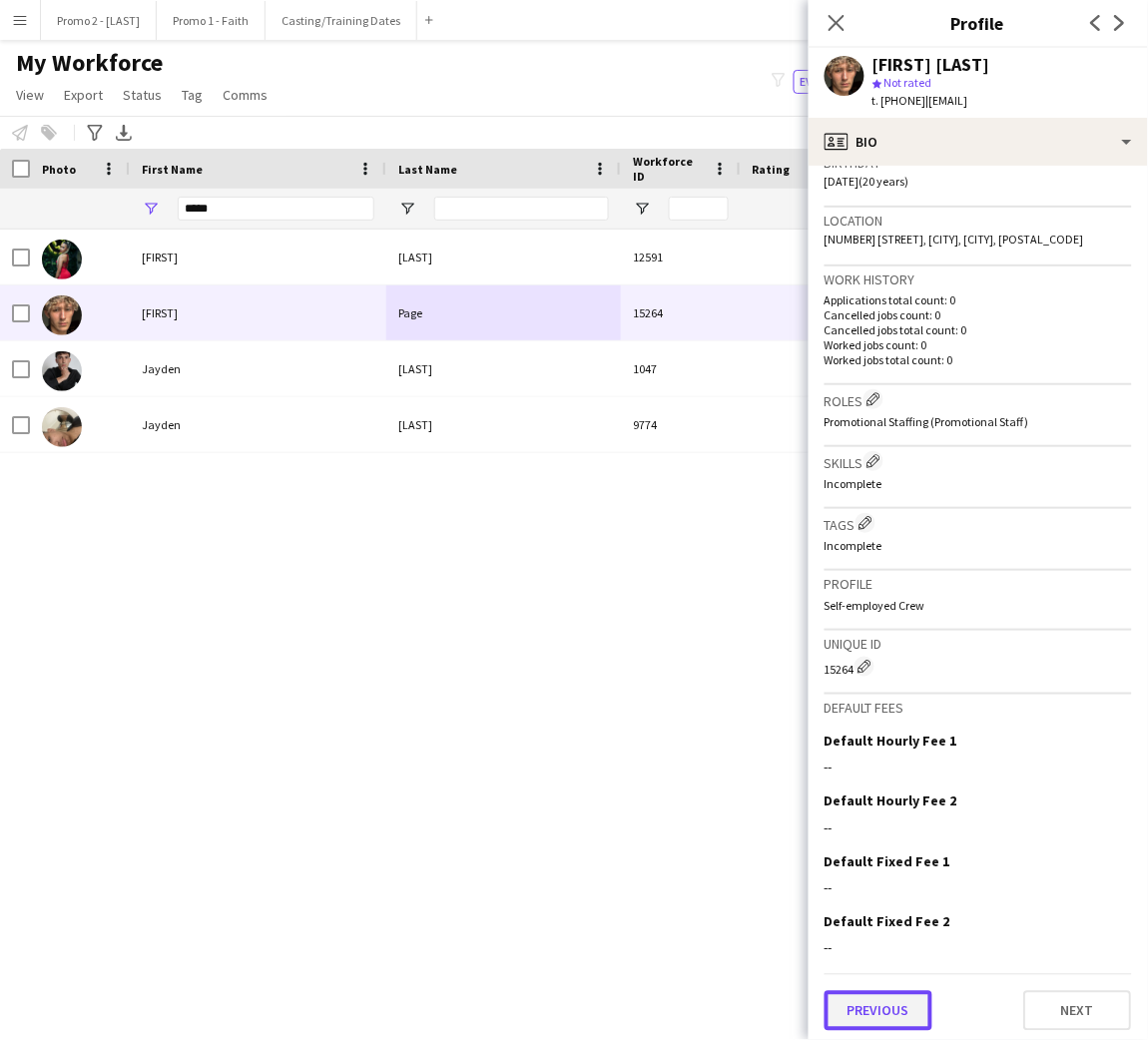 click on "Previous" 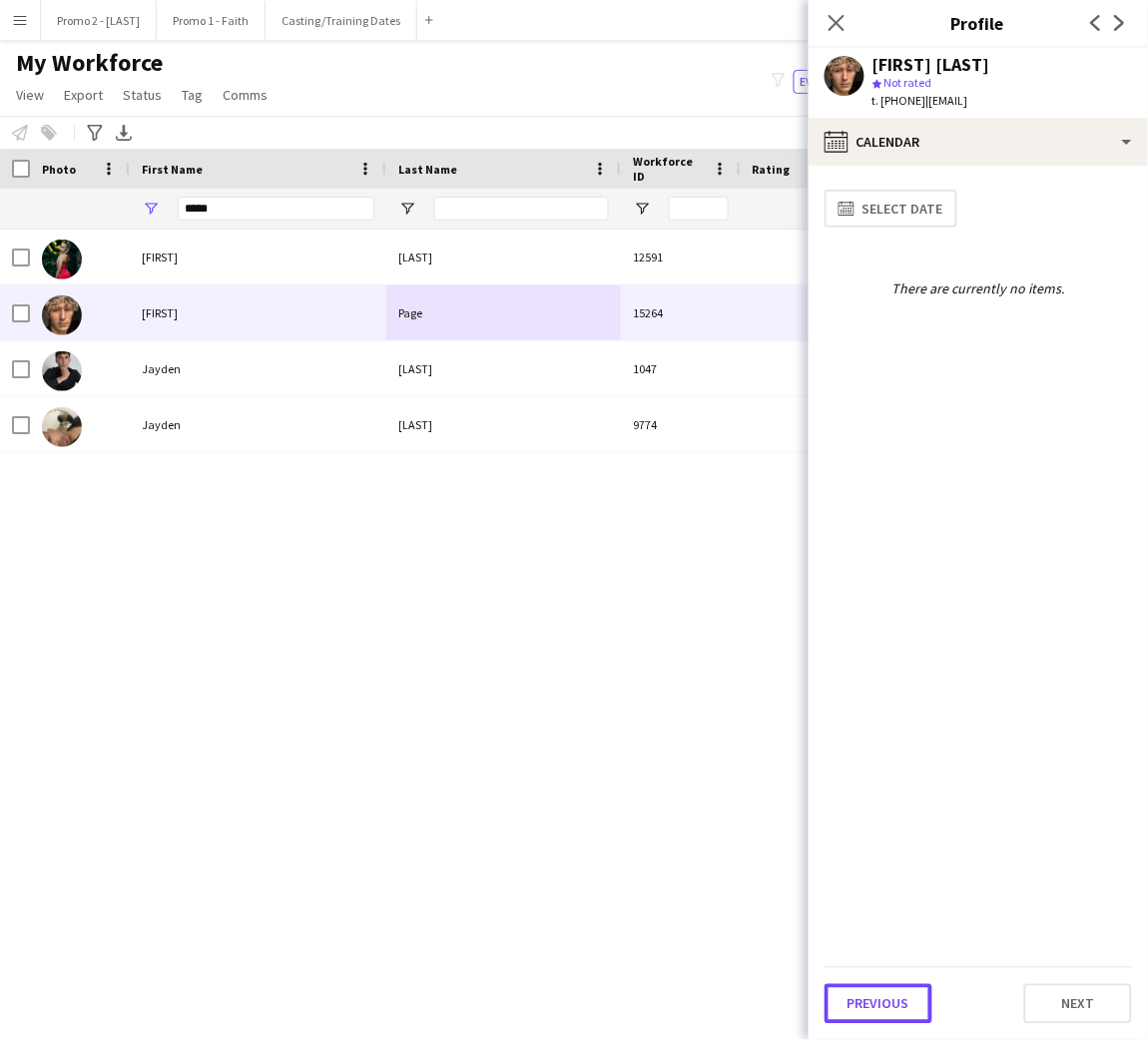 click on "Previous" 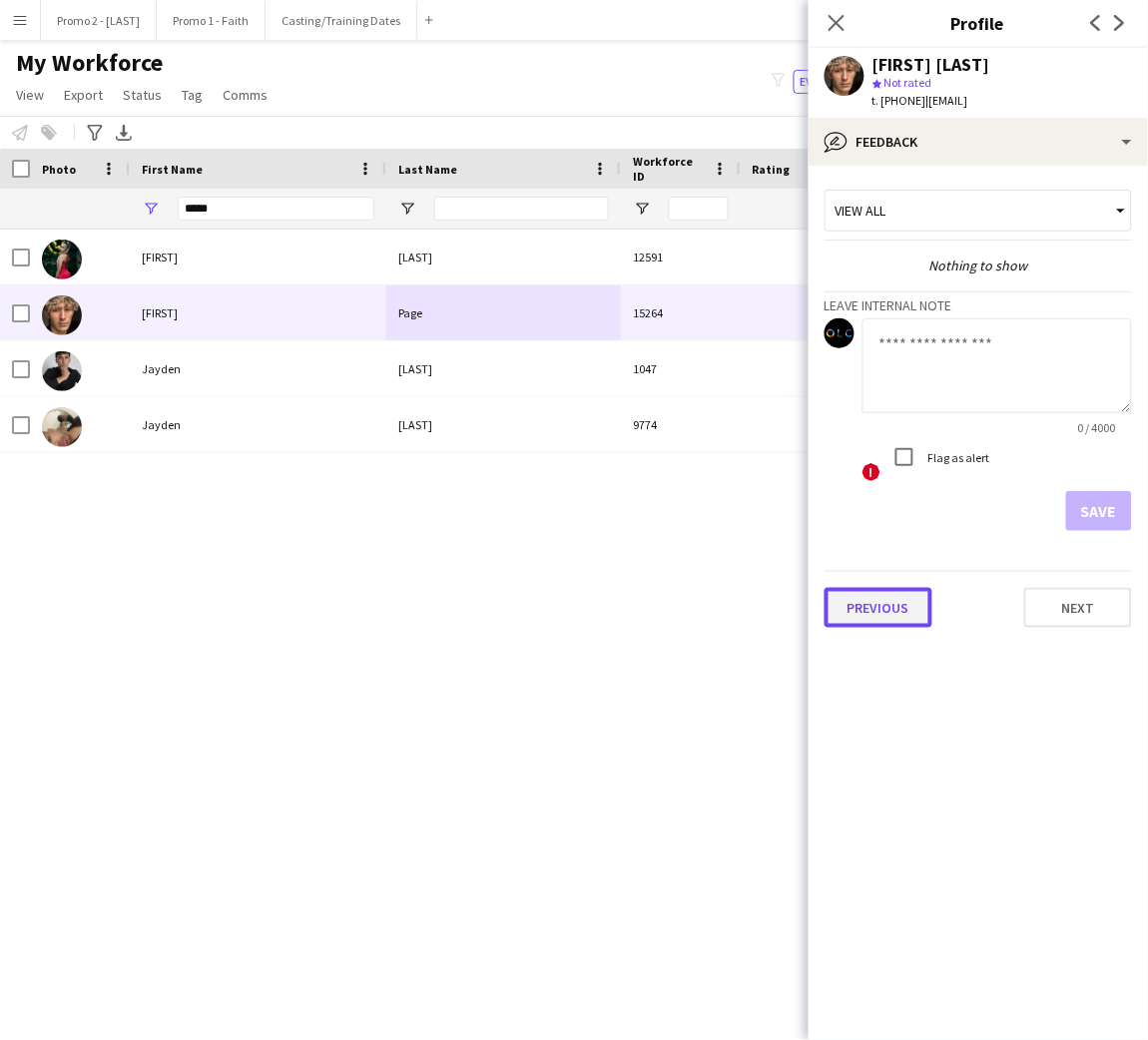 click on "Previous" 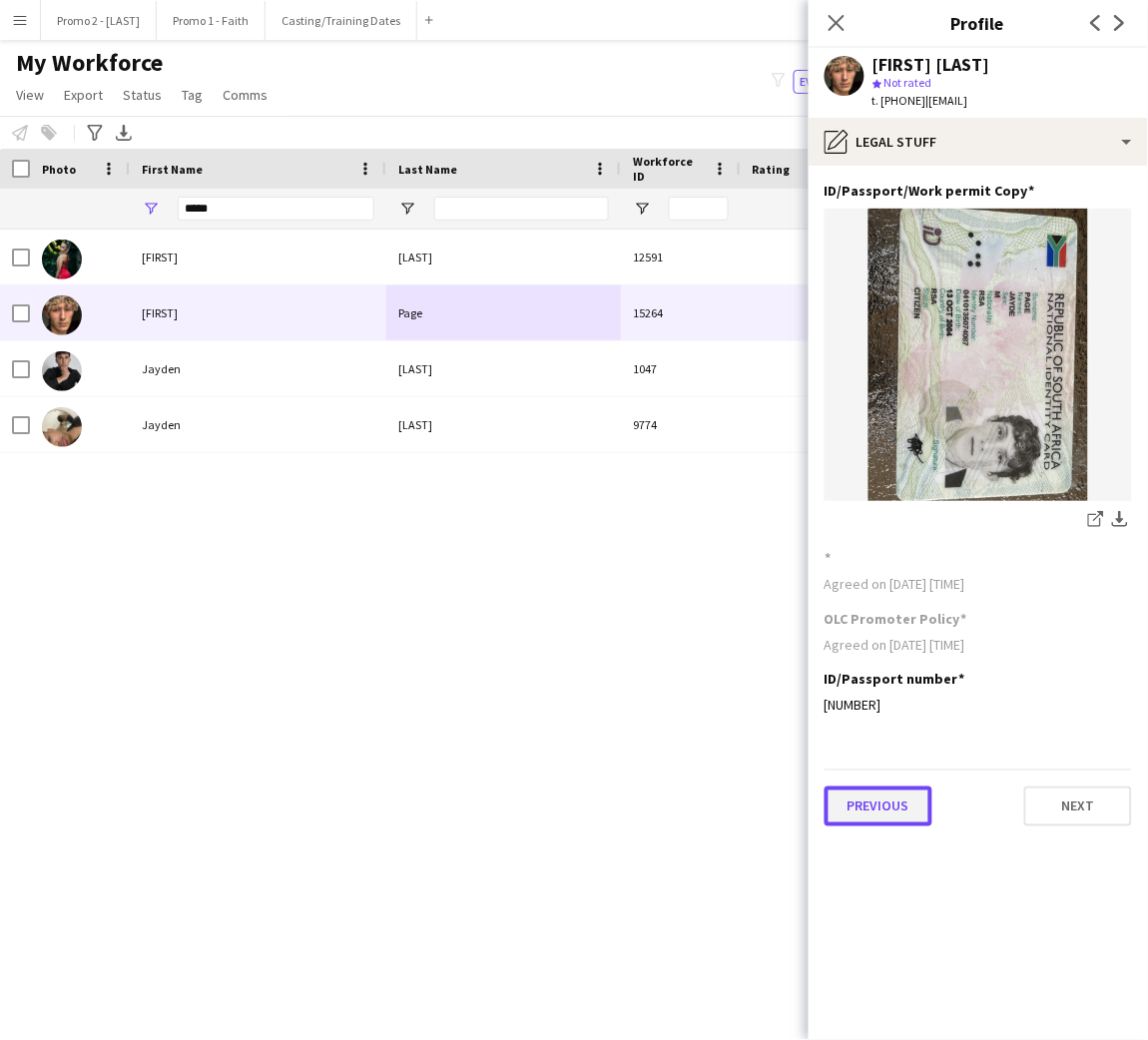 click on "Previous" 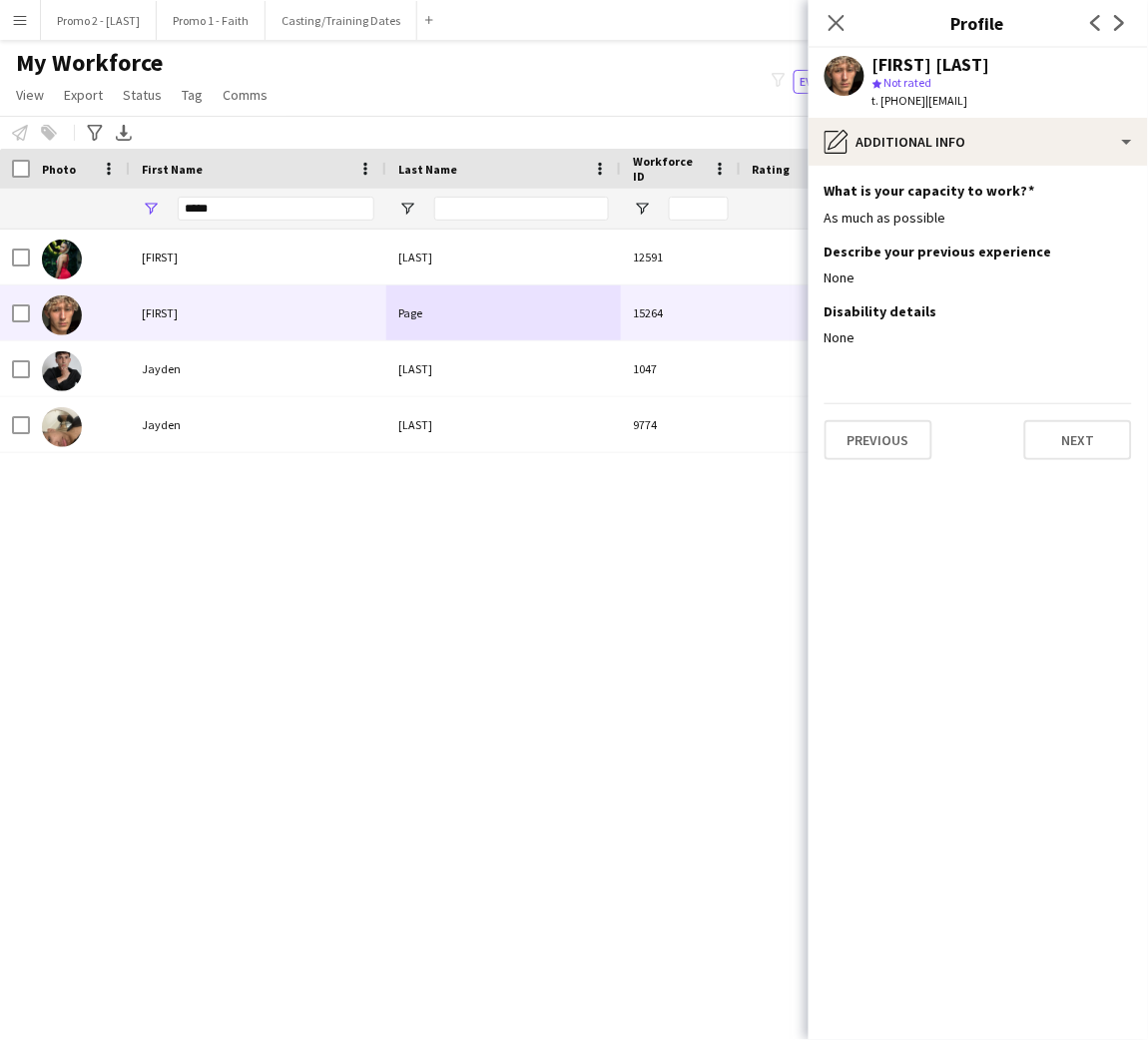 click on "Previous   Next" 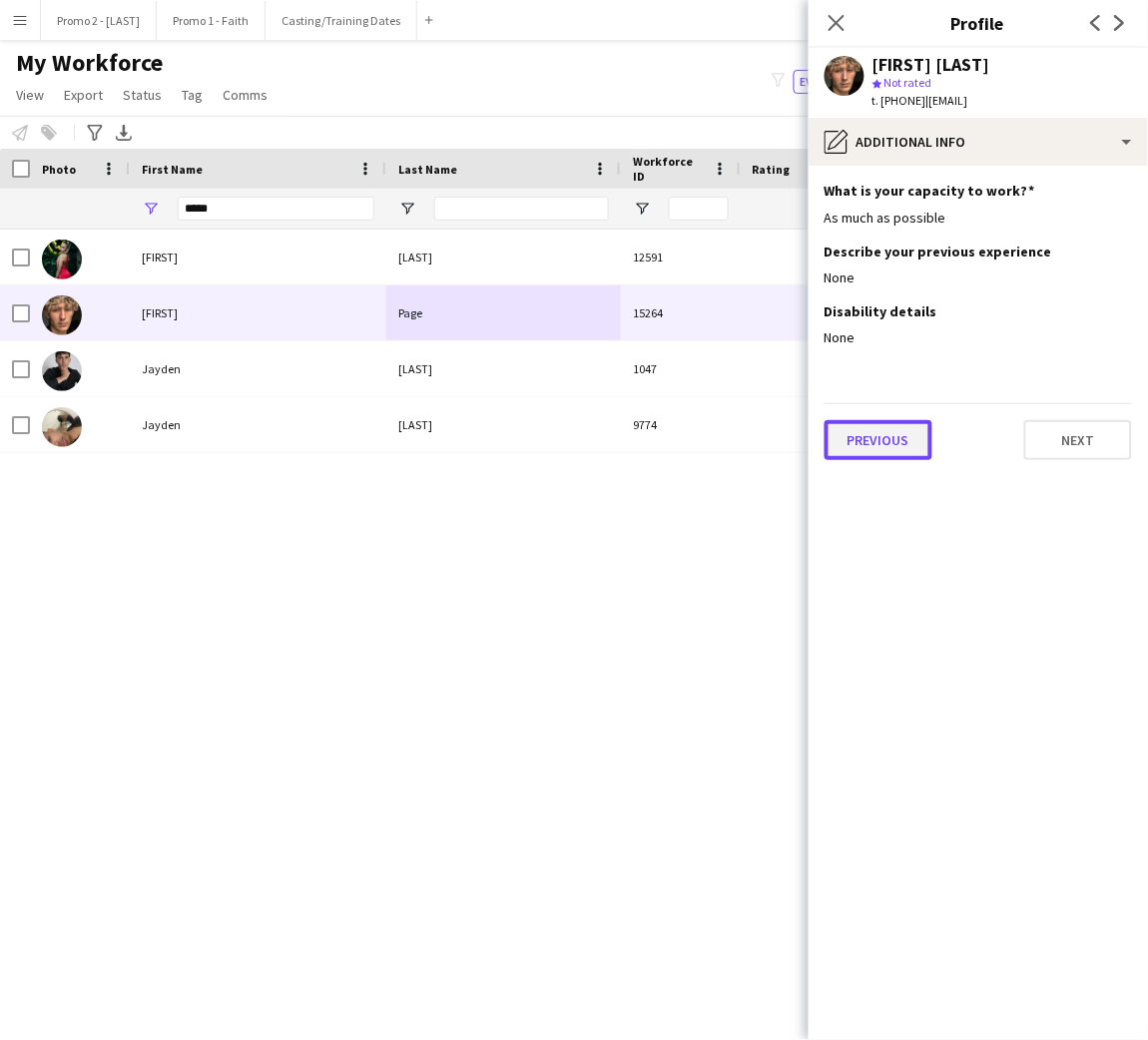 click on "Previous" 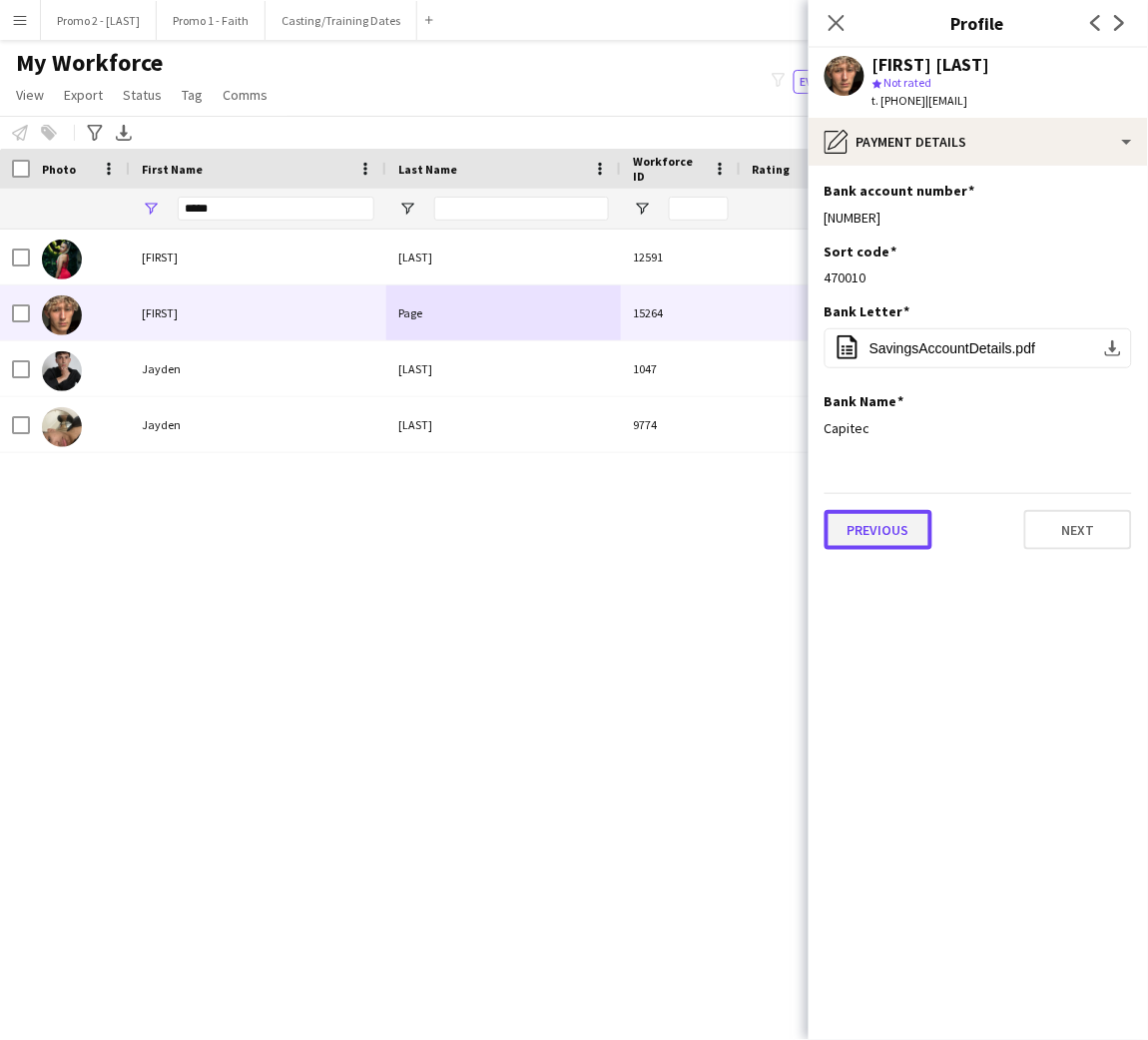 click on "Previous" 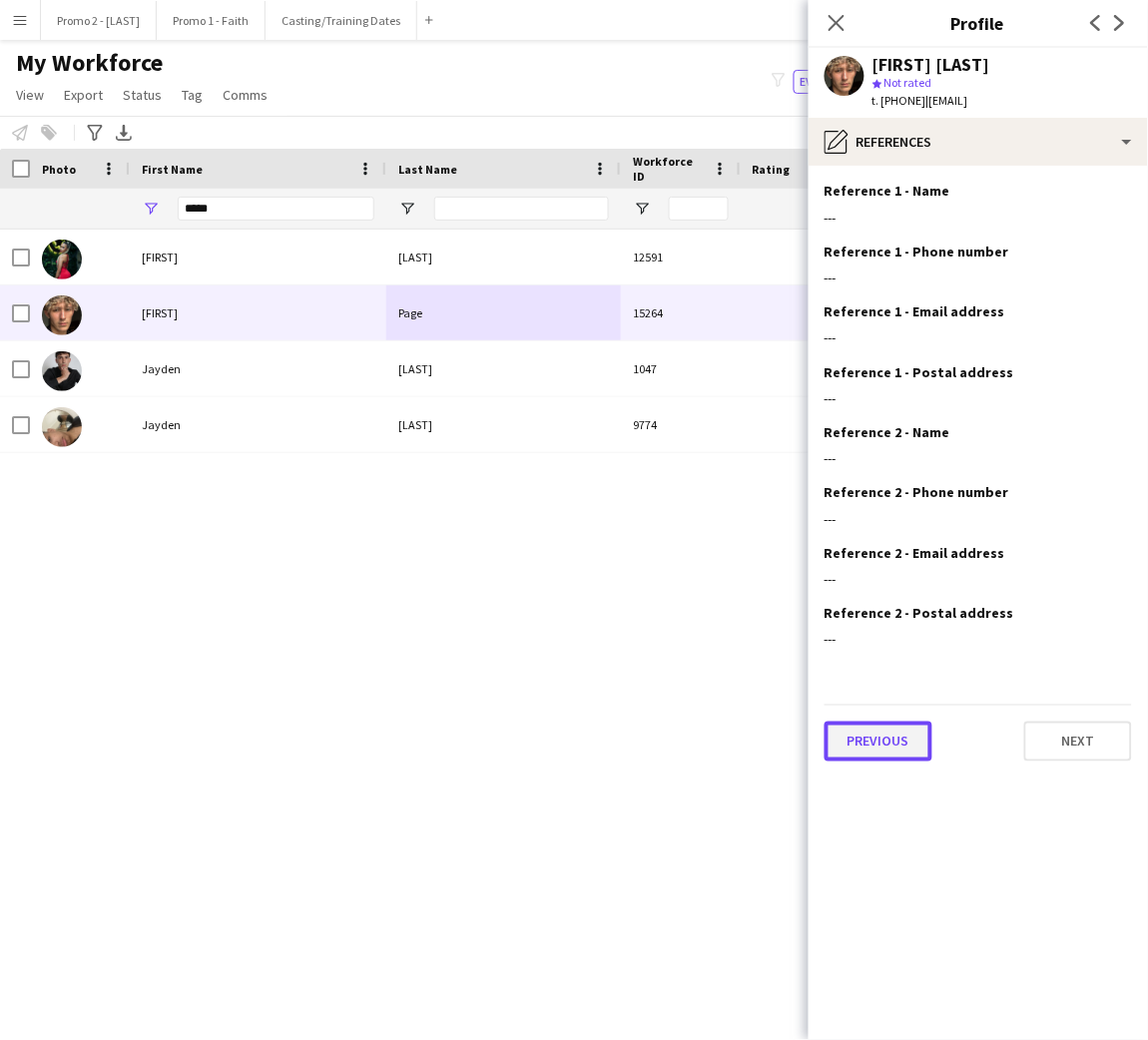 click on "Previous" 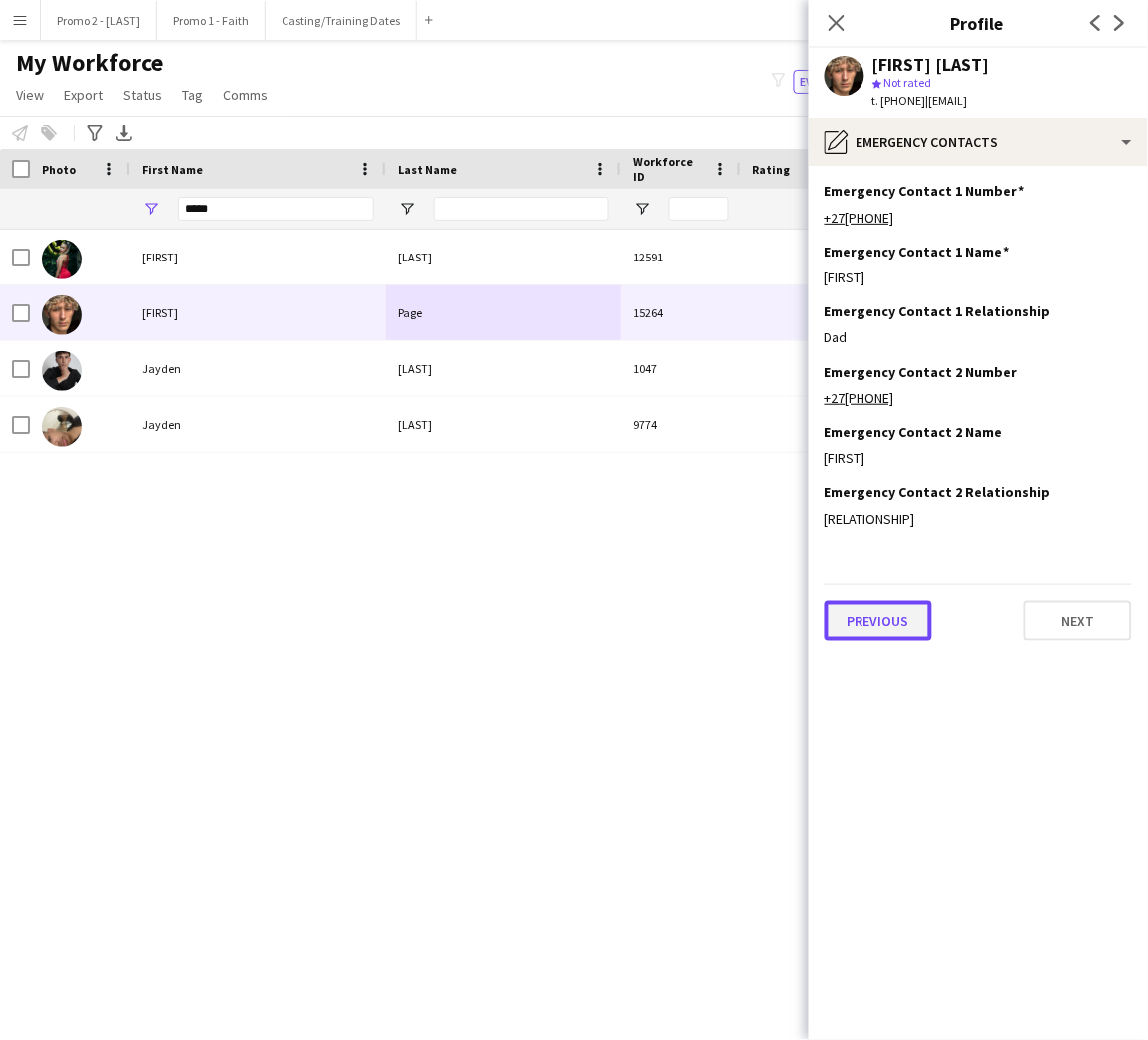 click on "Previous" 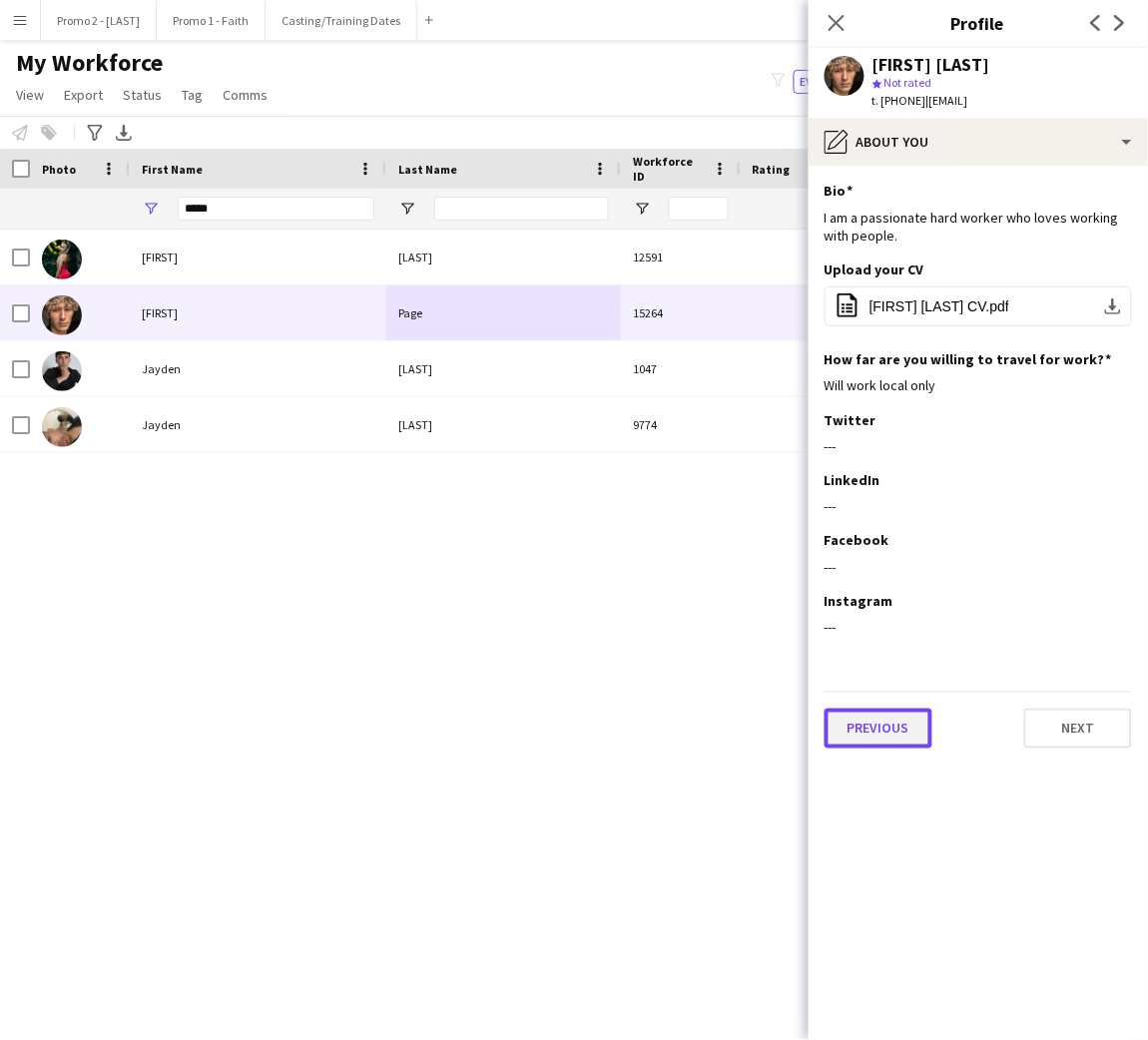 click on "Previous" 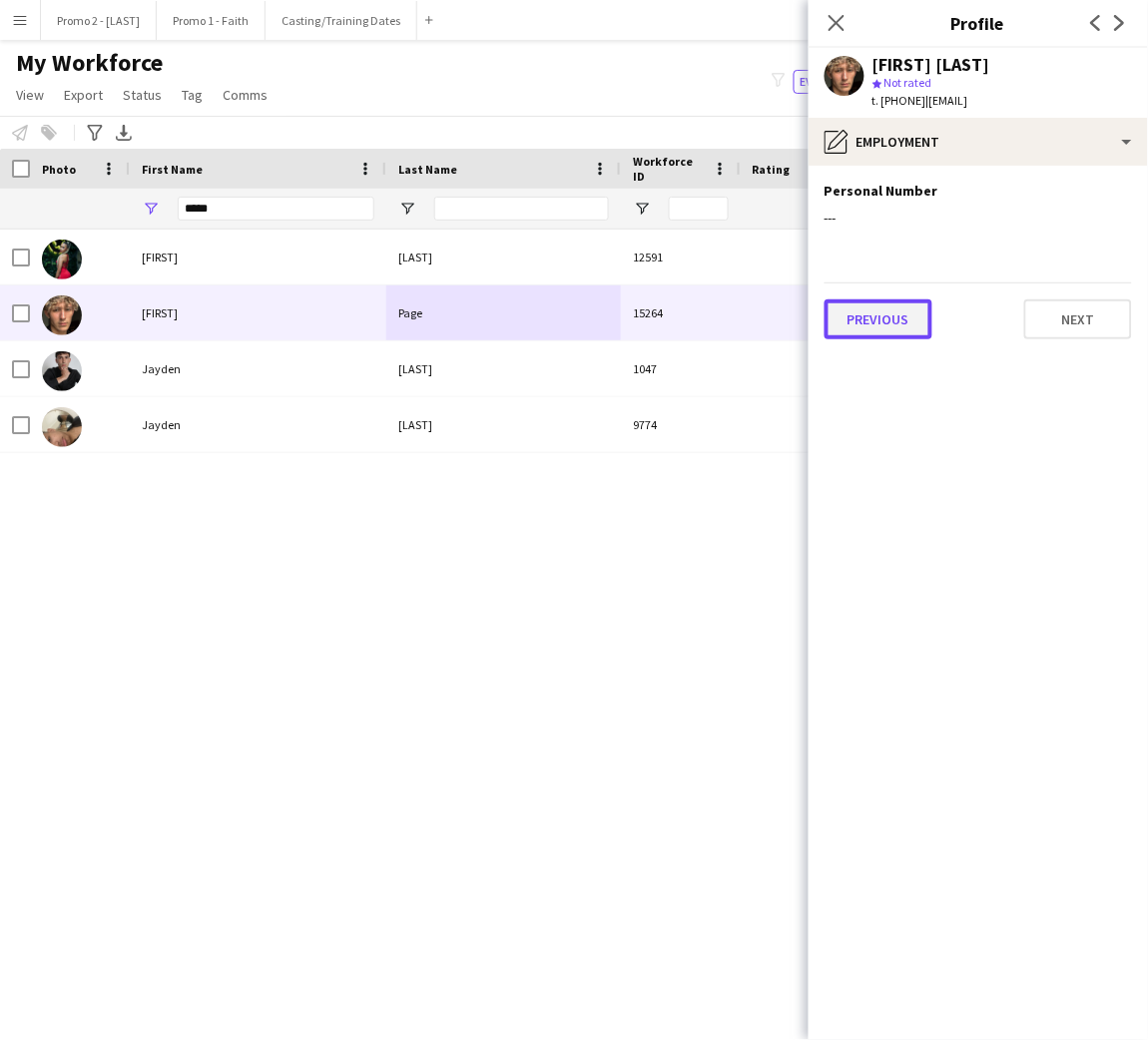 click on "Previous" 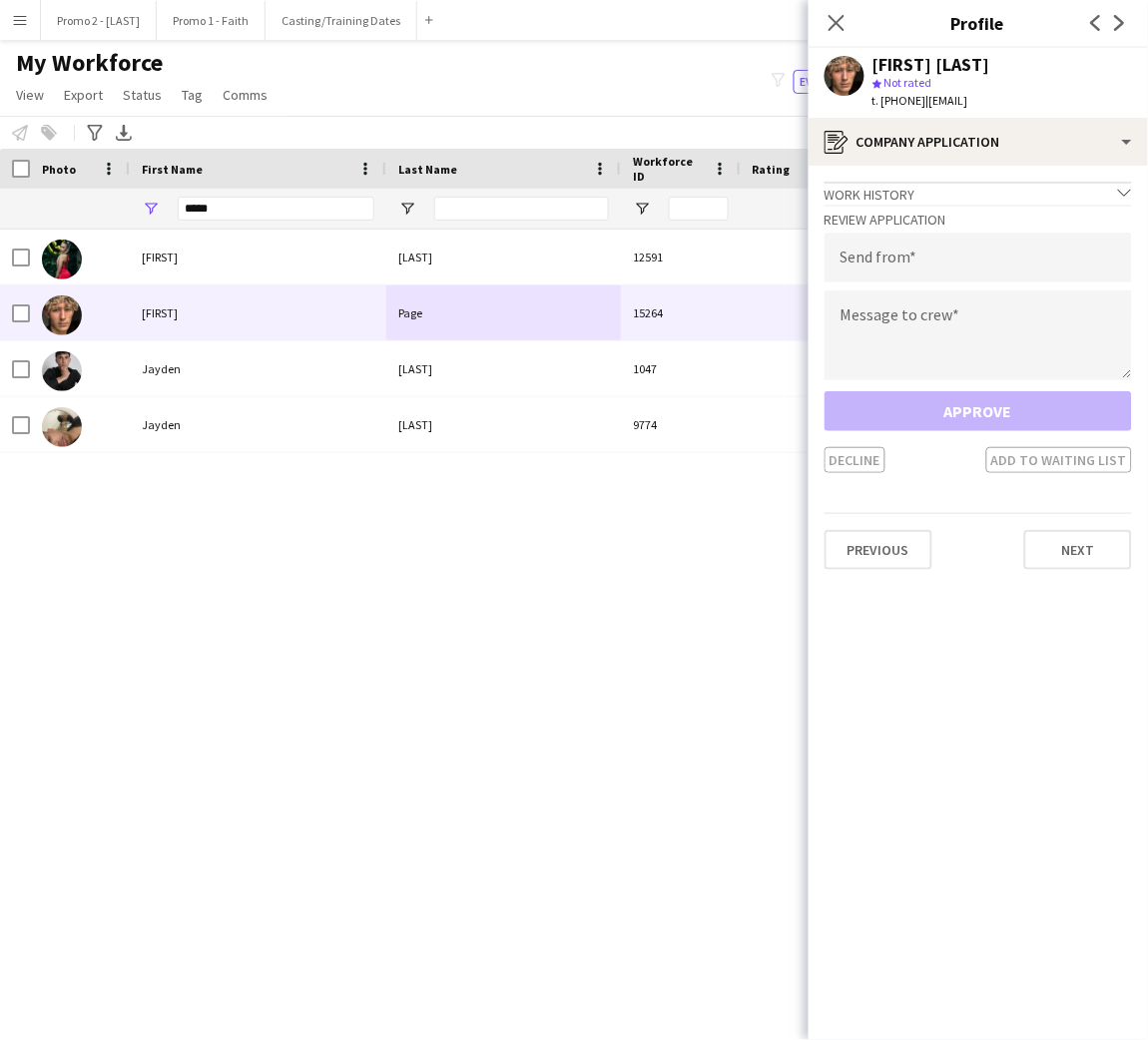 drag, startPoint x: 1083, startPoint y: 96, endPoint x: 963, endPoint y: 105, distance: 120.33703 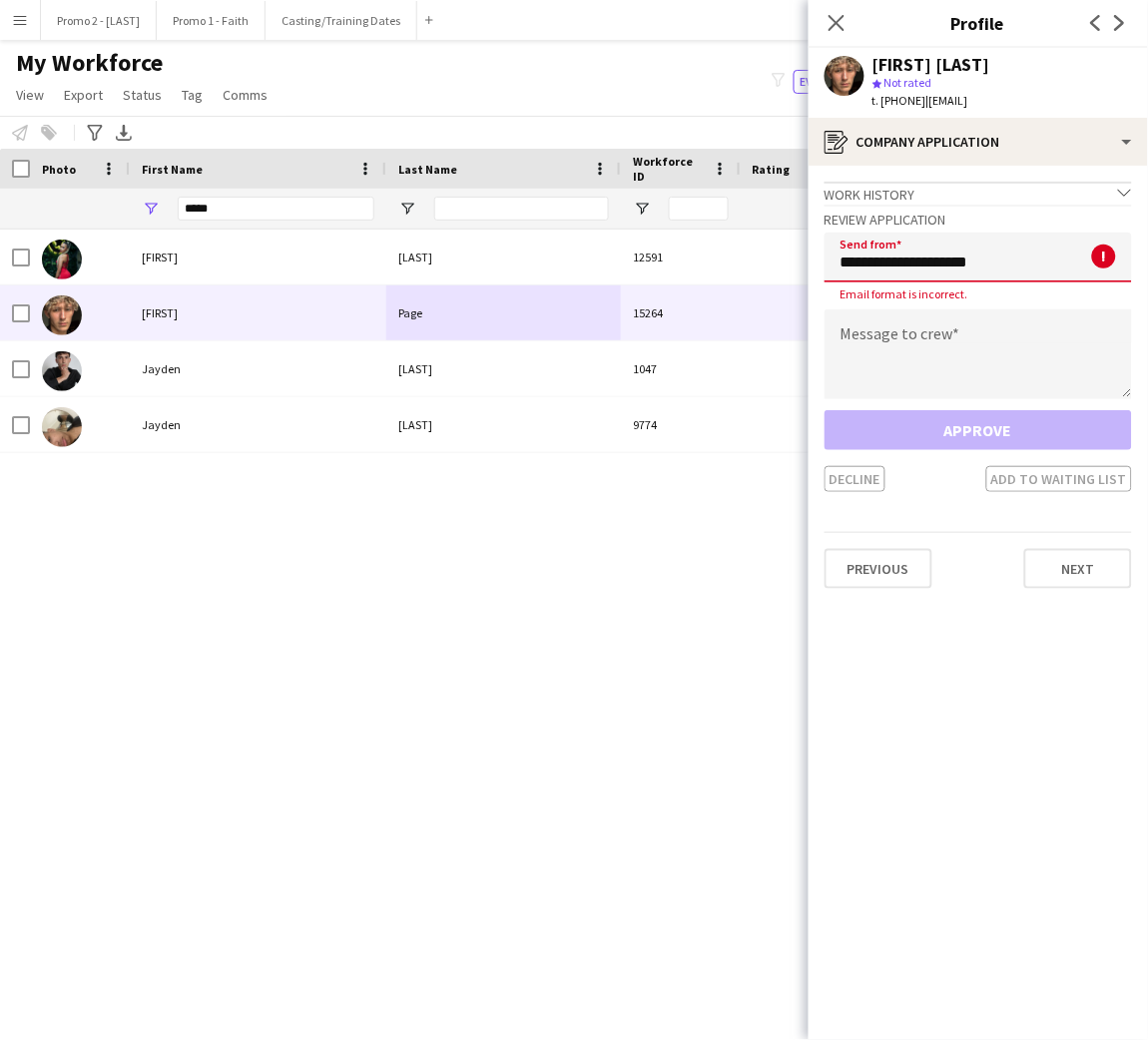 type on "**********" 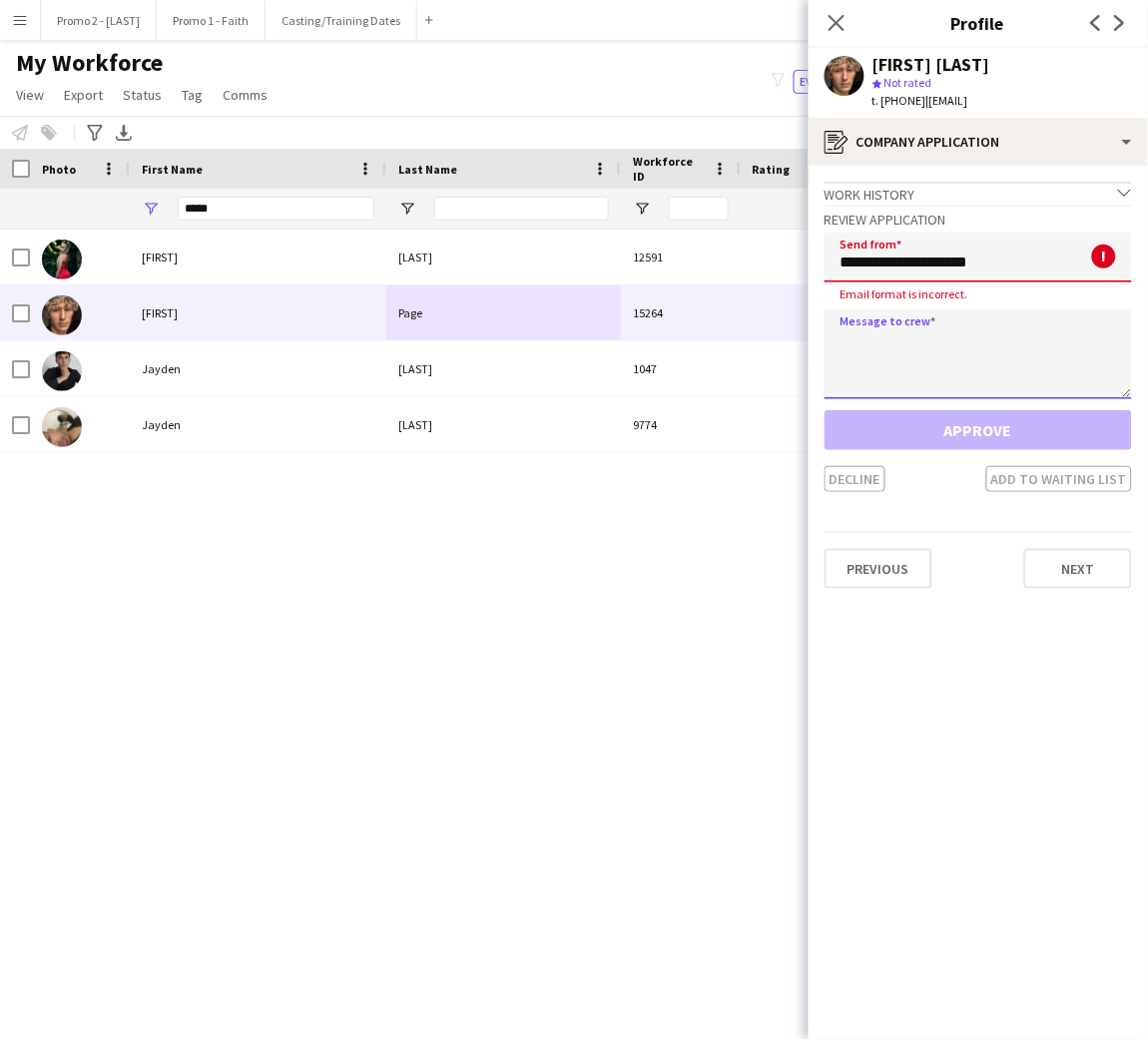 click 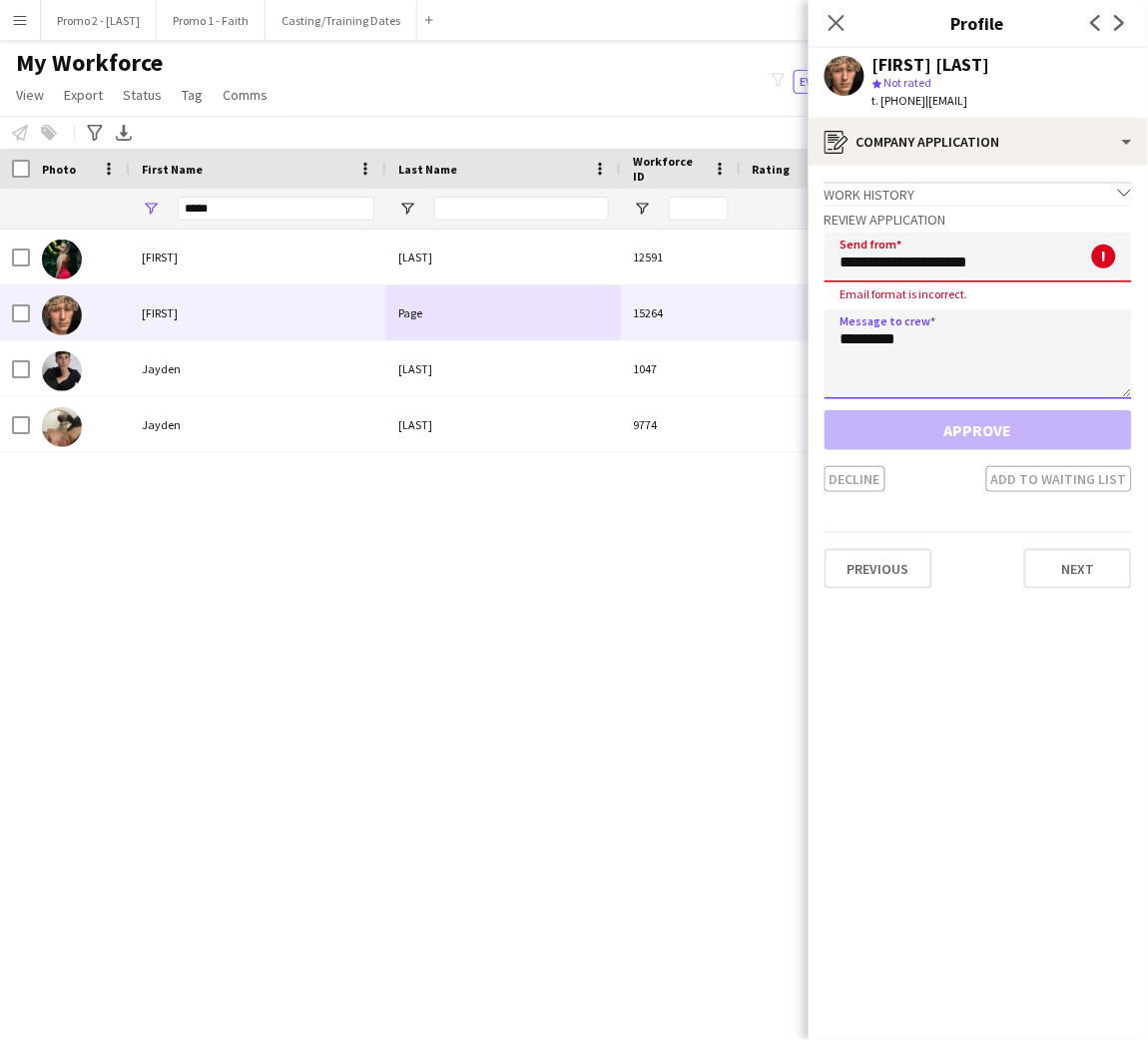 type on "*********" 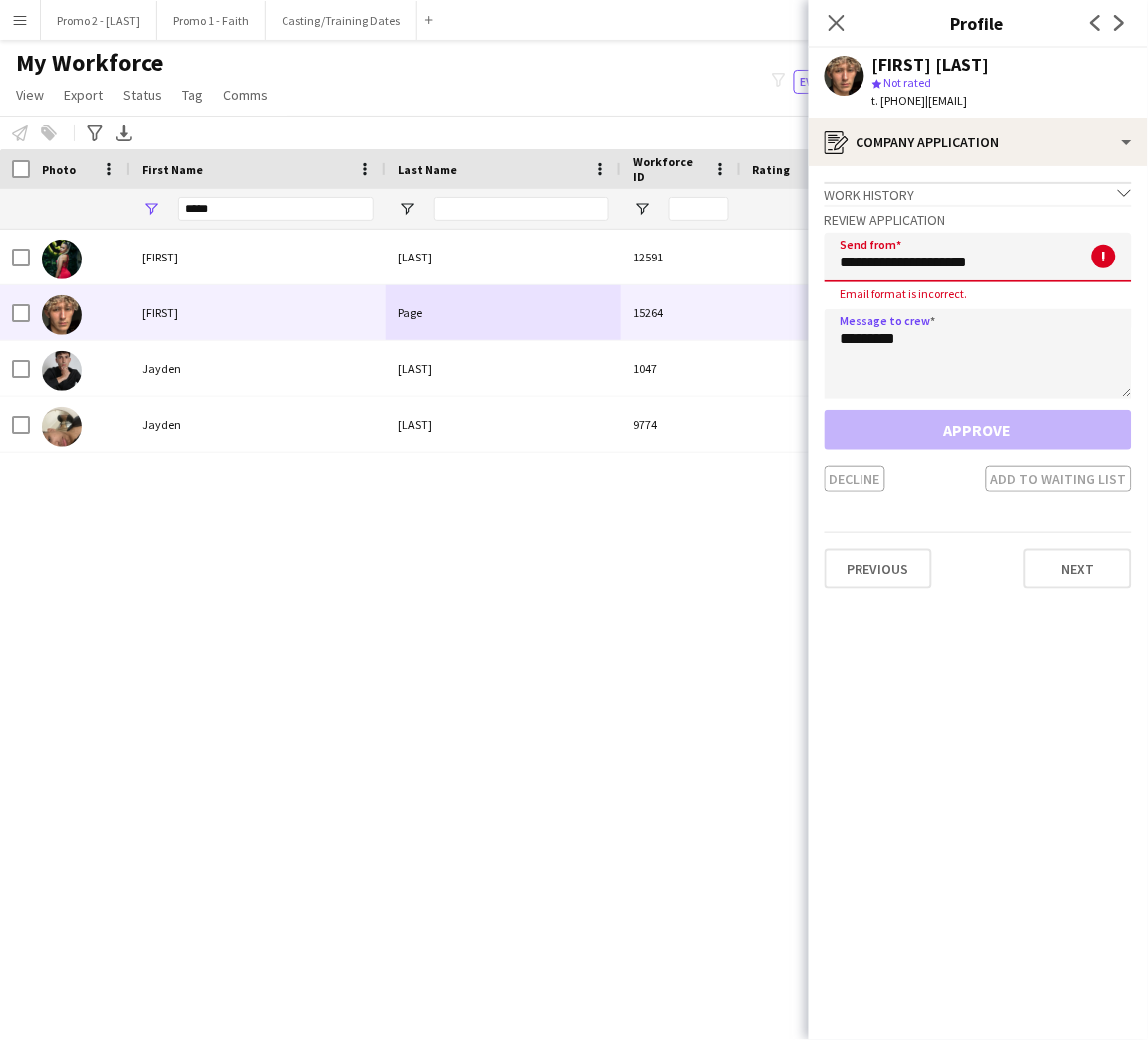 click on "**********" 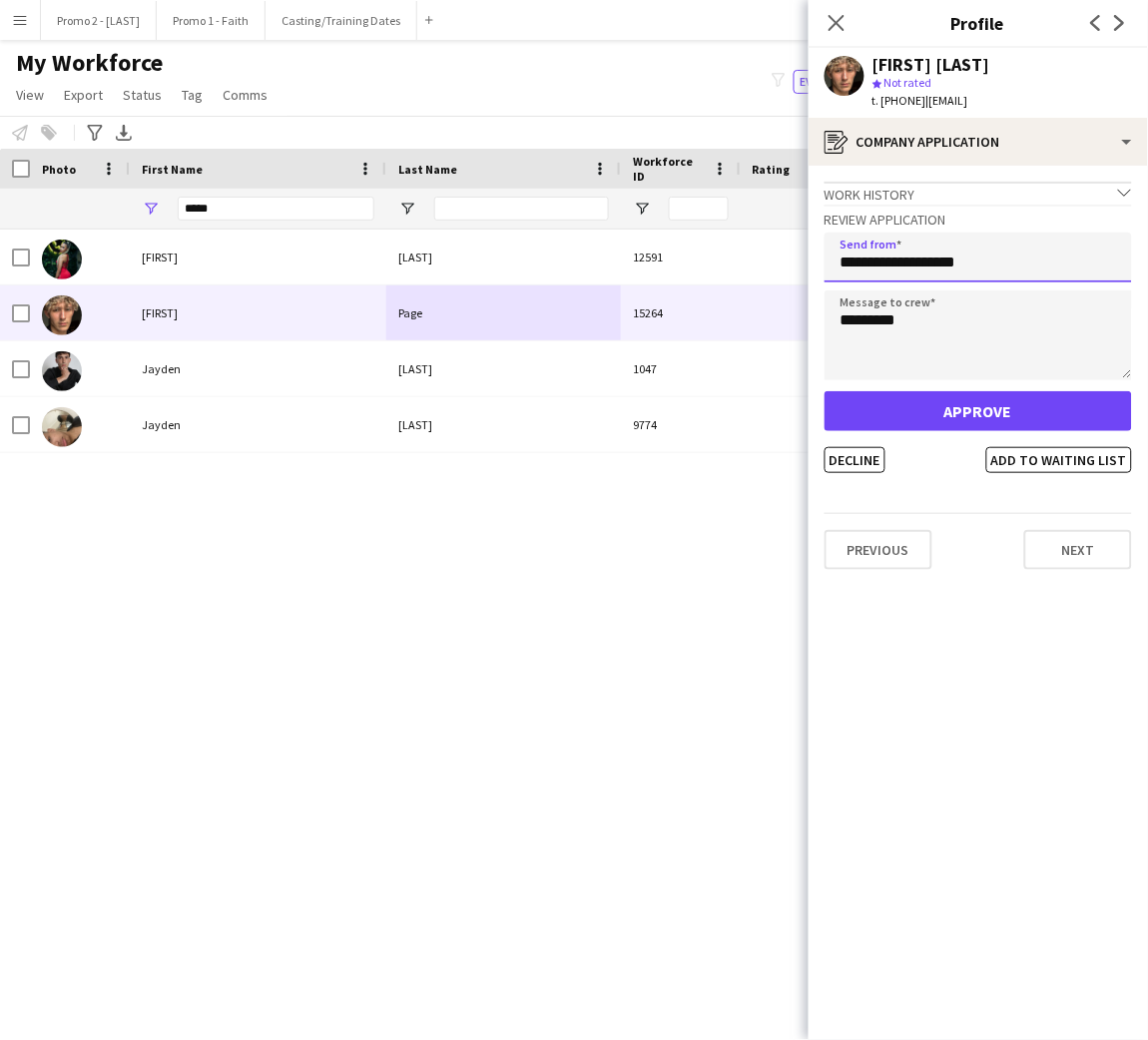 type on "**********" 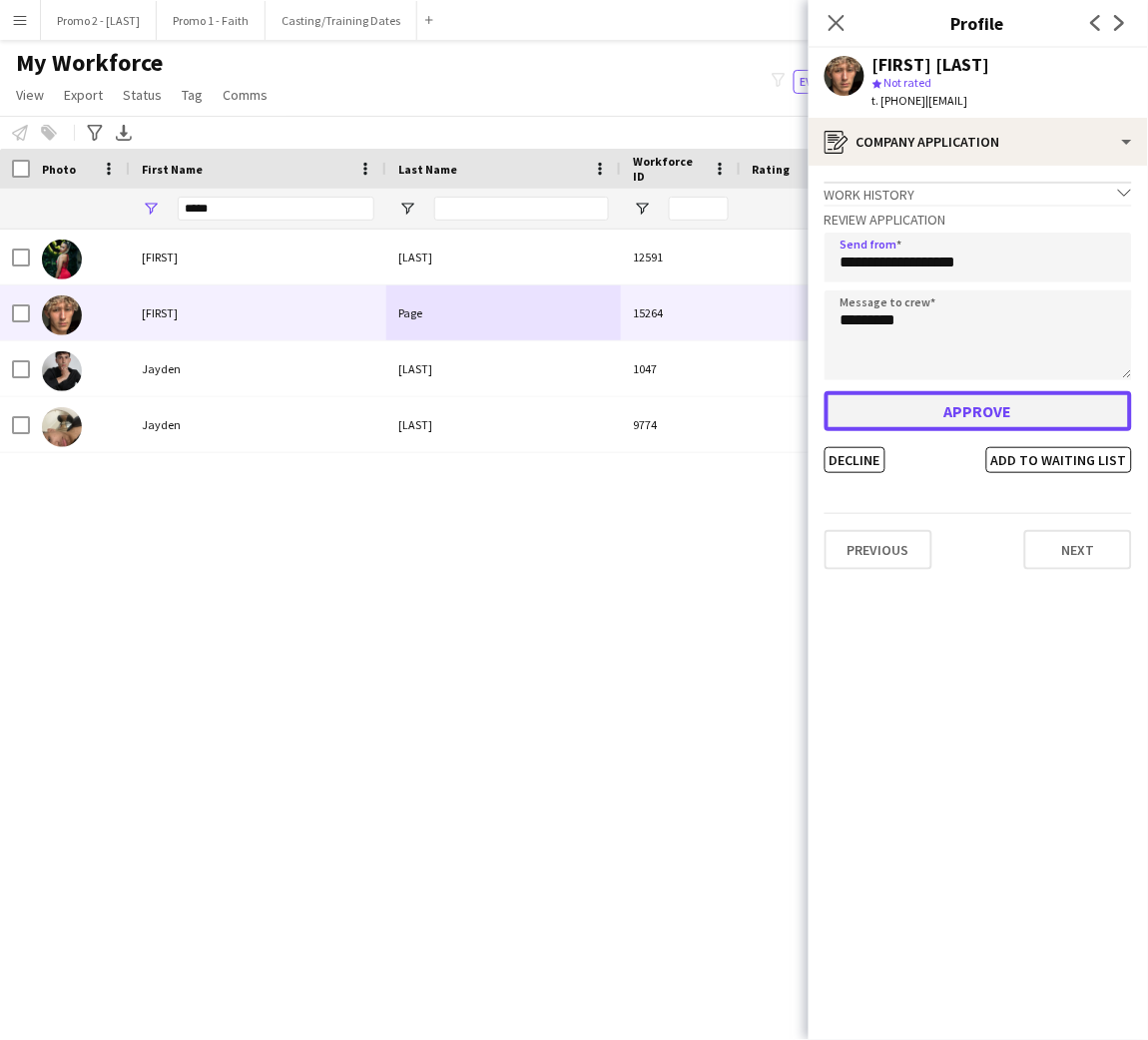 click on "Approve" 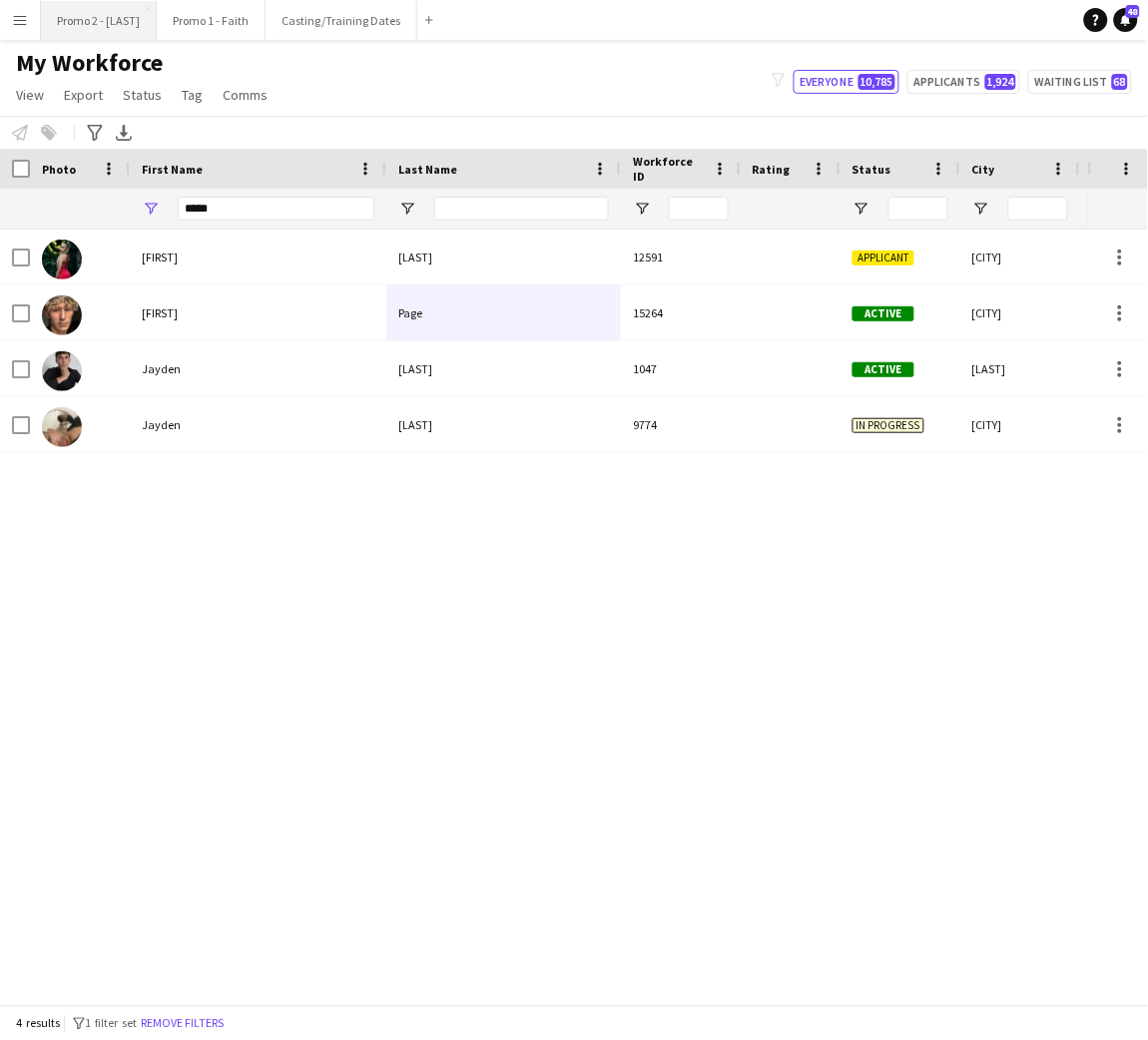 click on "Promo 2 - [NAME]
Close" at bounding box center [99, 20] 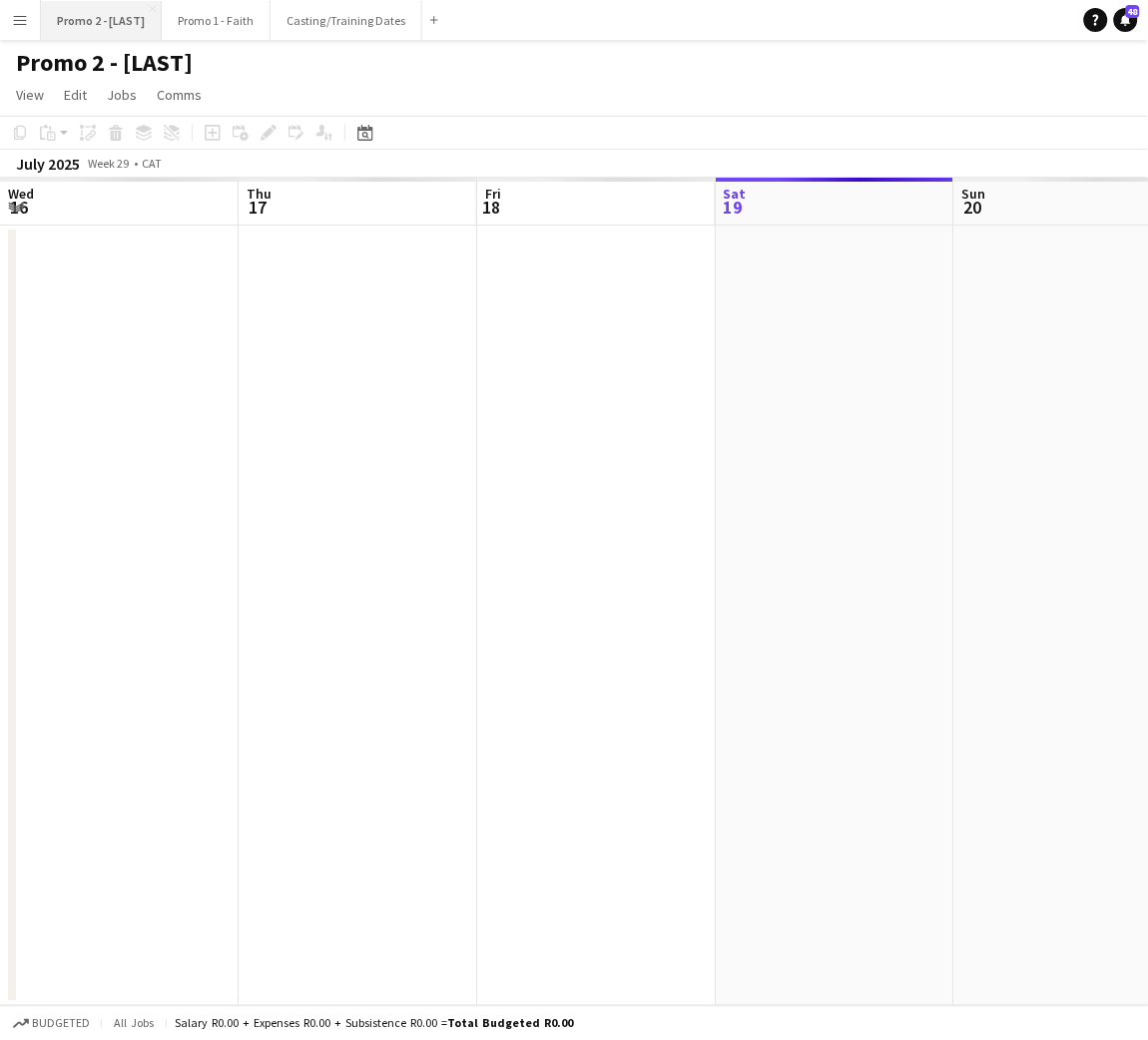scroll, scrollTop: 0, scrollLeft: 476, axis: horizontal 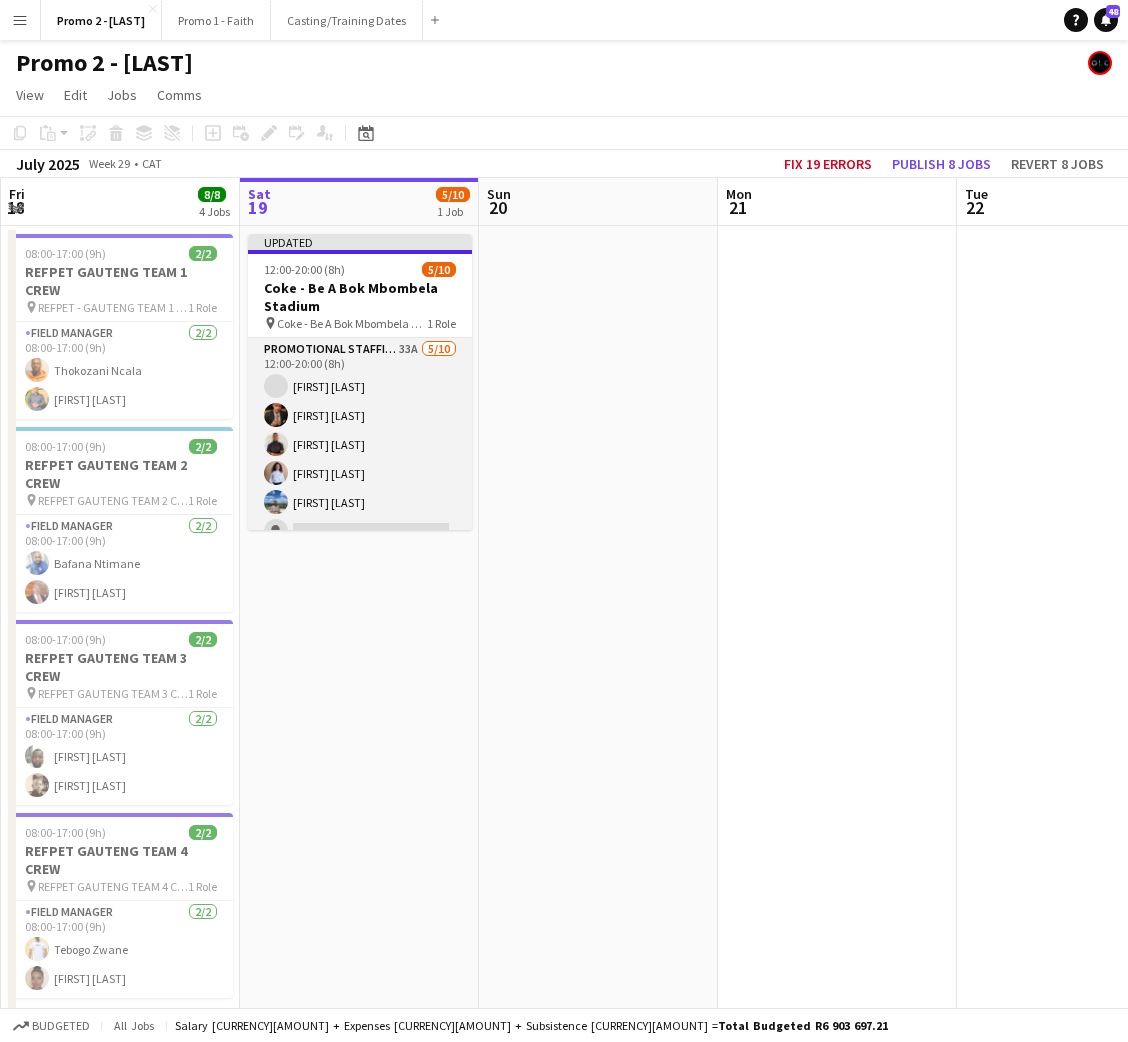 click on "Promotional Staffing (Brand Ambassadors)   33A   5/10   12:00-20:00 (8h)
[FIRST] [LAST] [FIRST] [LAST] [FIRST] [LAST] [FIRST] [LAST]
single-neutral-actions
single-neutral-actions
single-neutral-actions
single-neutral-actions
single-neutral-actions" at bounding box center (360, 502) 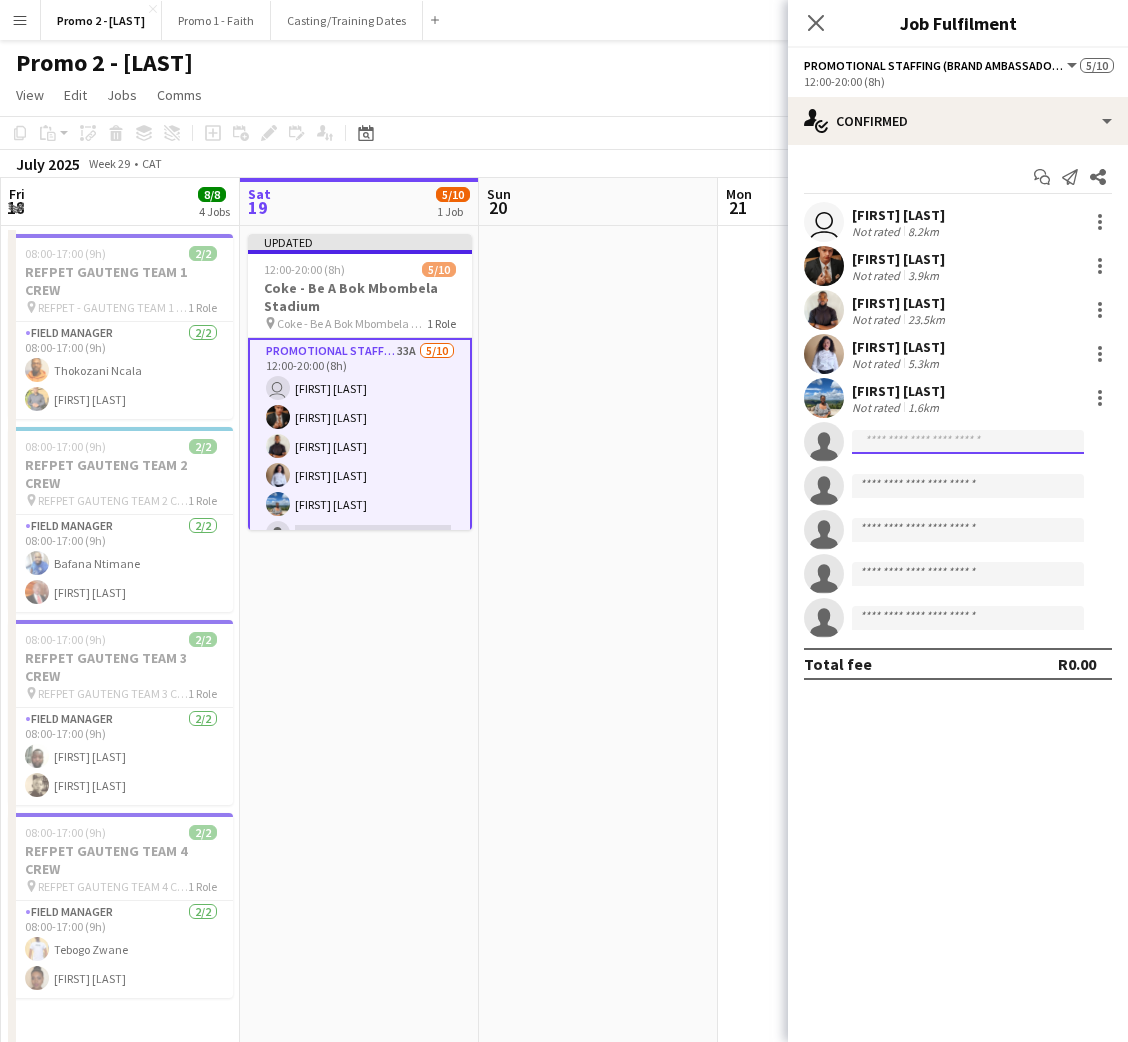 click 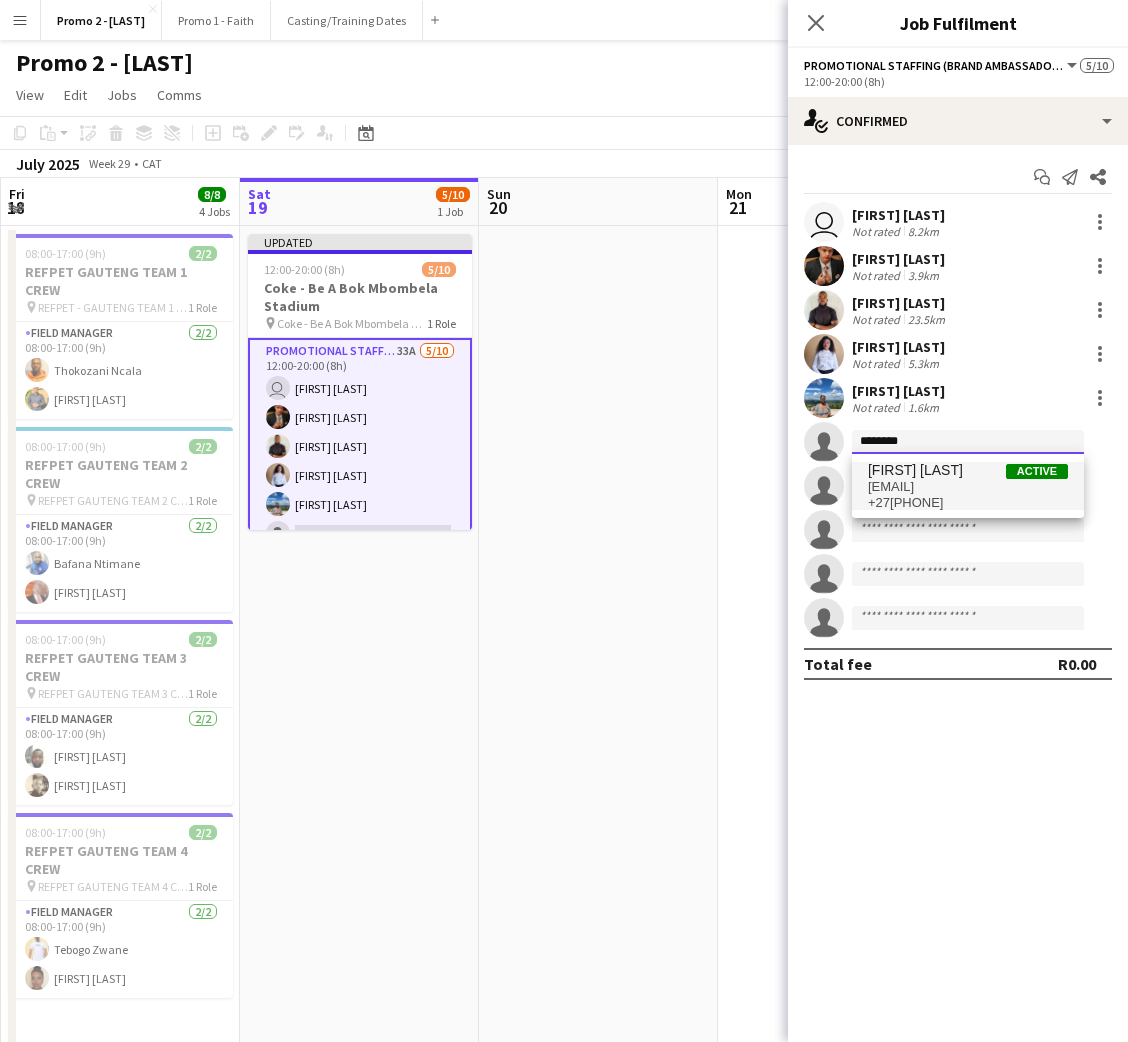 type on "********" 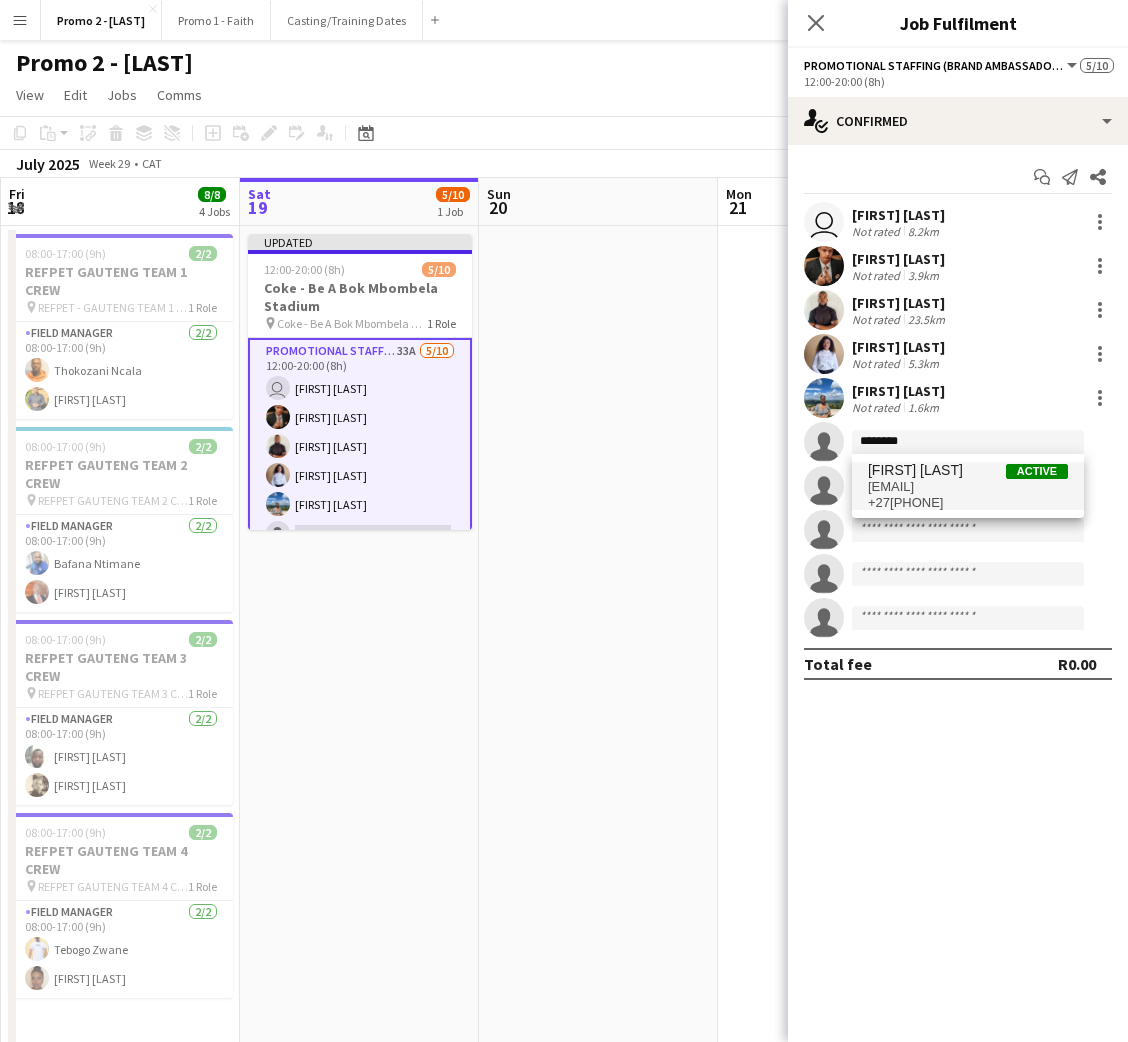 click on "[EMAIL]" at bounding box center [968, 487] 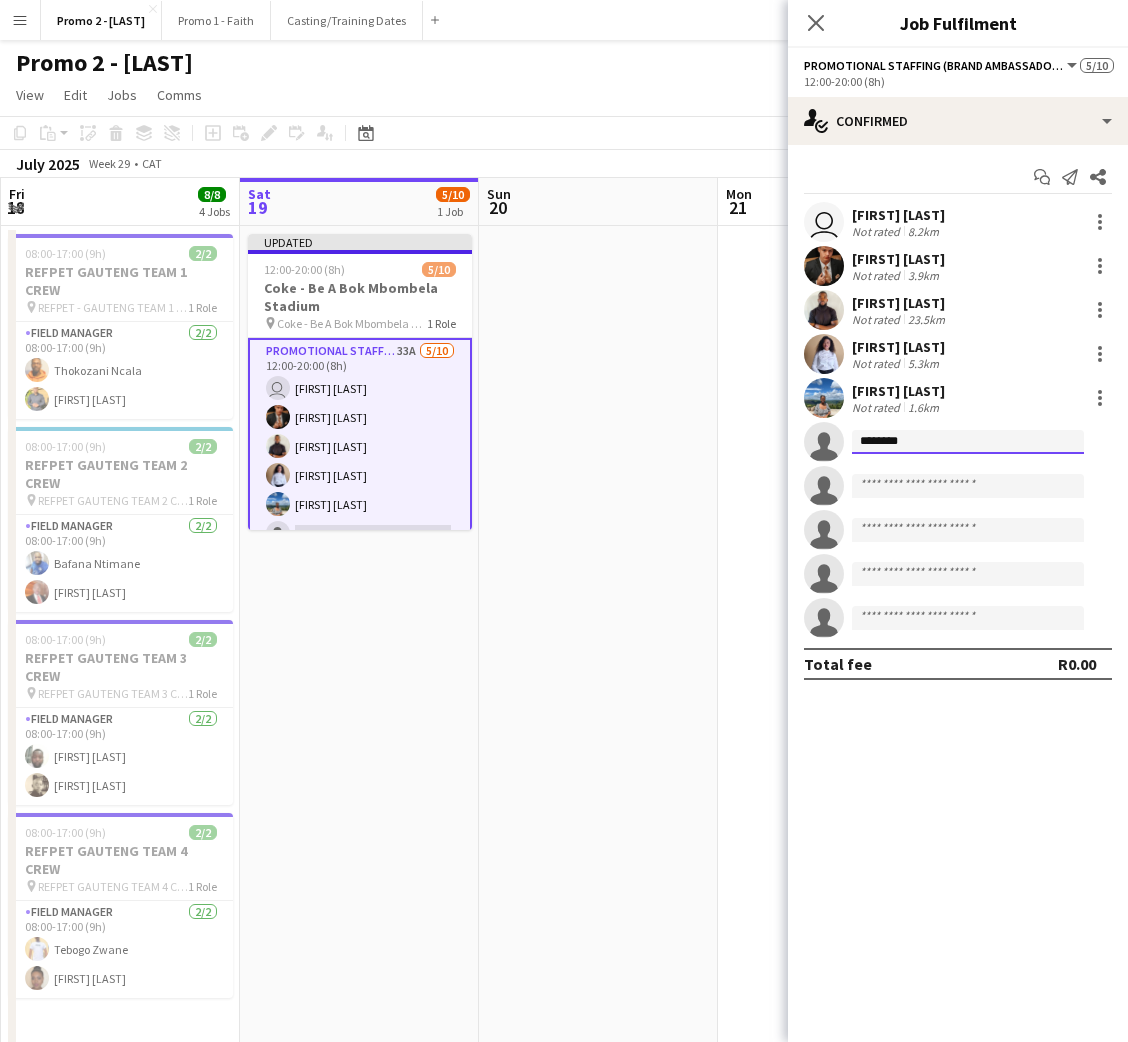 type 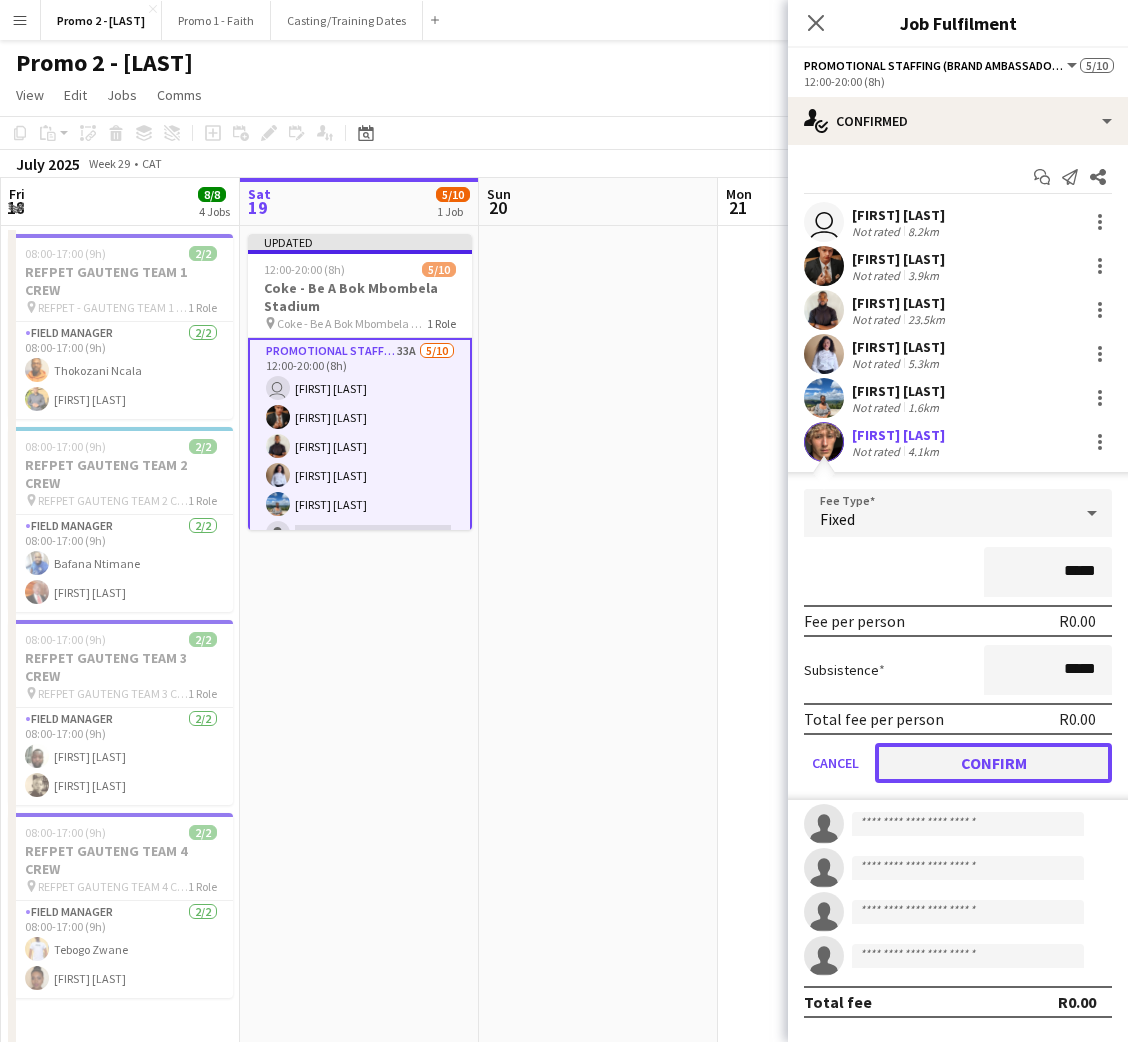 click on "Confirm" at bounding box center [993, 763] 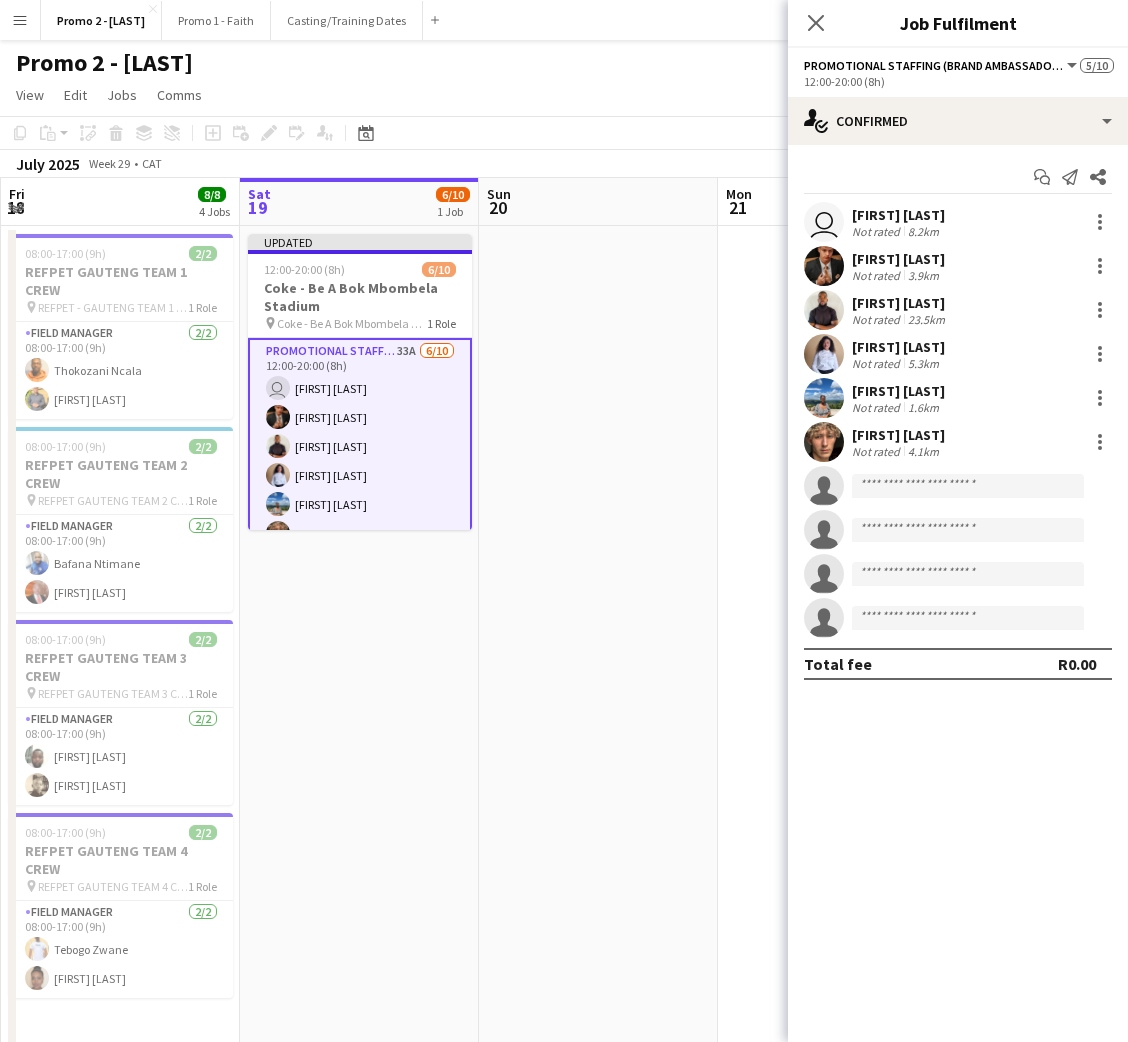 click on "Menu" at bounding box center [20, 20] 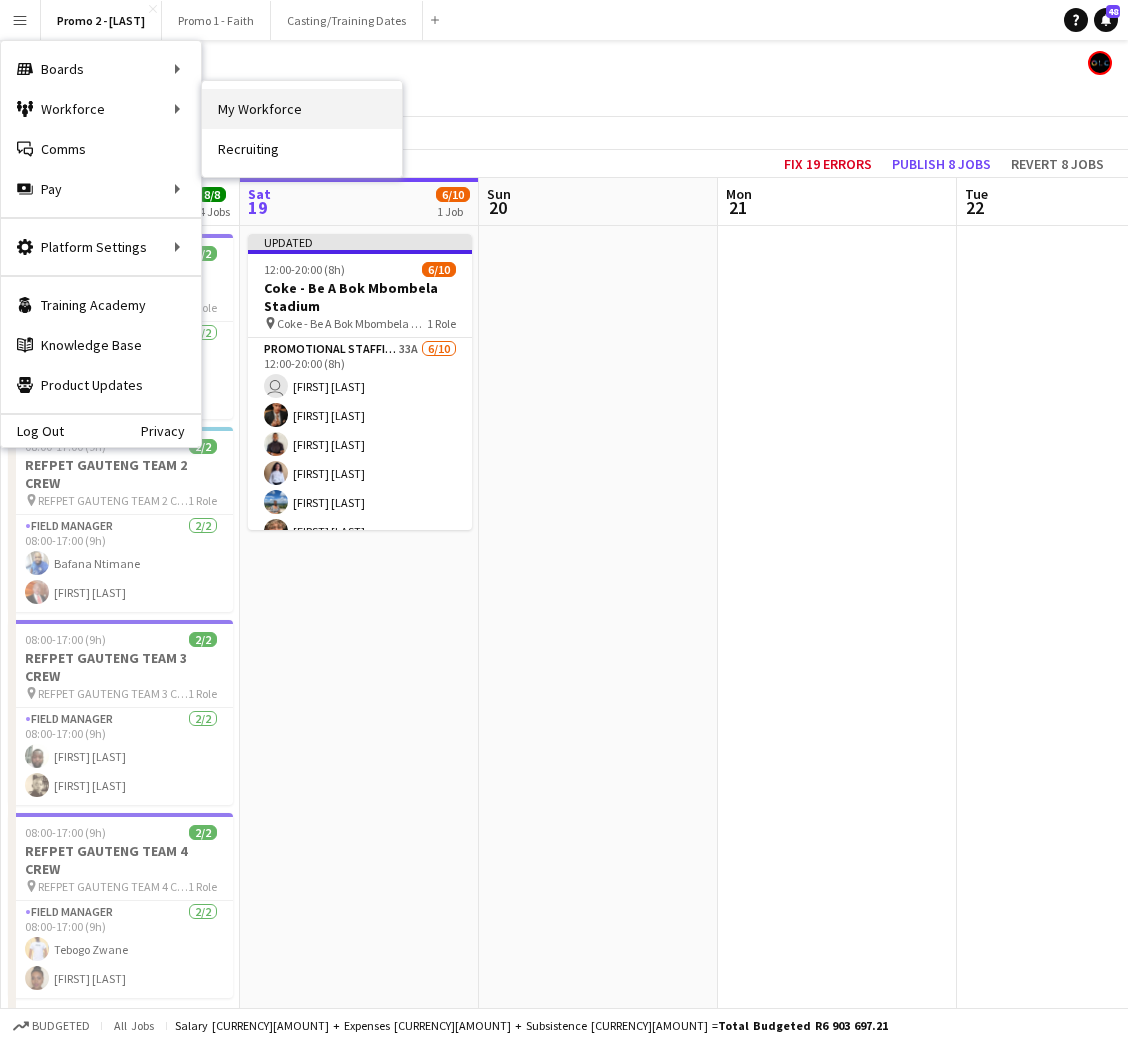 click on "My Workforce" at bounding box center [302, 109] 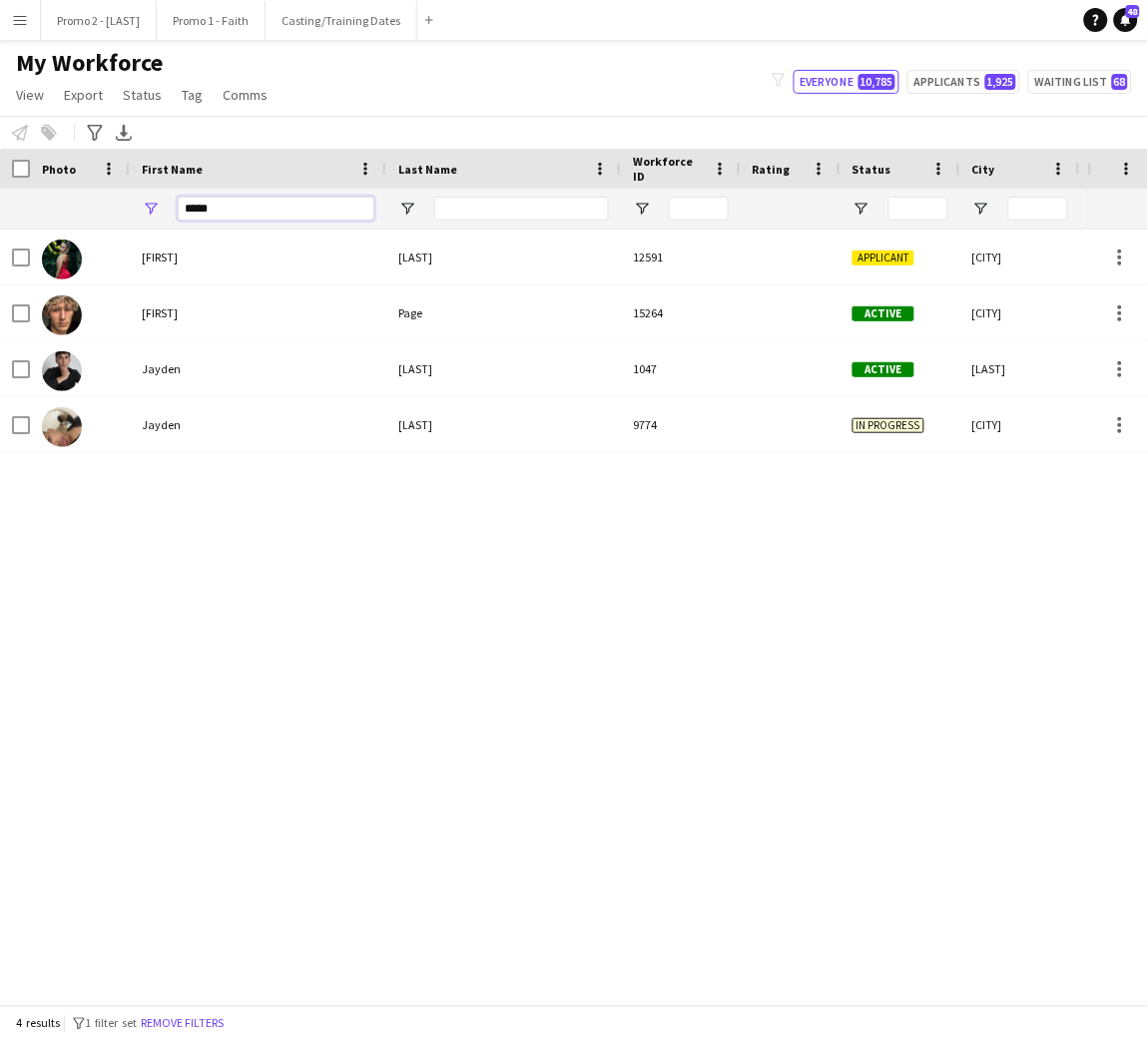 click on "*****" at bounding box center [276, 209] 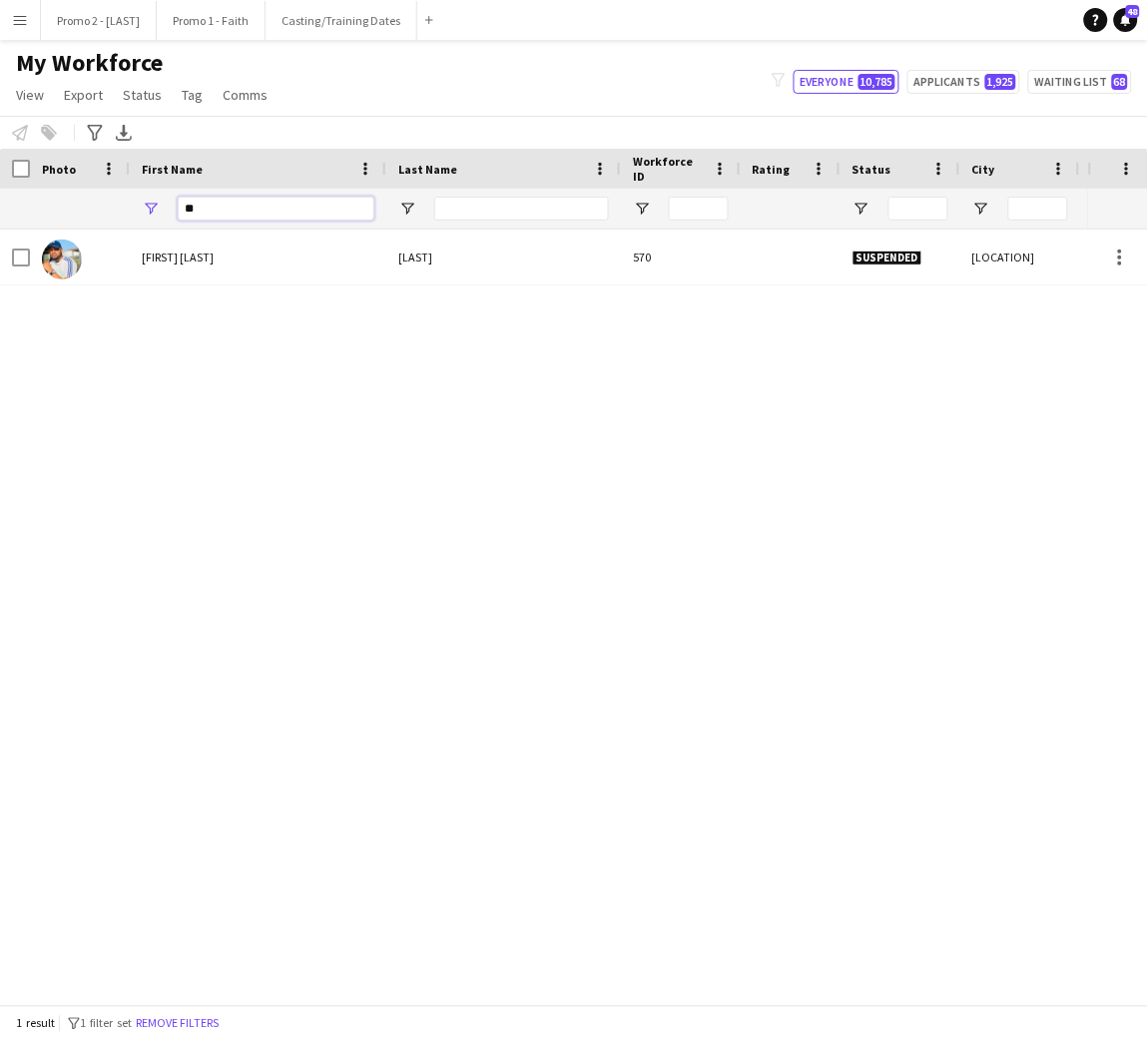 type on "*" 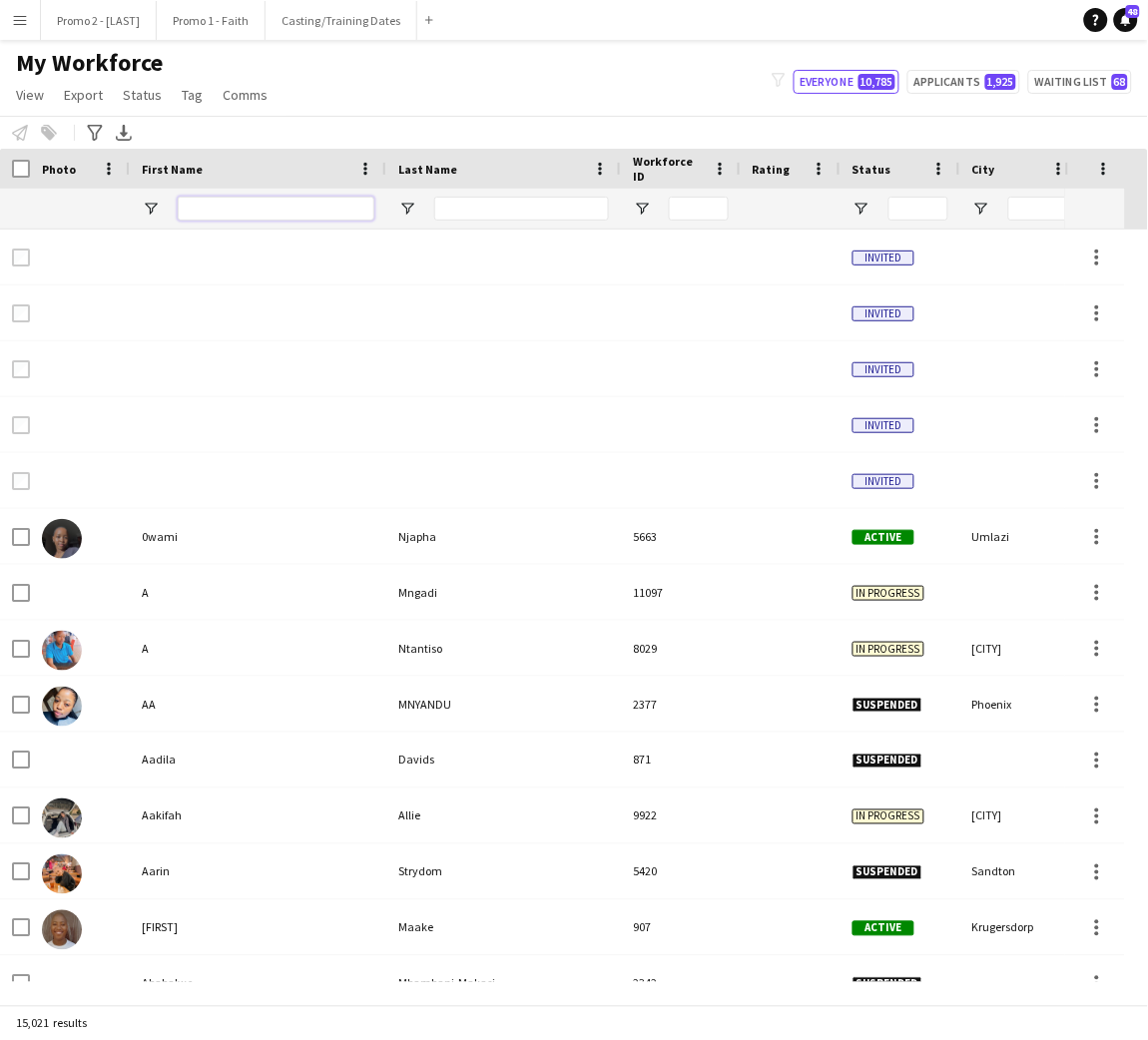 type 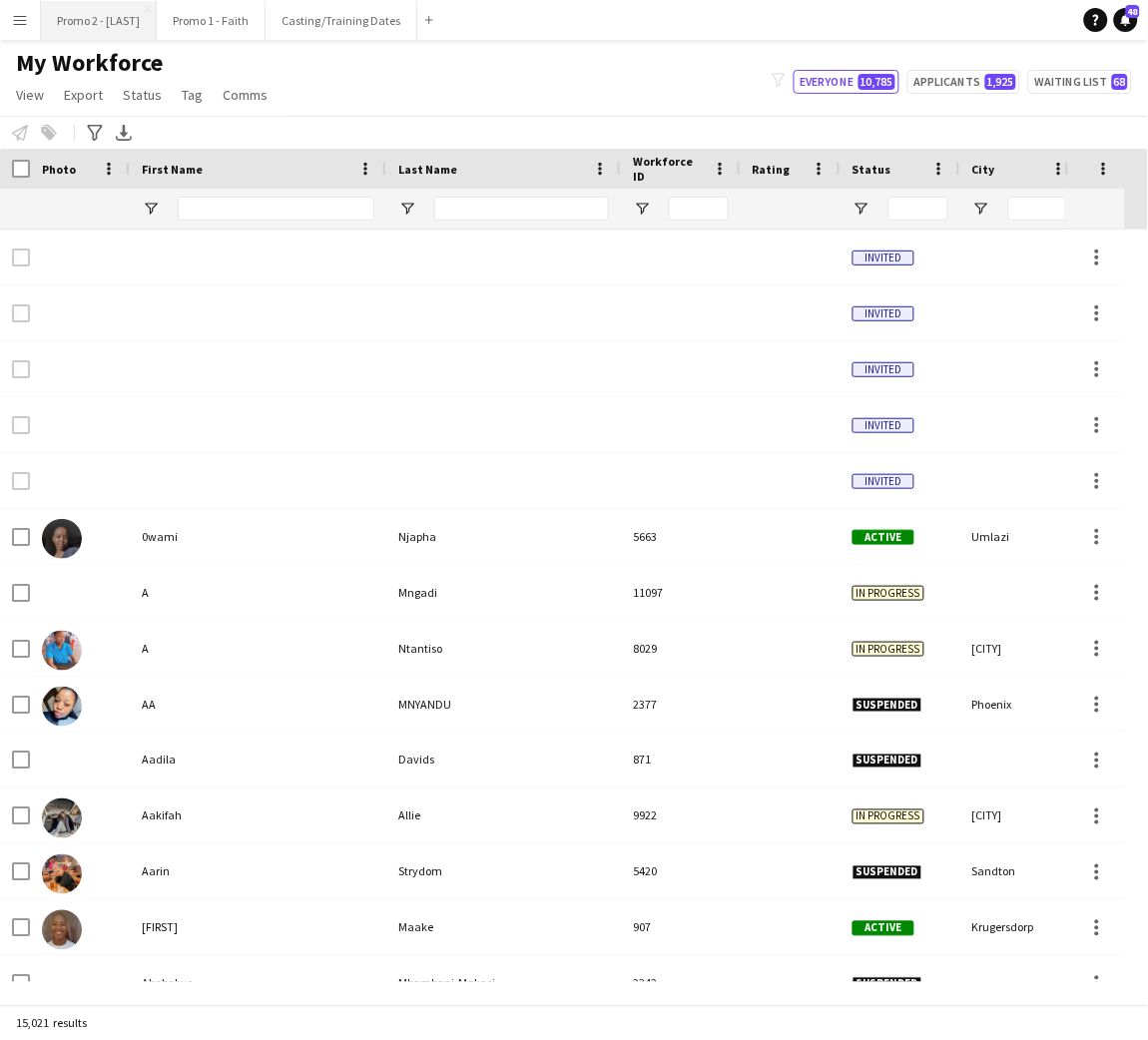 click on "Promo 2 - [NAME]
Close" at bounding box center [99, 20] 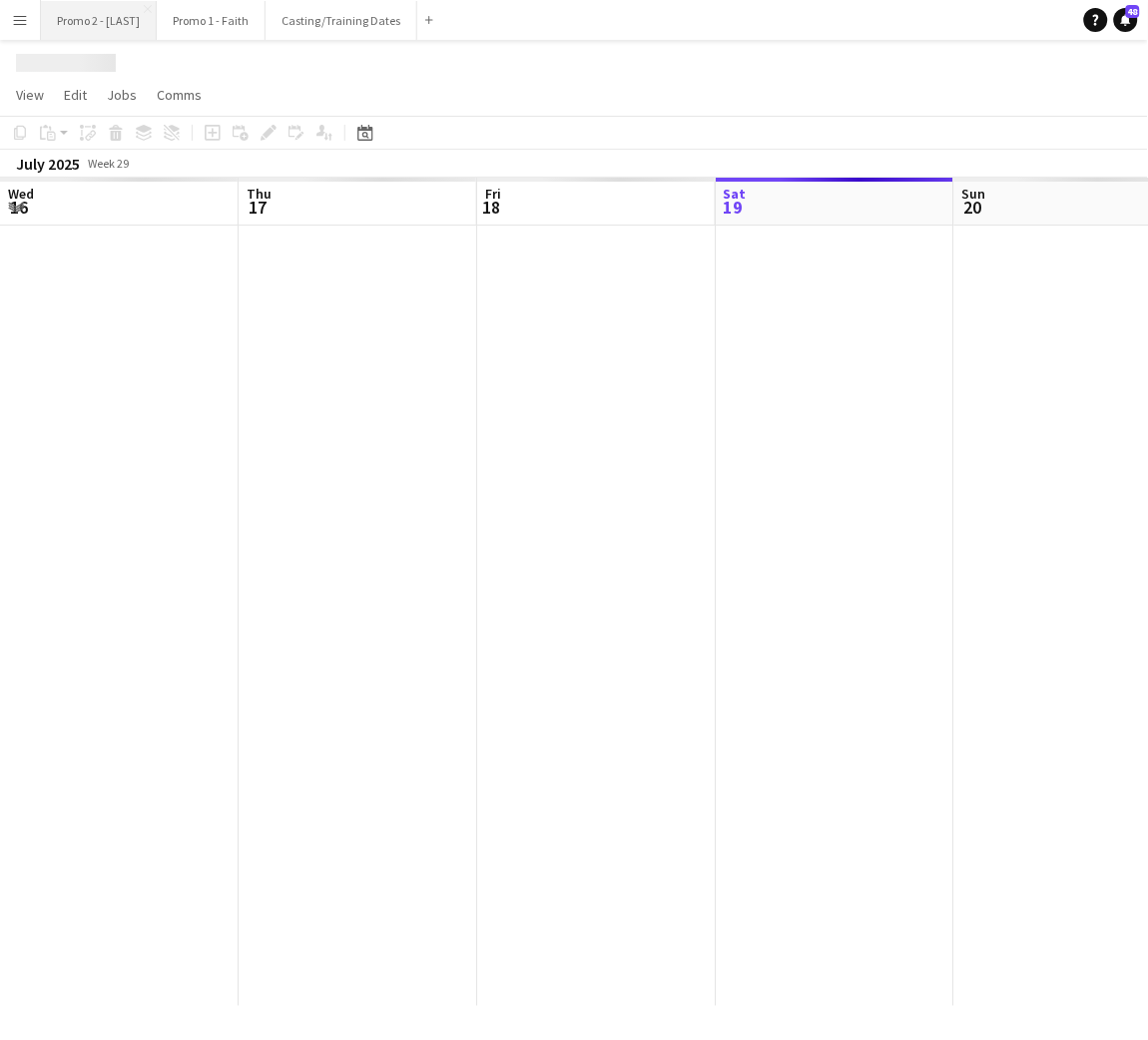 scroll, scrollTop: 0, scrollLeft: 476, axis: horizontal 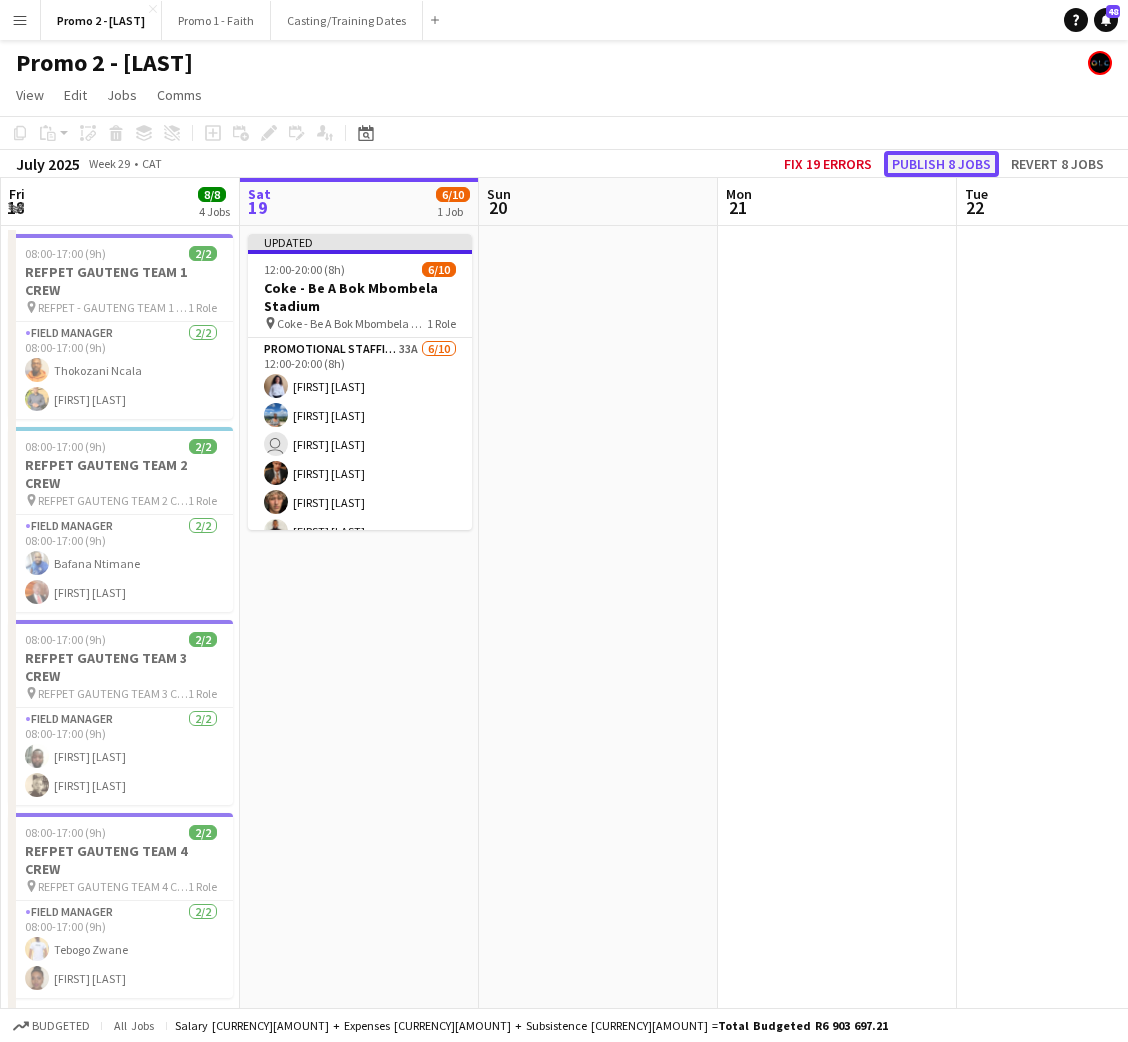 click on "Publish 8 jobs" 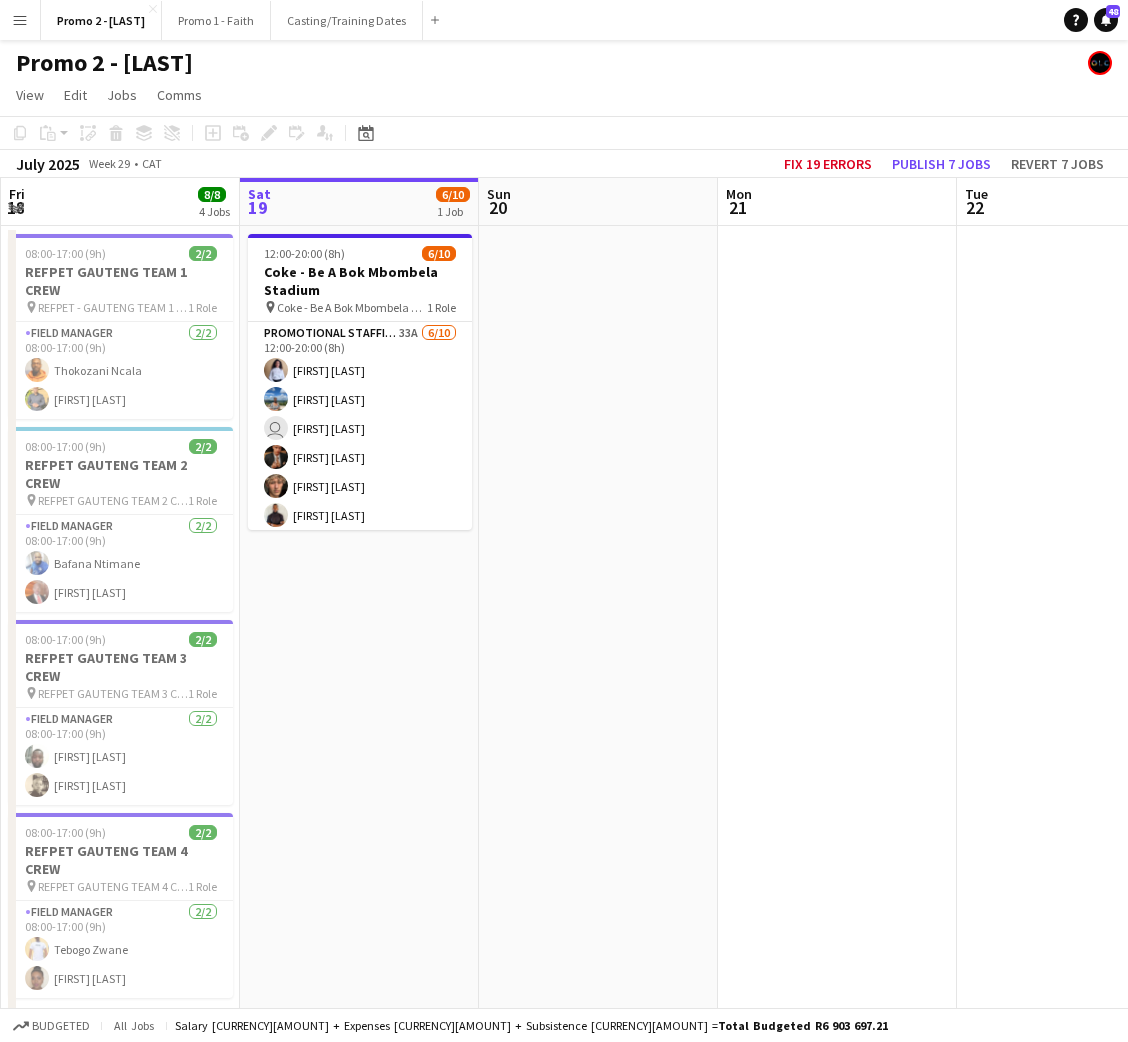 click on "Menu" at bounding box center [20, 20] 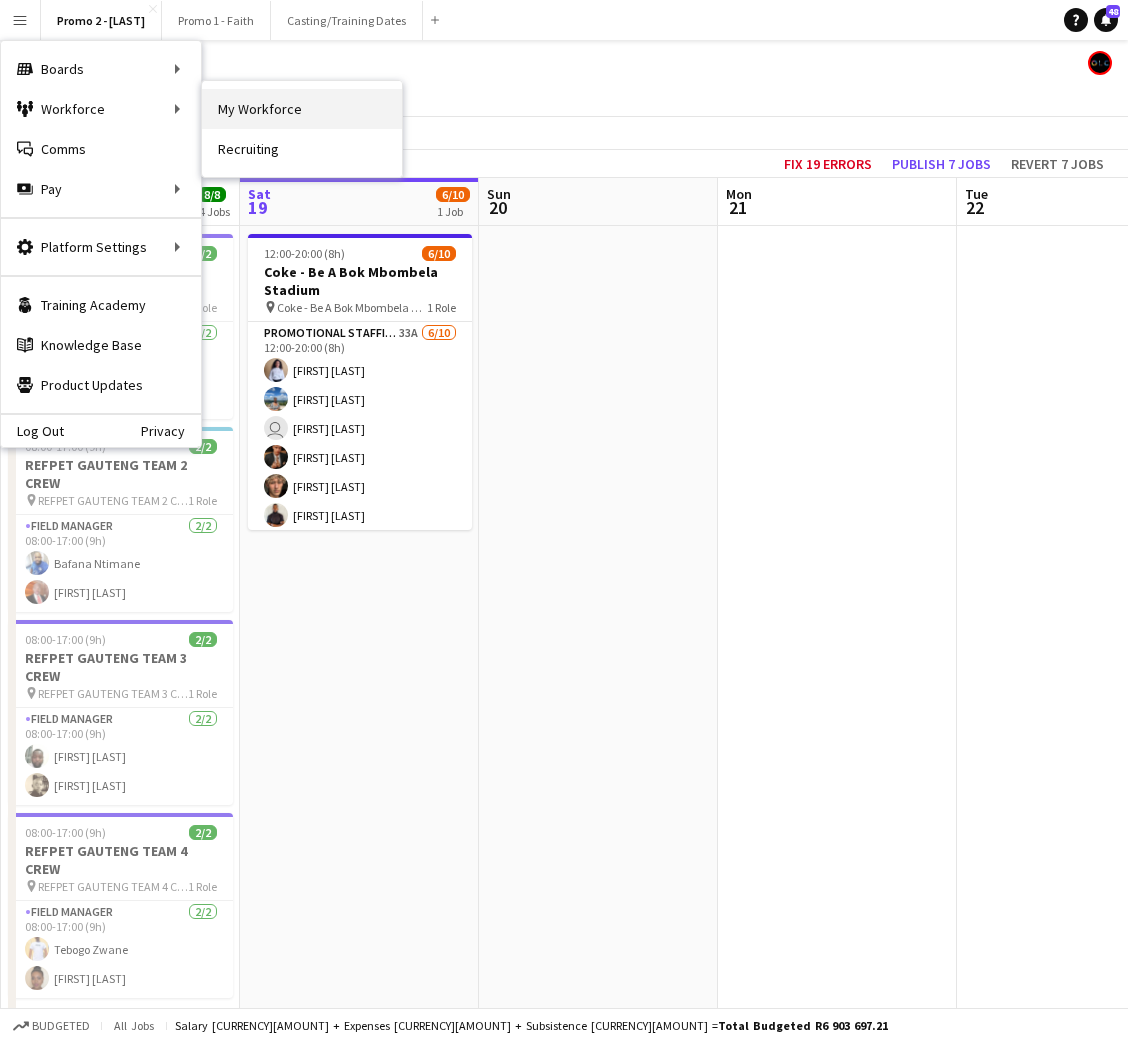 click on "My Workforce" at bounding box center [302, 109] 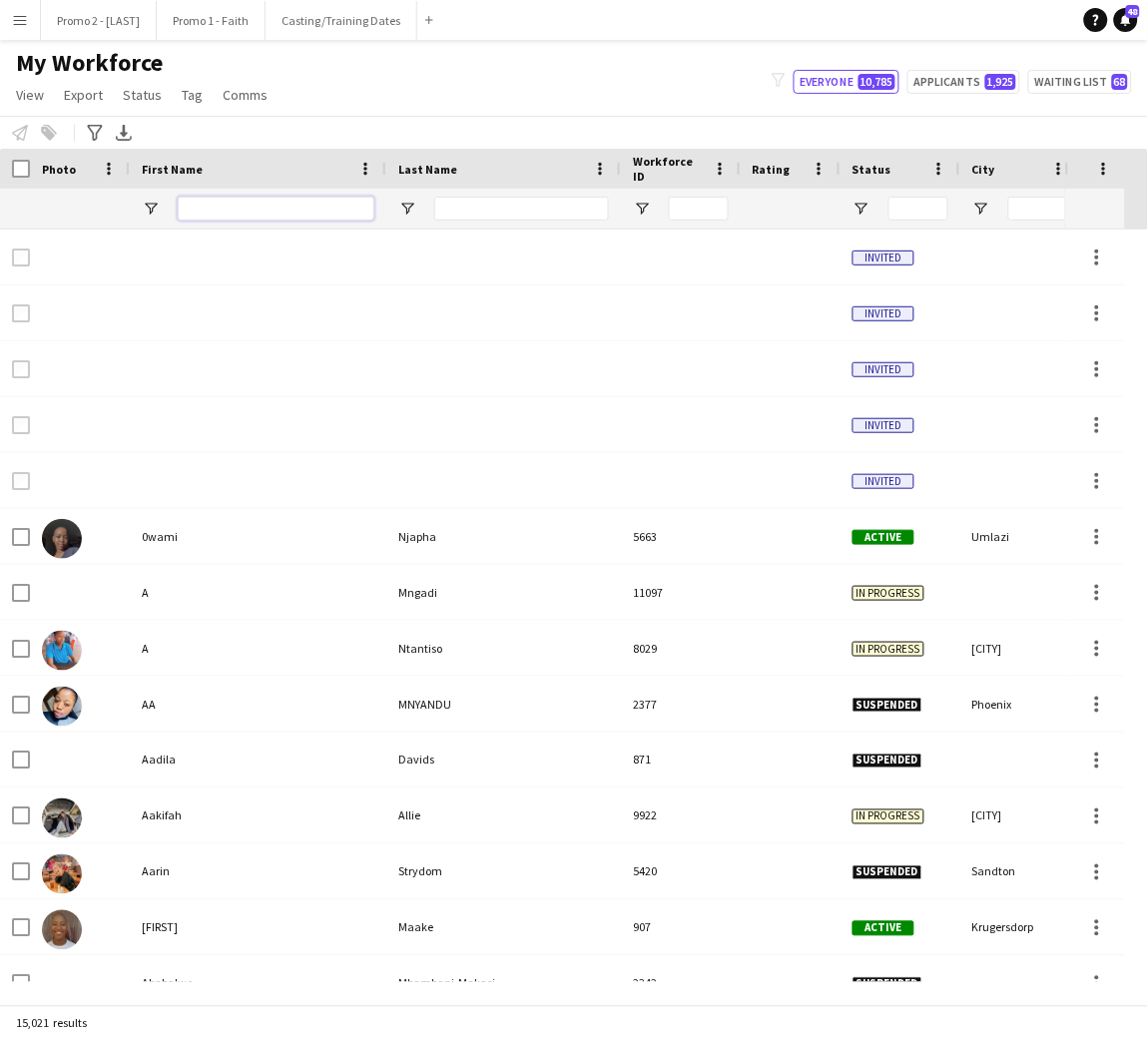 click at bounding box center [276, 209] 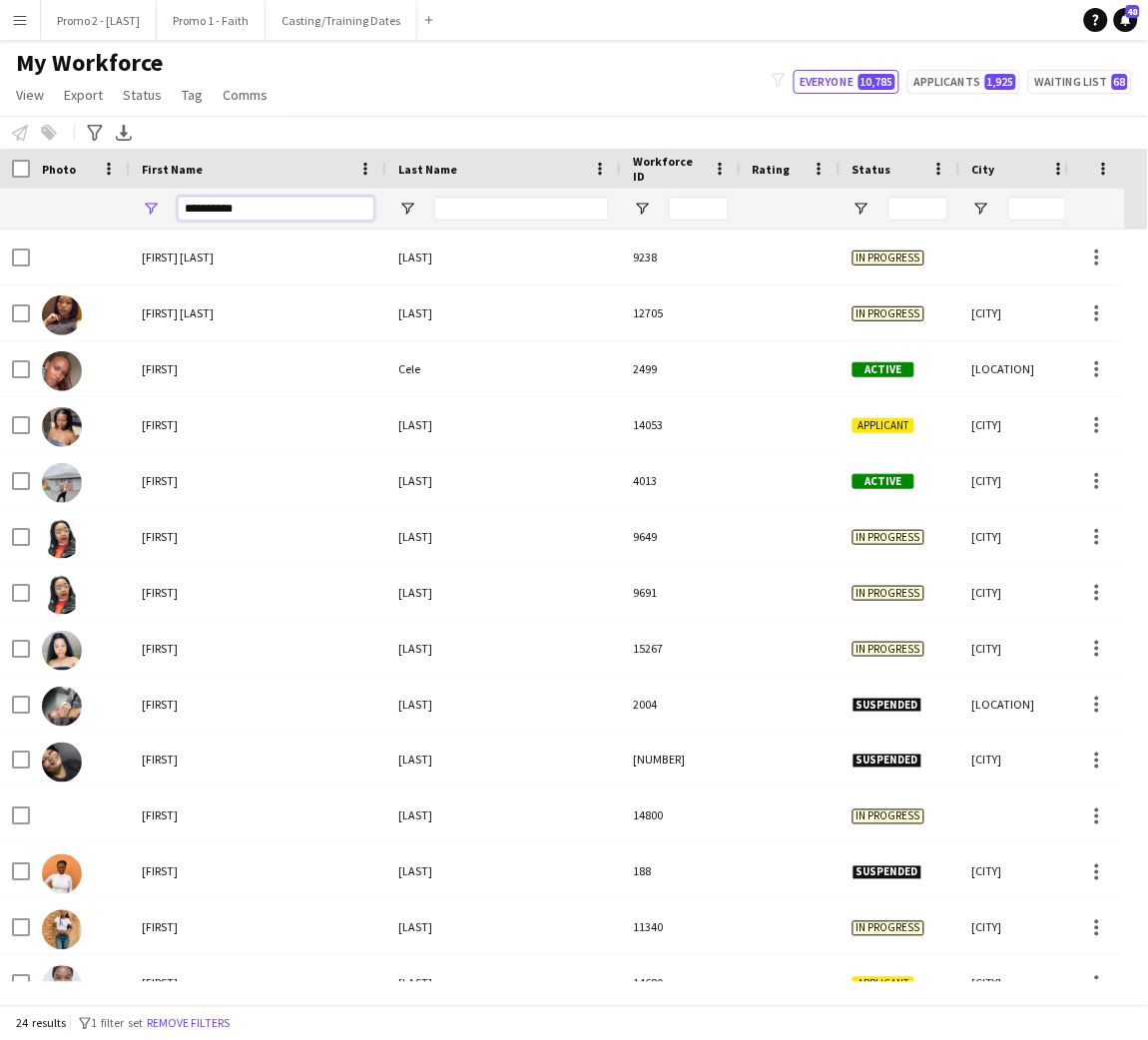 type on "**********" 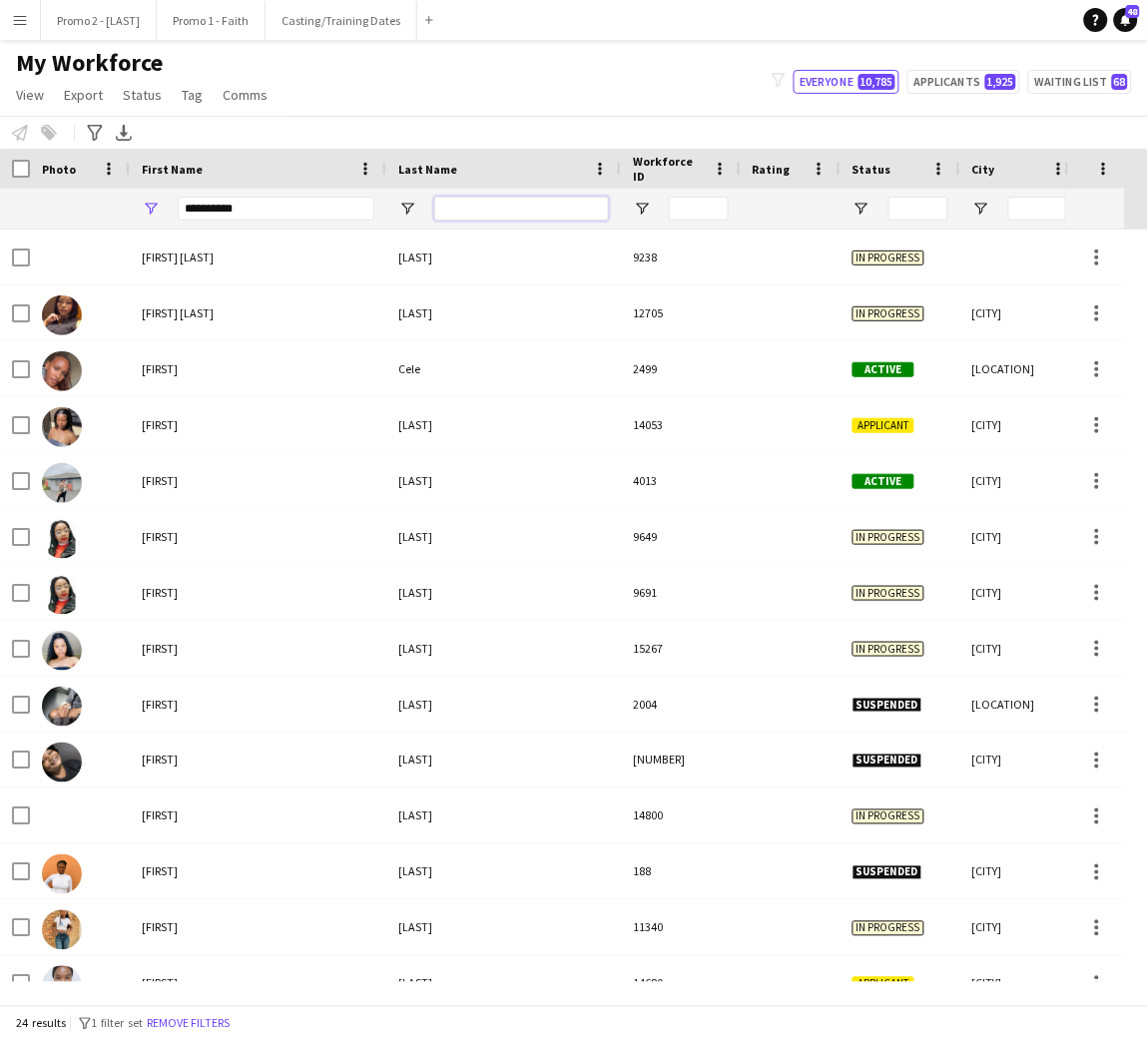 click at bounding box center [521, 209] 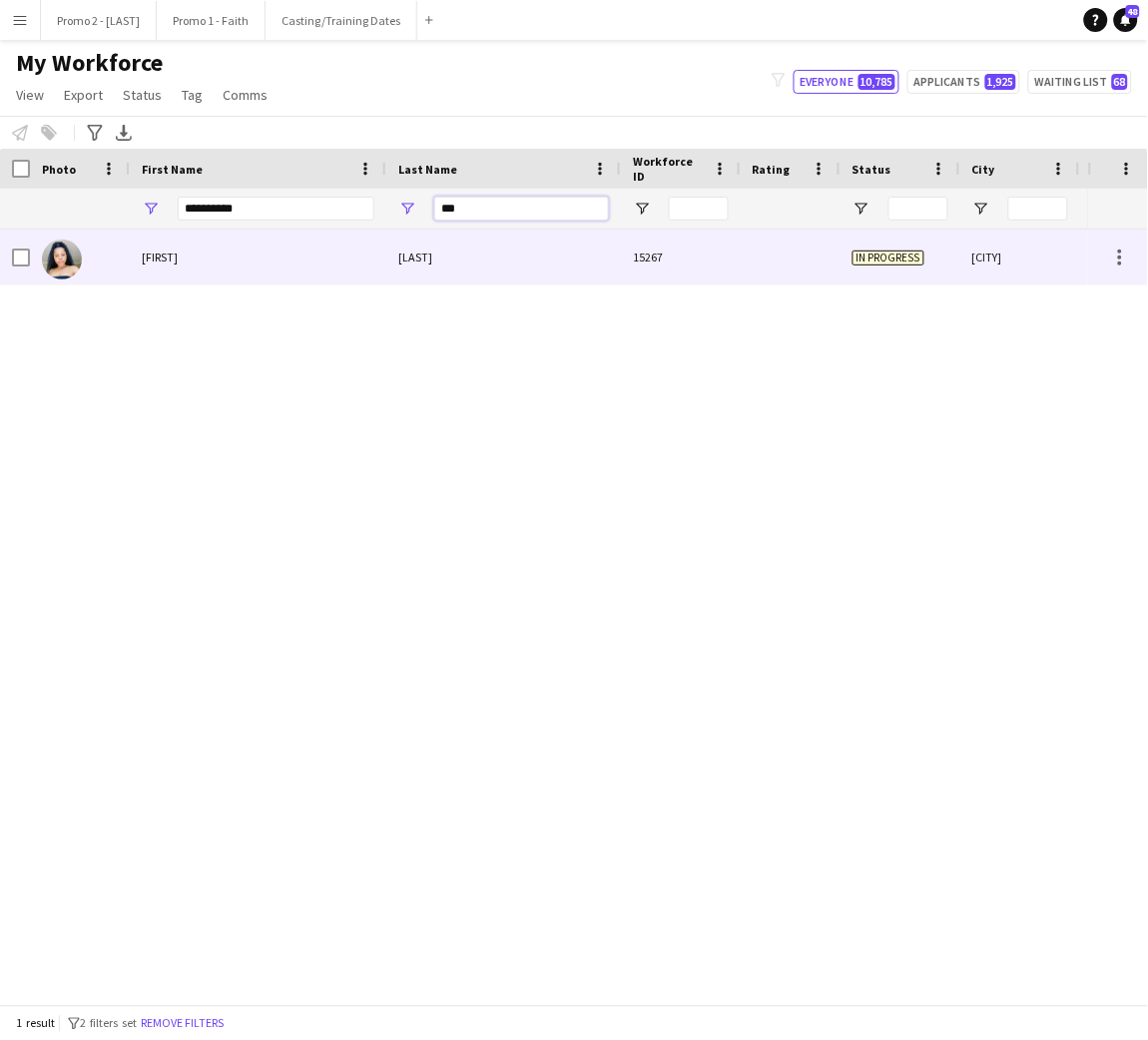 type on "***" 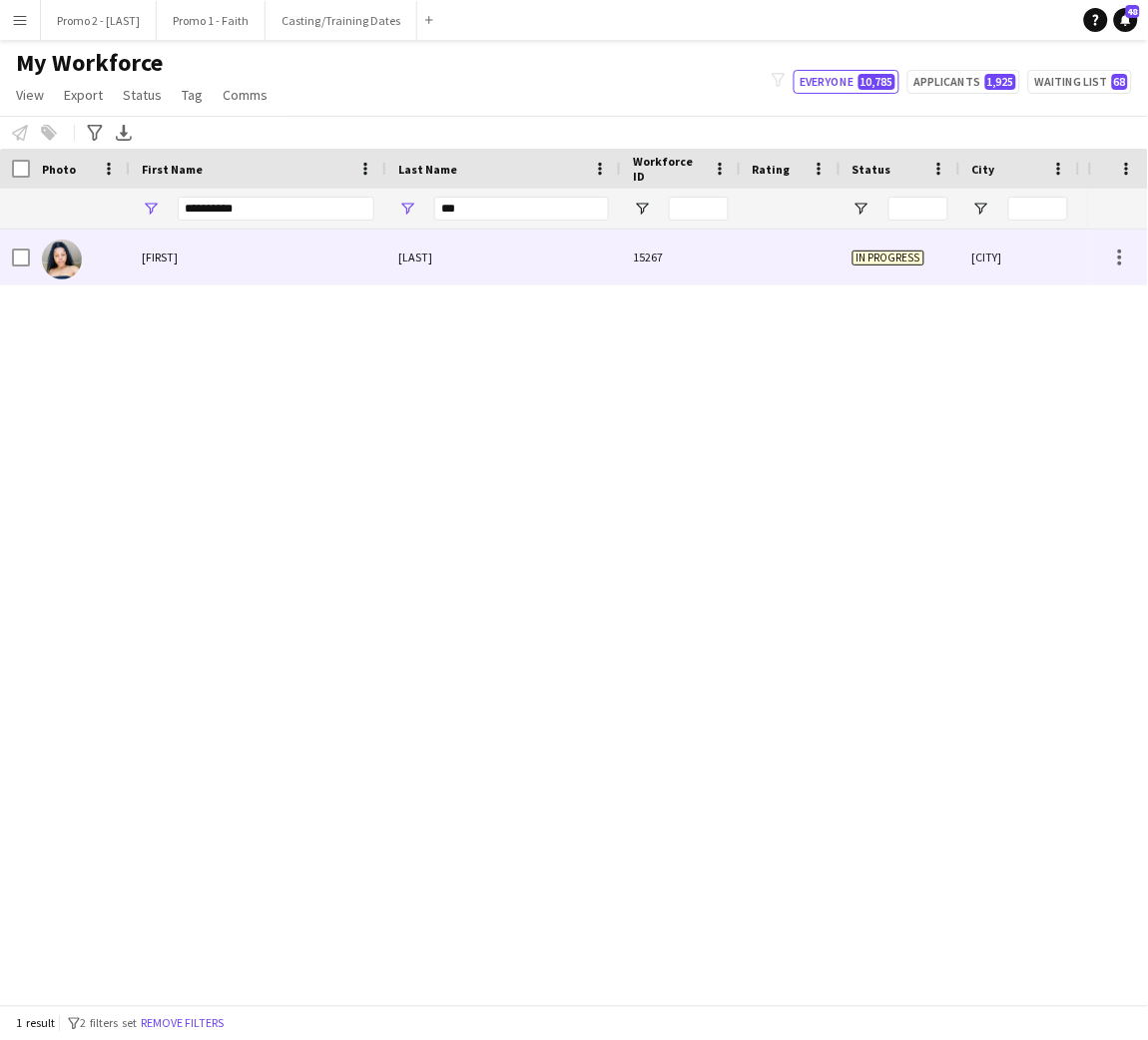 click on "[LAST]" at bounding box center (503, 257) 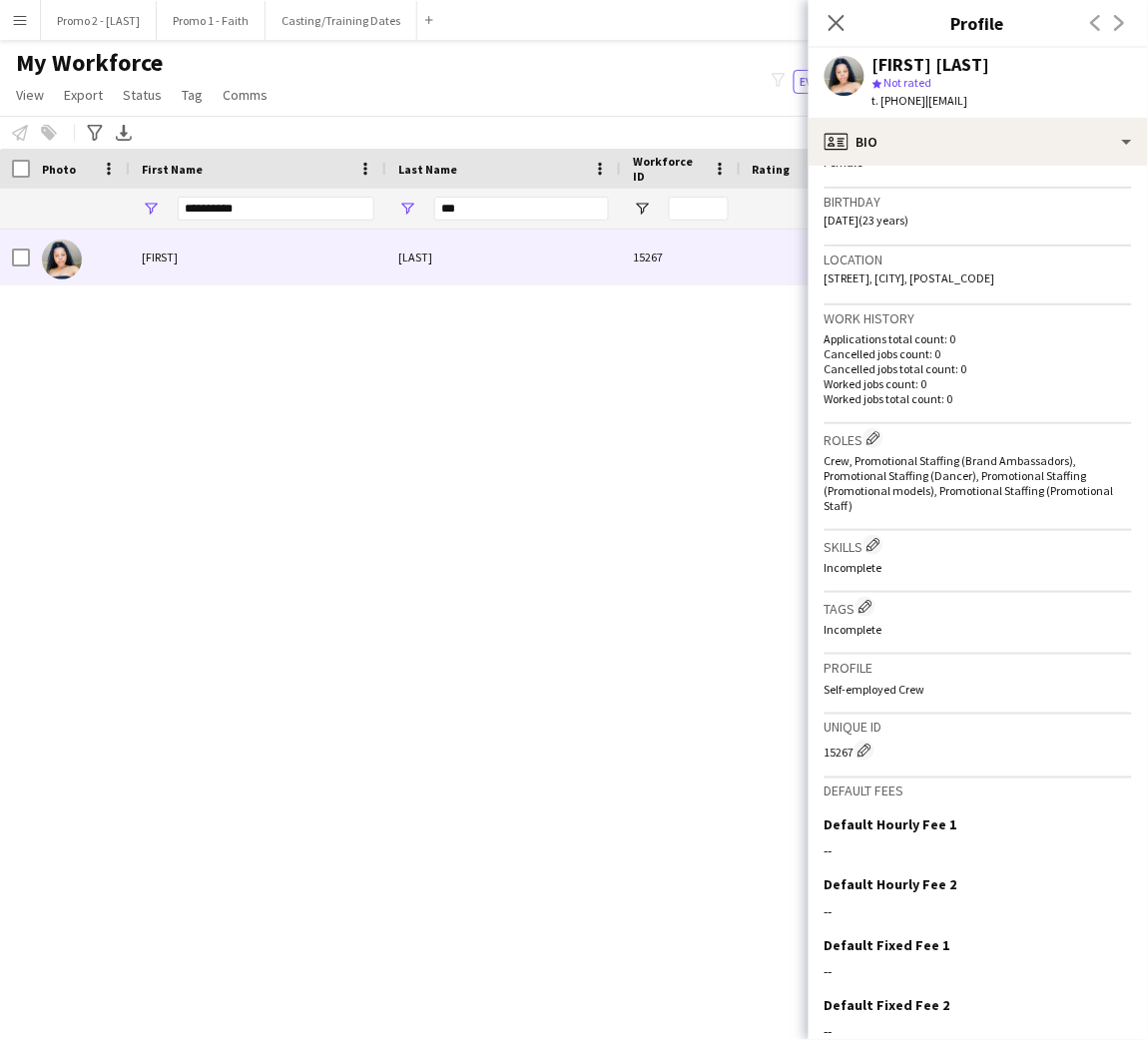 scroll, scrollTop: 435, scrollLeft: 0, axis: vertical 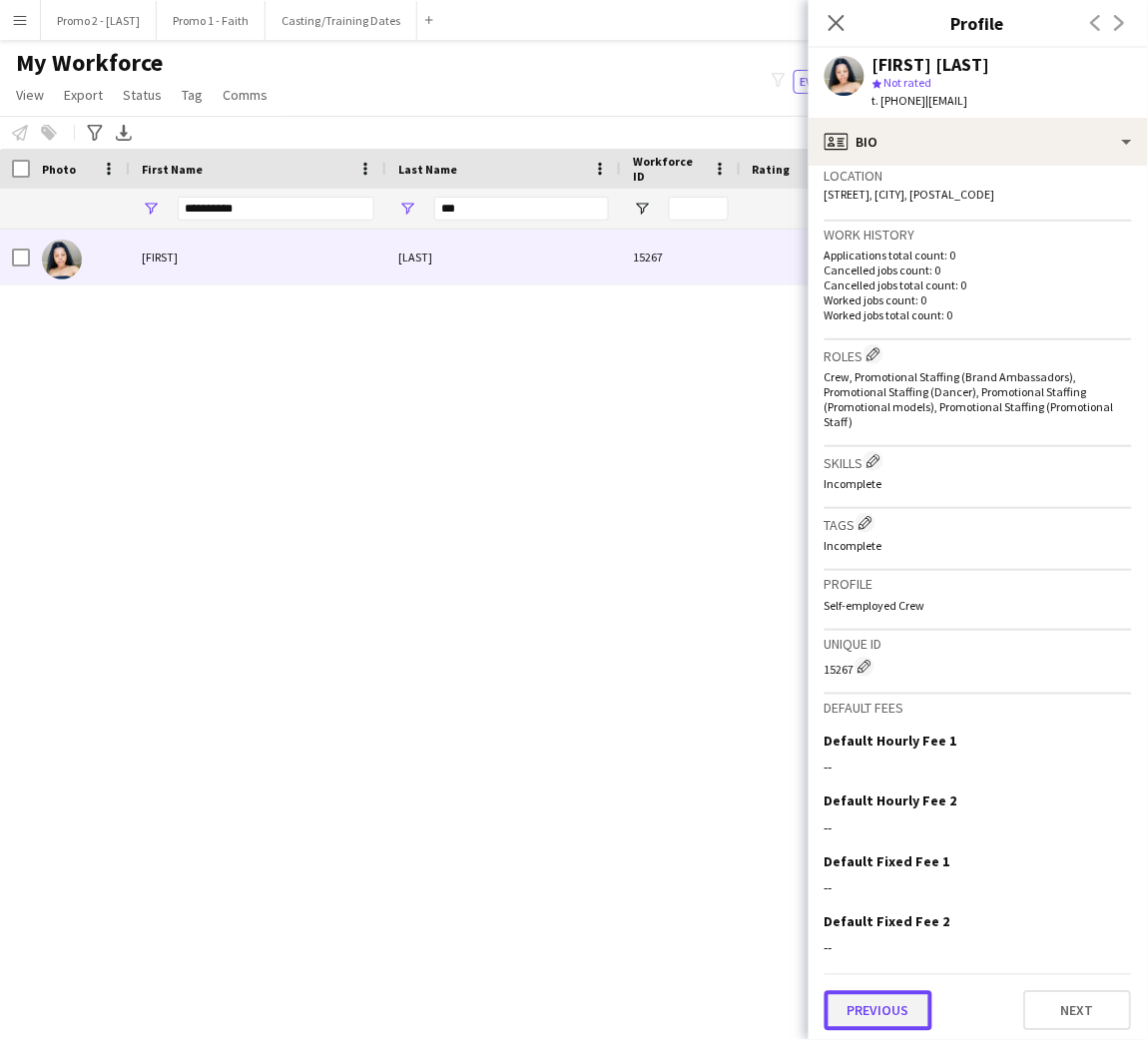 click on "Previous" 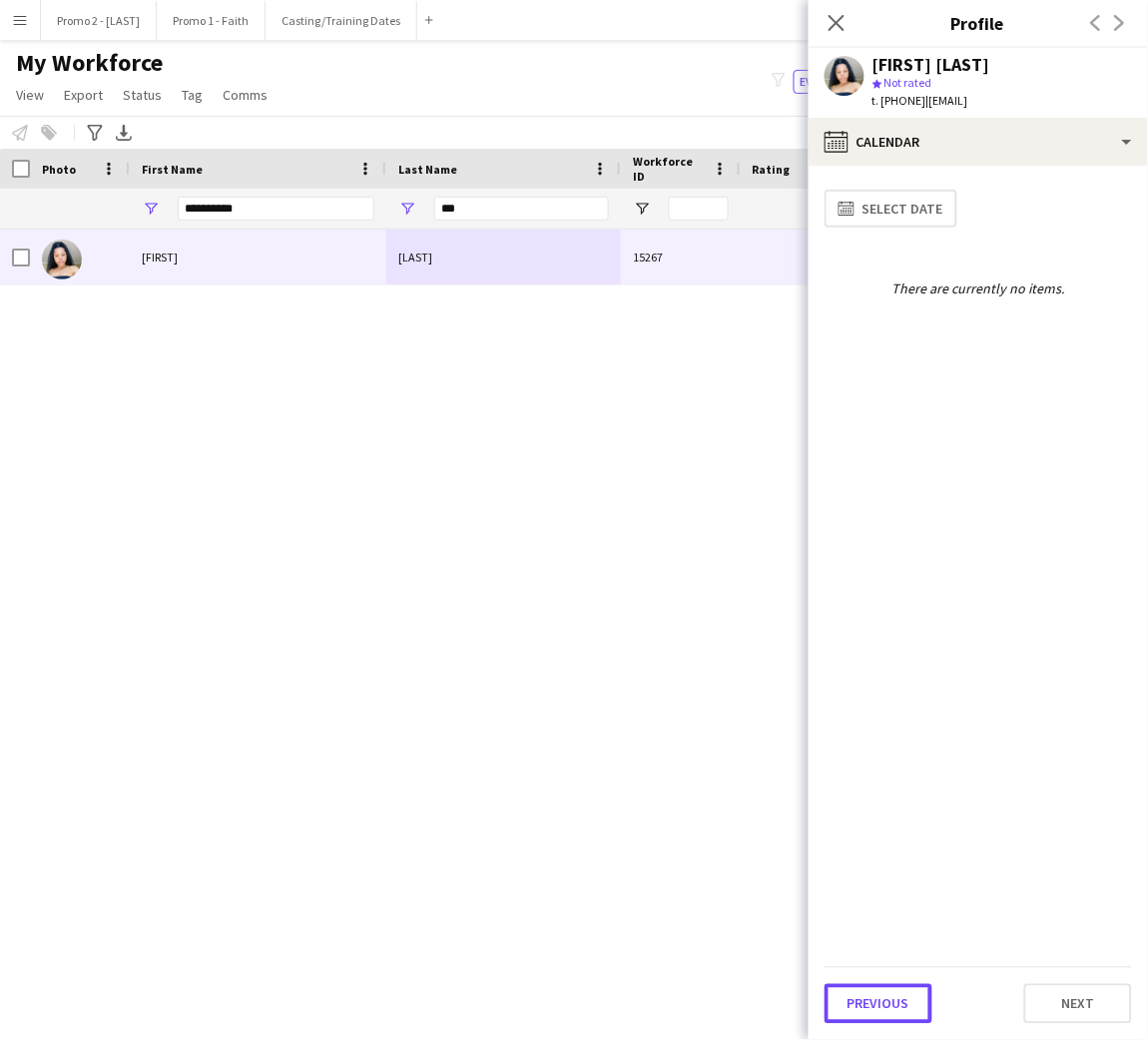 click on "Previous" 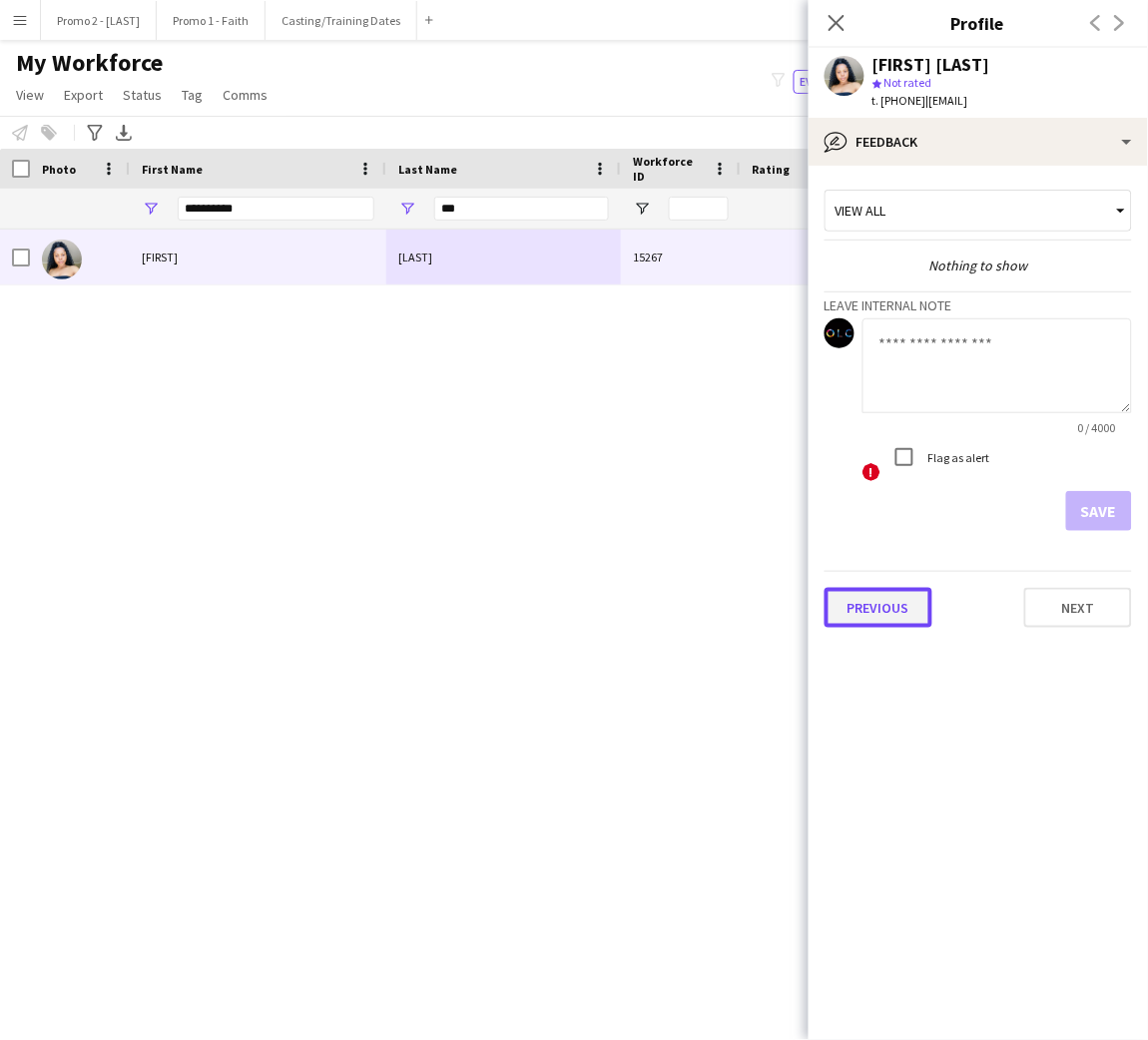 click on "Previous" 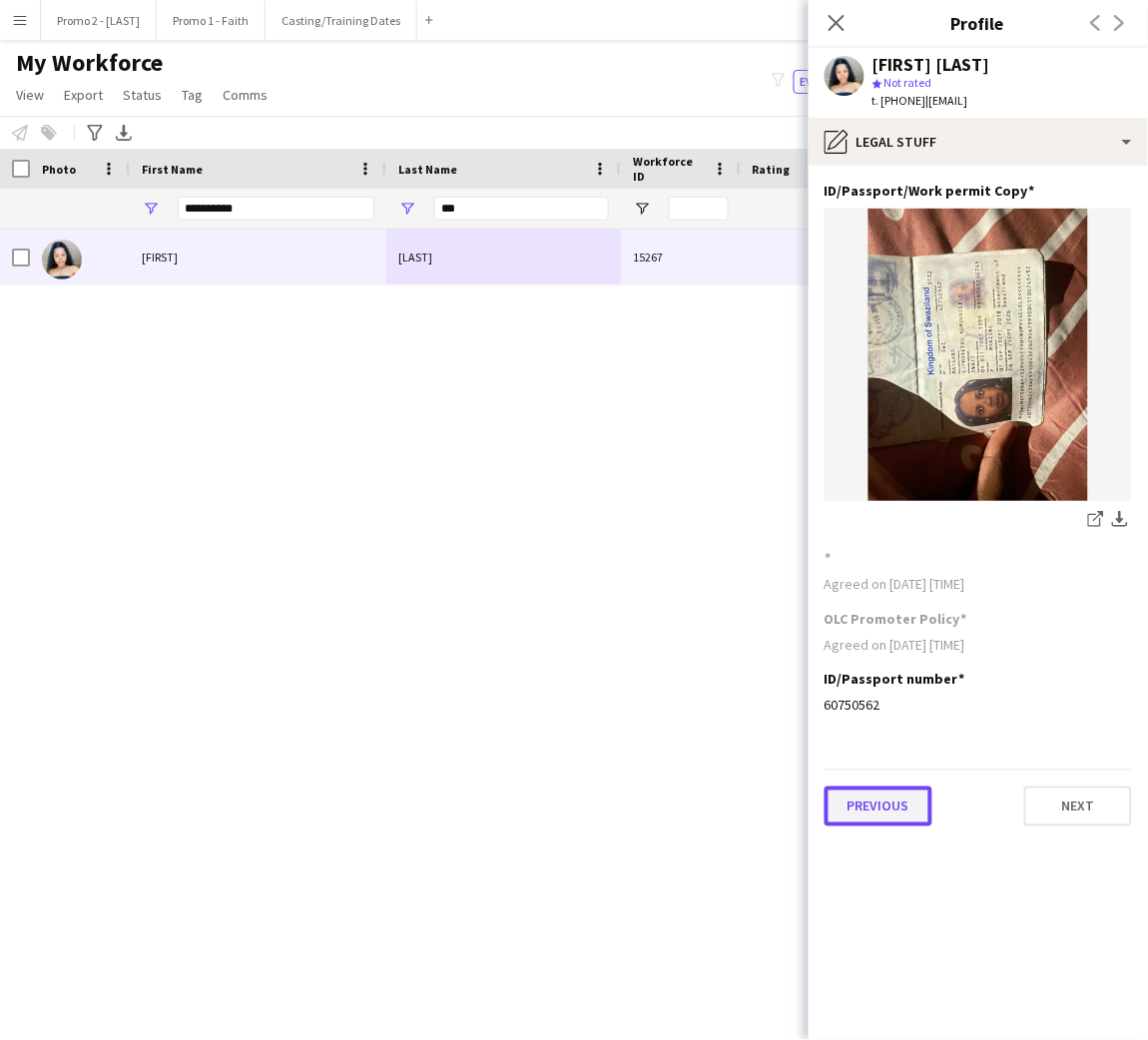 click on "Previous" 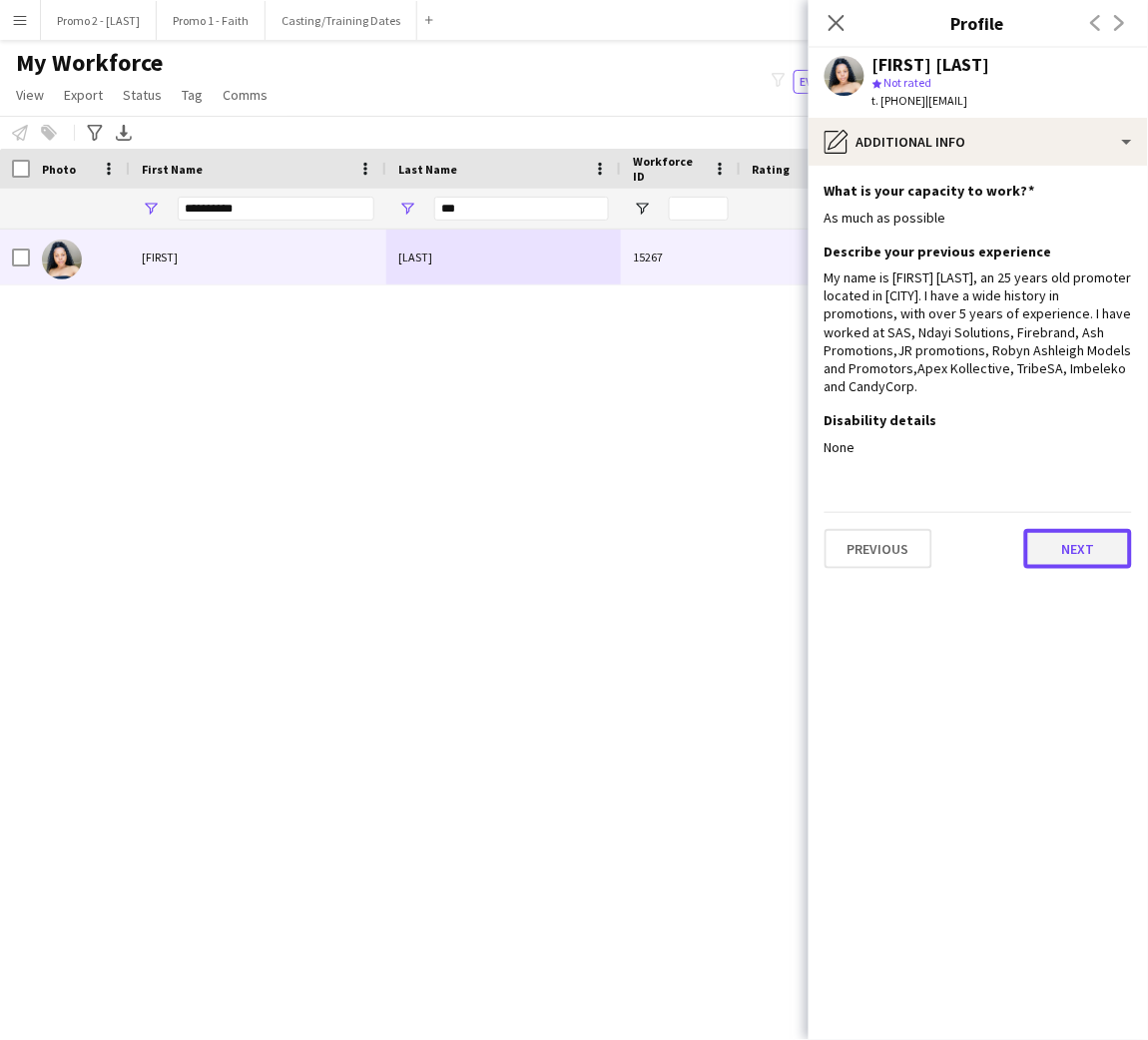click on "Next" 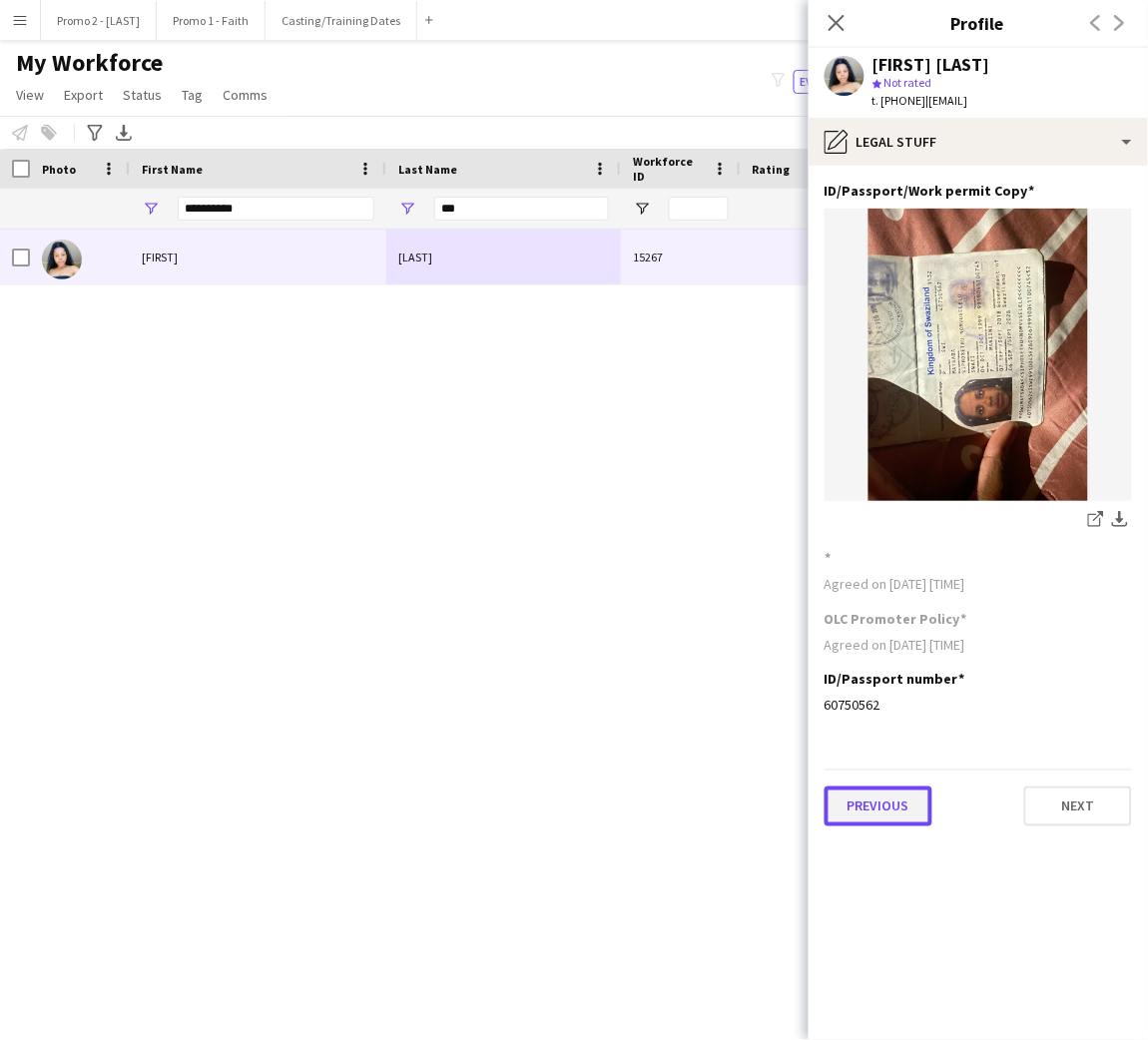 click on "Previous" 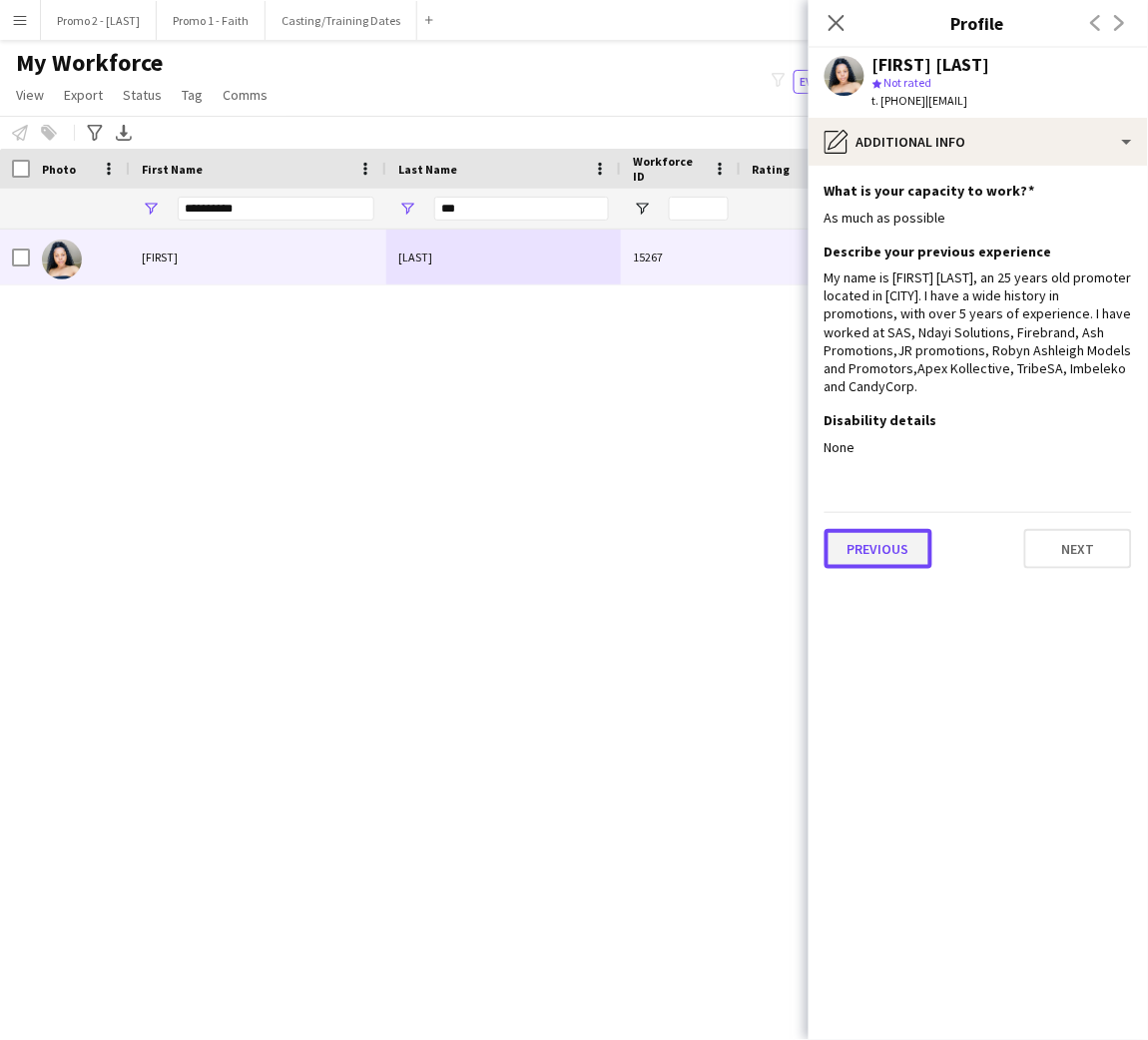 click on "Previous" 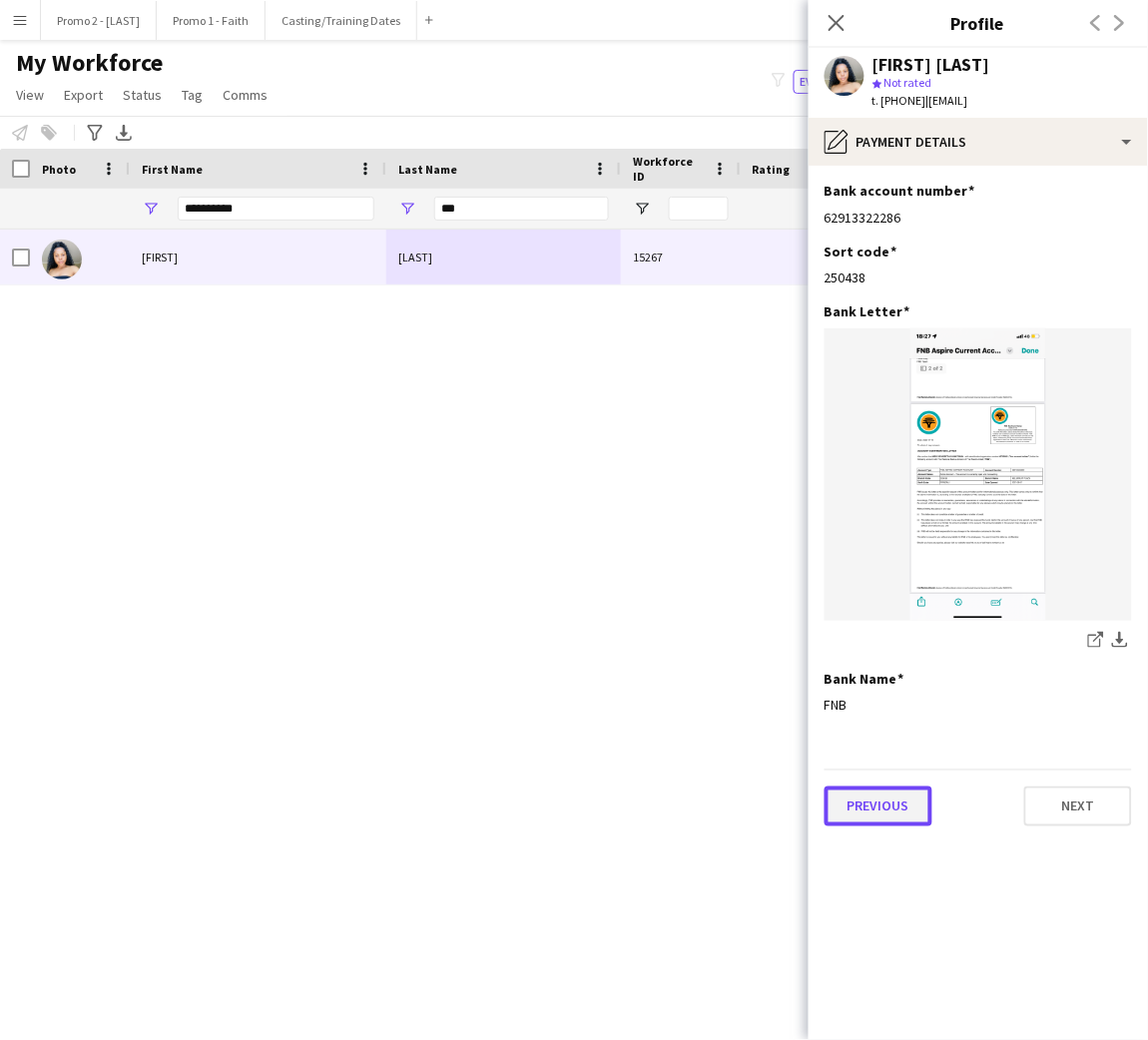click on "Previous" 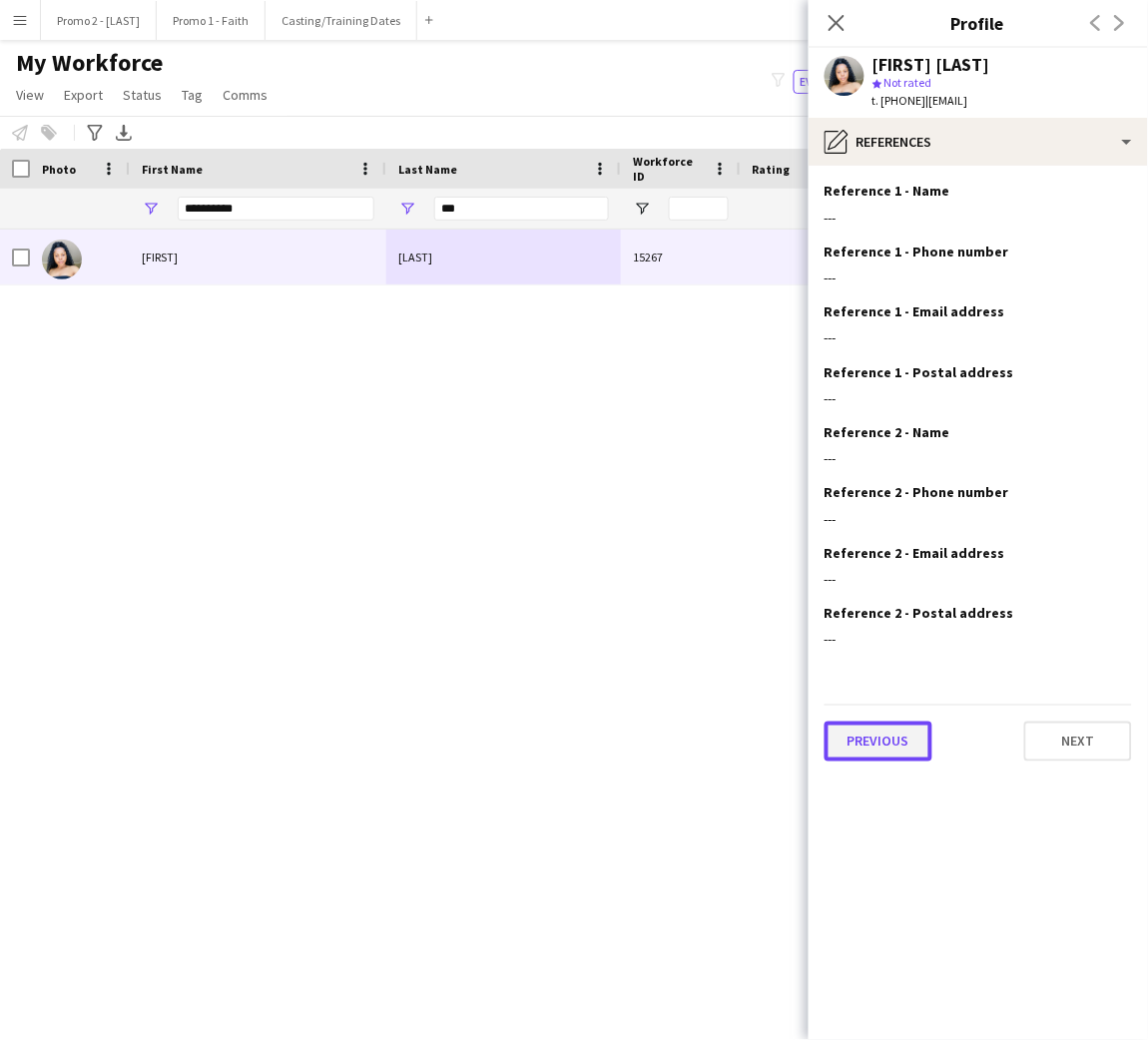 click on "Previous" 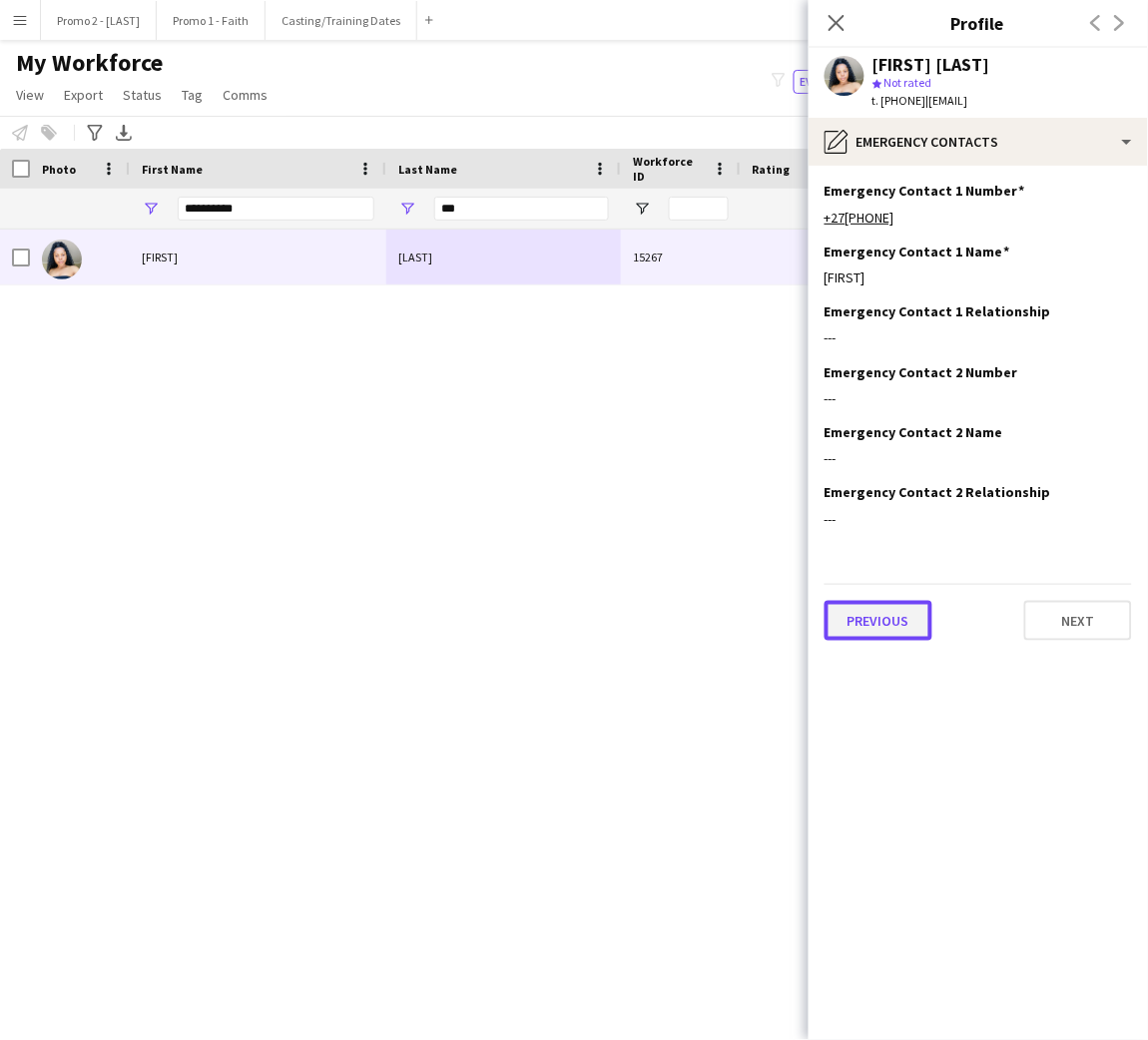 click on "Previous" 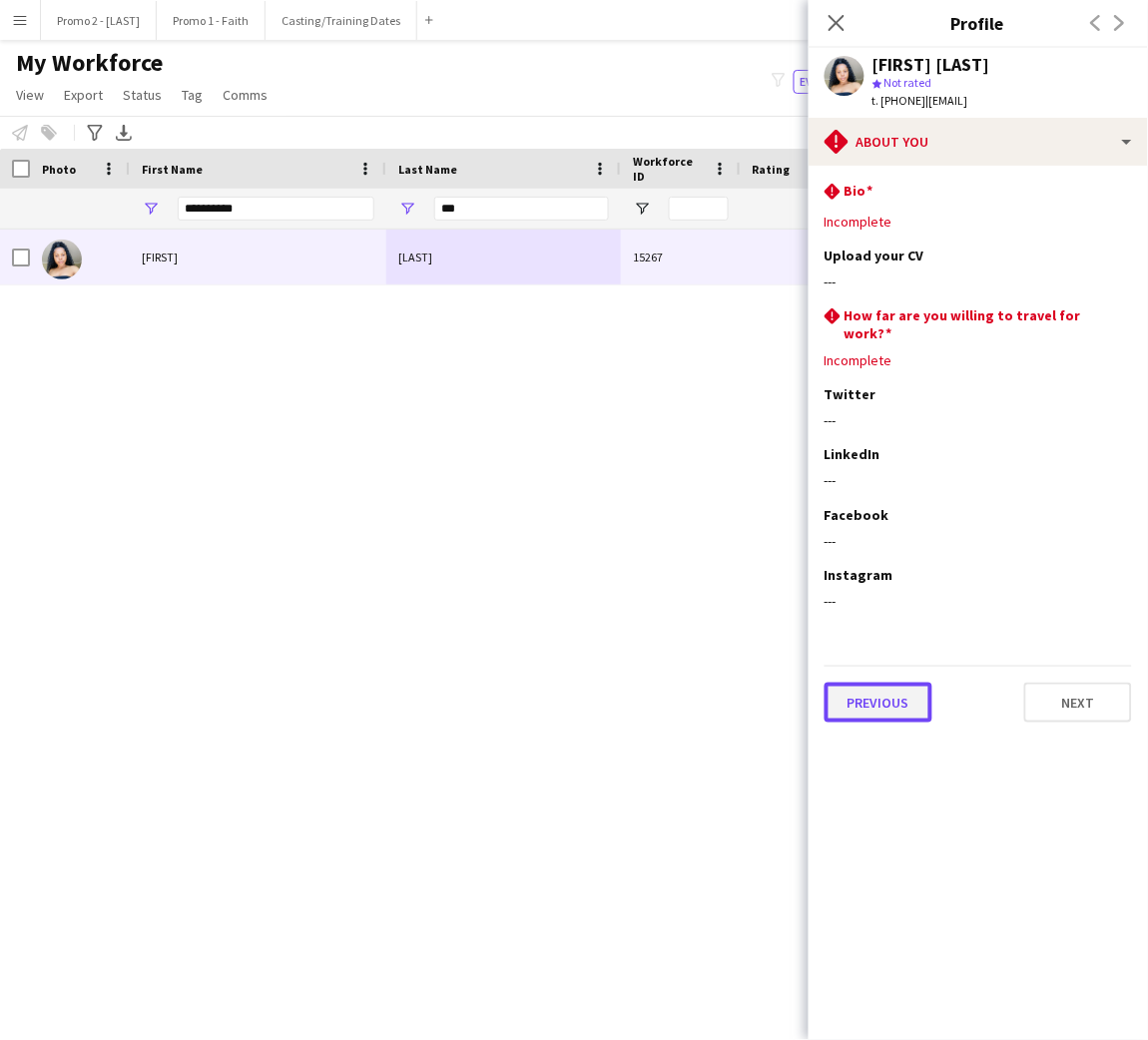 click on "Previous" 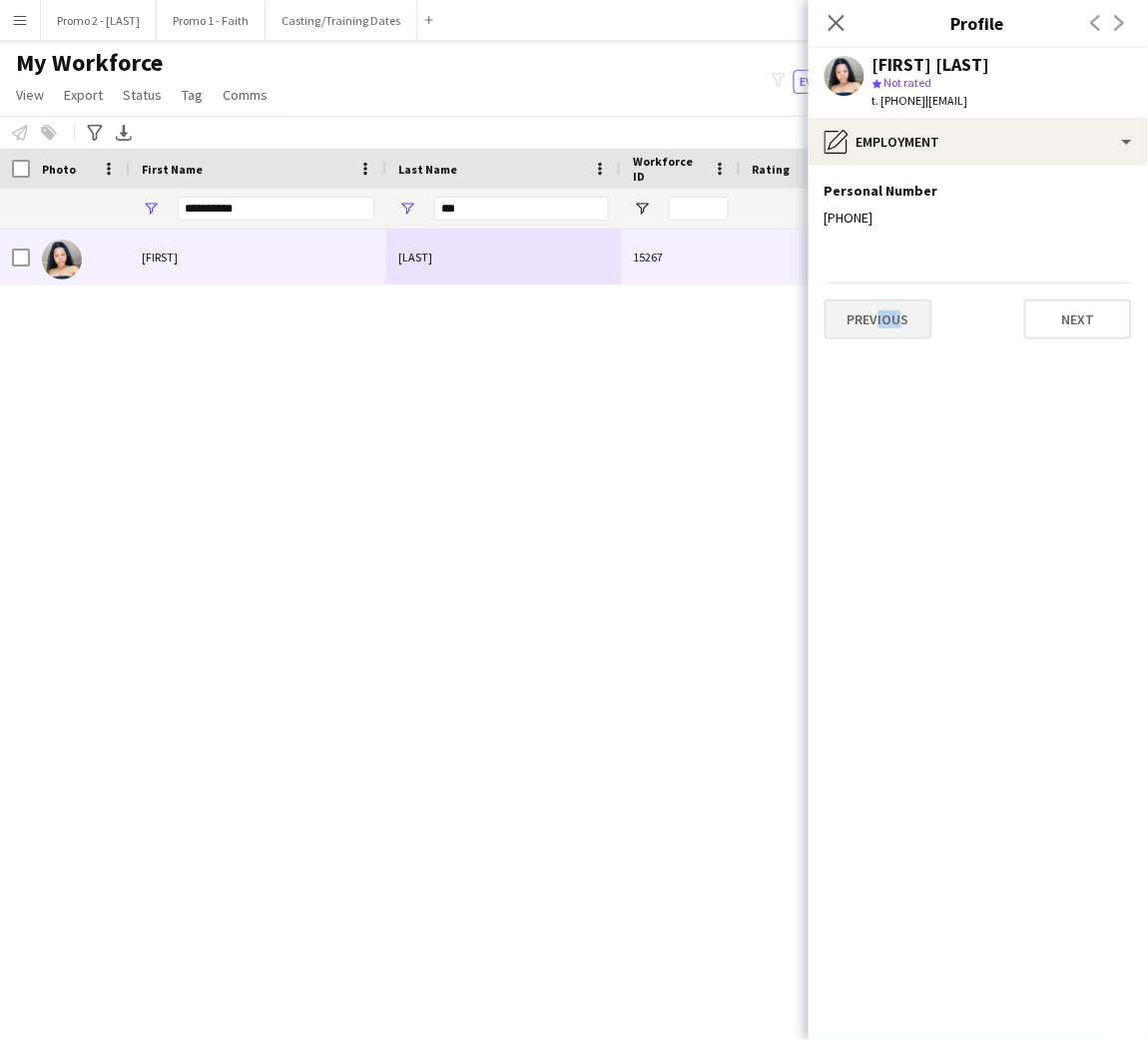 drag, startPoint x: 894, startPoint y: 371, endPoint x: 869, endPoint y: 321, distance: 55.9017 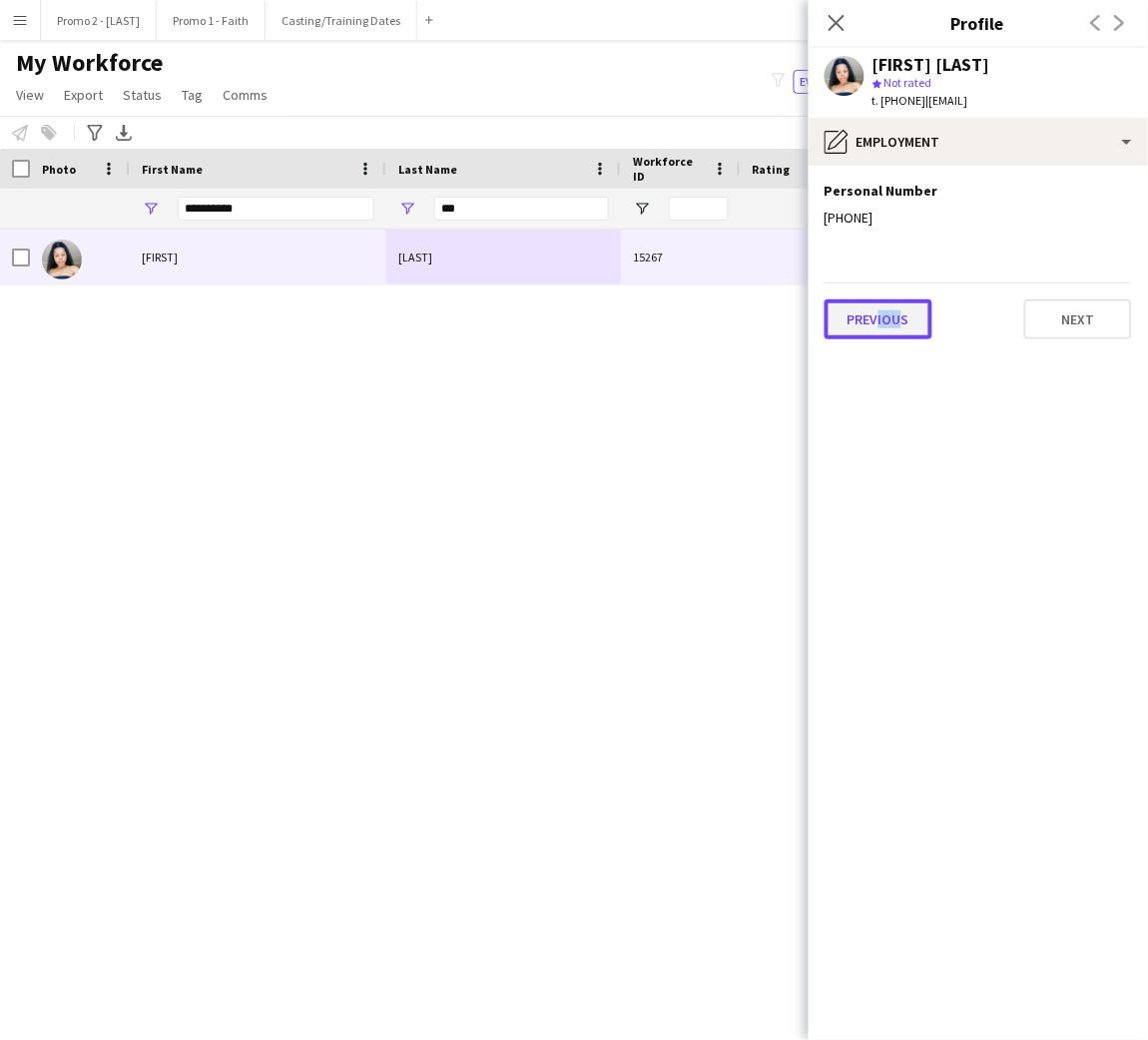 click on "Previous" 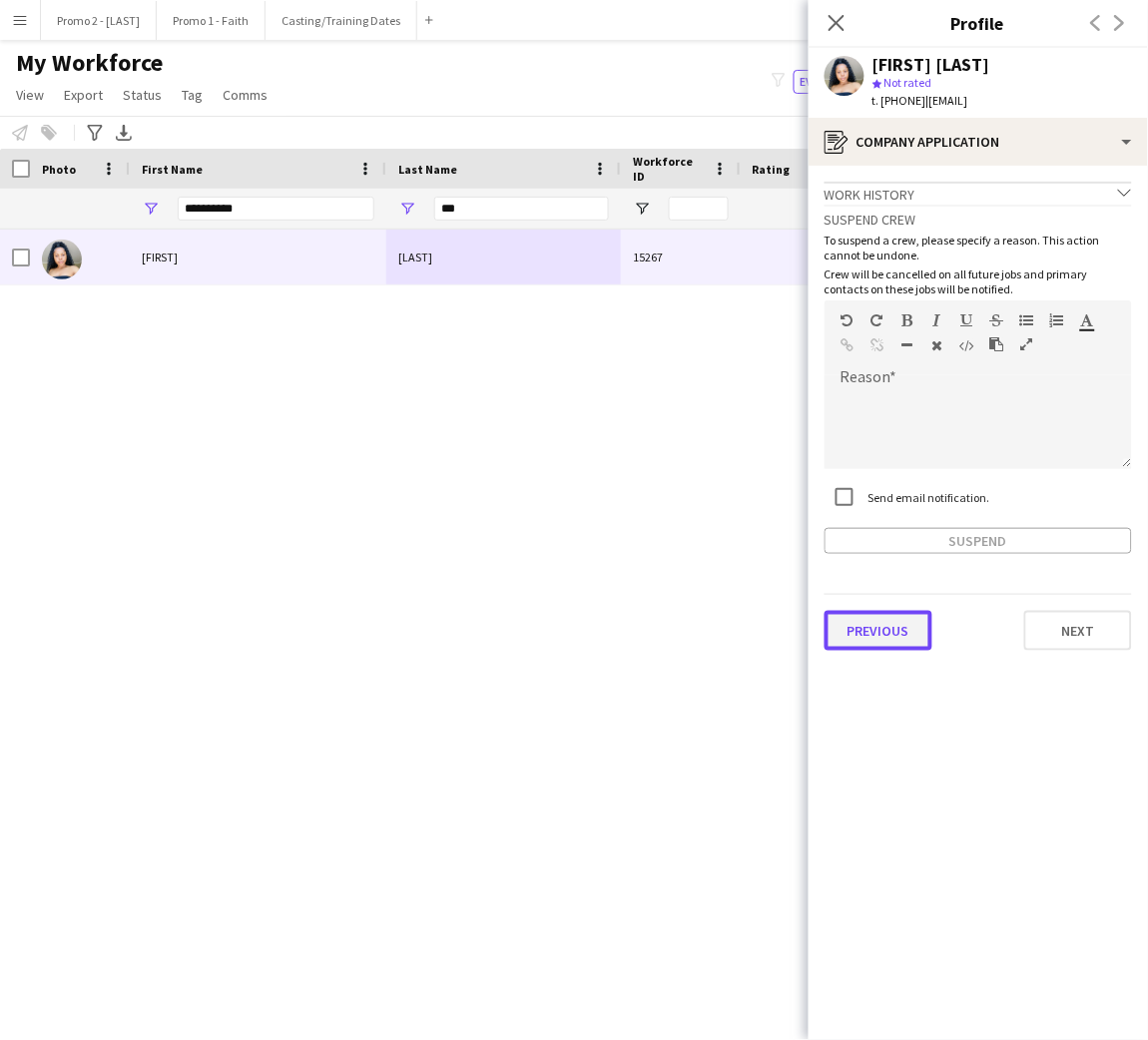 click on "Previous" 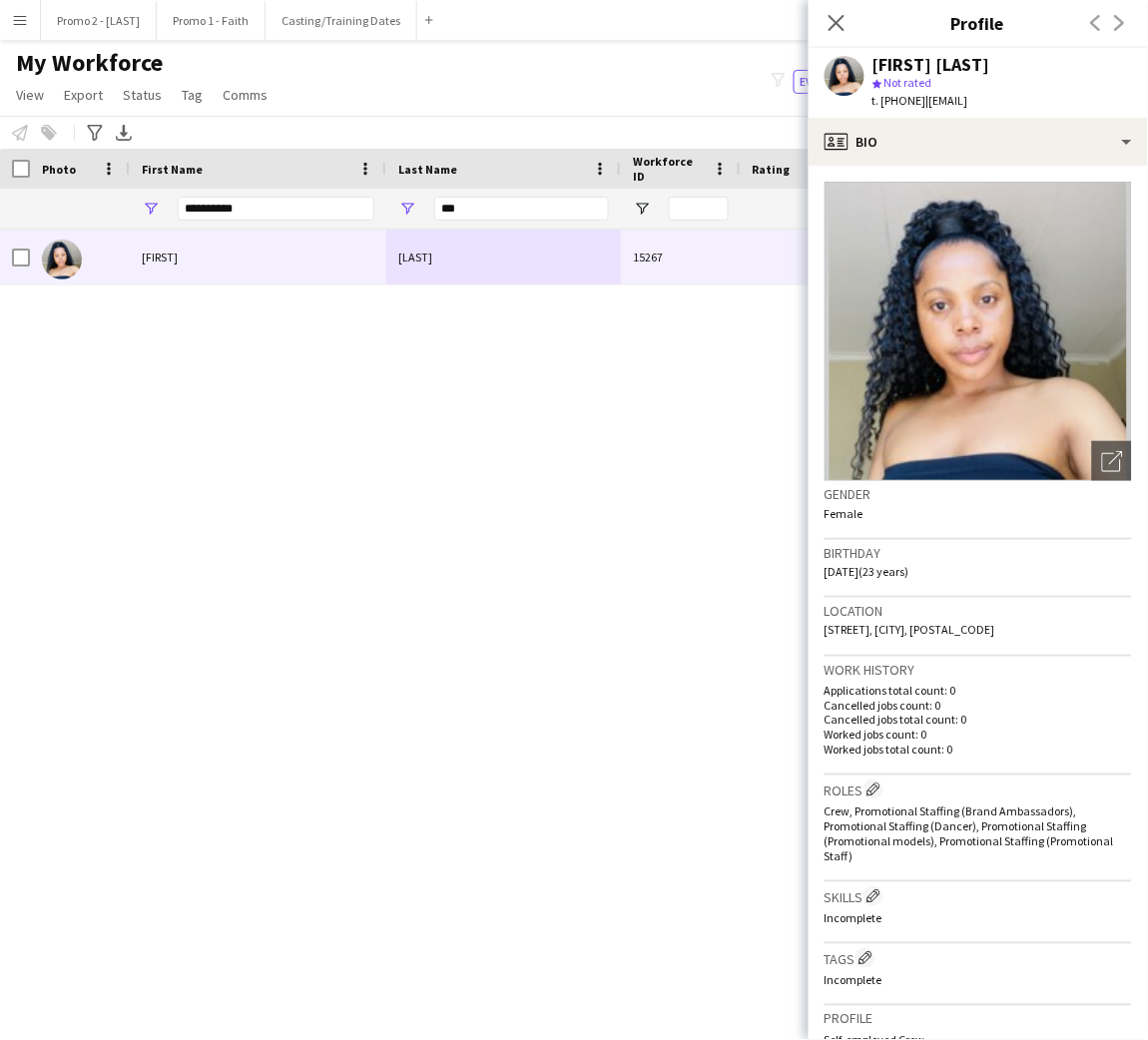 scroll, scrollTop: 435, scrollLeft: 0, axis: vertical 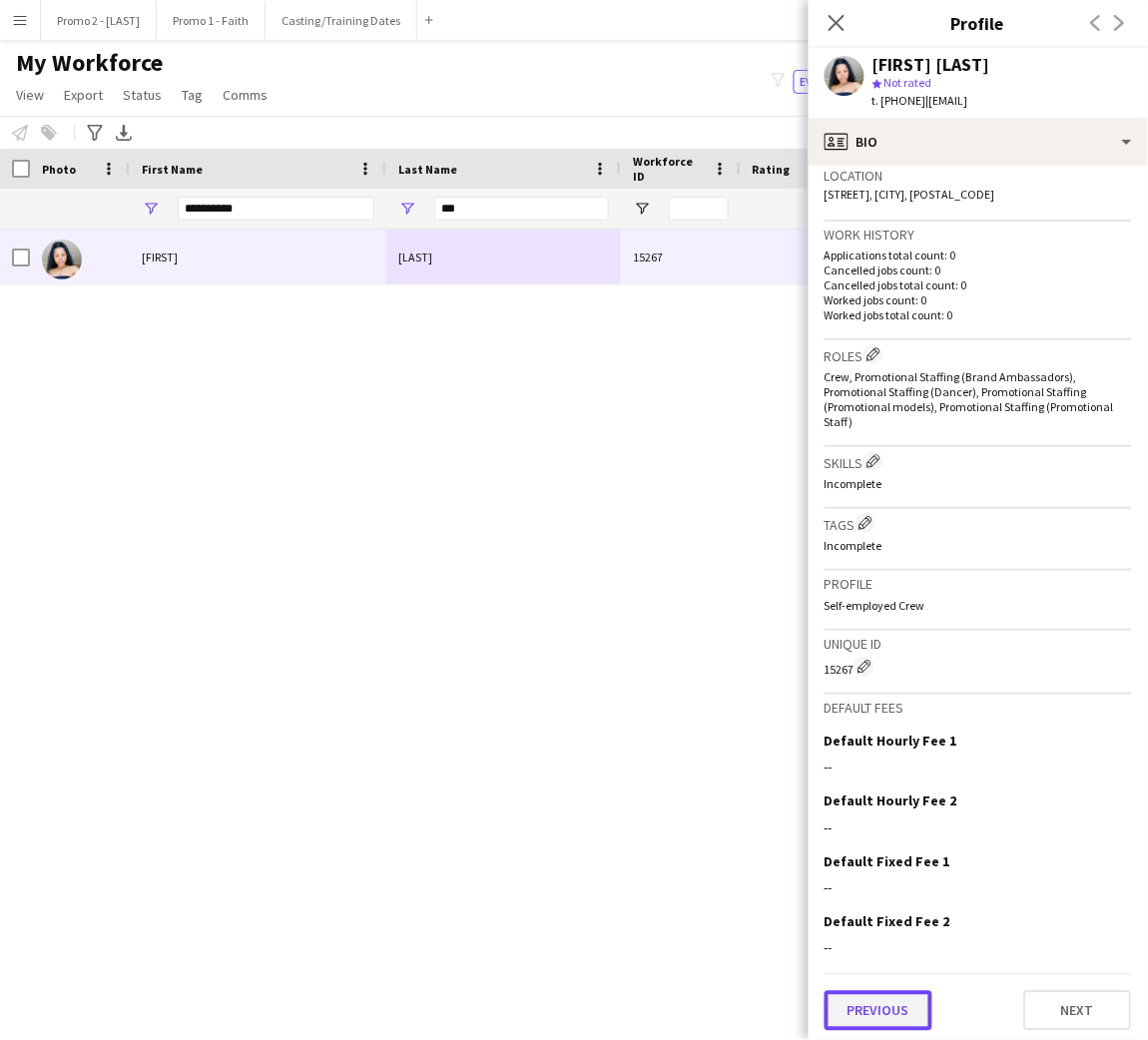 click on "Previous" 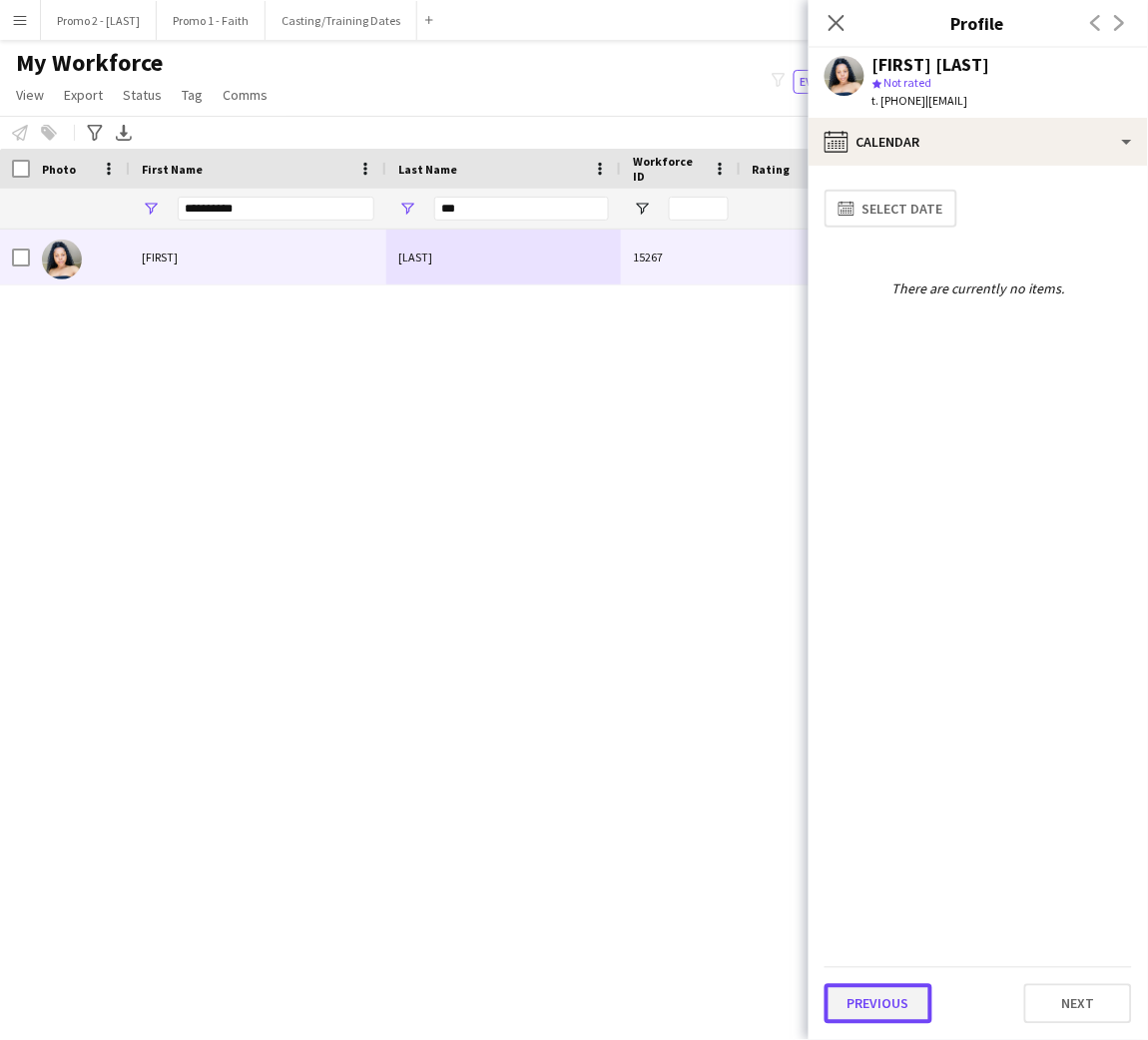click on "Previous" 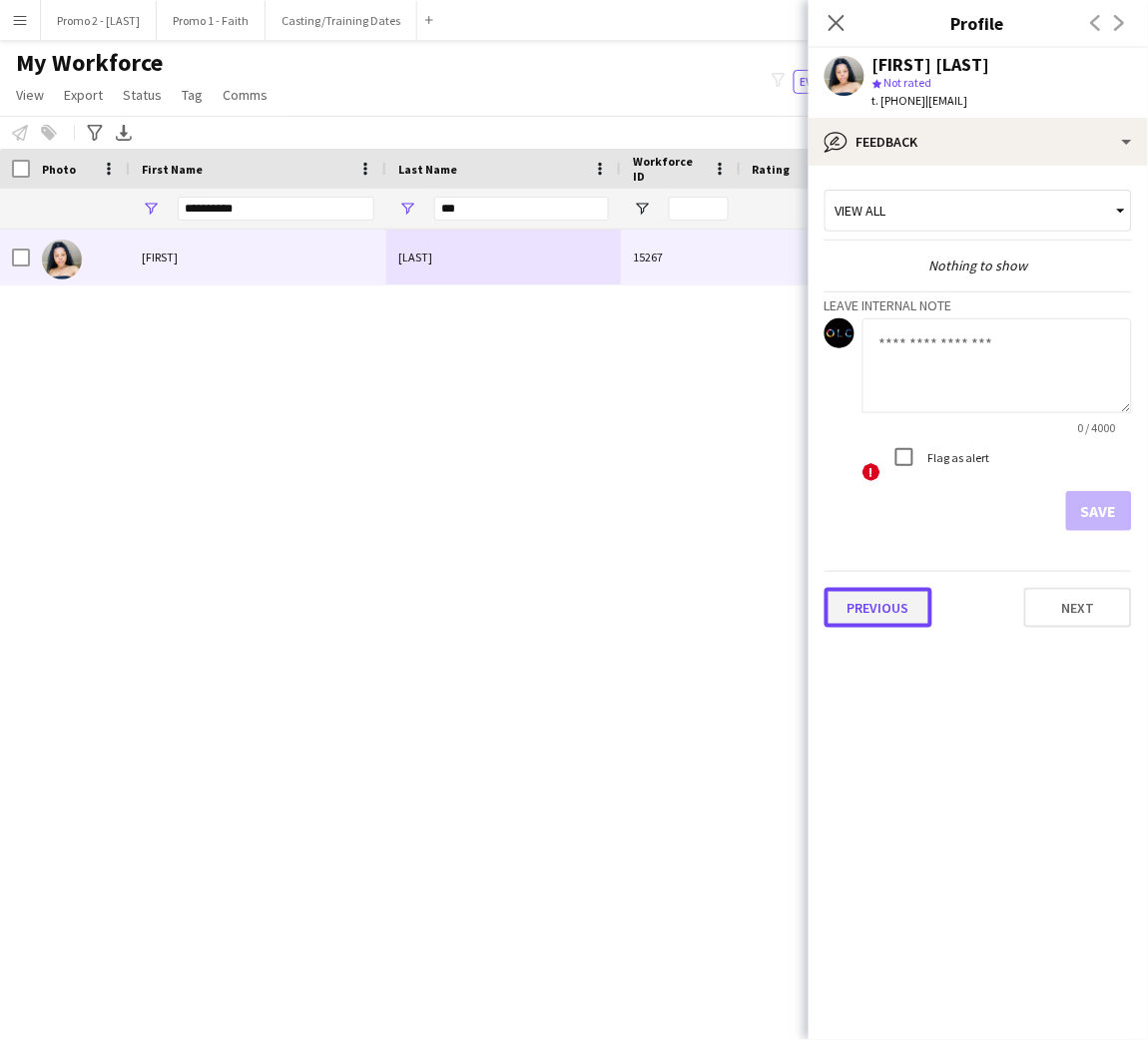 click on "Previous" 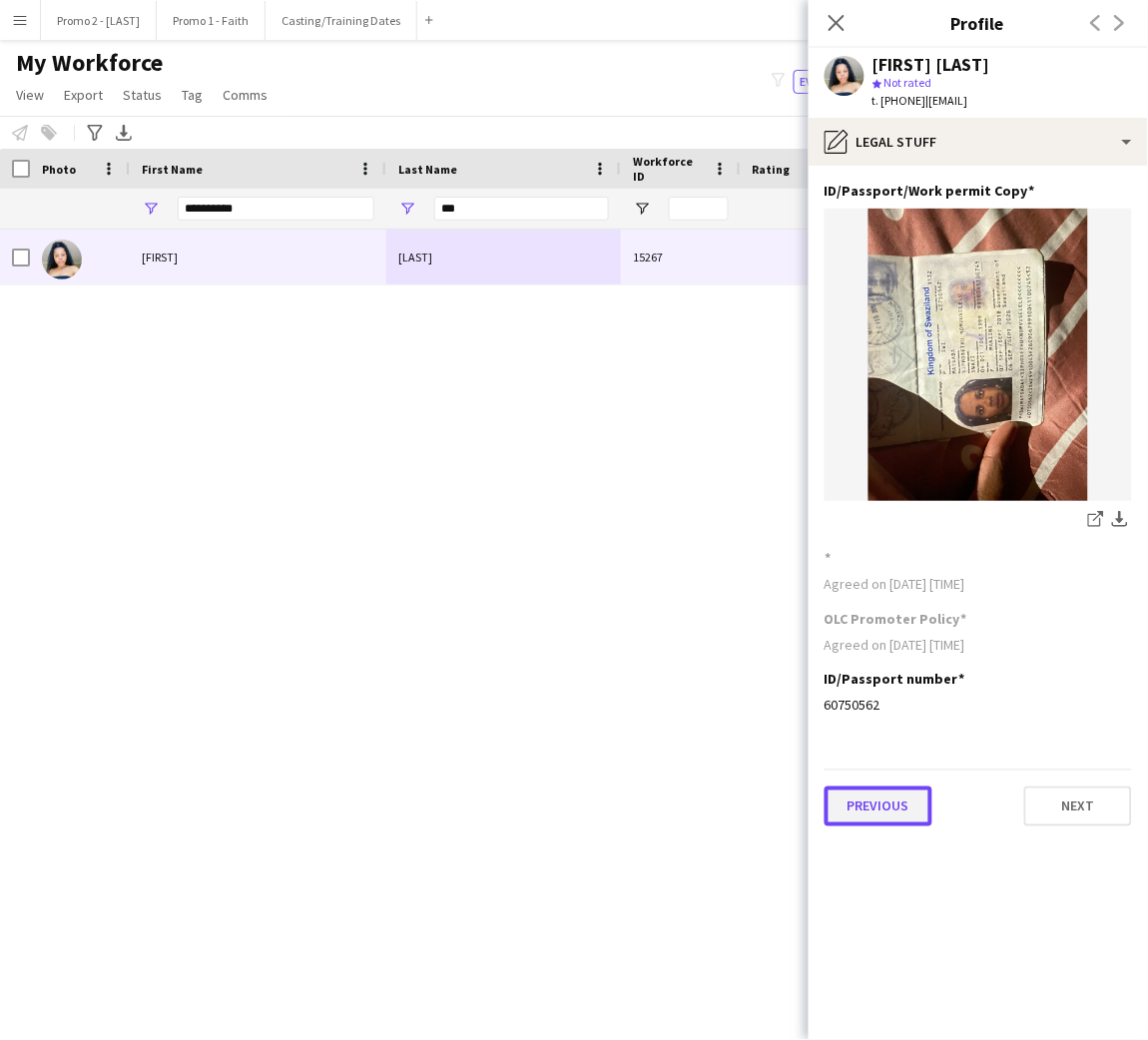 click on "Previous" 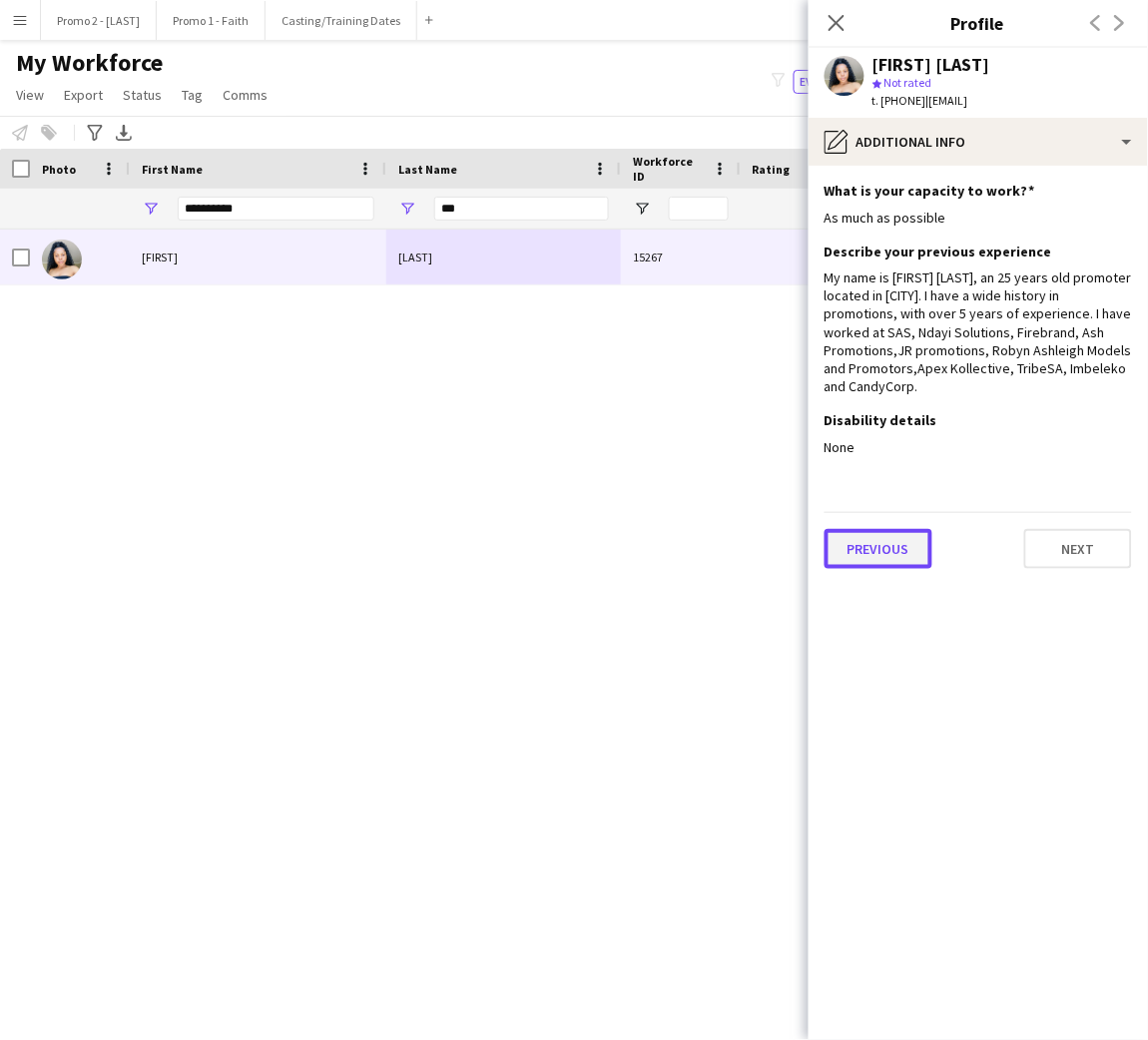 click on "Previous" 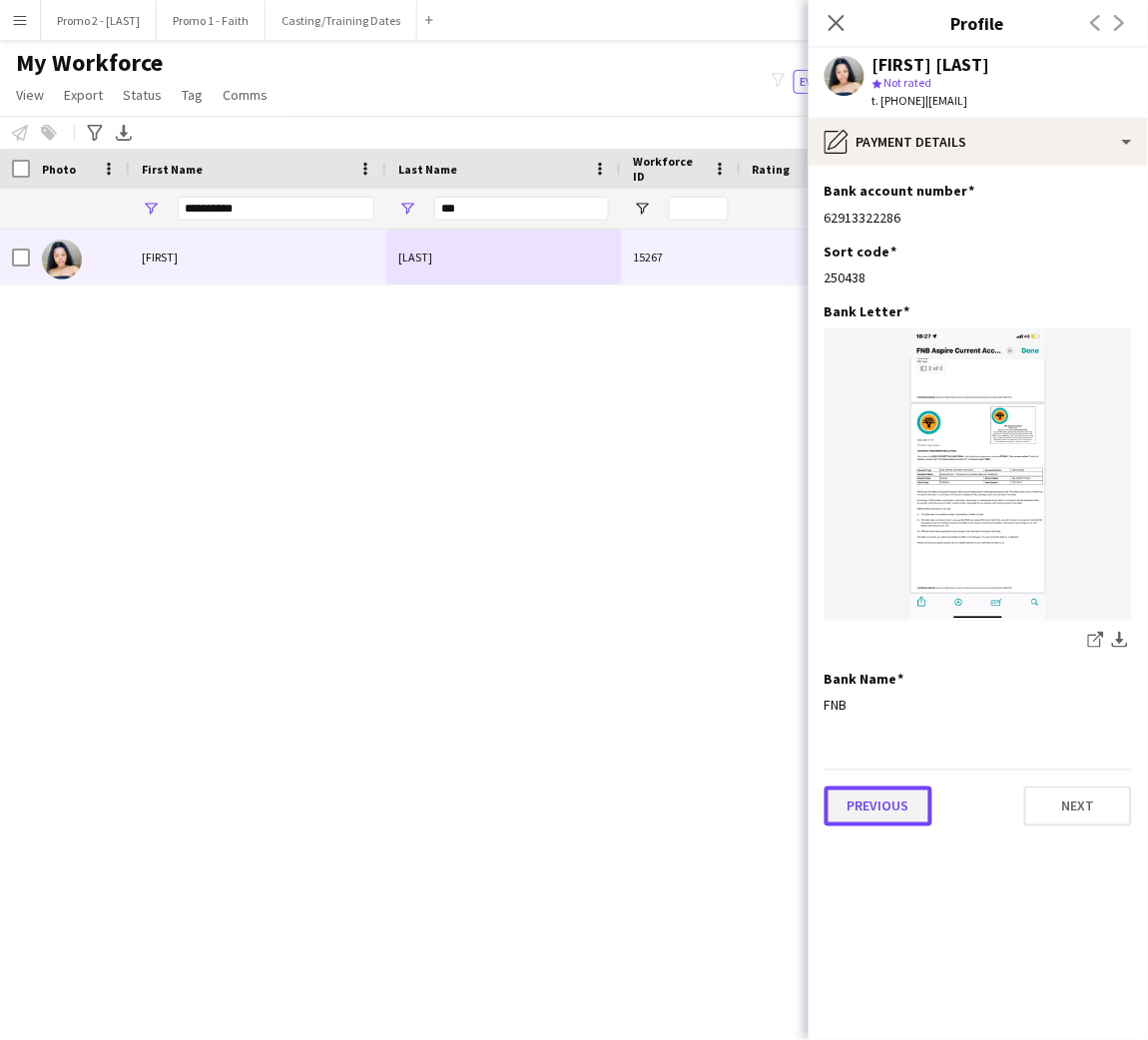 click on "Previous" 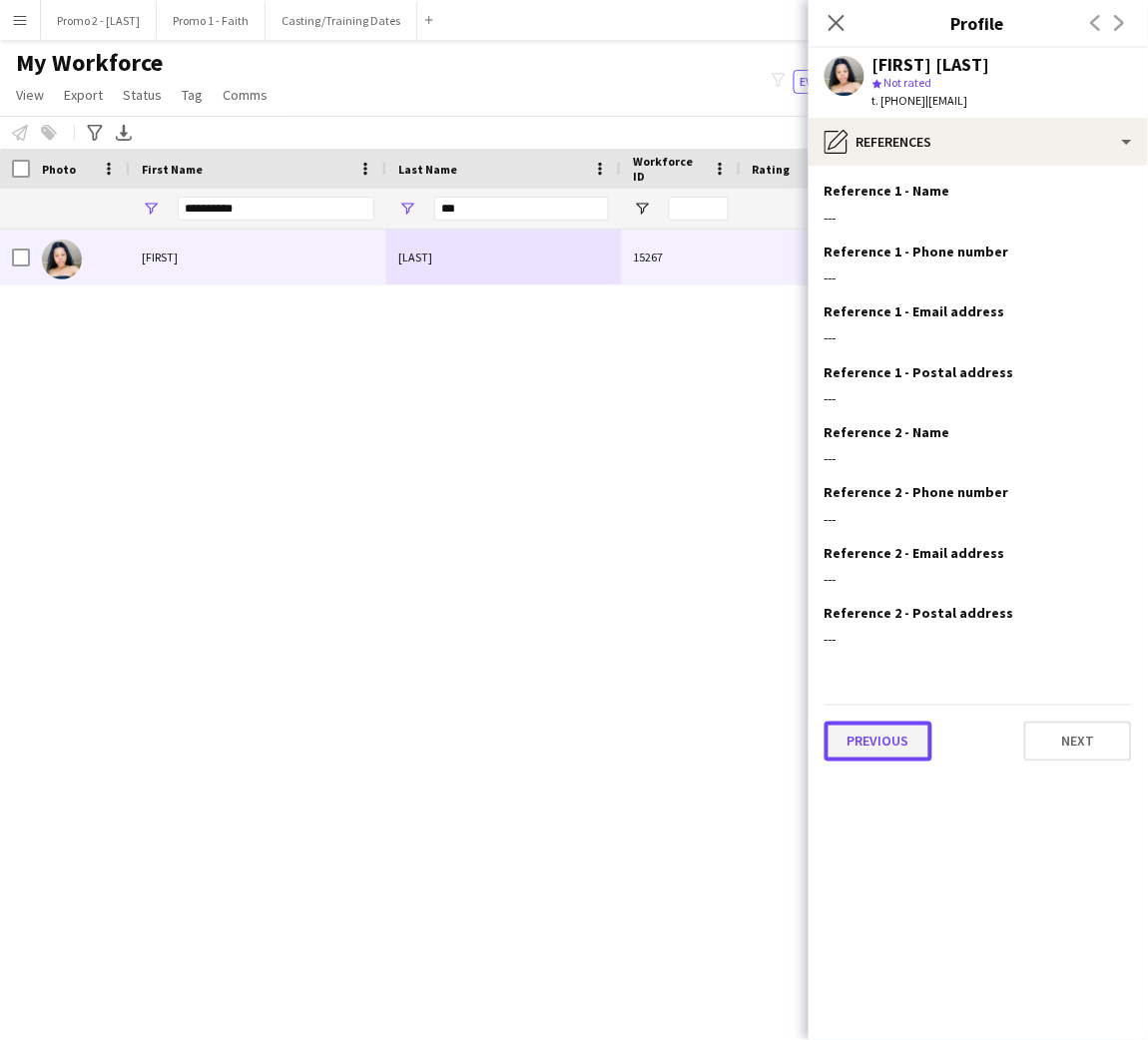 click on "Previous" 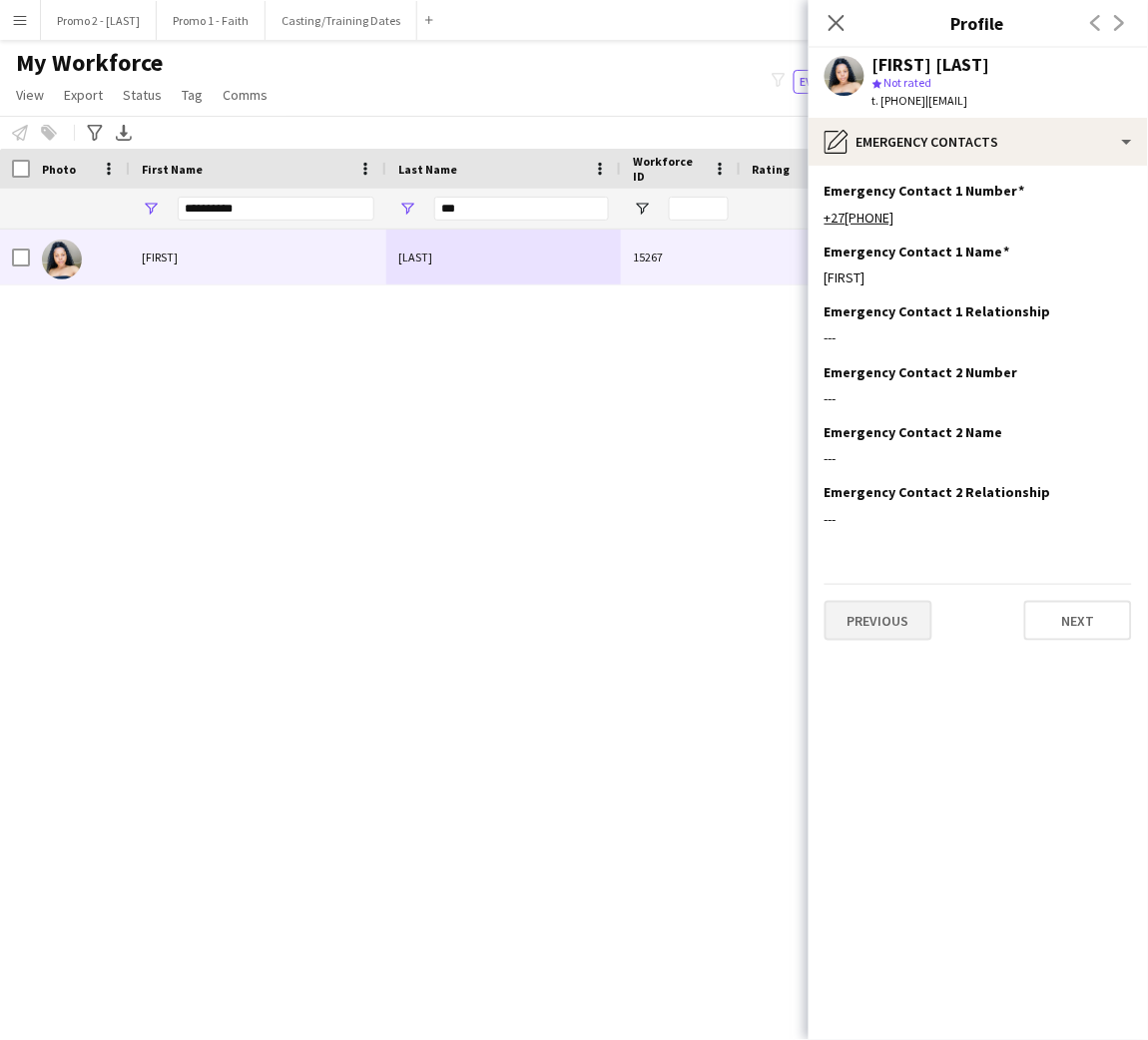 click on "Emergency Contact 1 Number
Edit this field
[PHONE]  Emergency Contact 1 Name
Edit this field
[FIRST]   Emergency Contact 1 Relationship
Edit this field
---  Emergency Contact 2 Number
Edit this field
---  Emergency Contact 2 Name
Edit this field
---  Emergency Contact 2 Relationship
Edit this field
---   Previous   Next" 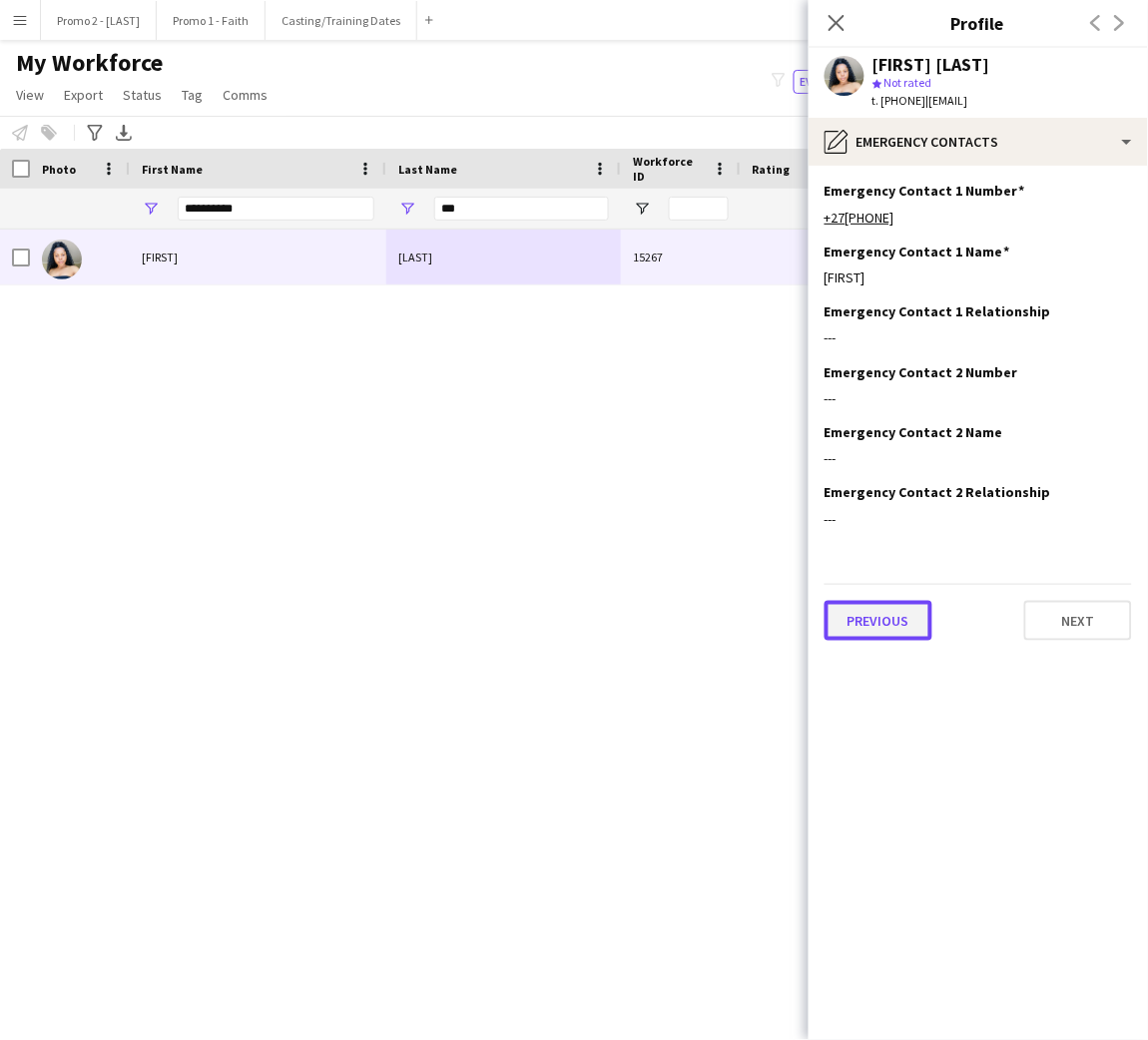 click on "Previous" 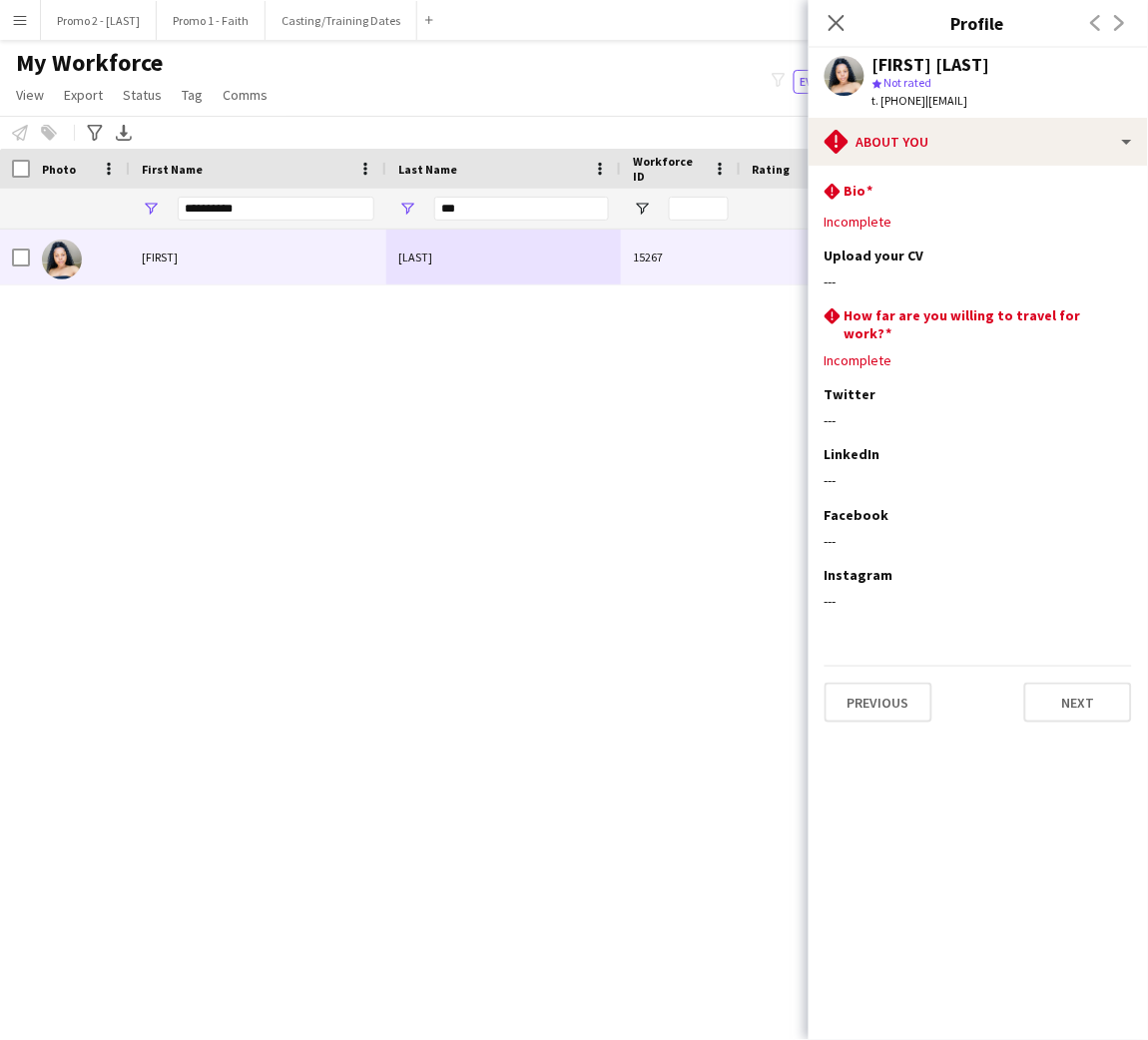 click on "Menu" at bounding box center (20, 20) 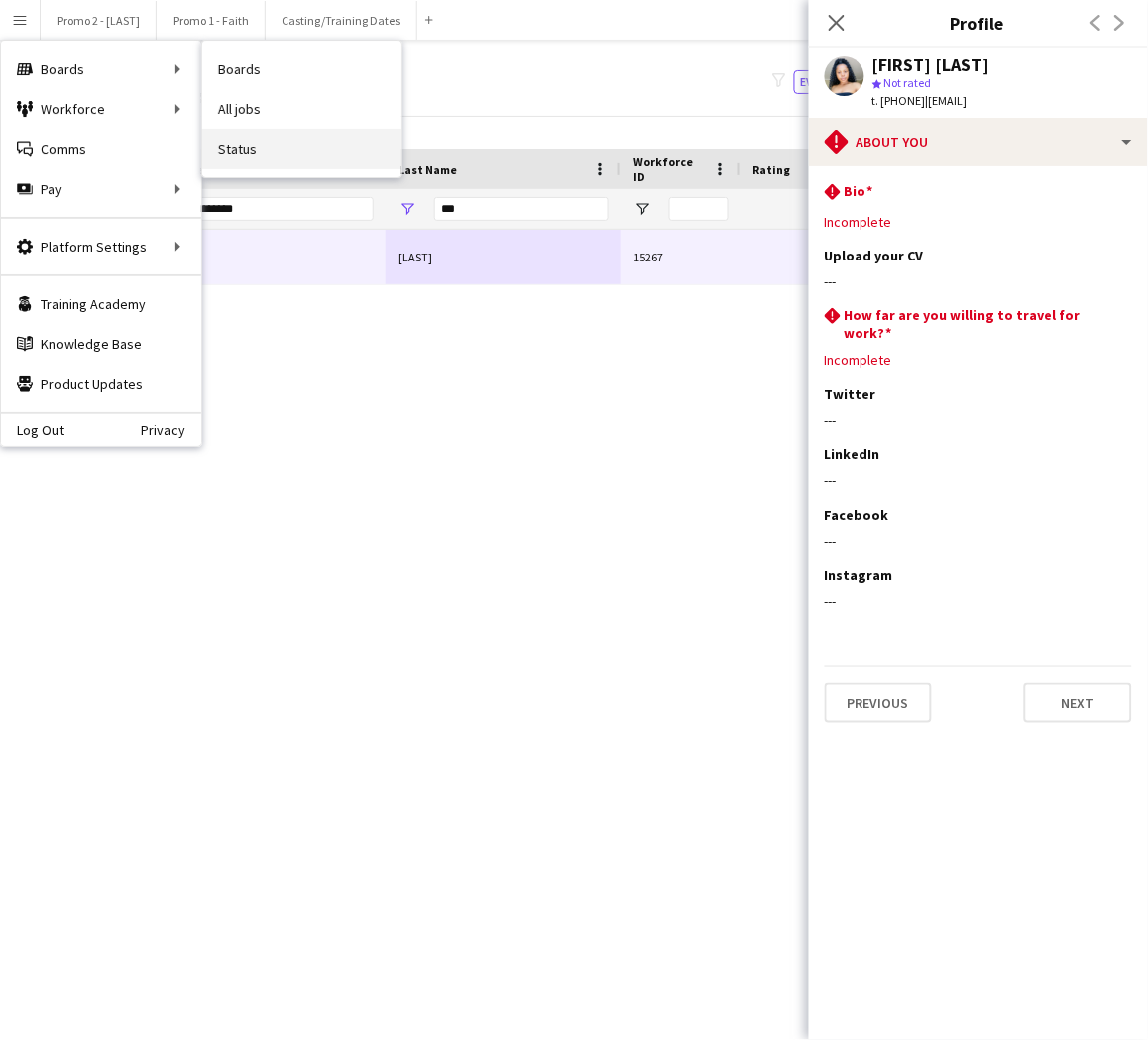 click on "Status" at bounding box center (301, 149) 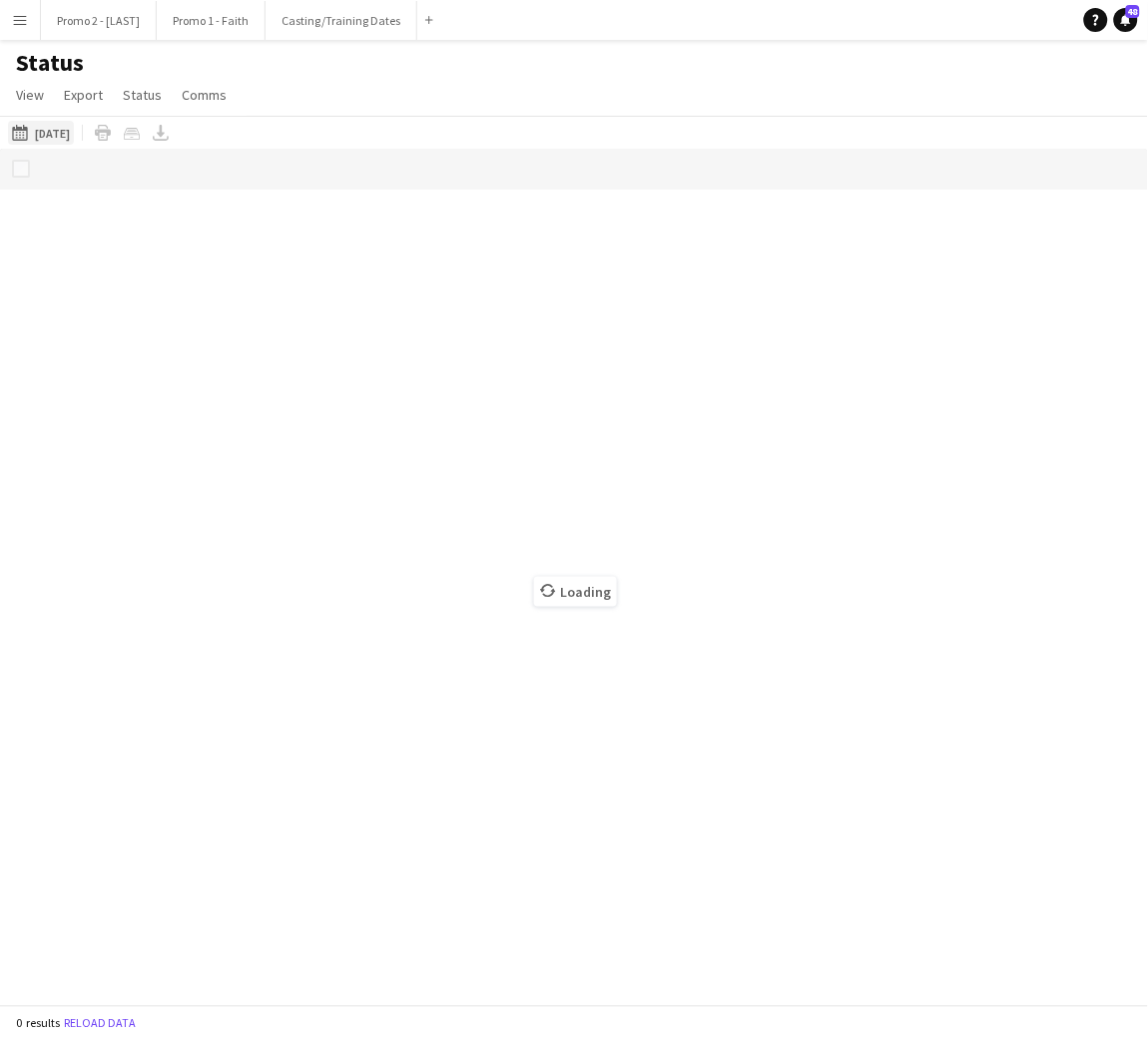 click on "[DATE] to [DATE]
[DATE]" 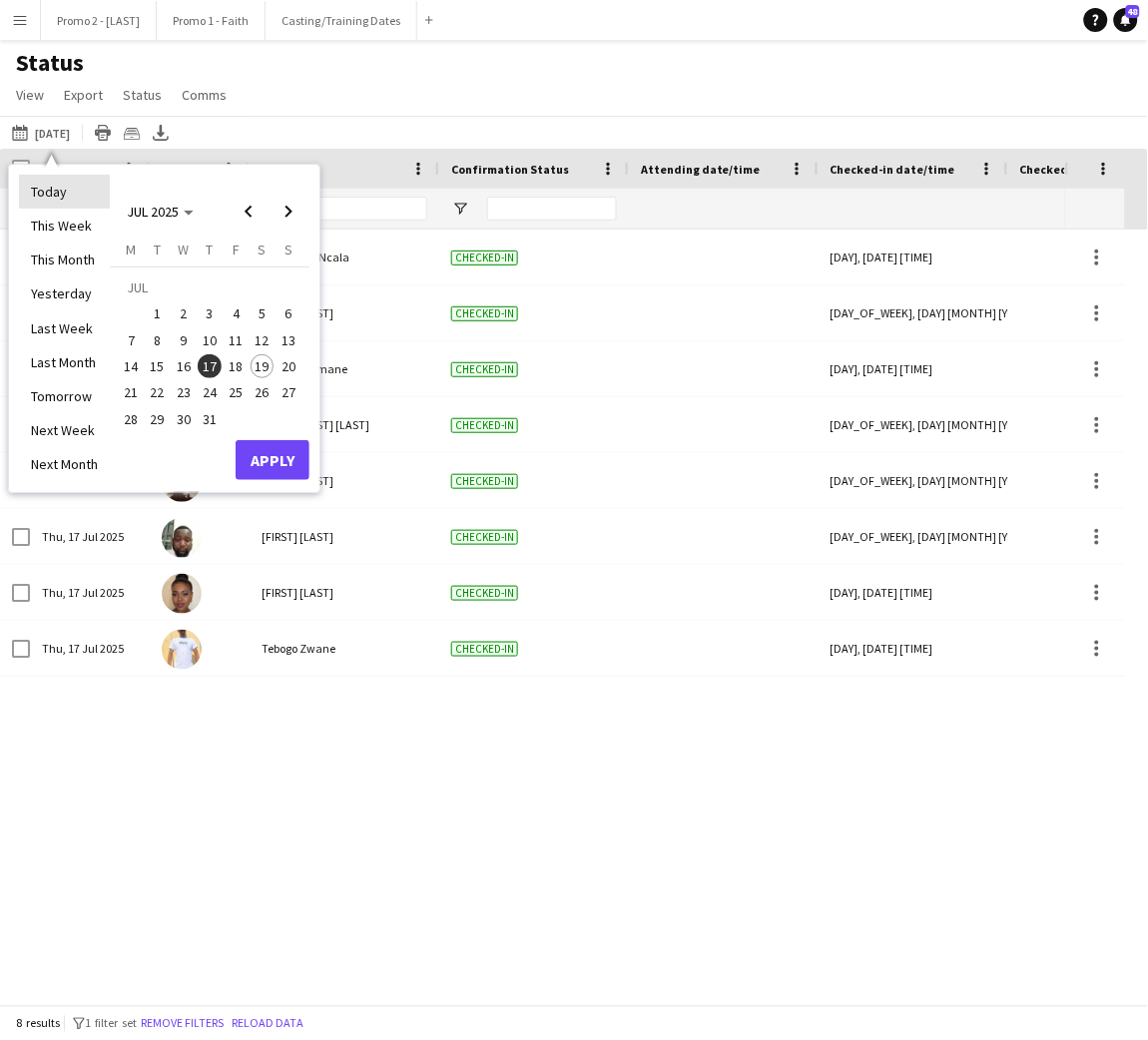 click on "Today" at bounding box center [64, 192] 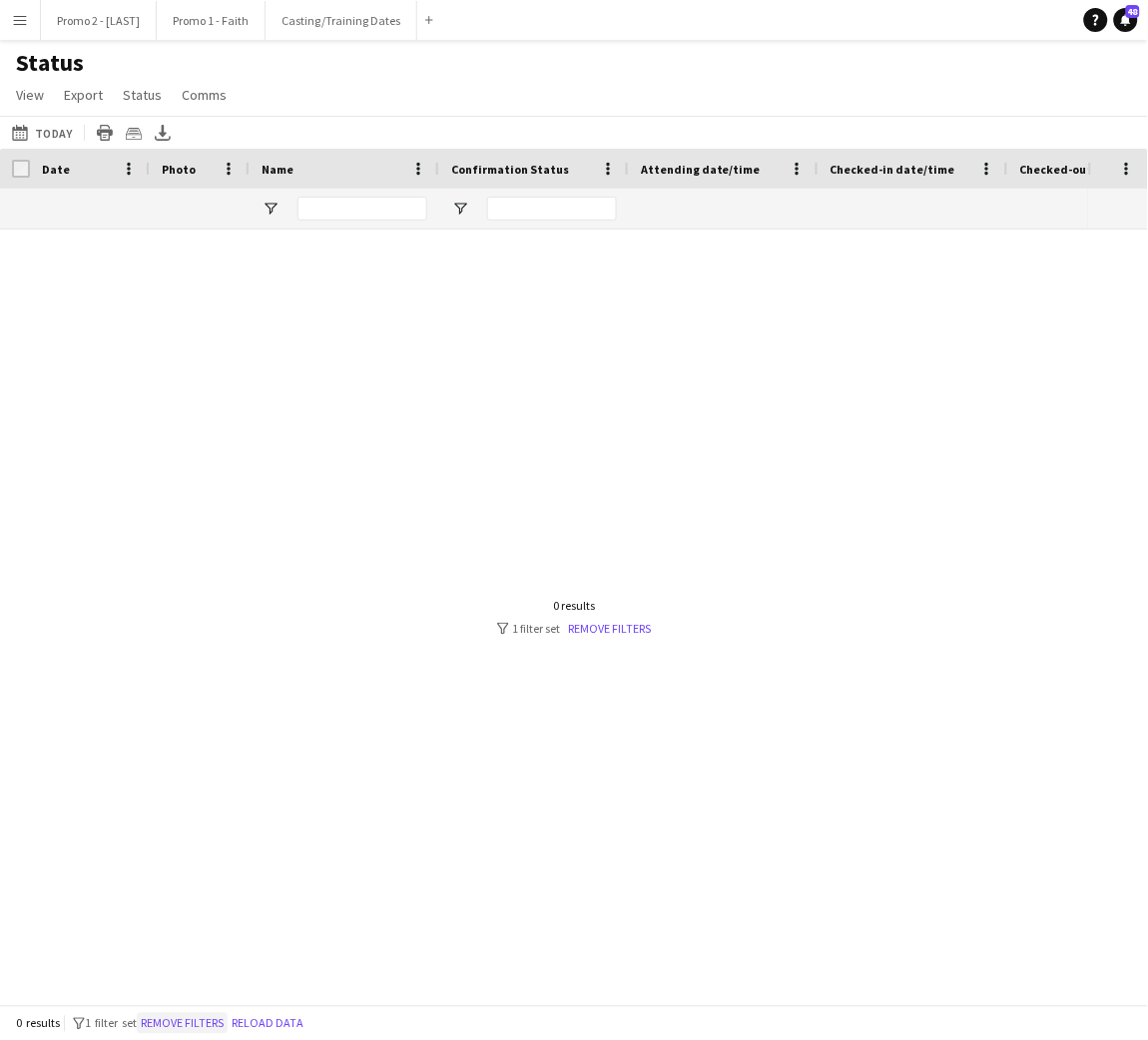 click on "Remove filters" 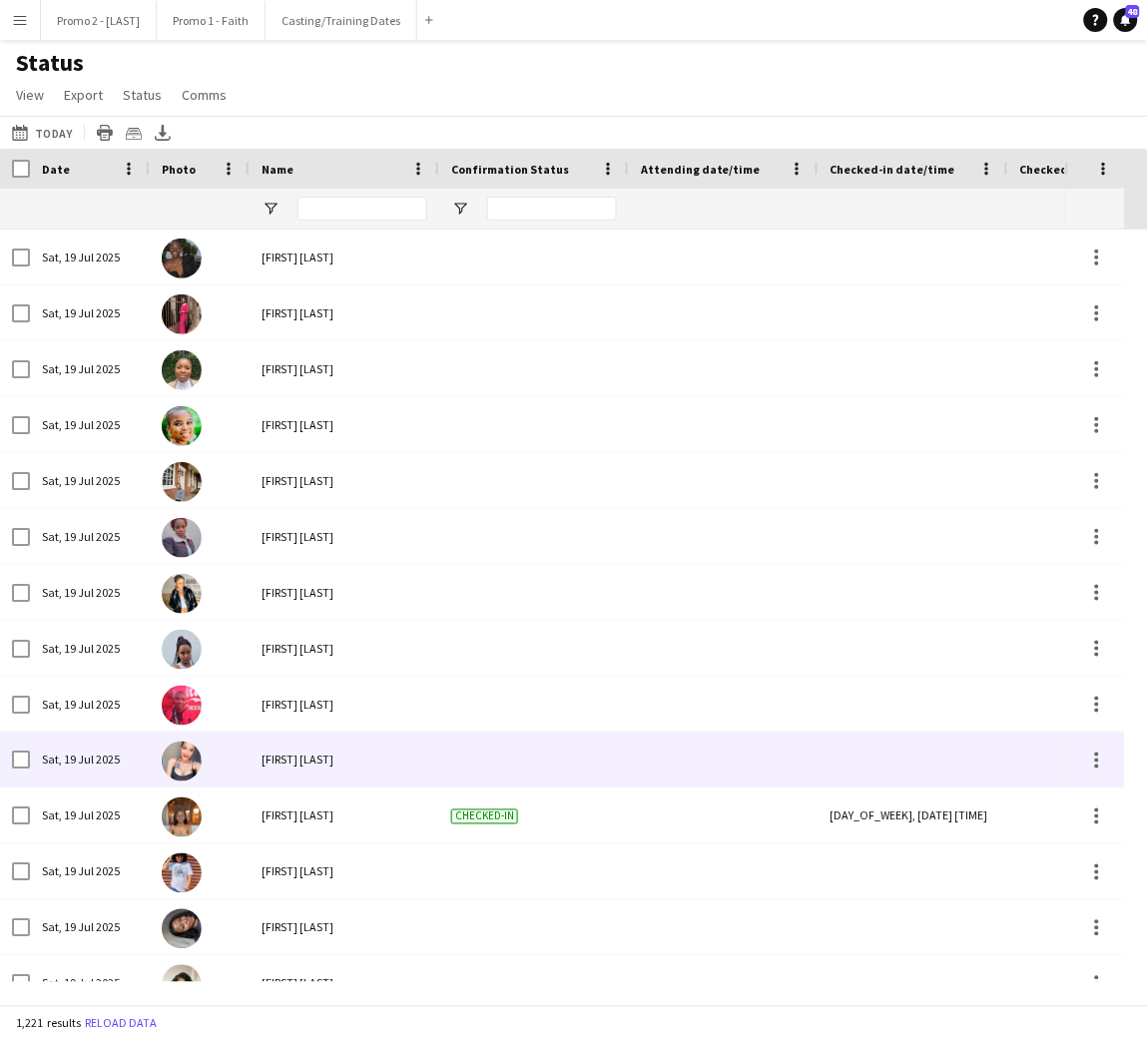 click at bounding box center (913, 760) 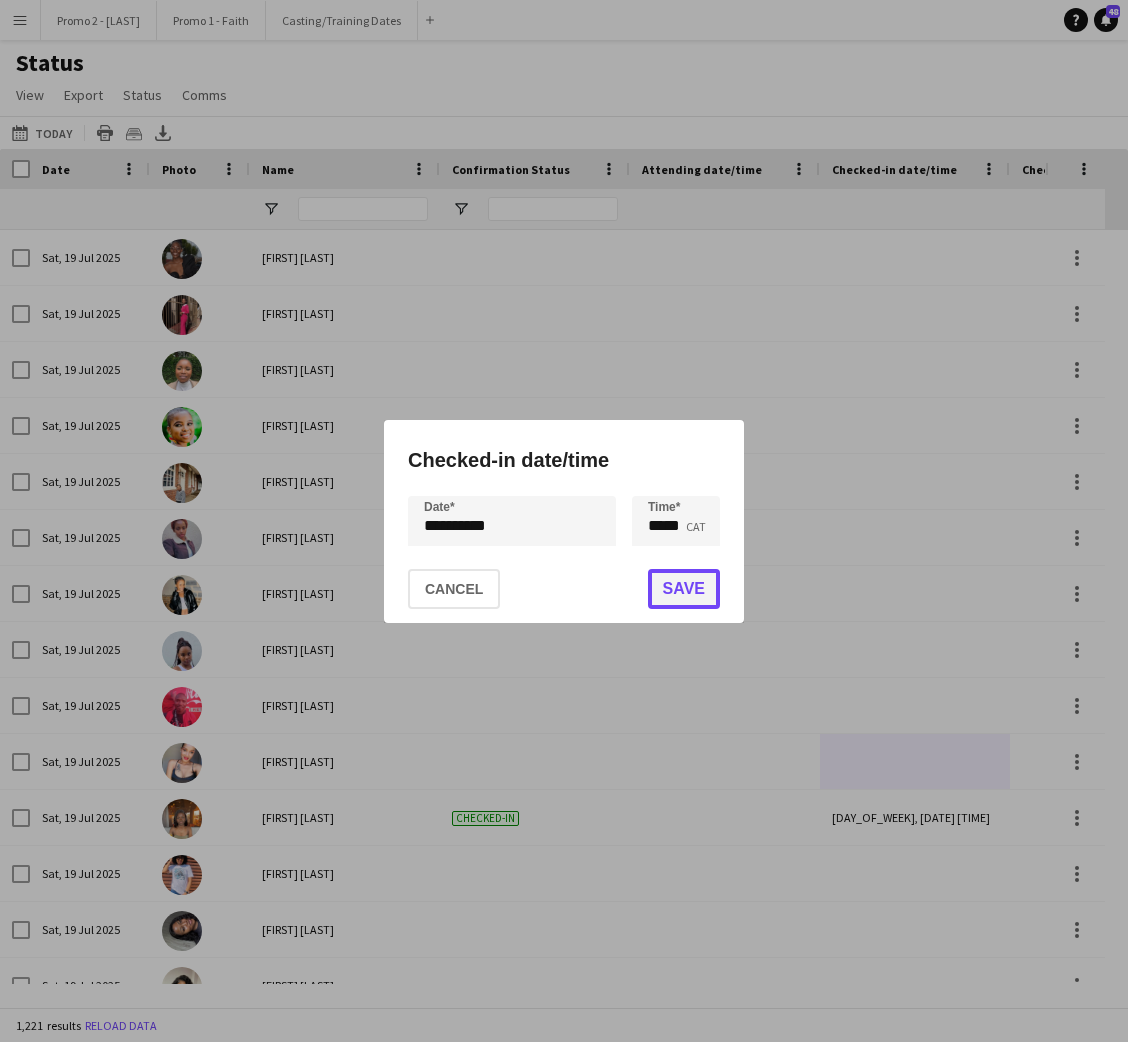 click on "Save" 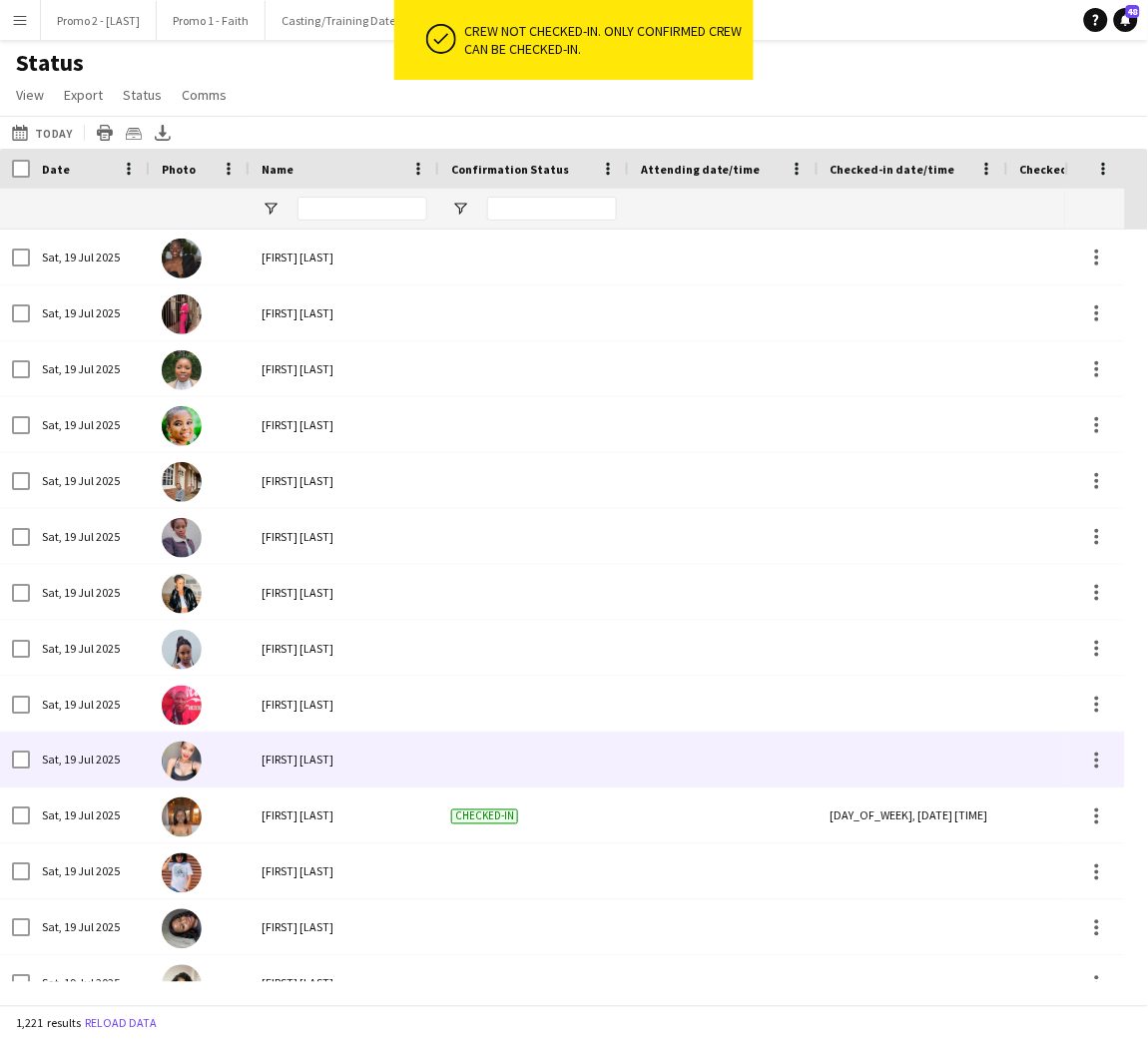 click at bounding box center (913, 760) 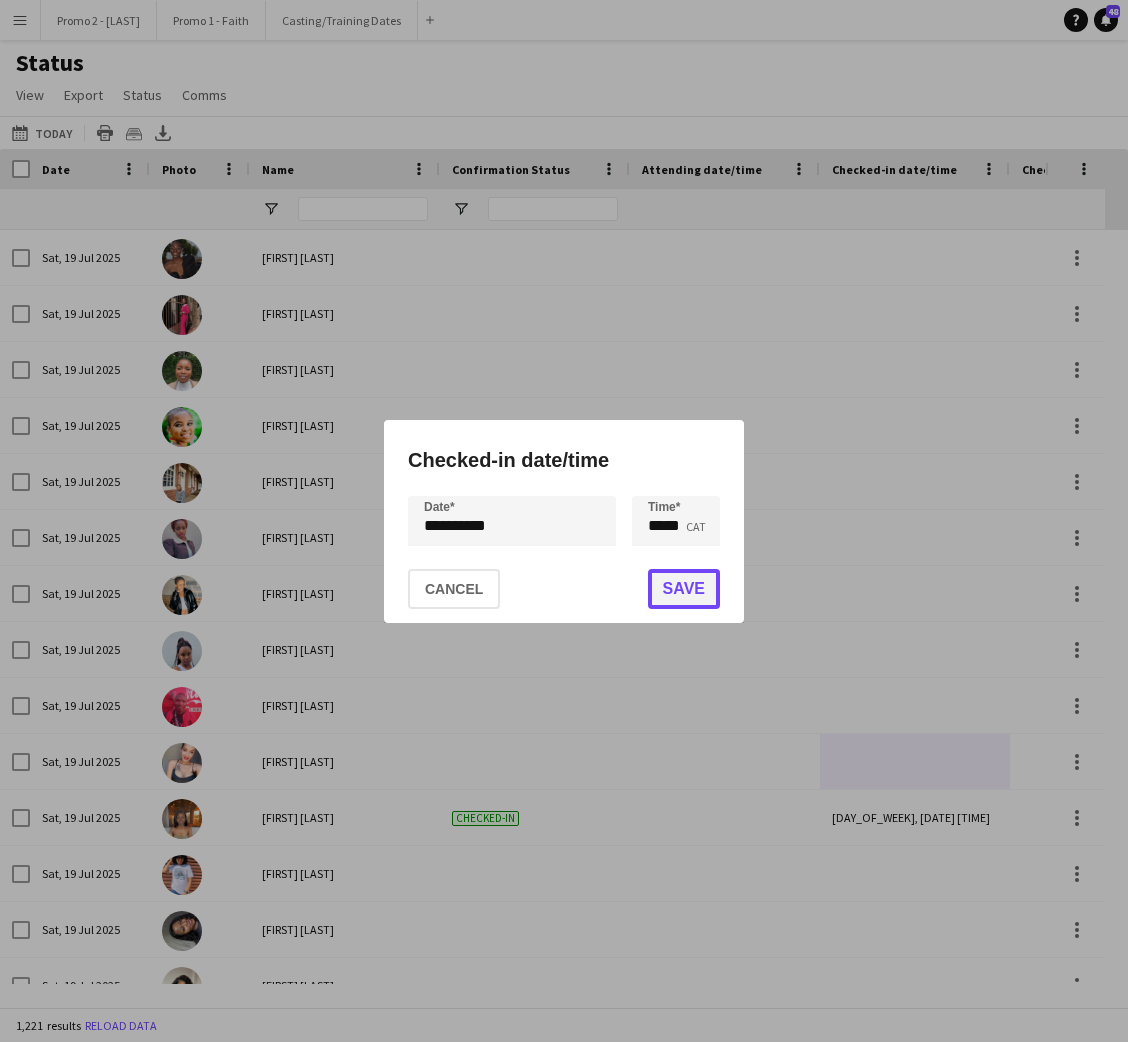 click on "Save" 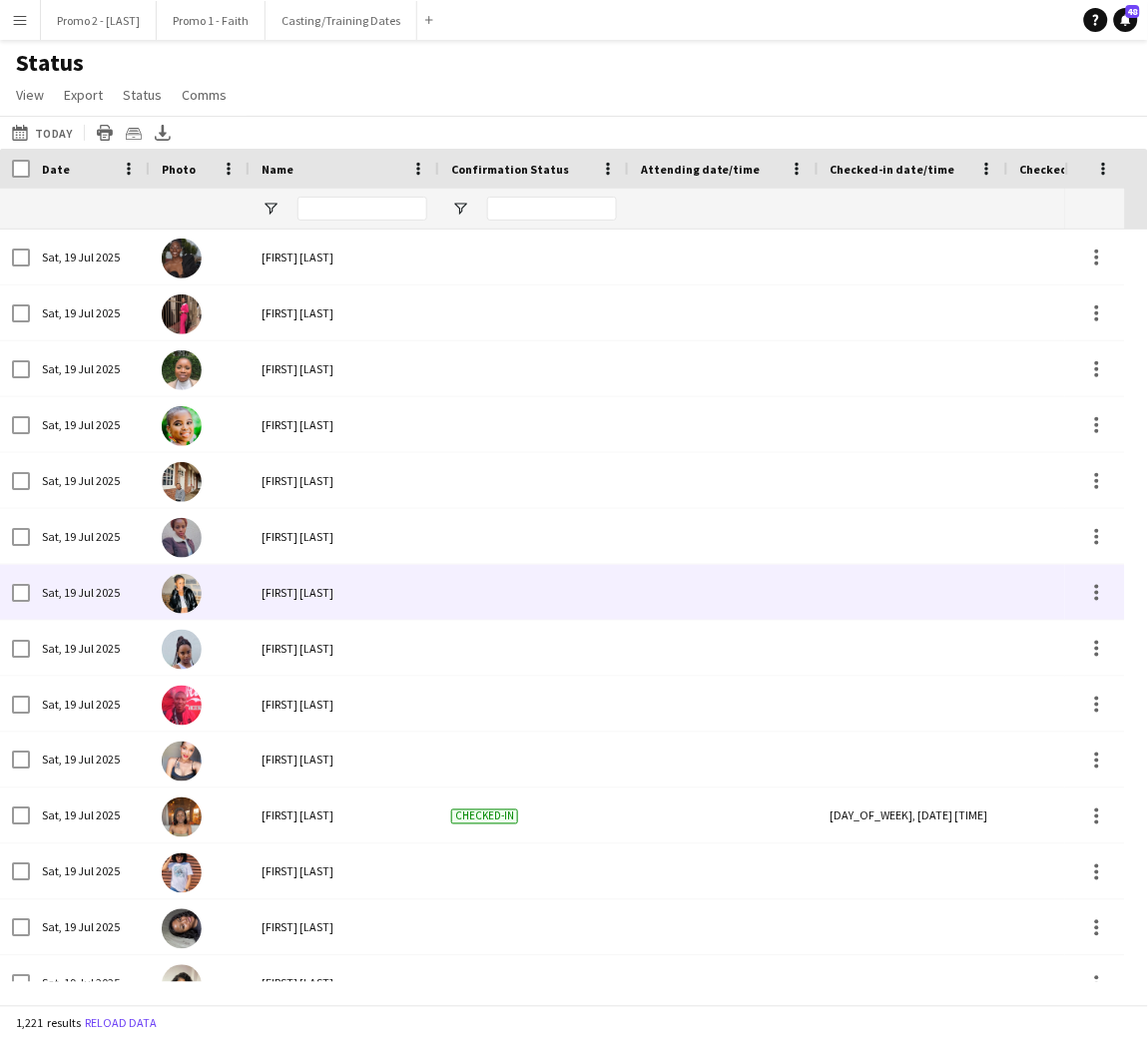 click at bounding box center [534, 536] 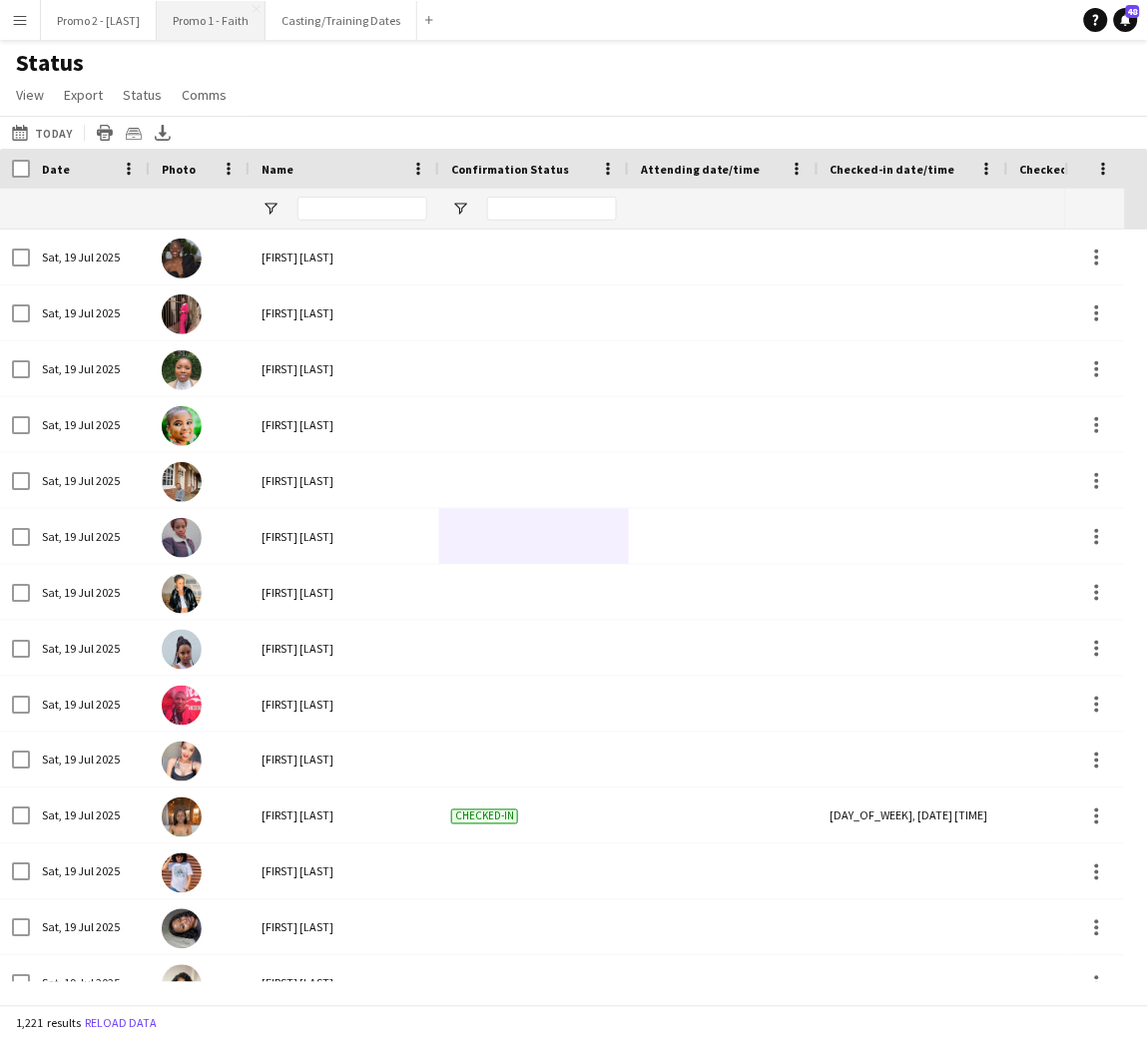 click on "Promo 1 - Faith
Close" at bounding box center [211, 20] 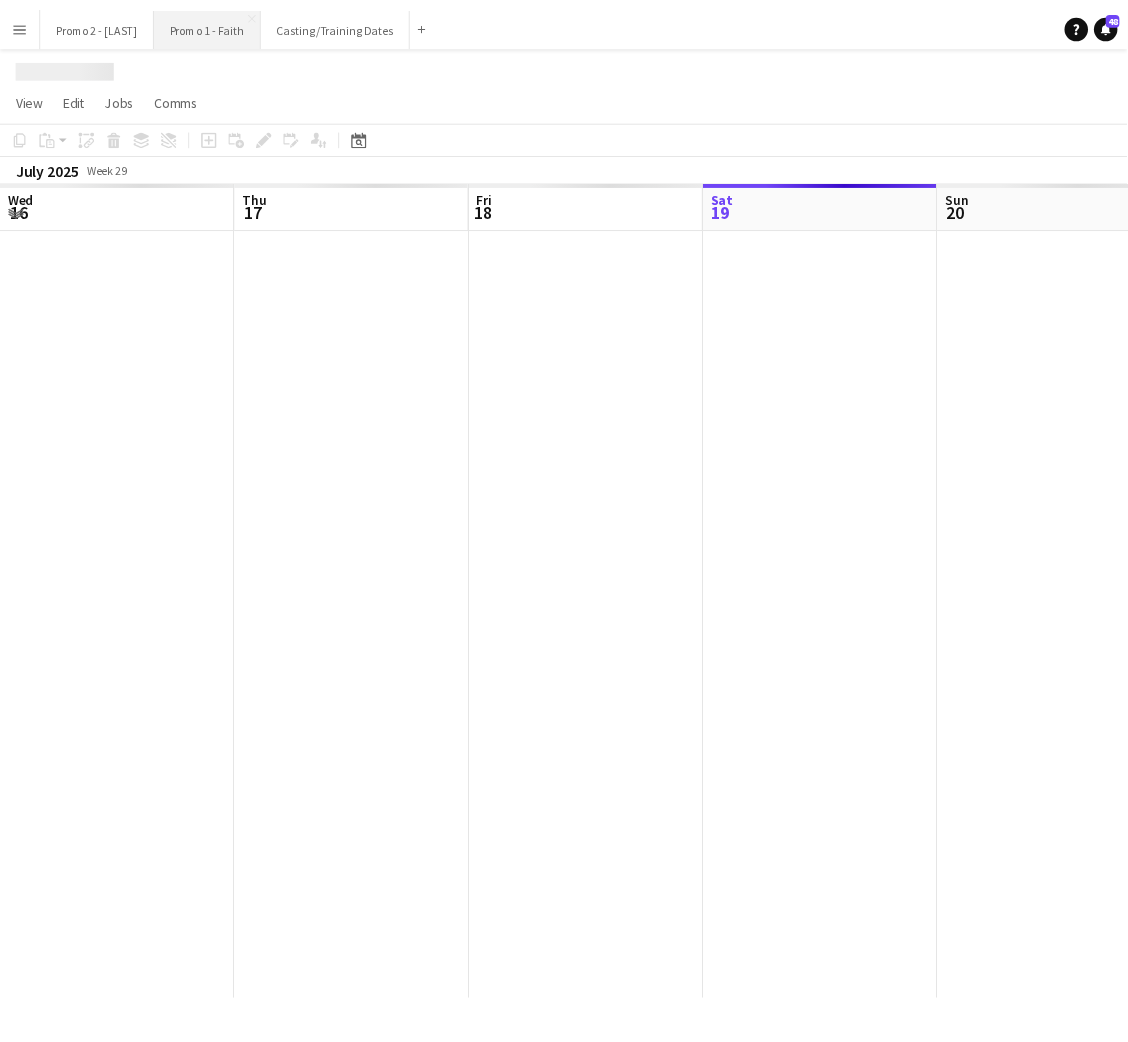 scroll, scrollTop: 0, scrollLeft: 477, axis: horizontal 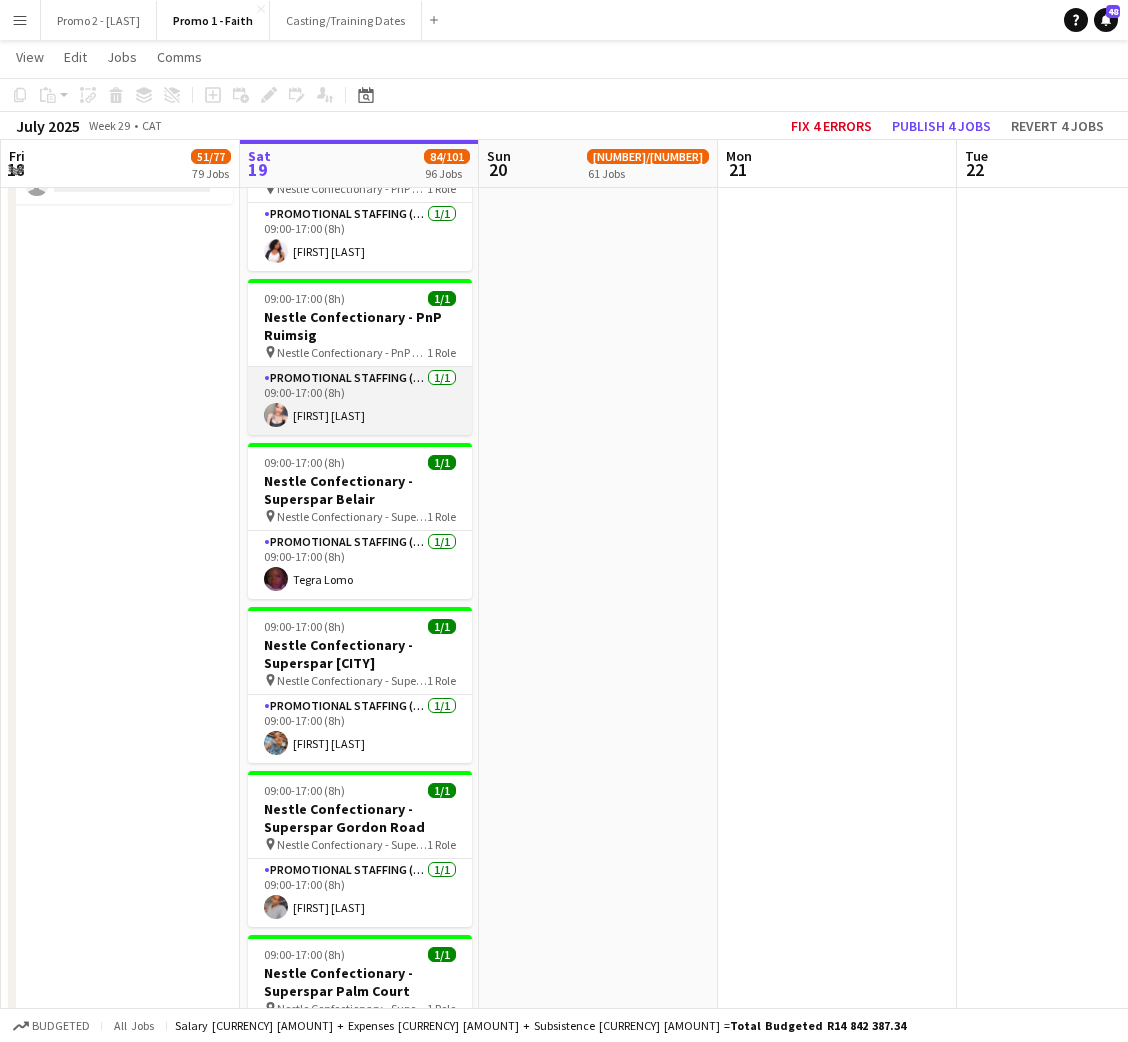 click on "Promotional Staffing (Brand Ambassadors)   1/1   09:00-17:00 (8h)
[FIRST] [LAST]" at bounding box center (360, 401) 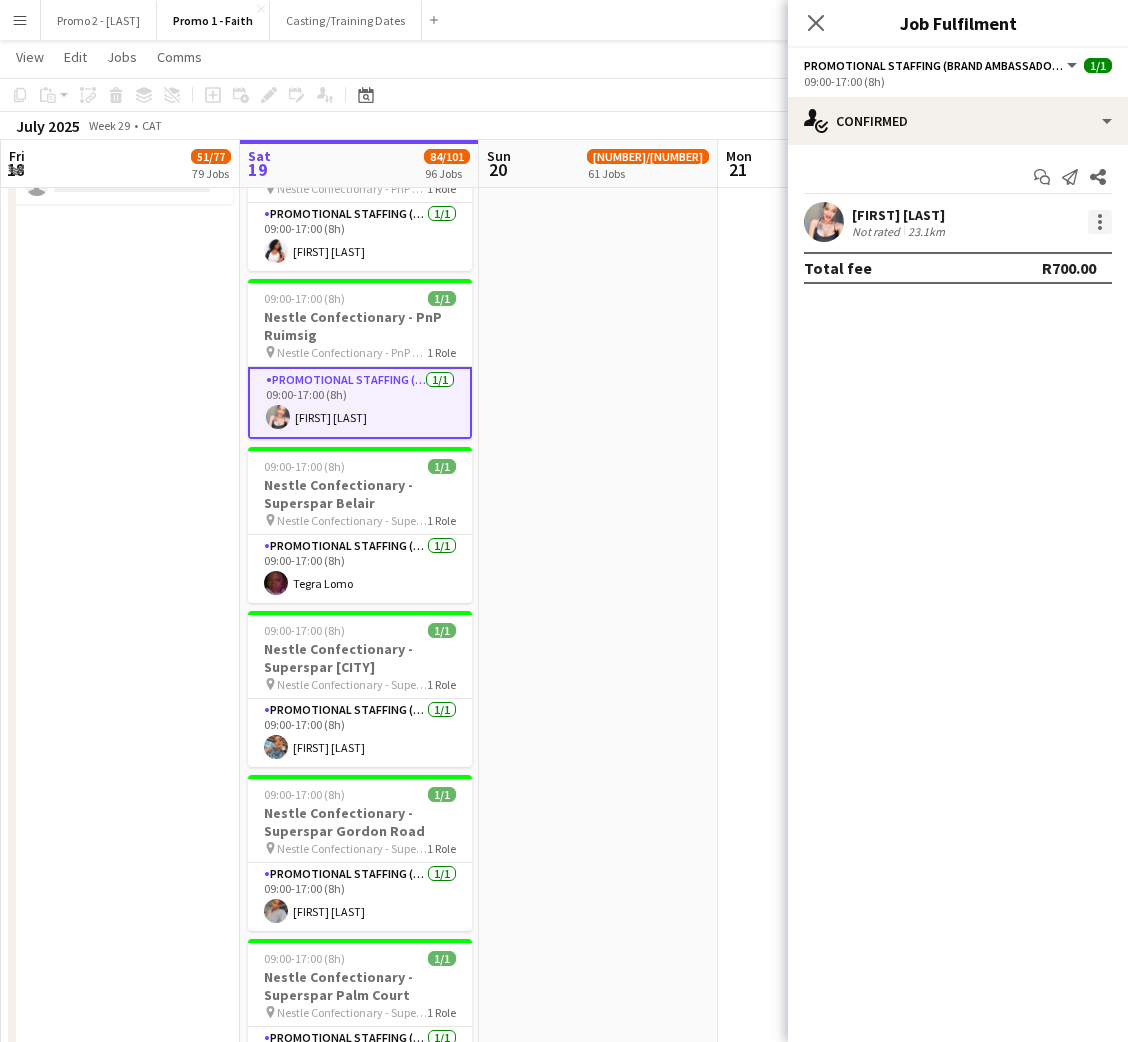 click at bounding box center [1100, 222] 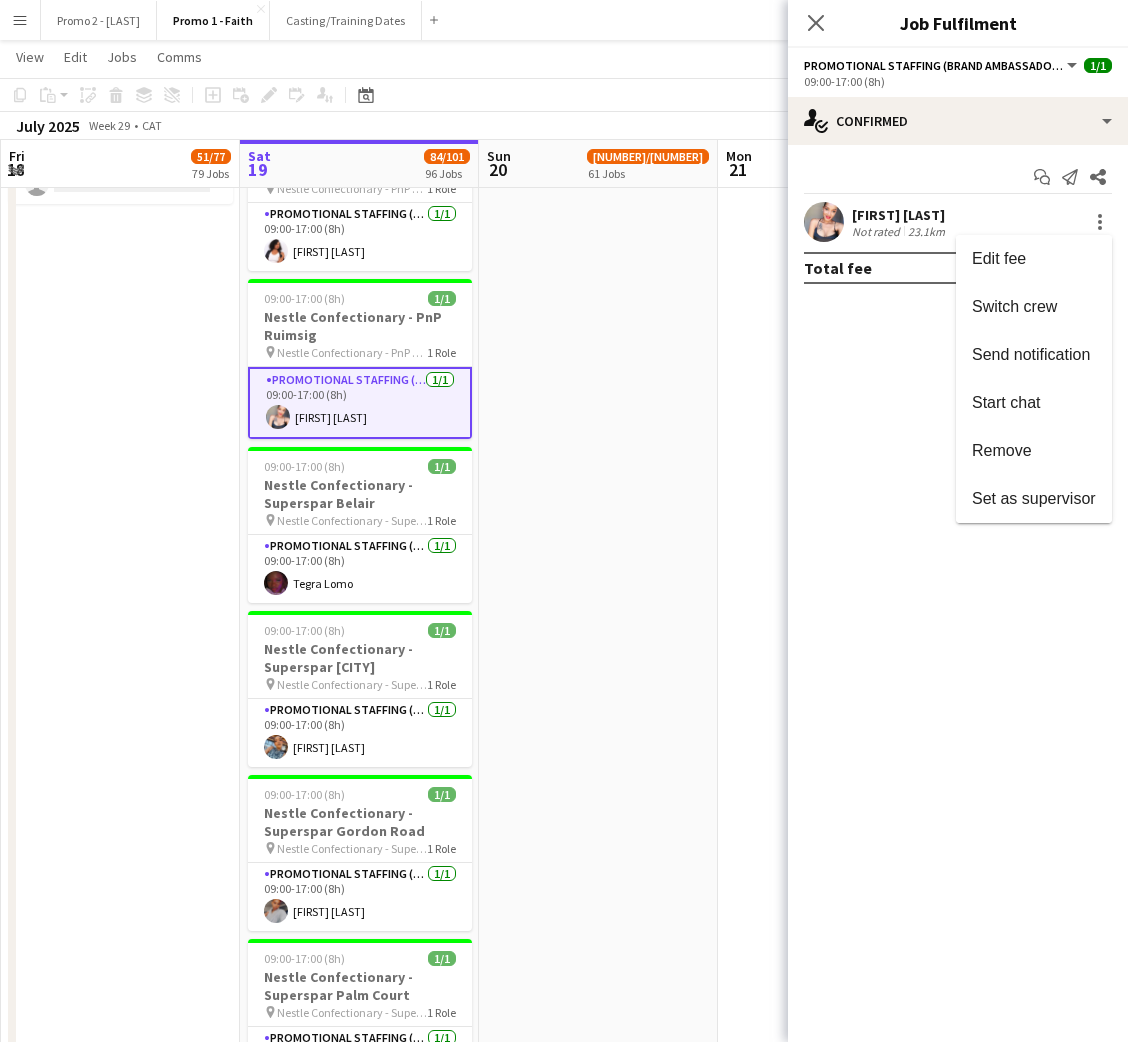 click at bounding box center (564, 521) 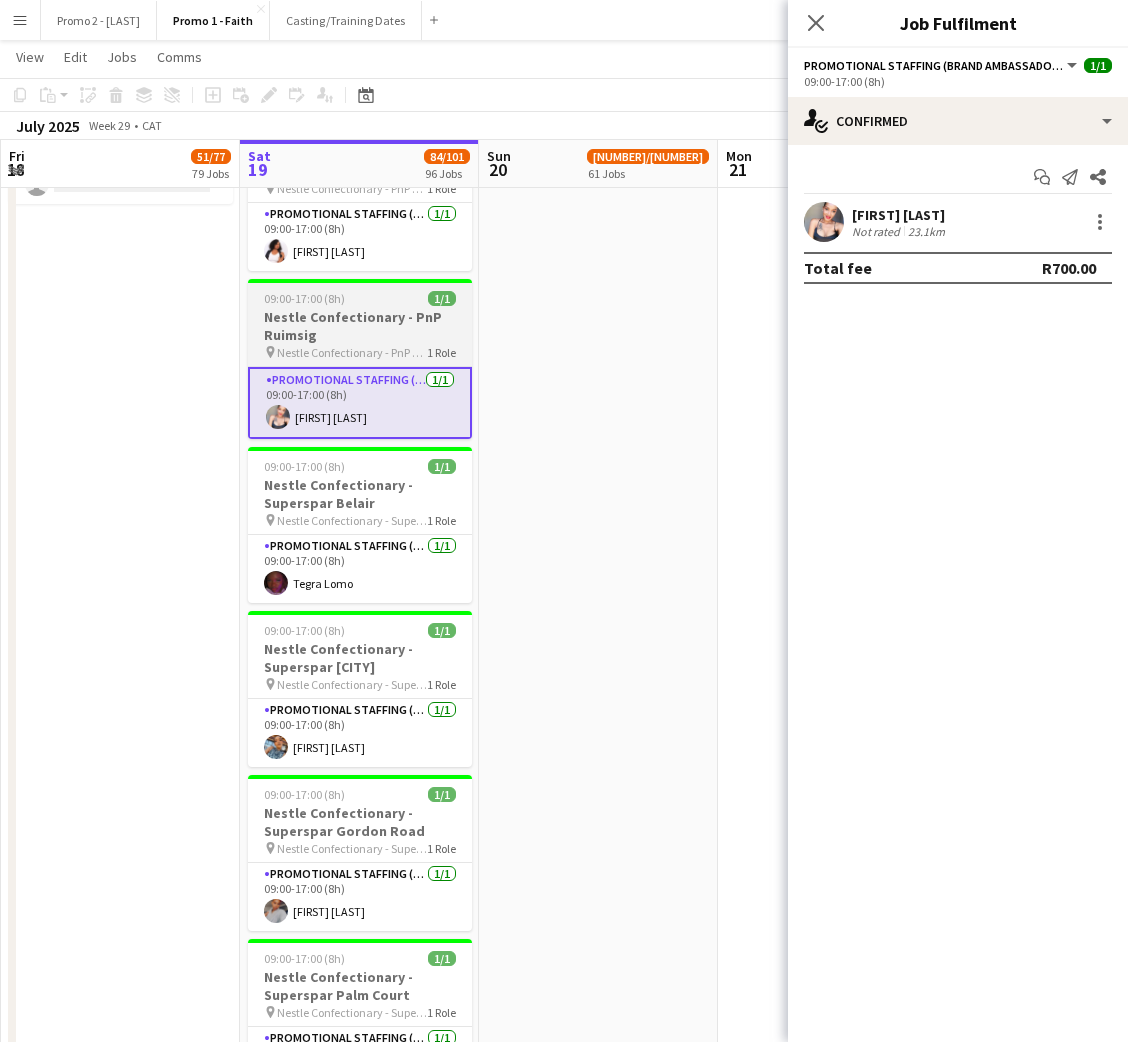 click on "1/1" at bounding box center (442, 298) 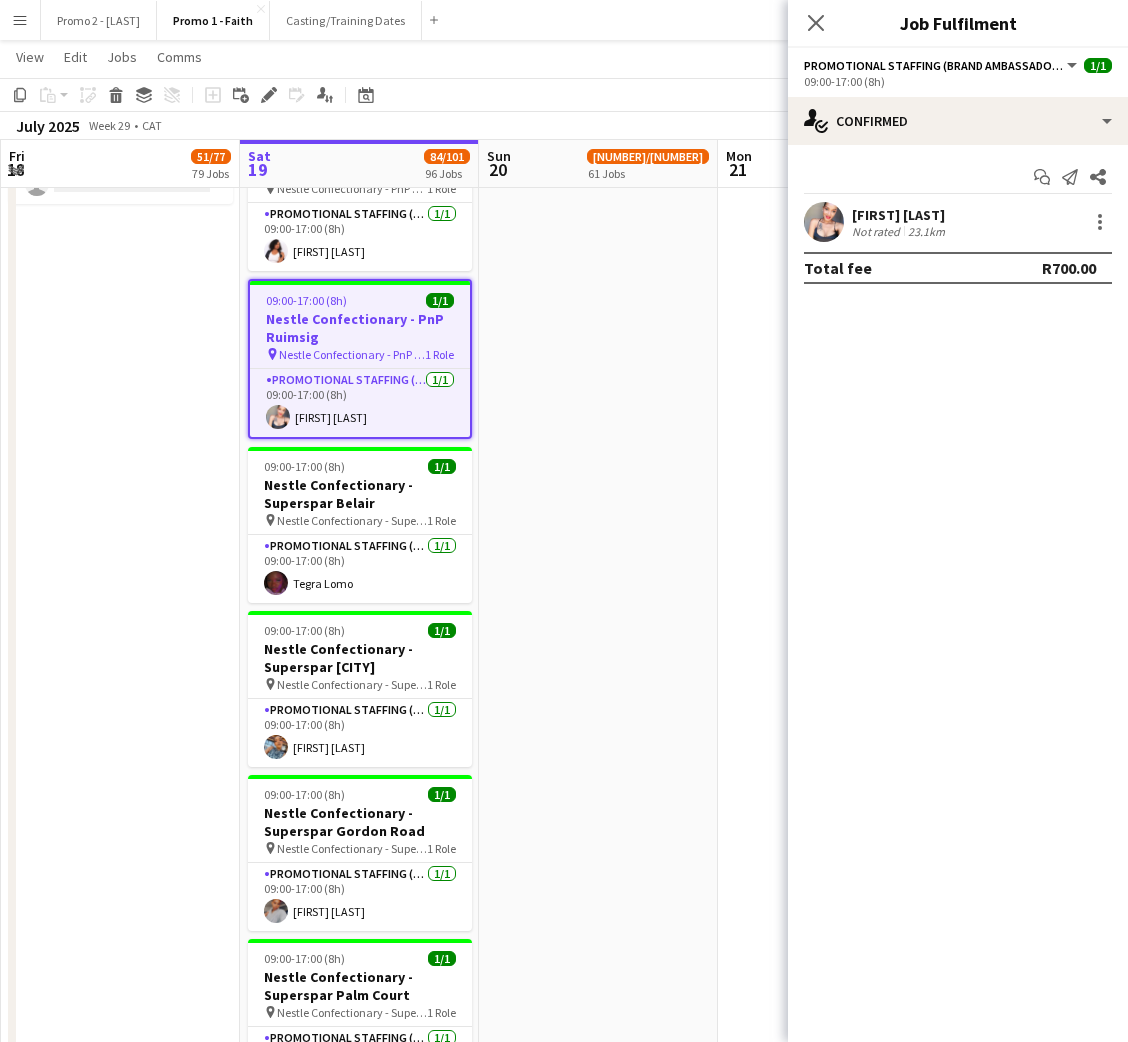 click on "[FIRST] [LAST]" at bounding box center (360, 359) 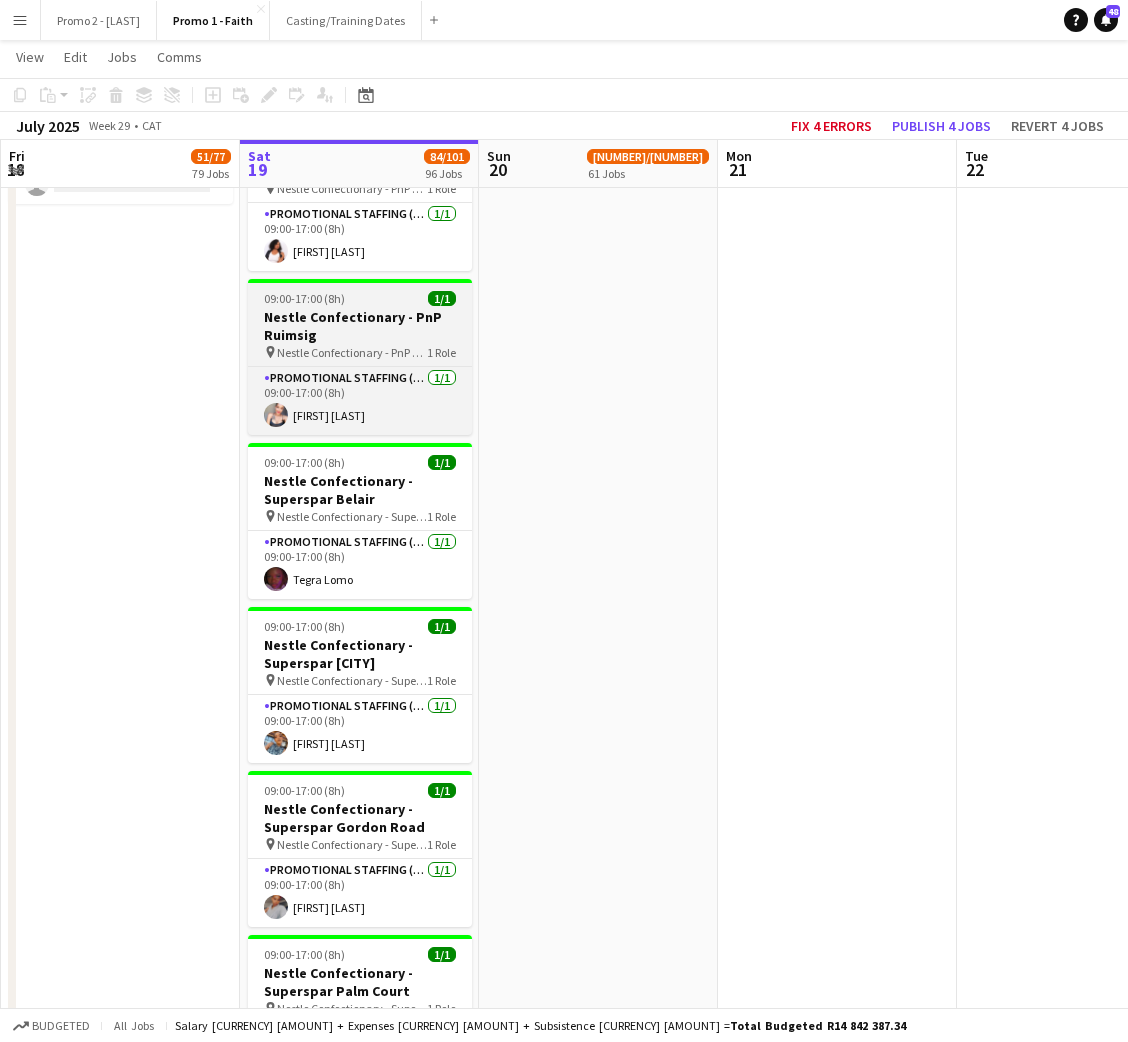 click on "[FIRST] [LAST]" at bounding box center [360, 357] 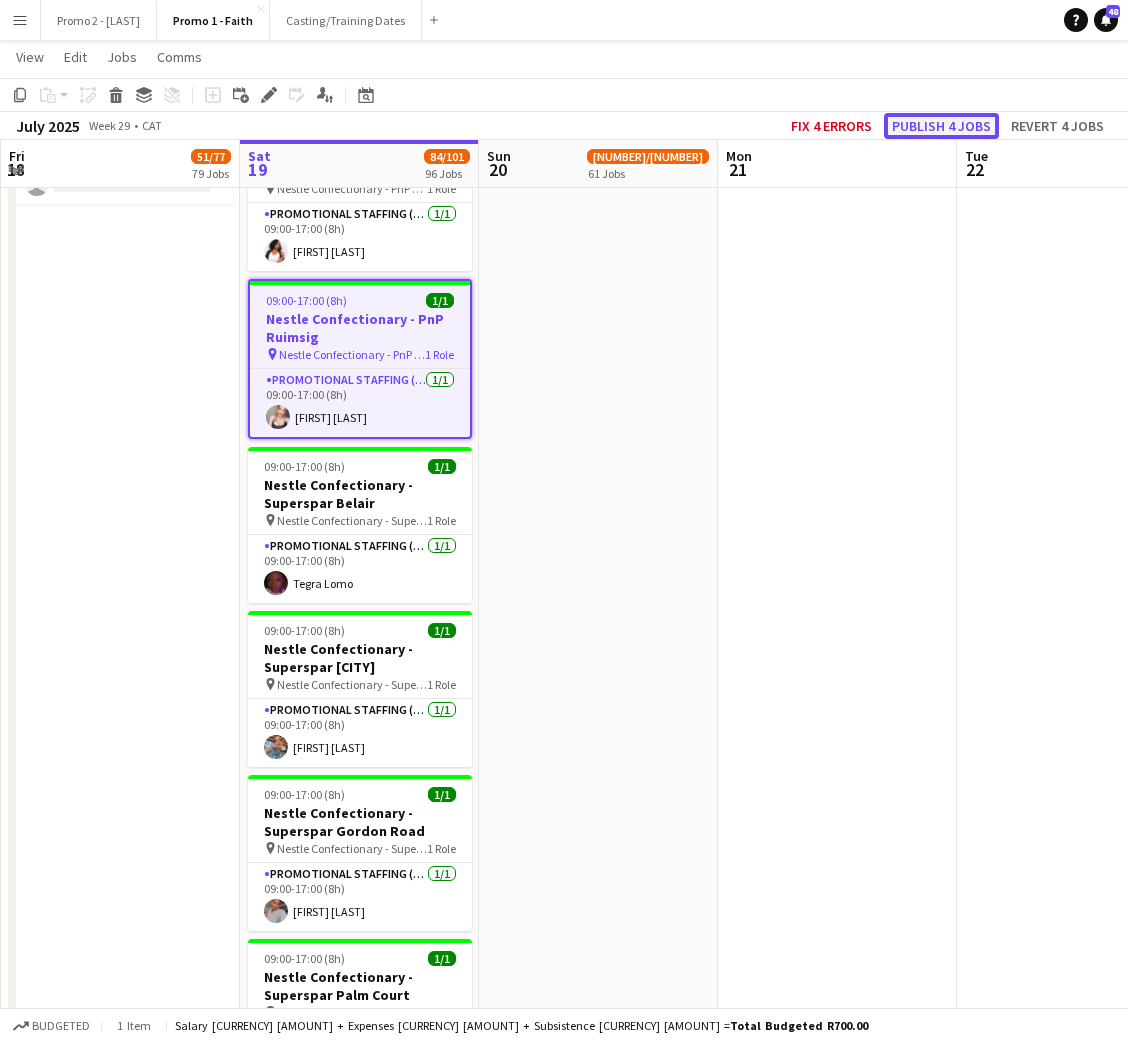 click on "Publish 4 jobs" 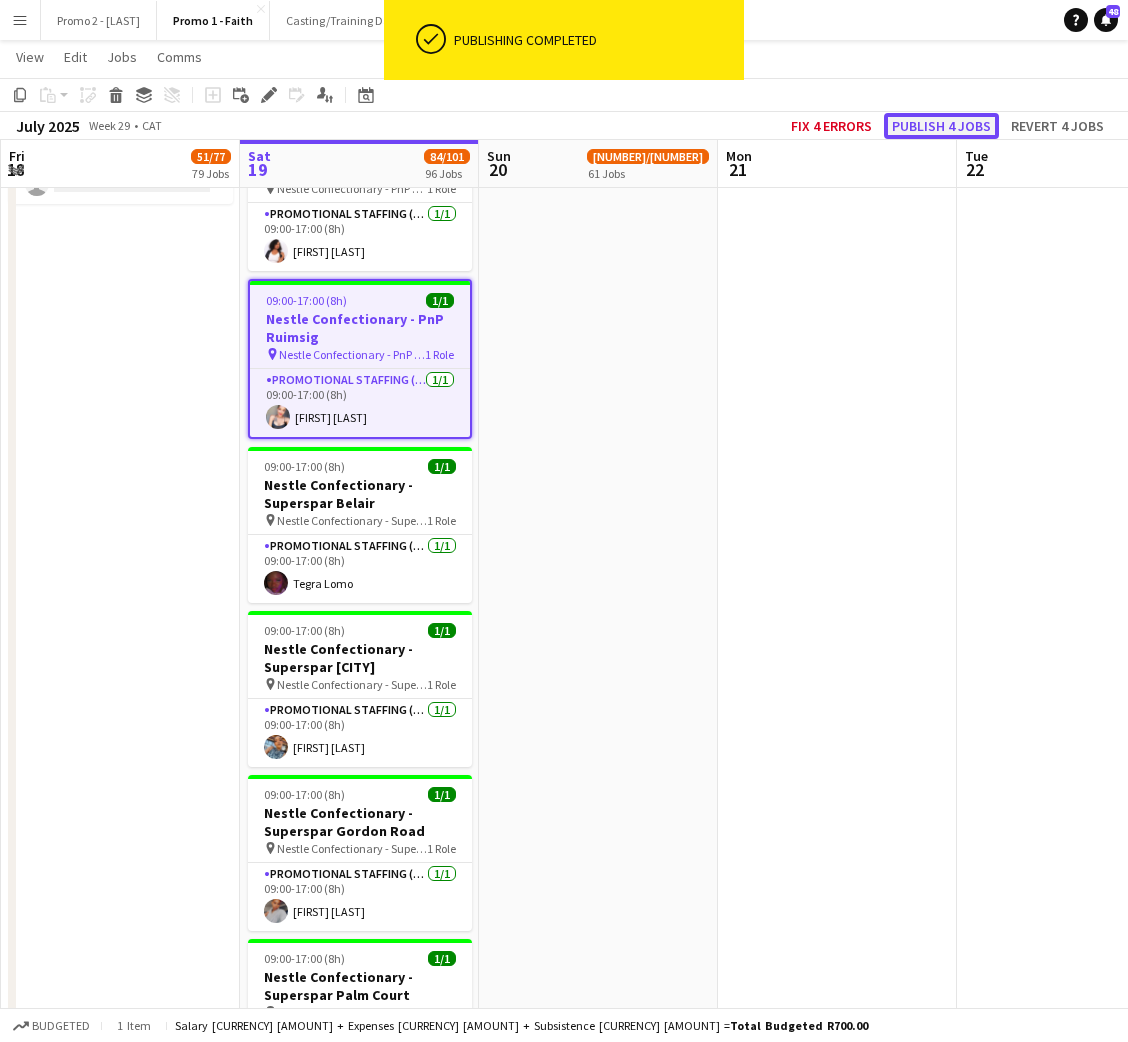 click on "Publish 4 jobs" 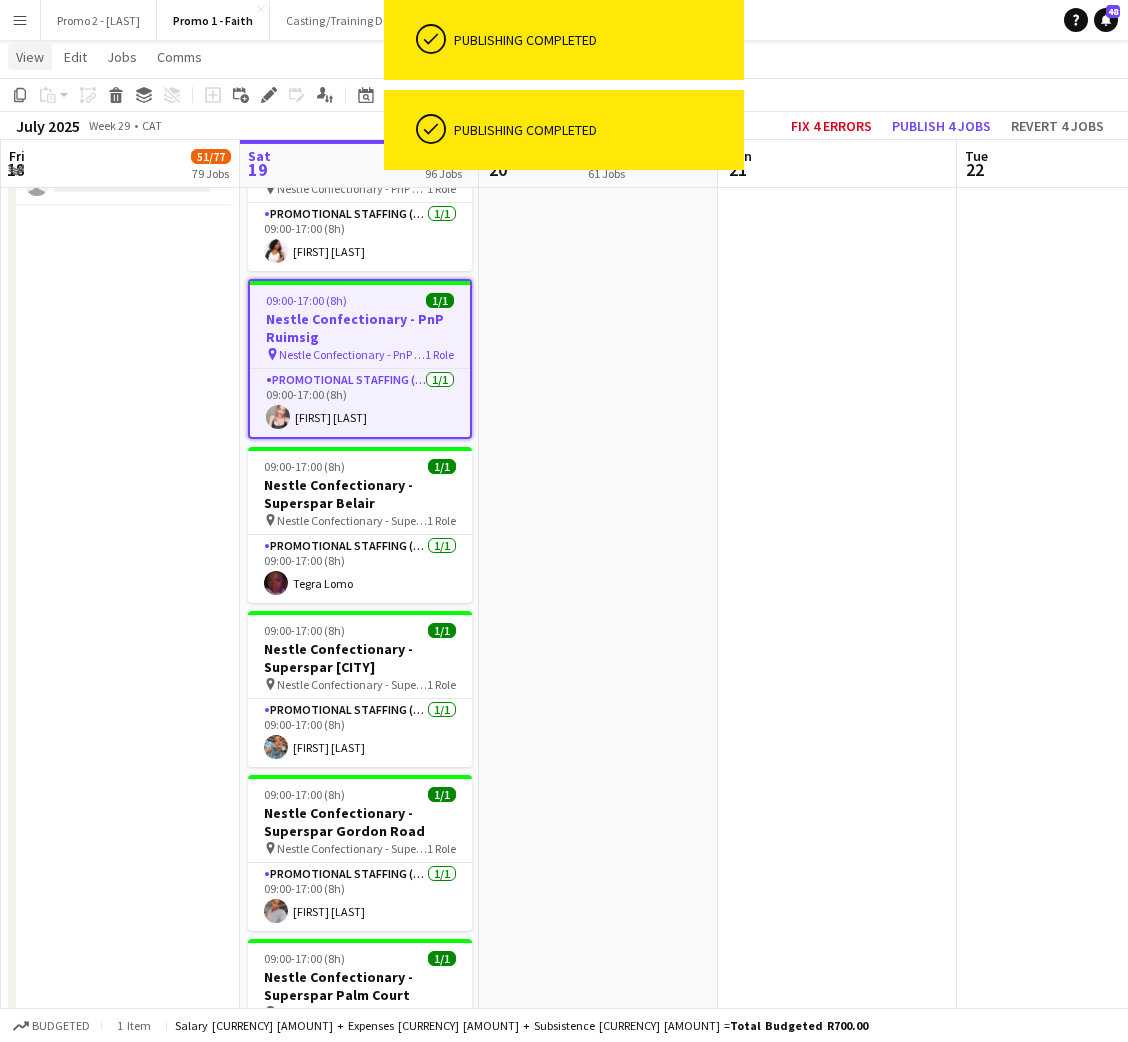 click on "View" 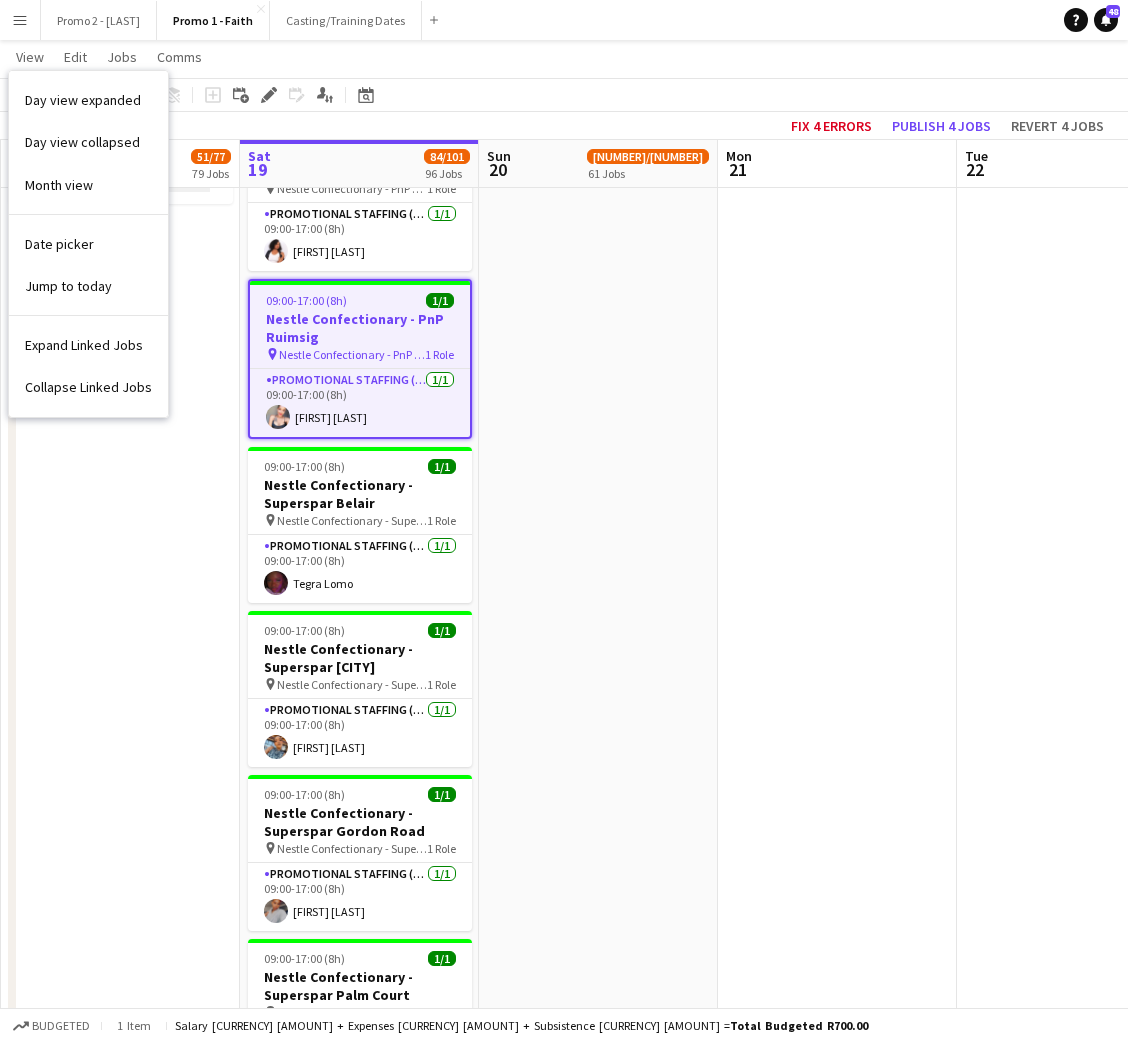 click on "Menu" at bounding box center (20, 20) 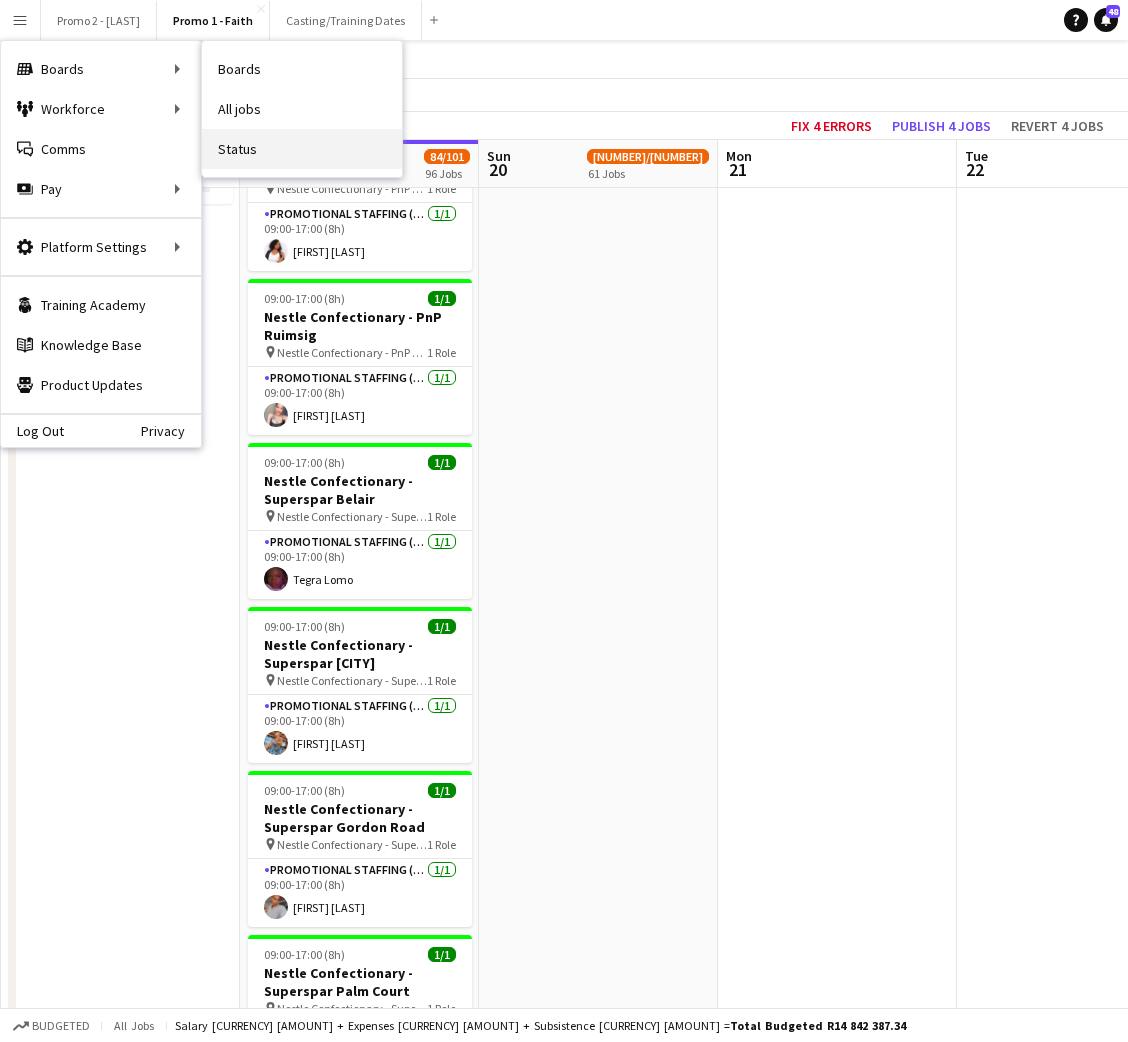 click on "Status" at bounding box center [302, 149] 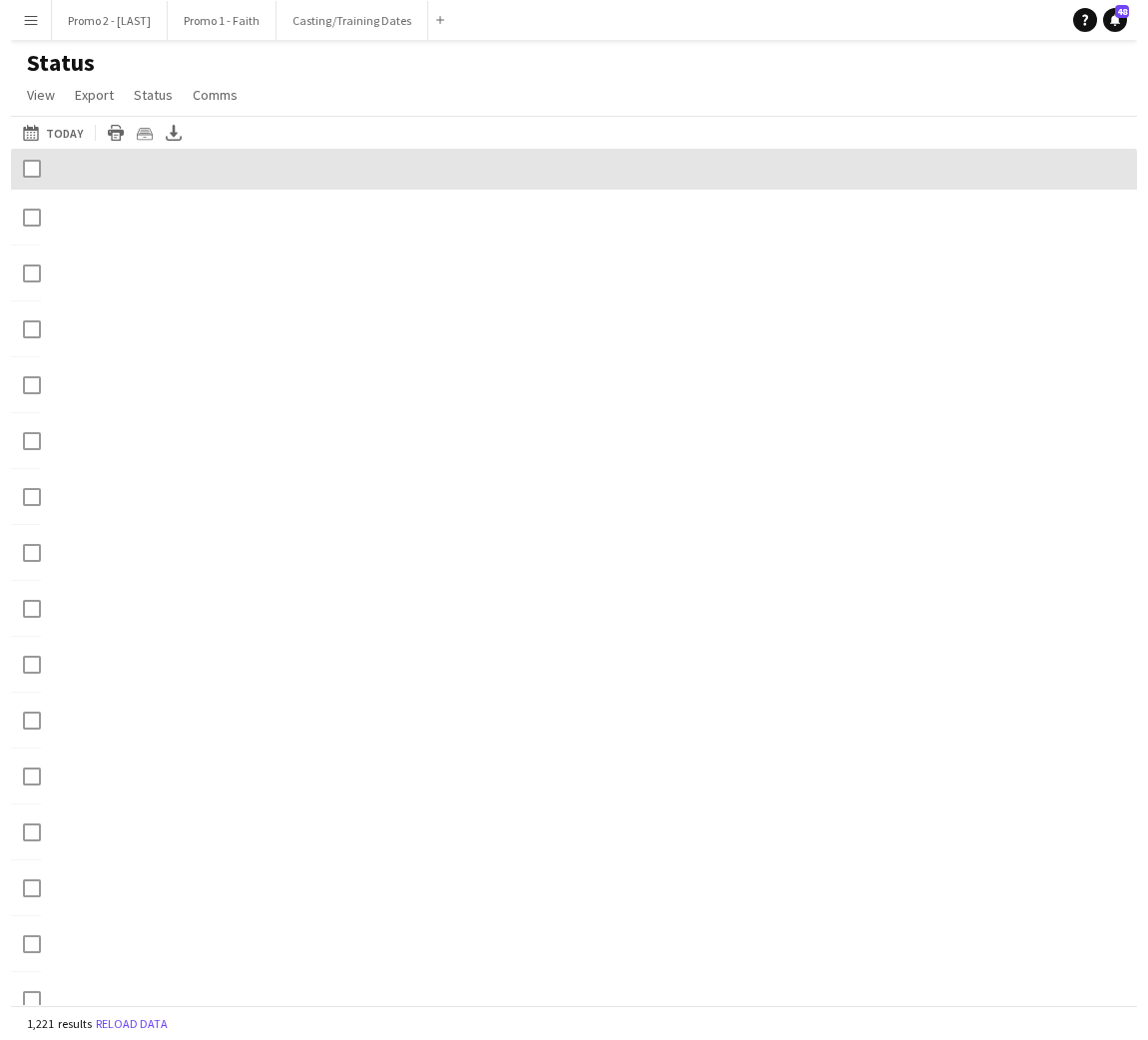 scroll, scrollTop: 0, scrollLeft: 0, axis: both 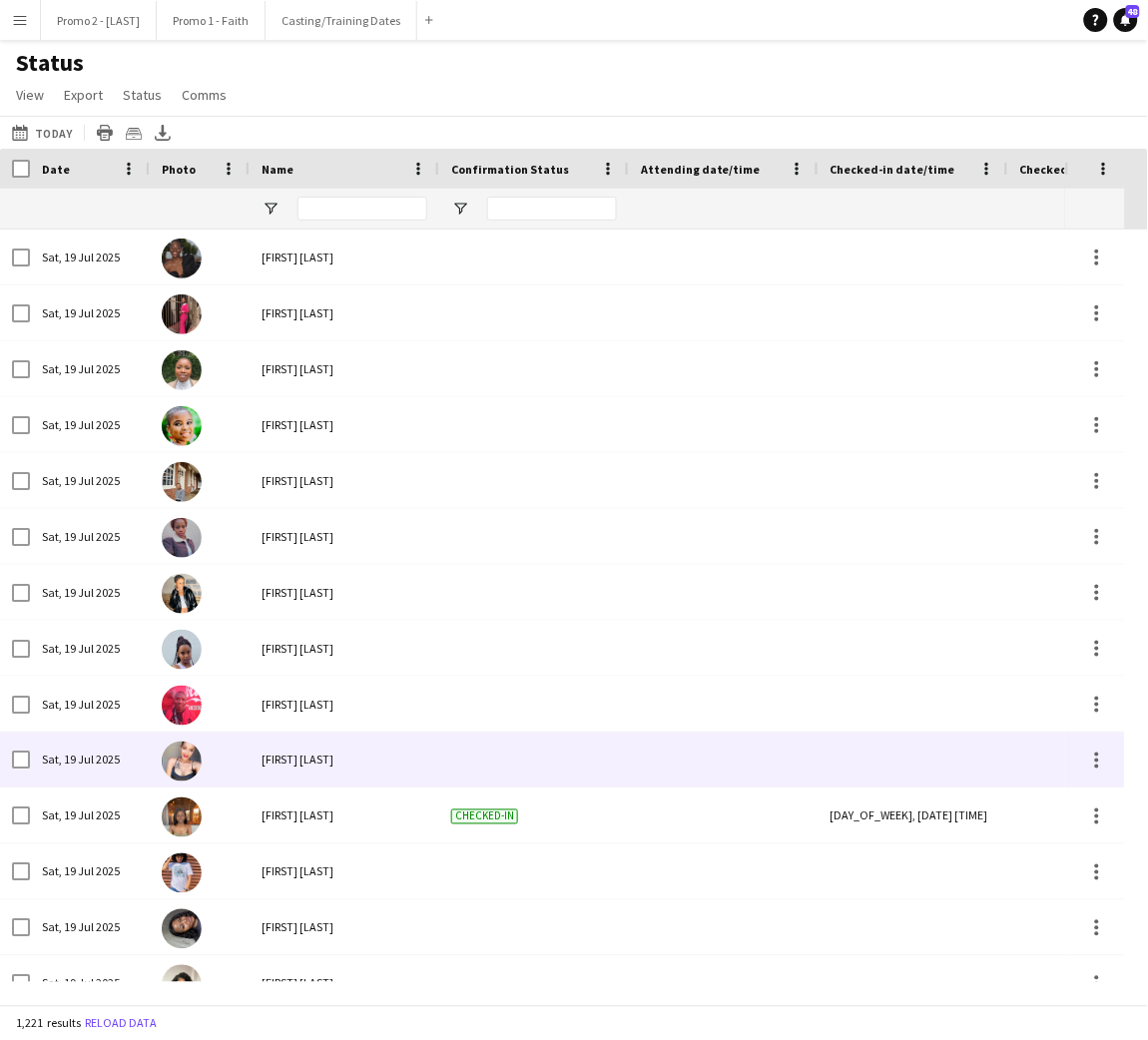 click at bounding box center (913, 760) 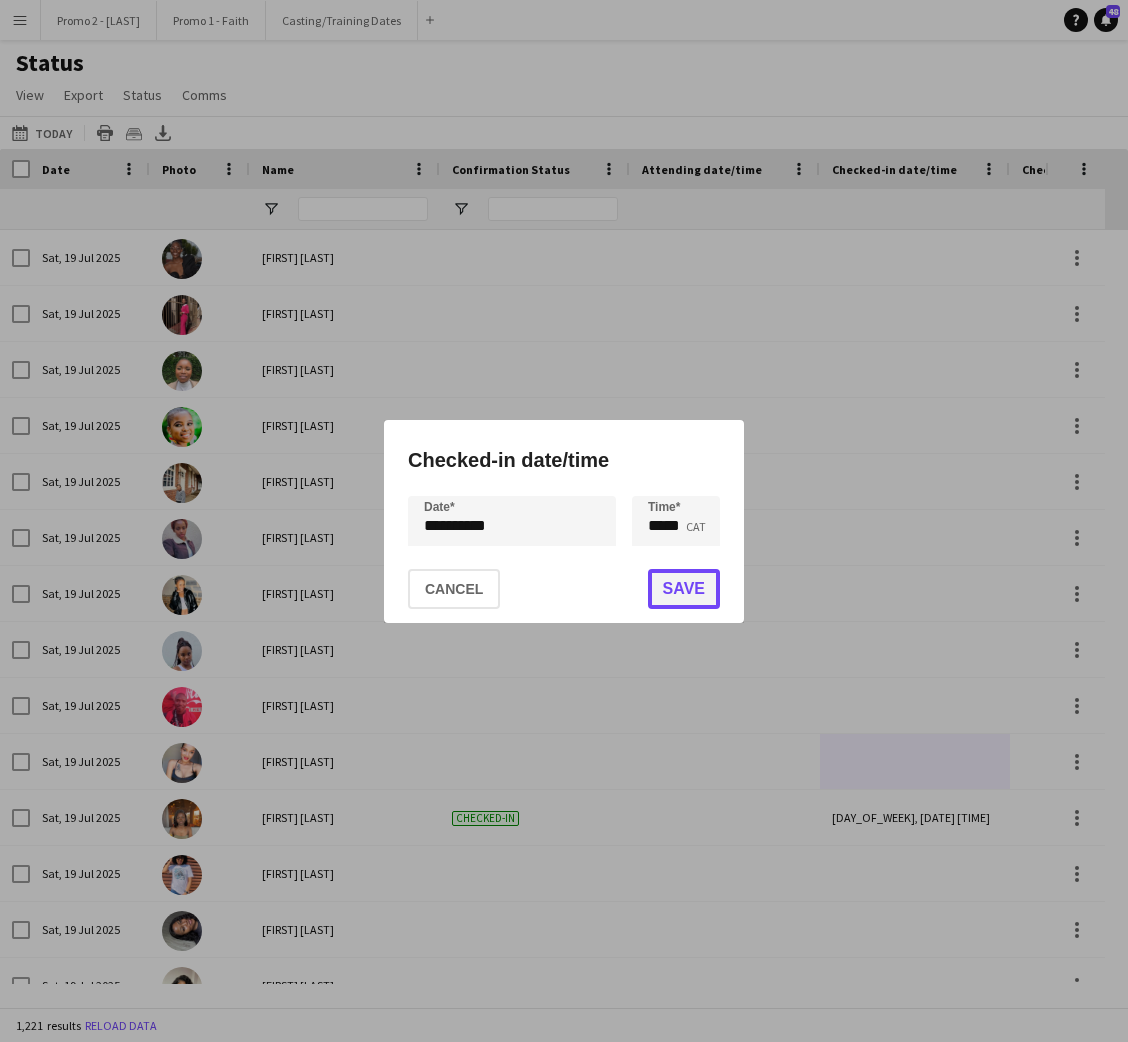 click on "Save" 